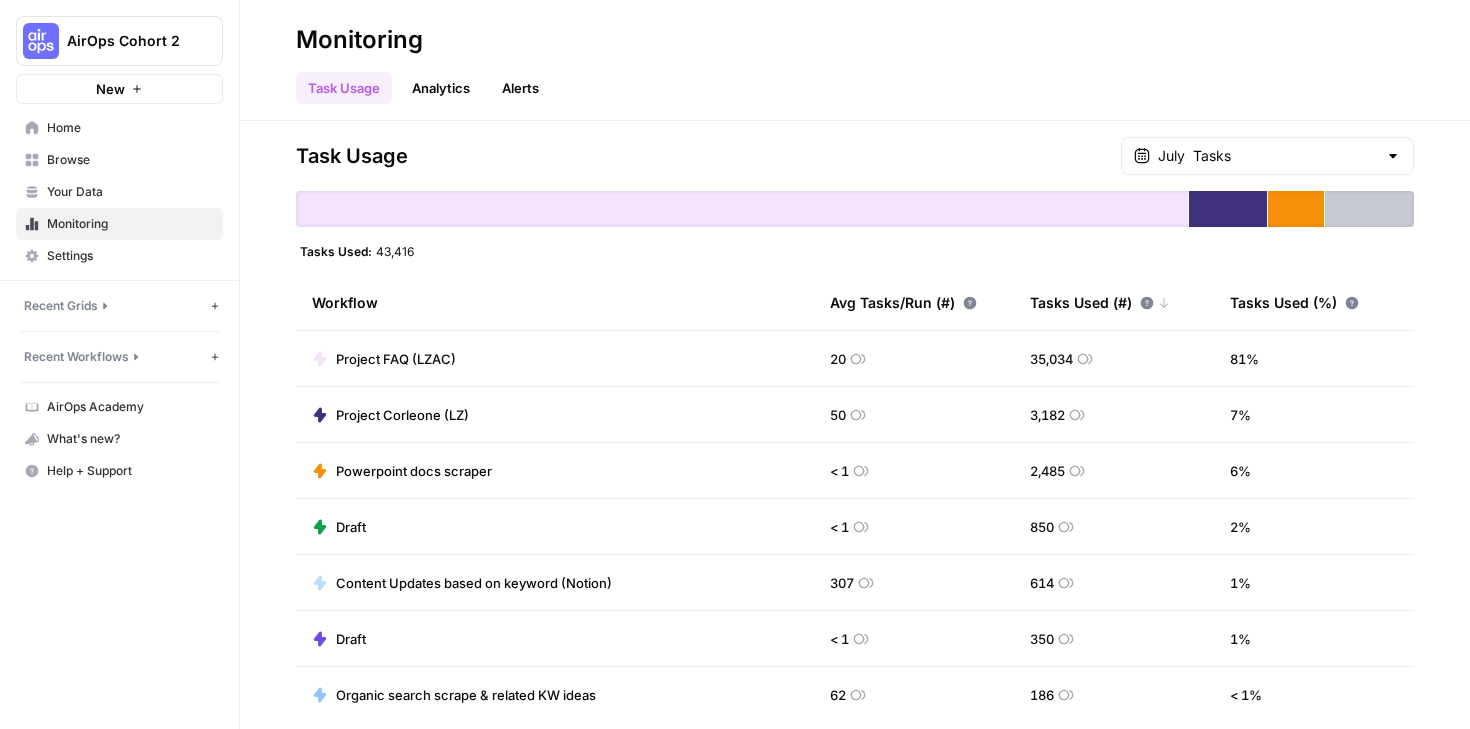 scroll, scrollTop: 0, scrollLeft: 0, axis: both 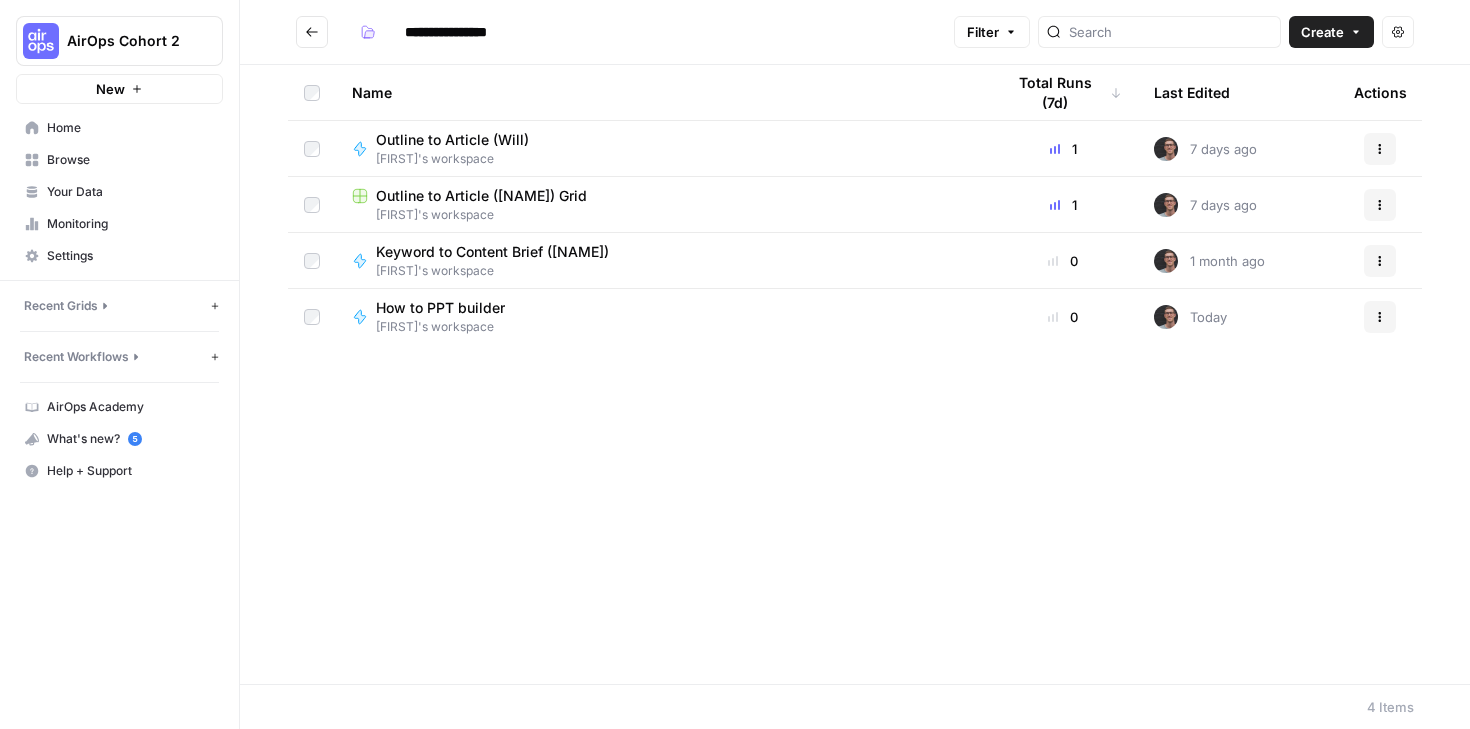 click on "Your Data" at bounding box center [130, 192] 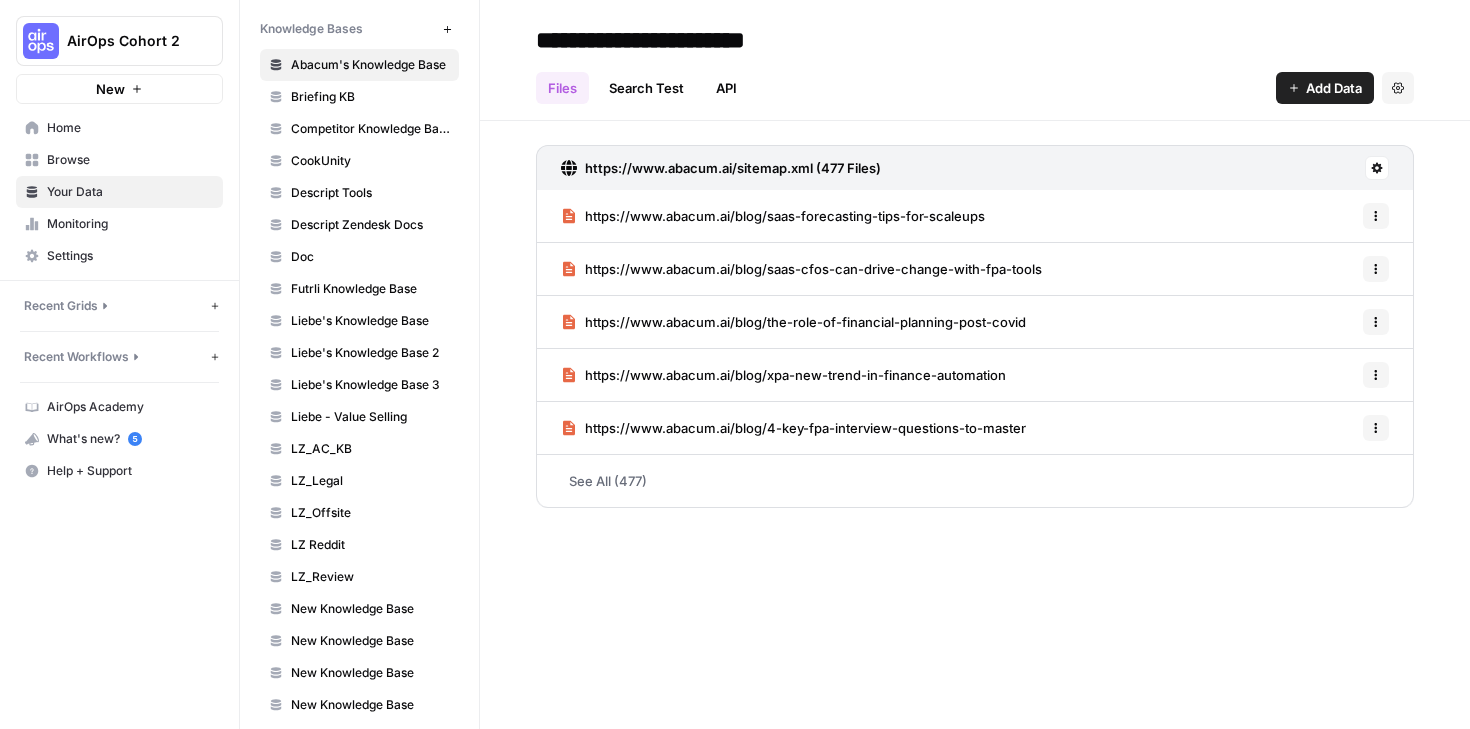 scroll, scrollTop: 951, scrollLeft: 0, axis: vertical 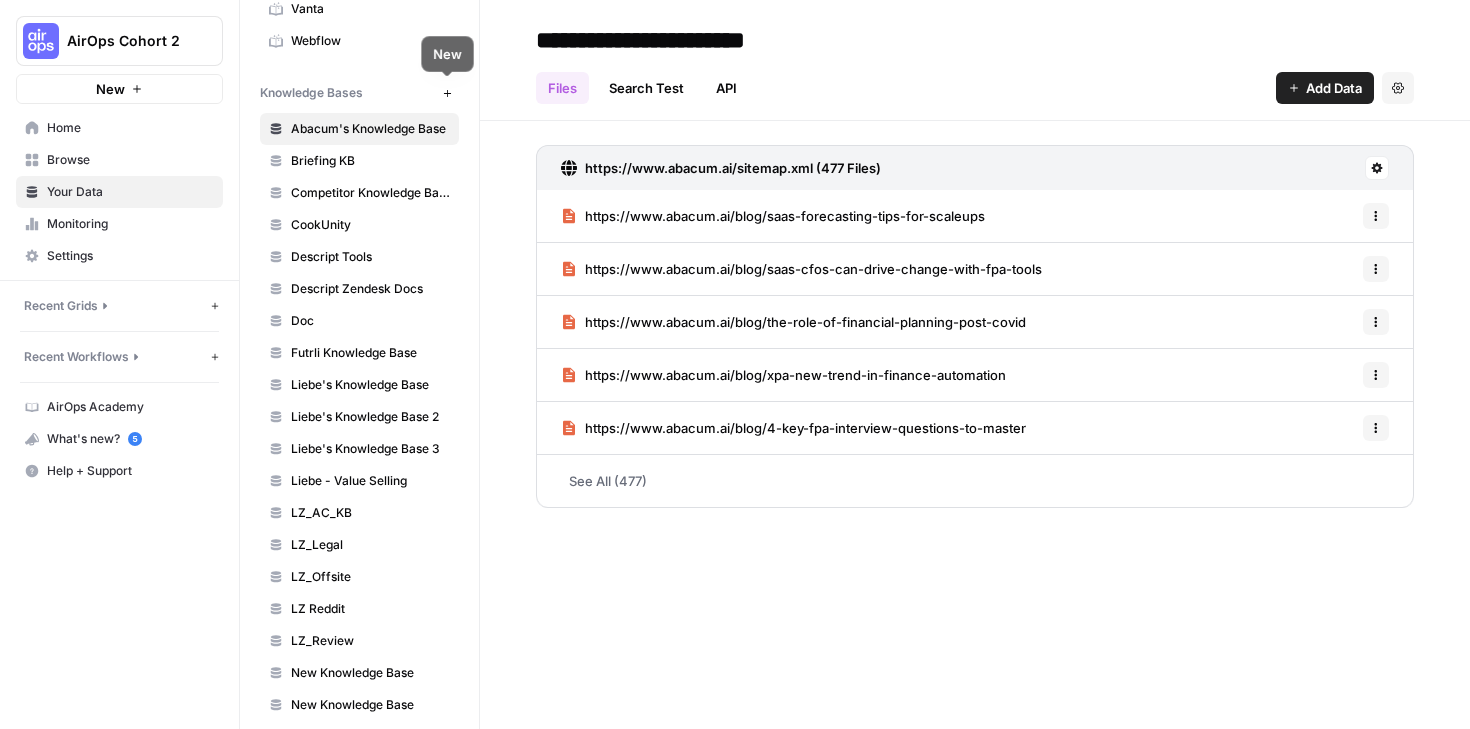 click 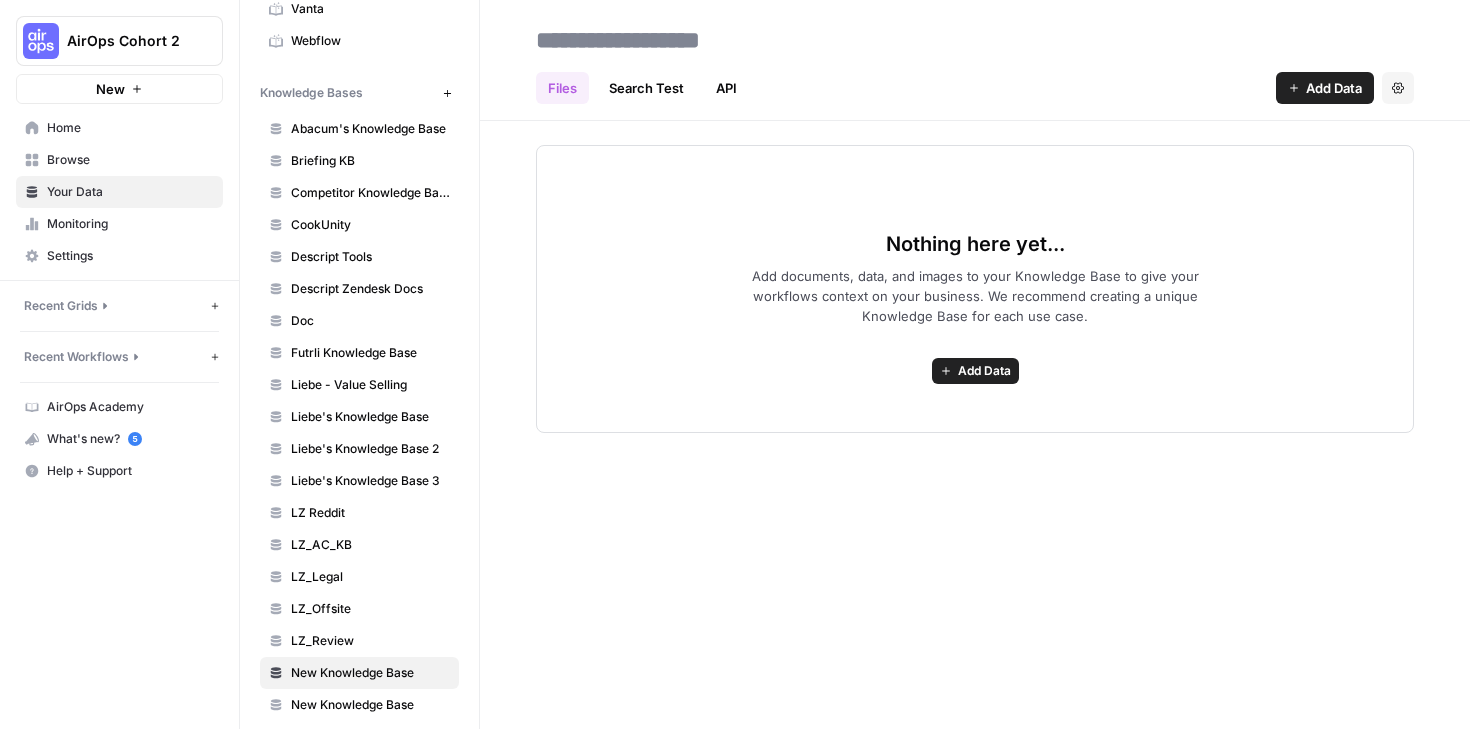 click on "Add Data" at bounding box center (984, 371) 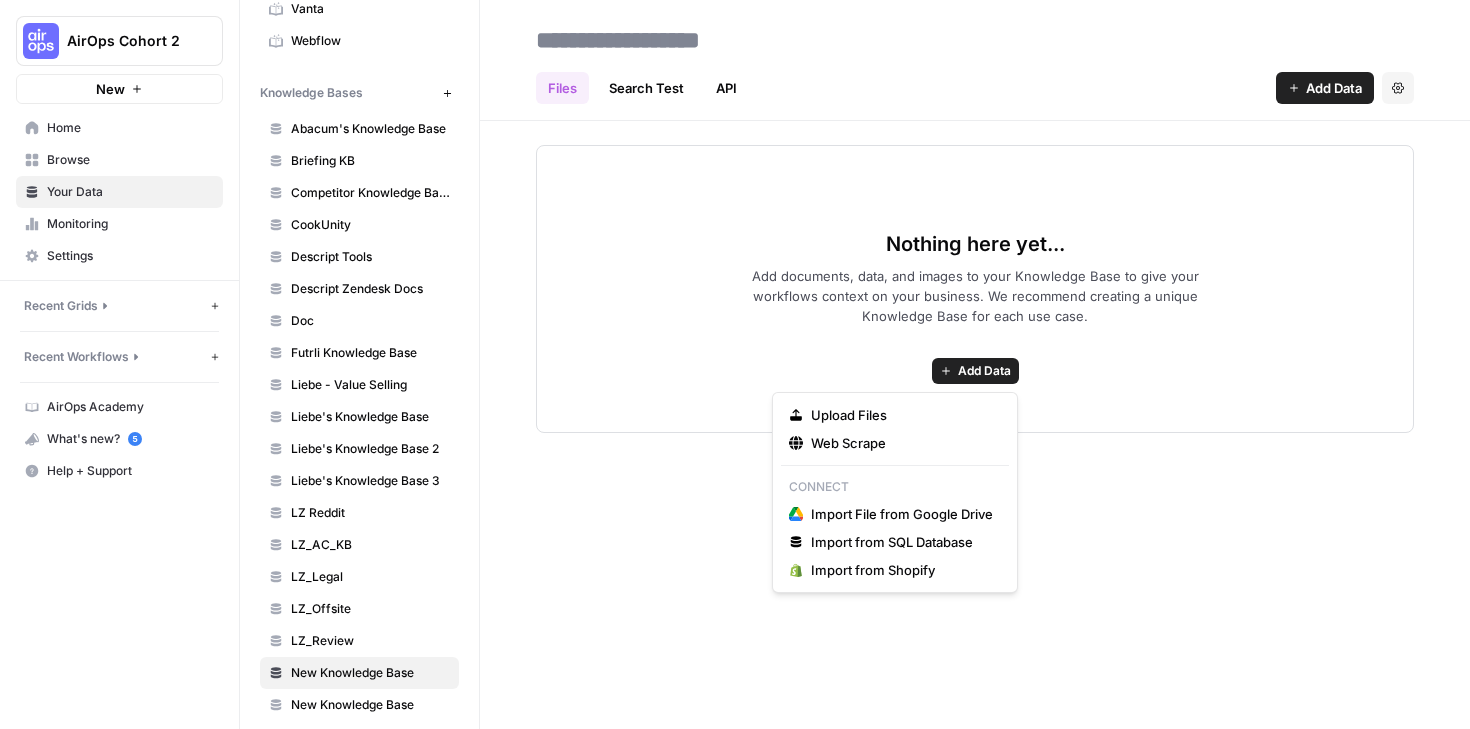 click on "Add Data" at bounding box center (984, 371) 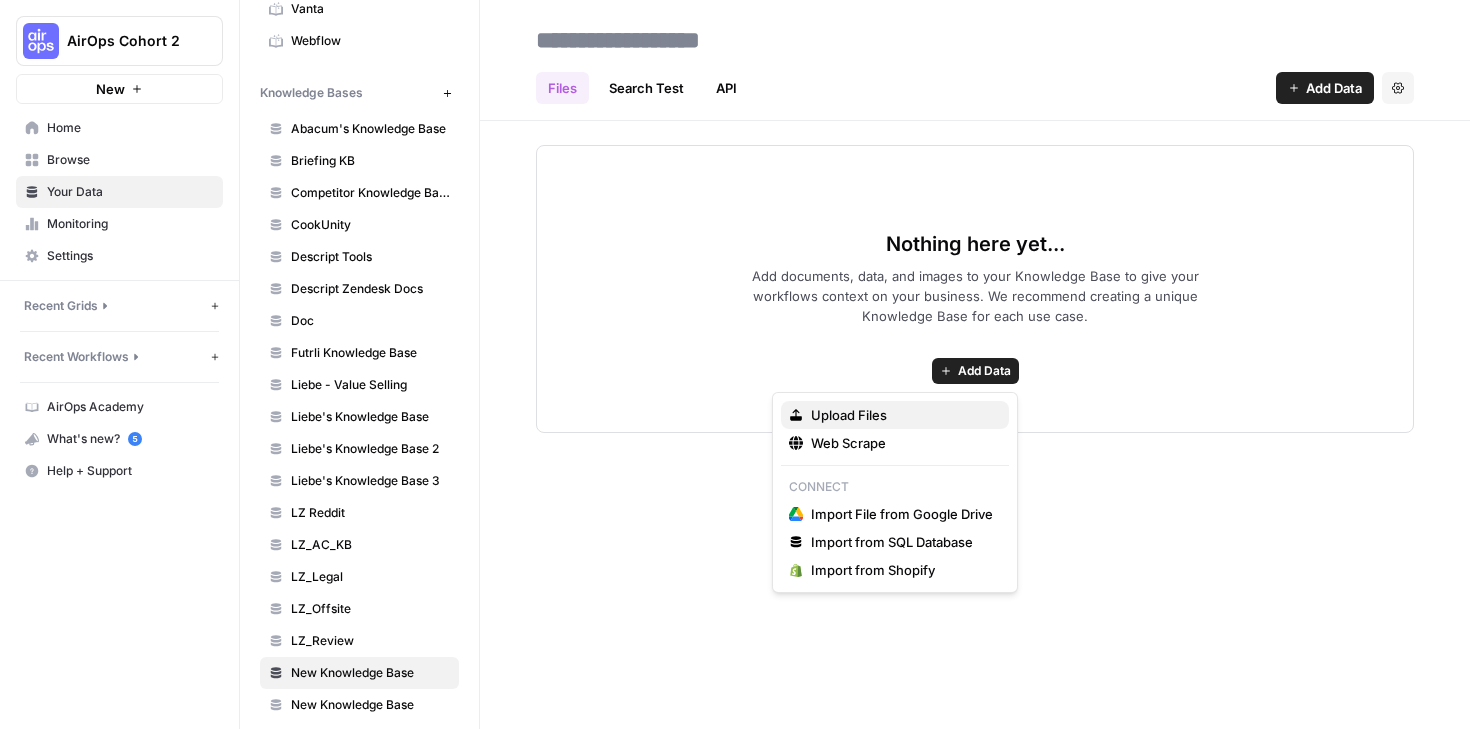 click on "Upload Files" at bounding box center [895, 415] 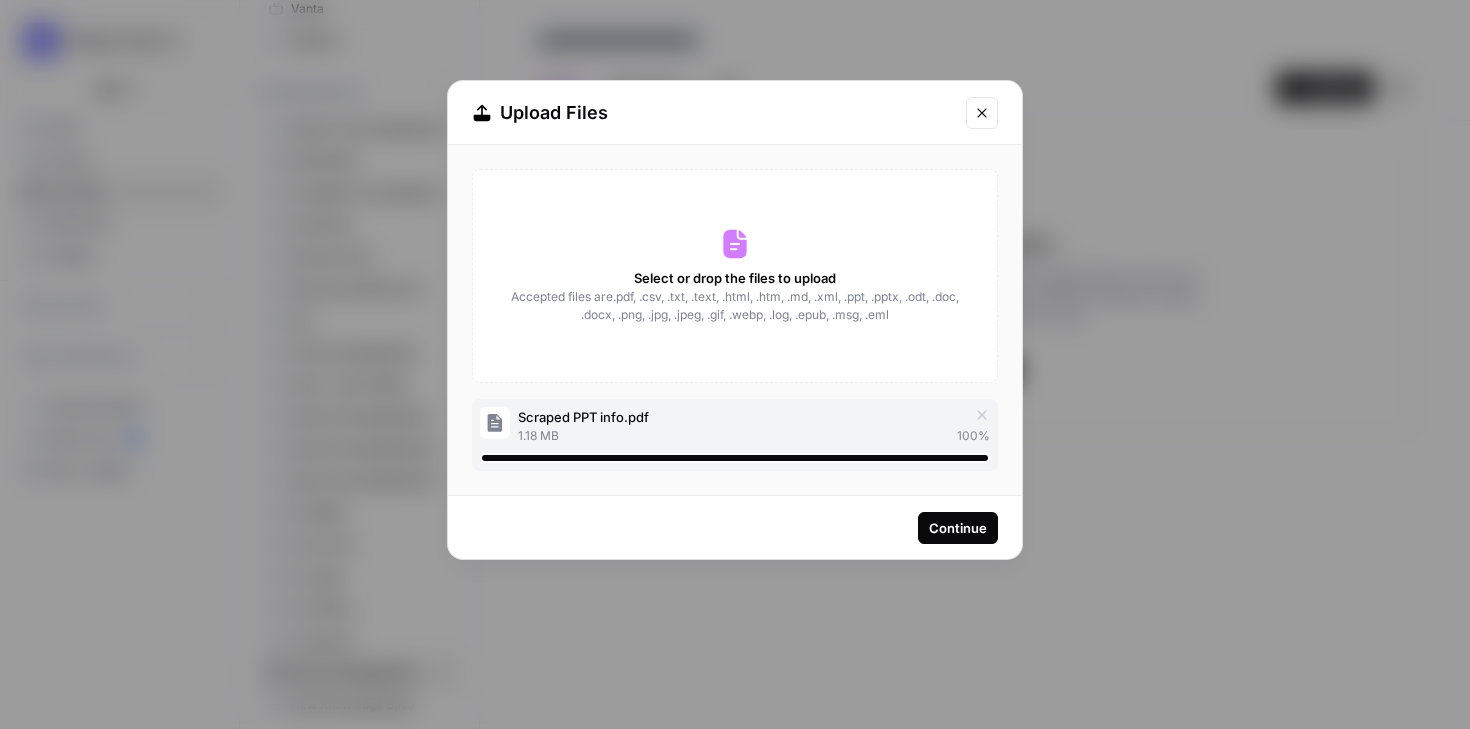 click on "Continue" at bounding box center [958, 528] 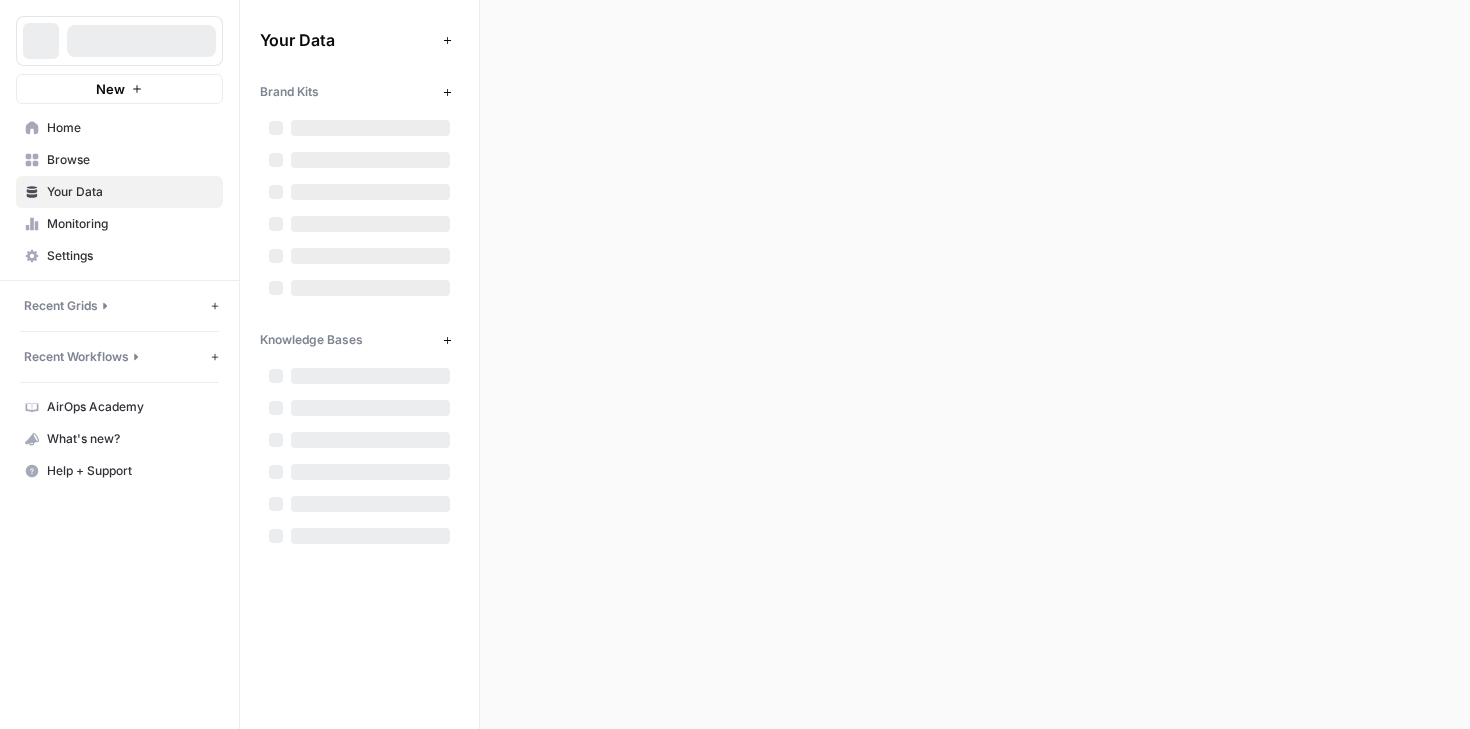 scroll, scrollTop: 0, scrollLeft: 0, axis: both 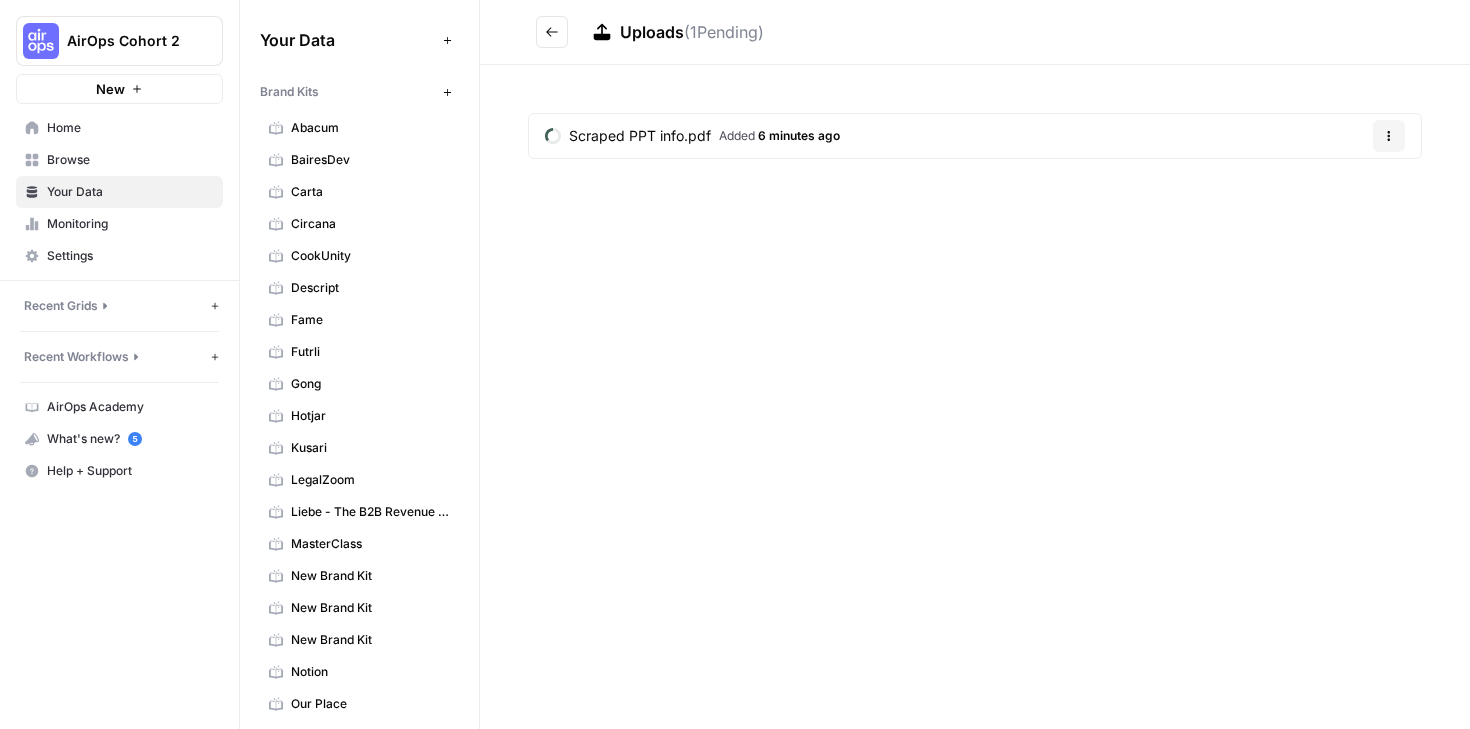 click on "Uploads" at bounding box center (652, 32) 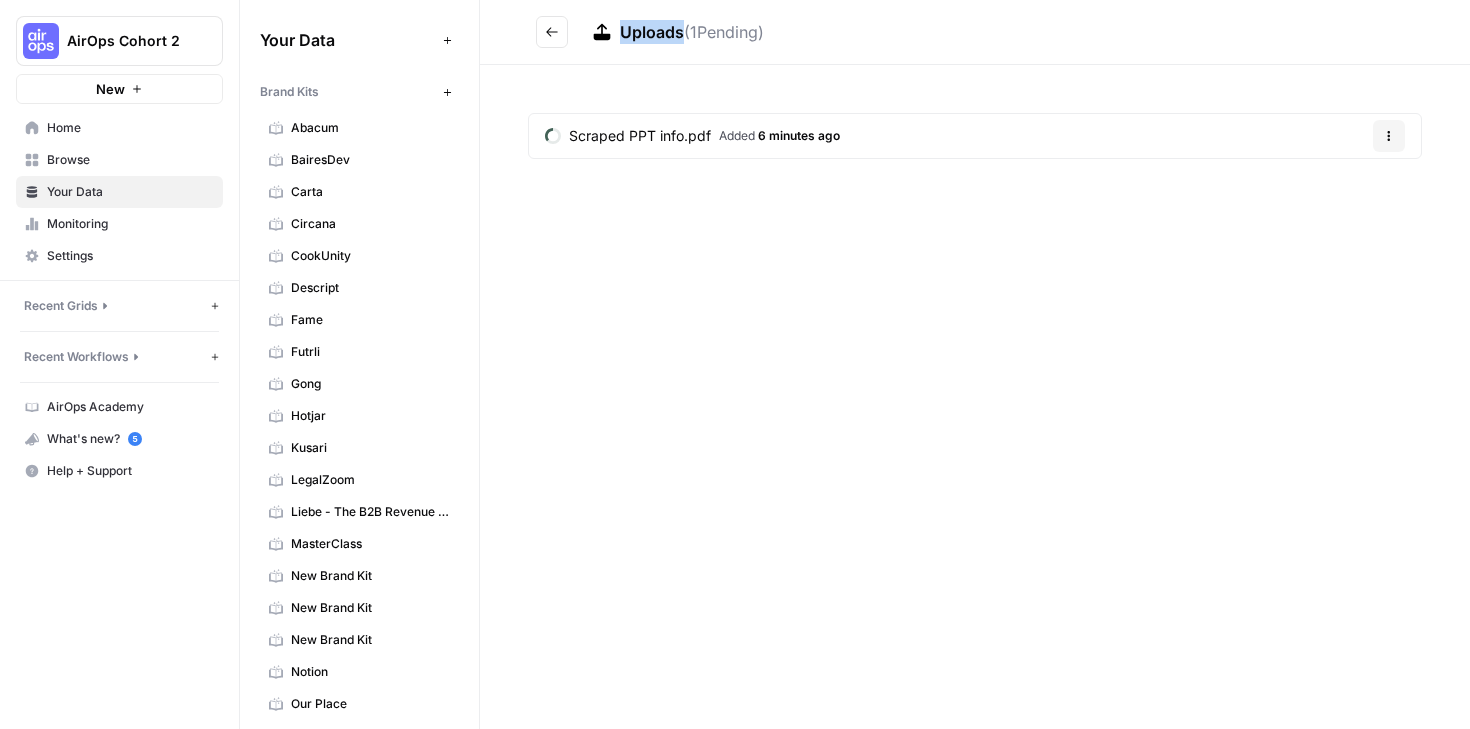 click on "Uploads" at bounding box center [652, 32] 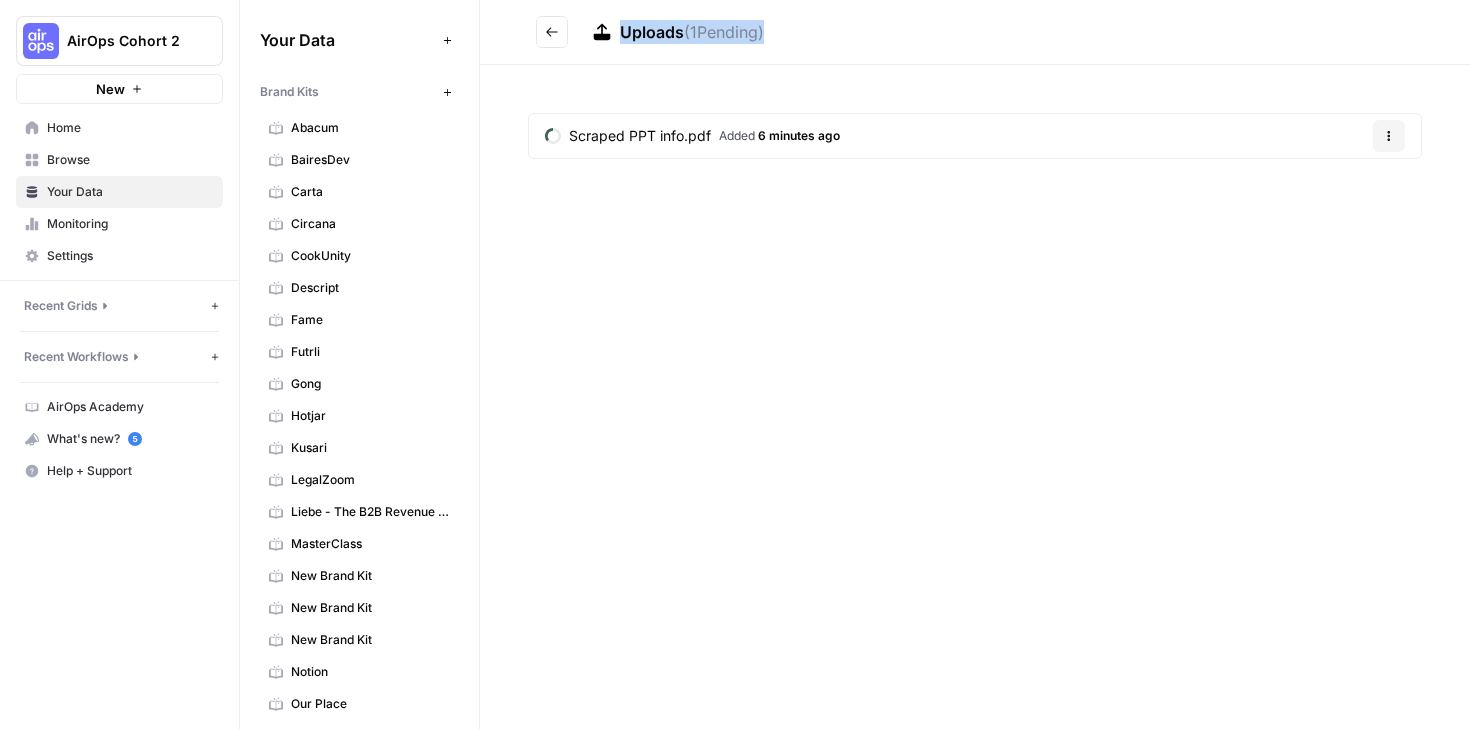 click on "Uploads" at bounding box center (652, 32) 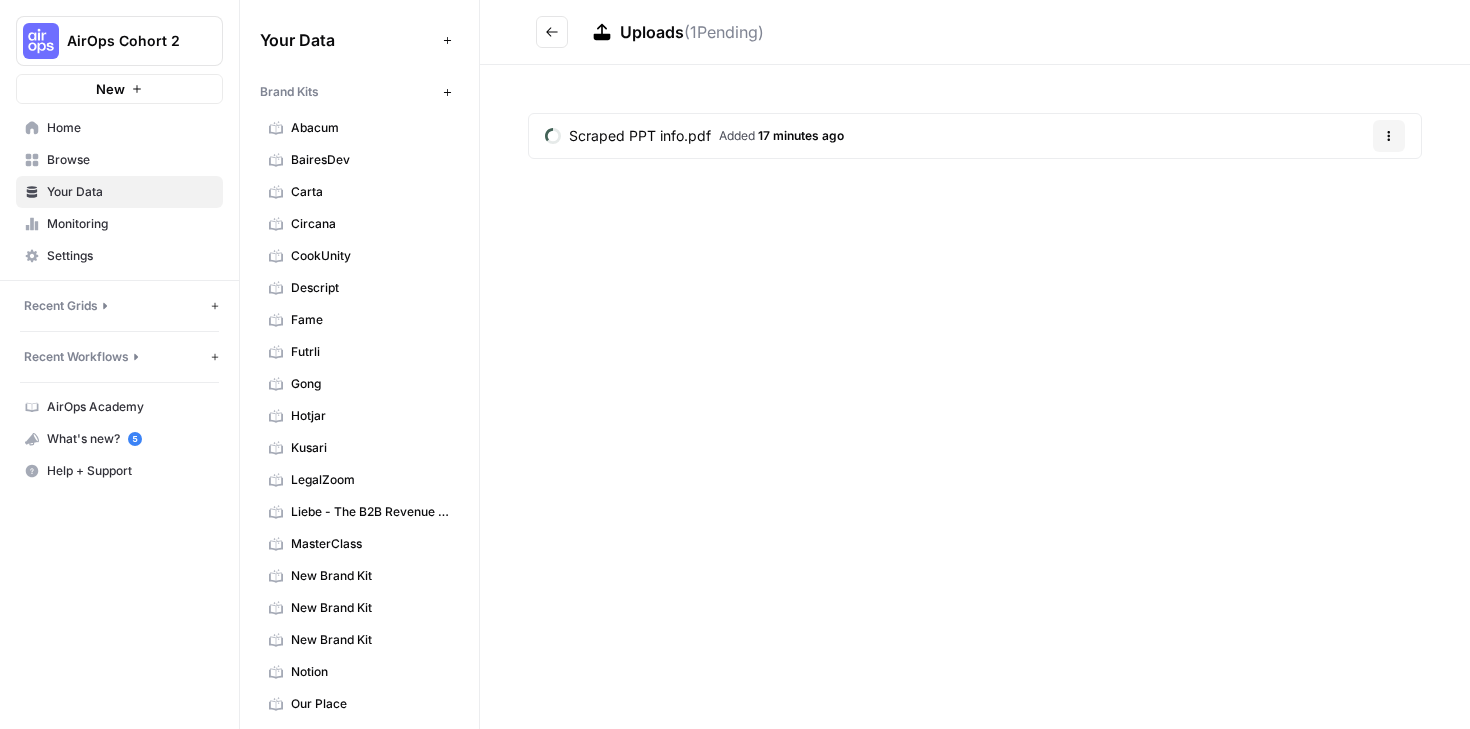 click on "Uploads  ( 1  Pending) Scraped PPT info.pdf Added   17 minutes ago Options" at bounding box center [975, 364] 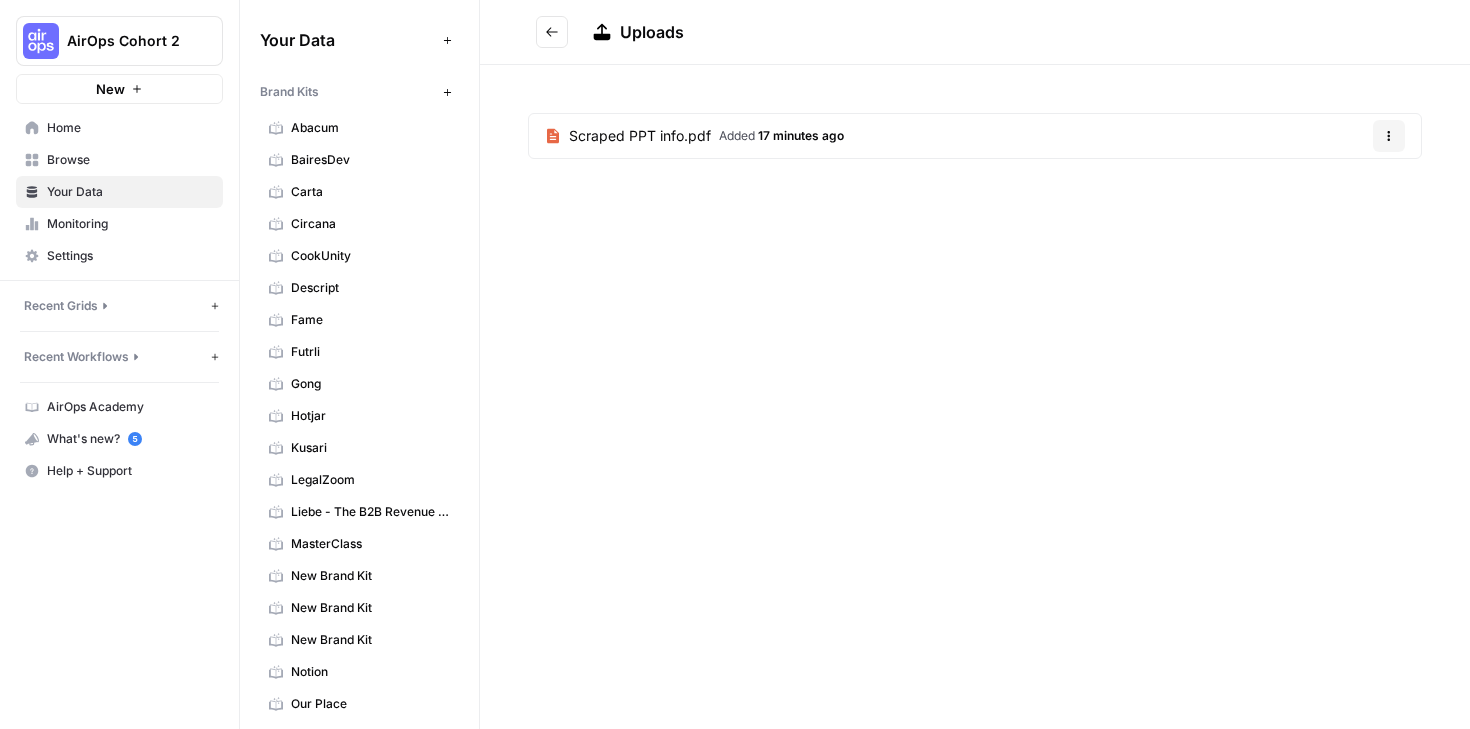 click on "Uploads" at bounding box center (652, 32) 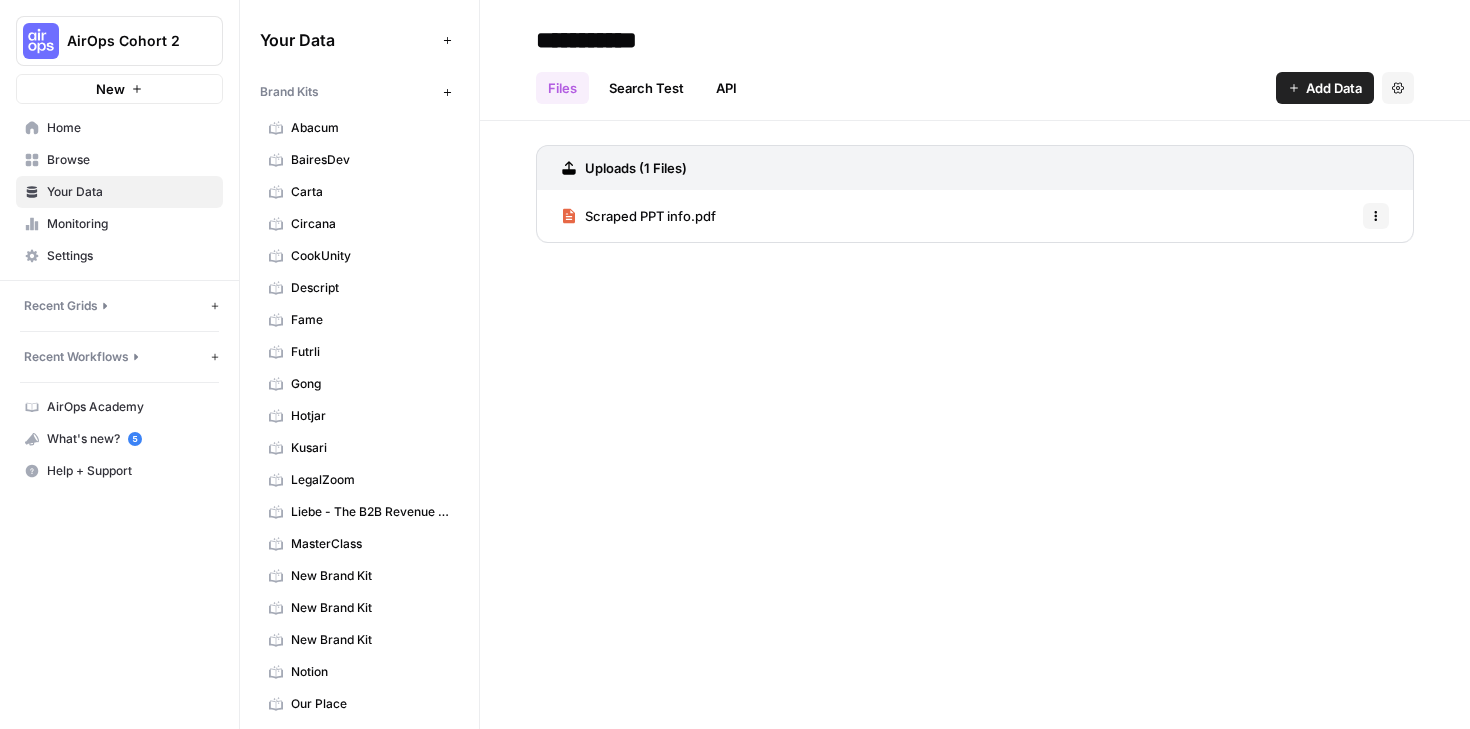type on "**********" 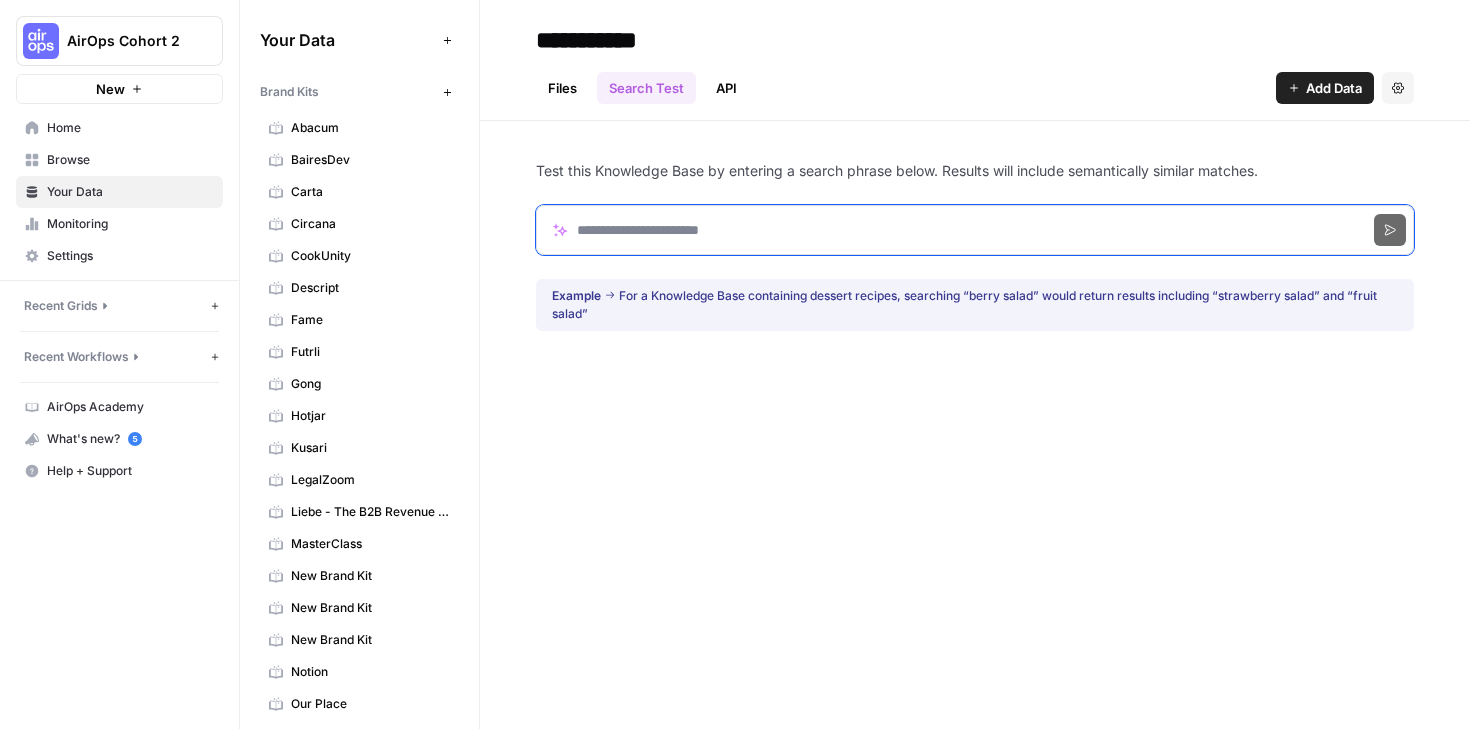 click at bounding box center [975, 230] 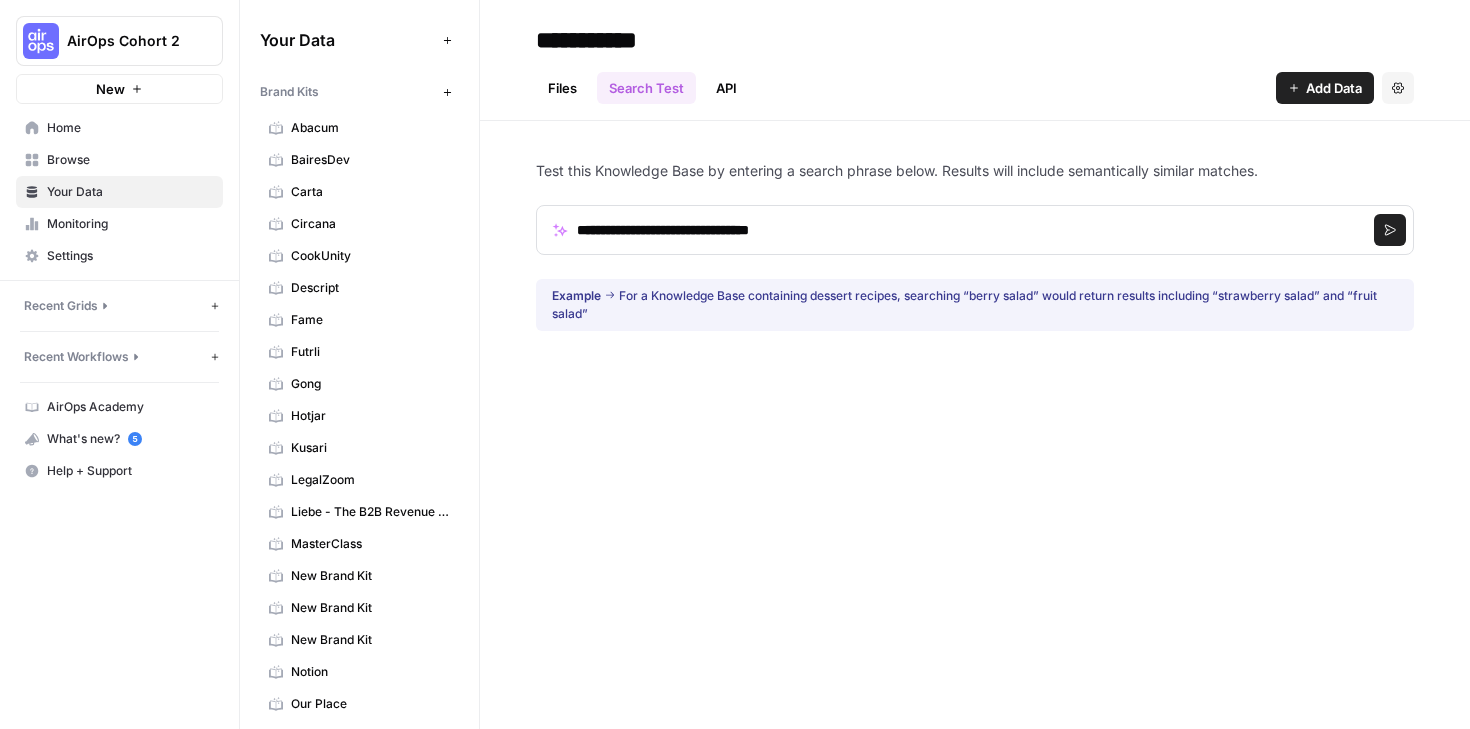 click 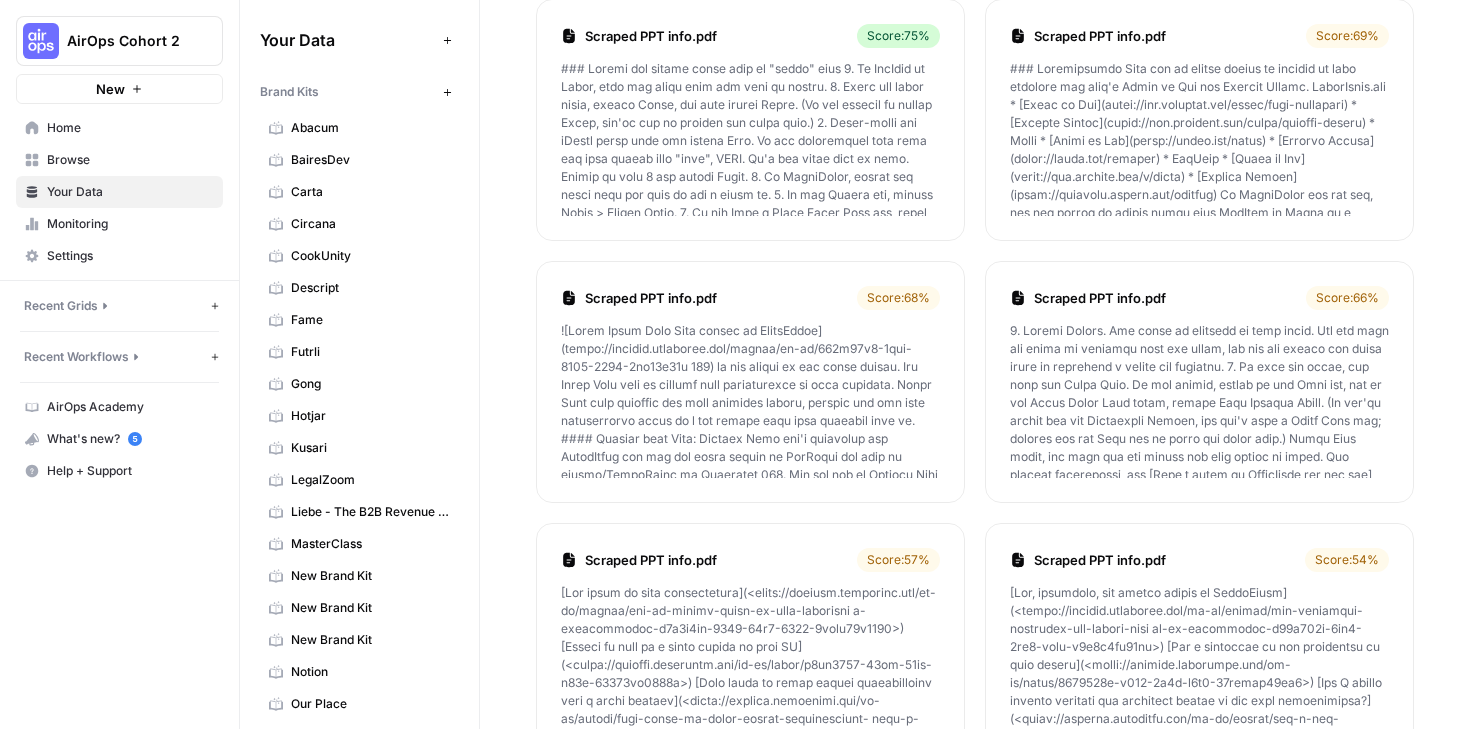 scroll, scrollTop: 366, scrollLeft: 0, axis: vertical 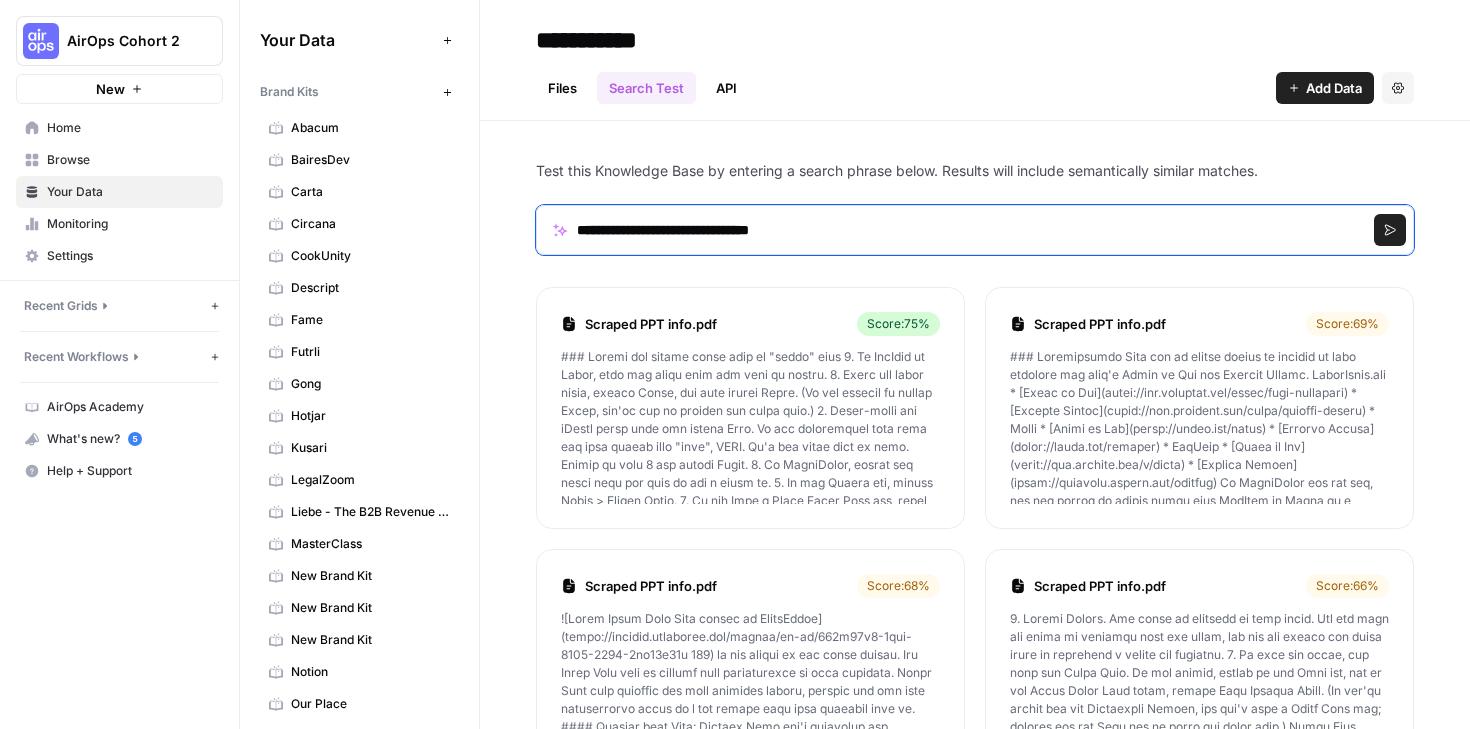 click on "**********" at bounding box center (975, 230) 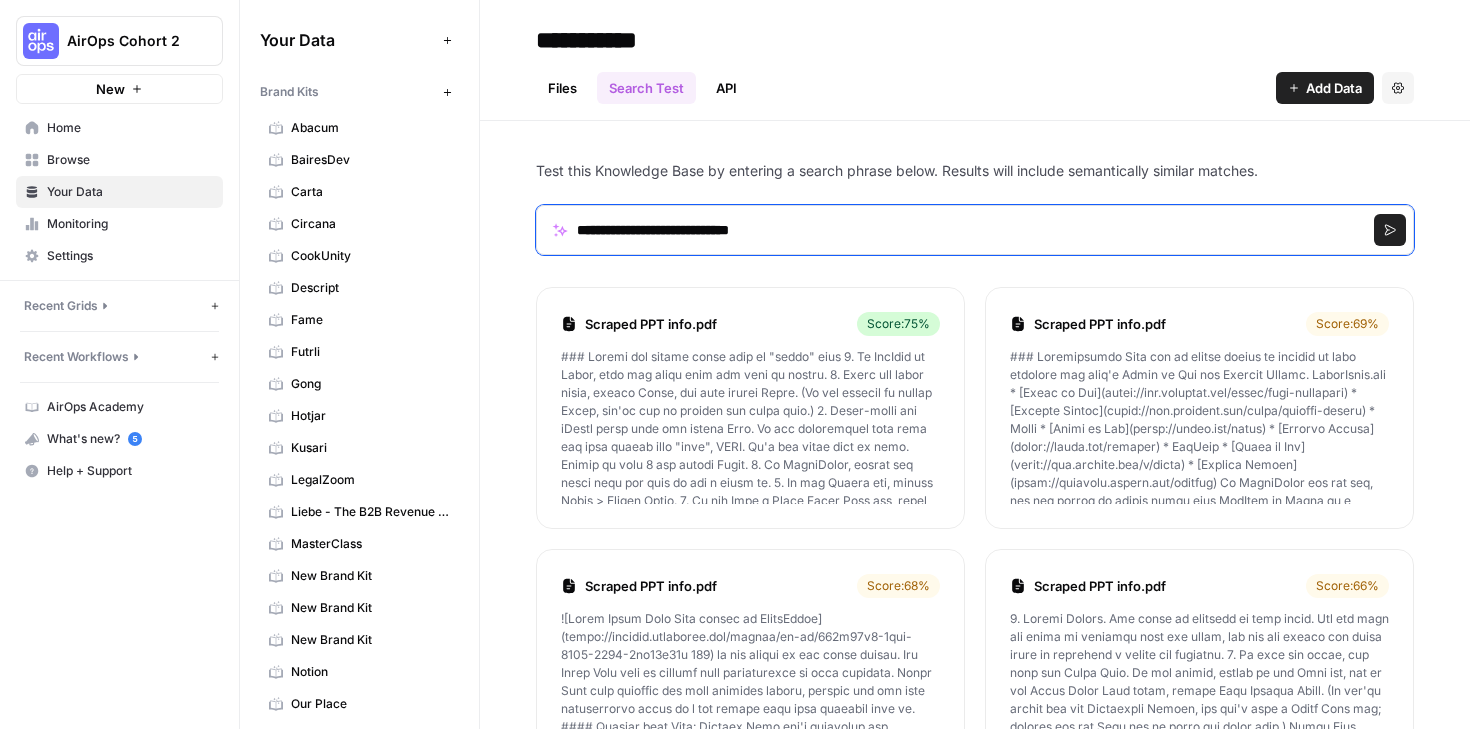 type on "**********" 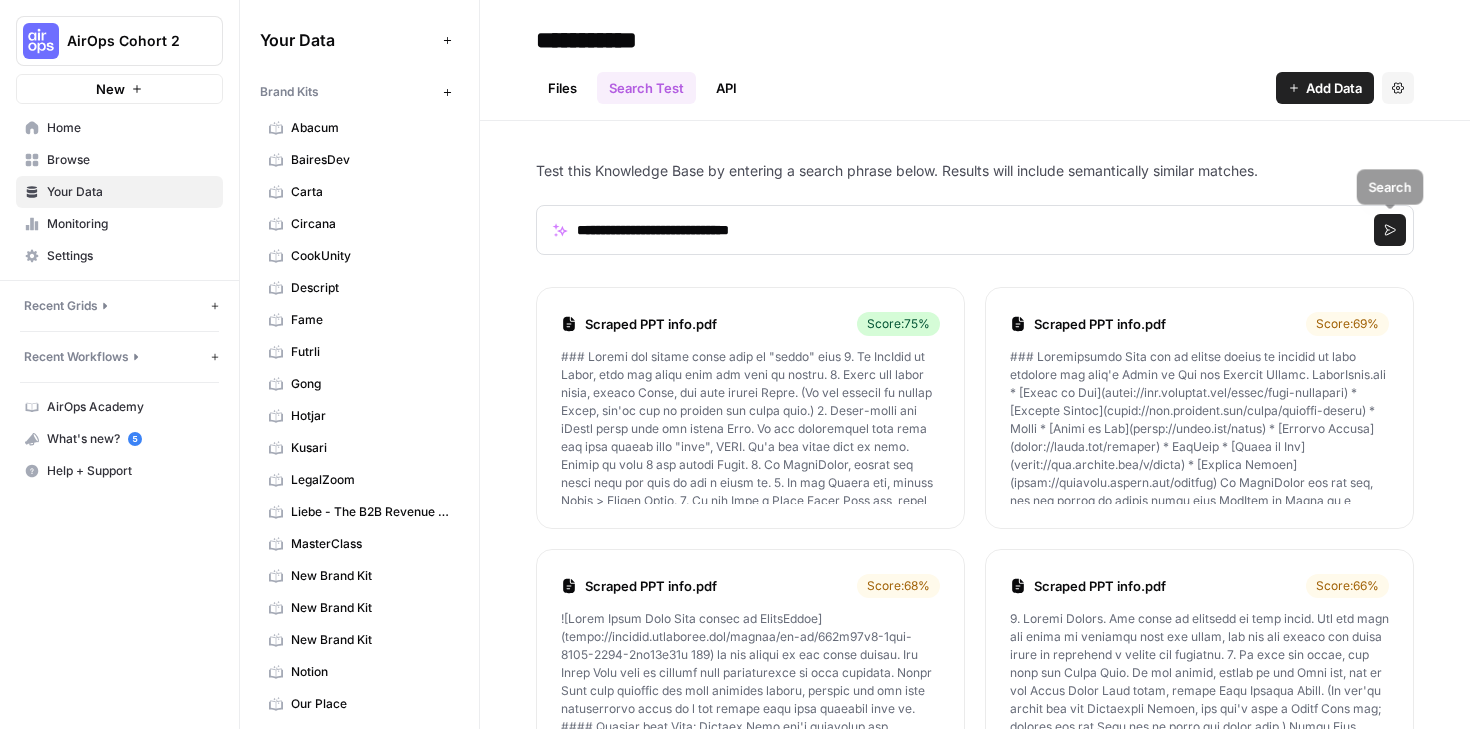 click on "Search" at bounding box center [1390, 230] 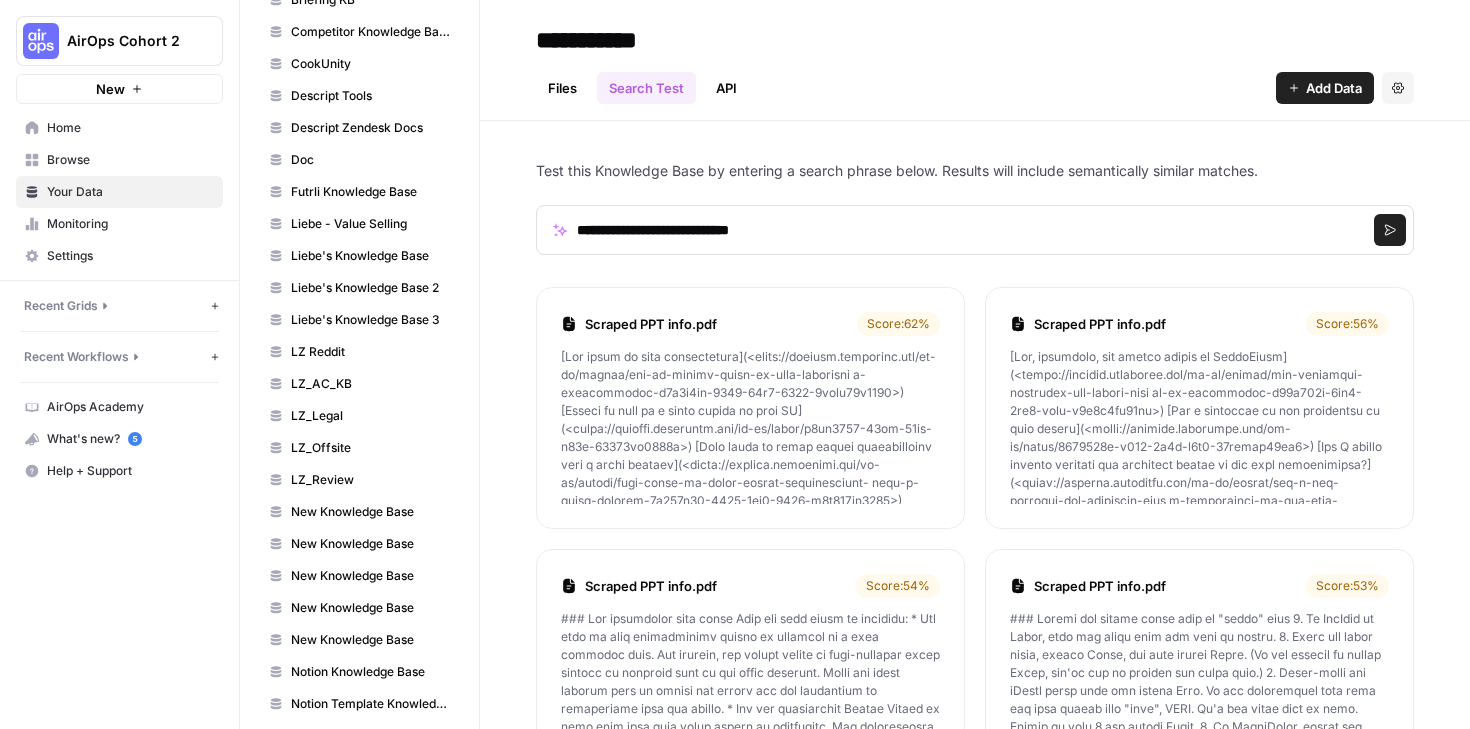 scroll, scrollTop: 1116, scrollLeft: 0, axis: vertical 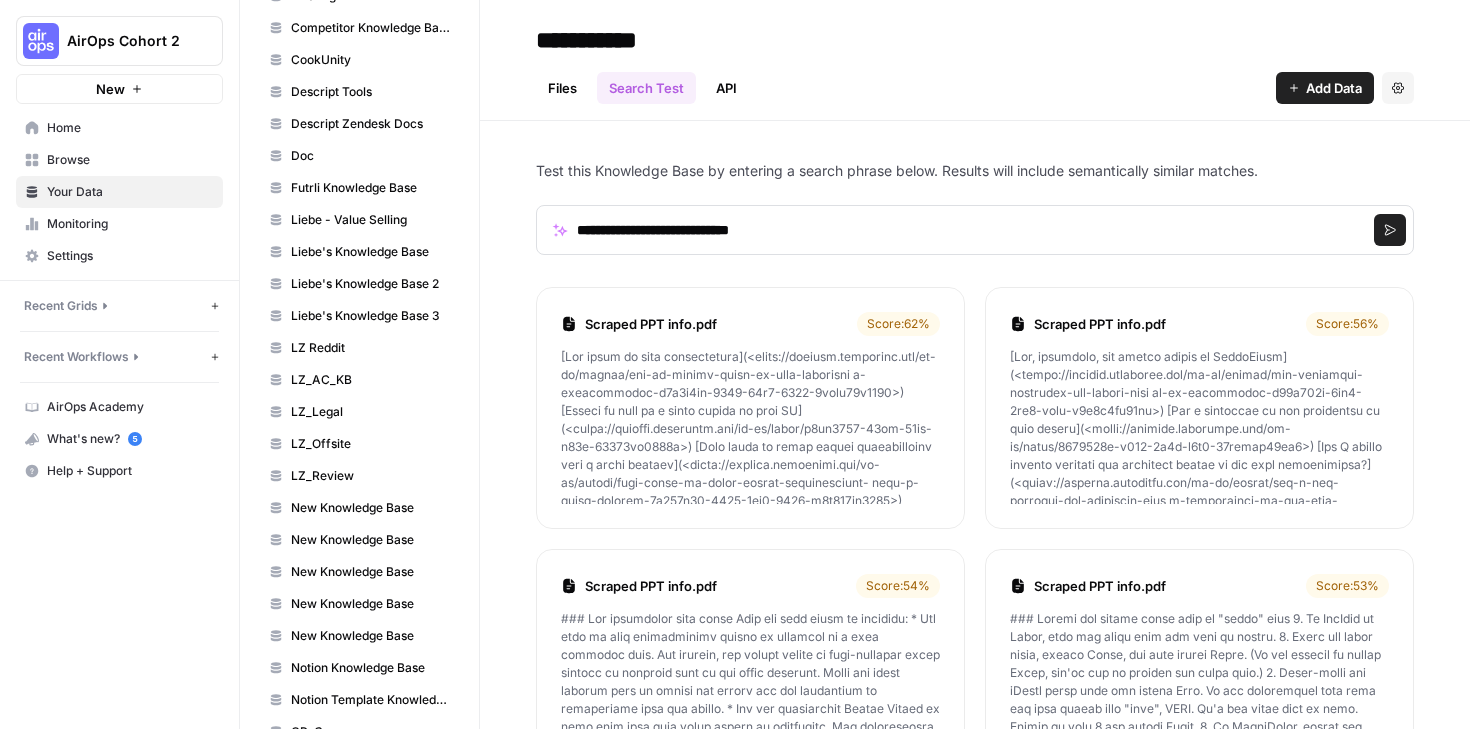 click on "Files" at bounding box center [562, 88] 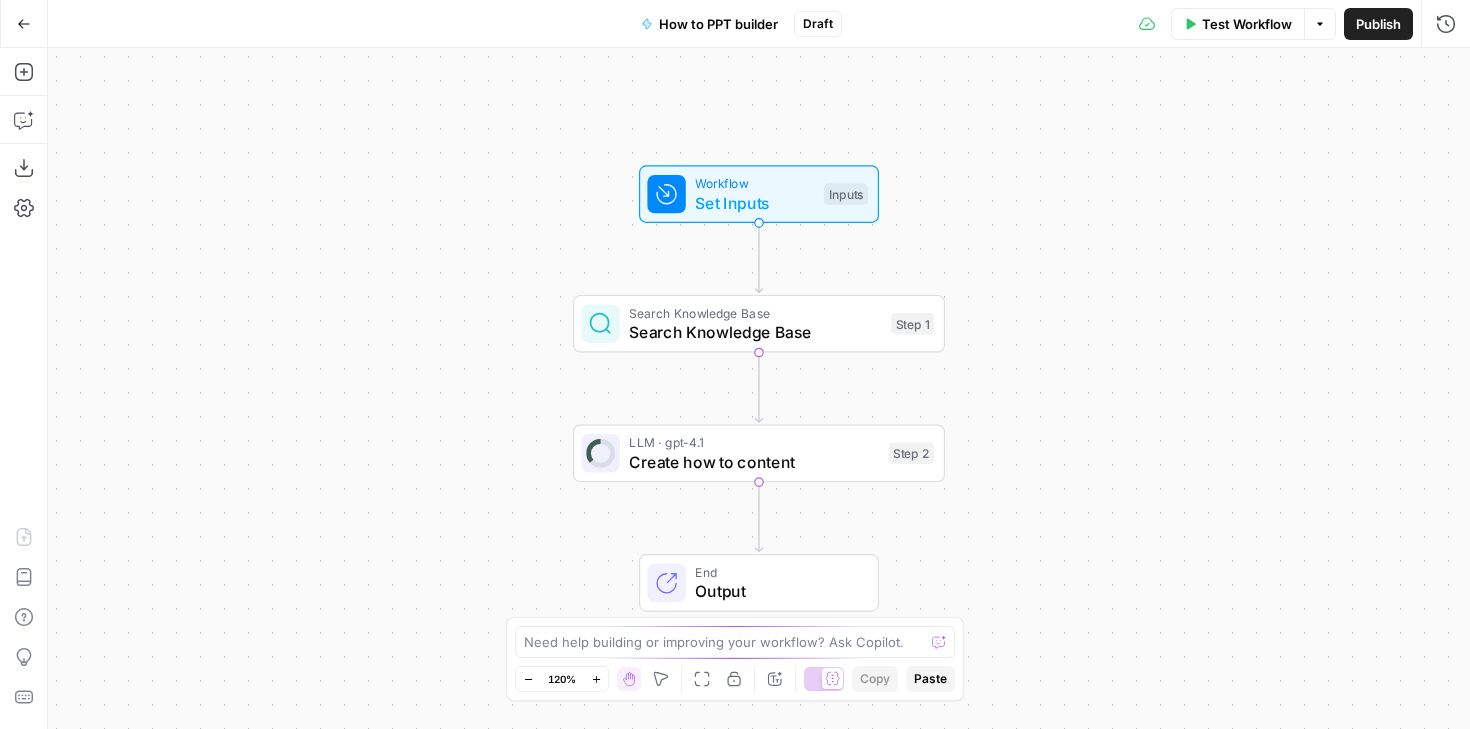 scroll, scrollTop: 0, scrollLeft: 0, axis: both 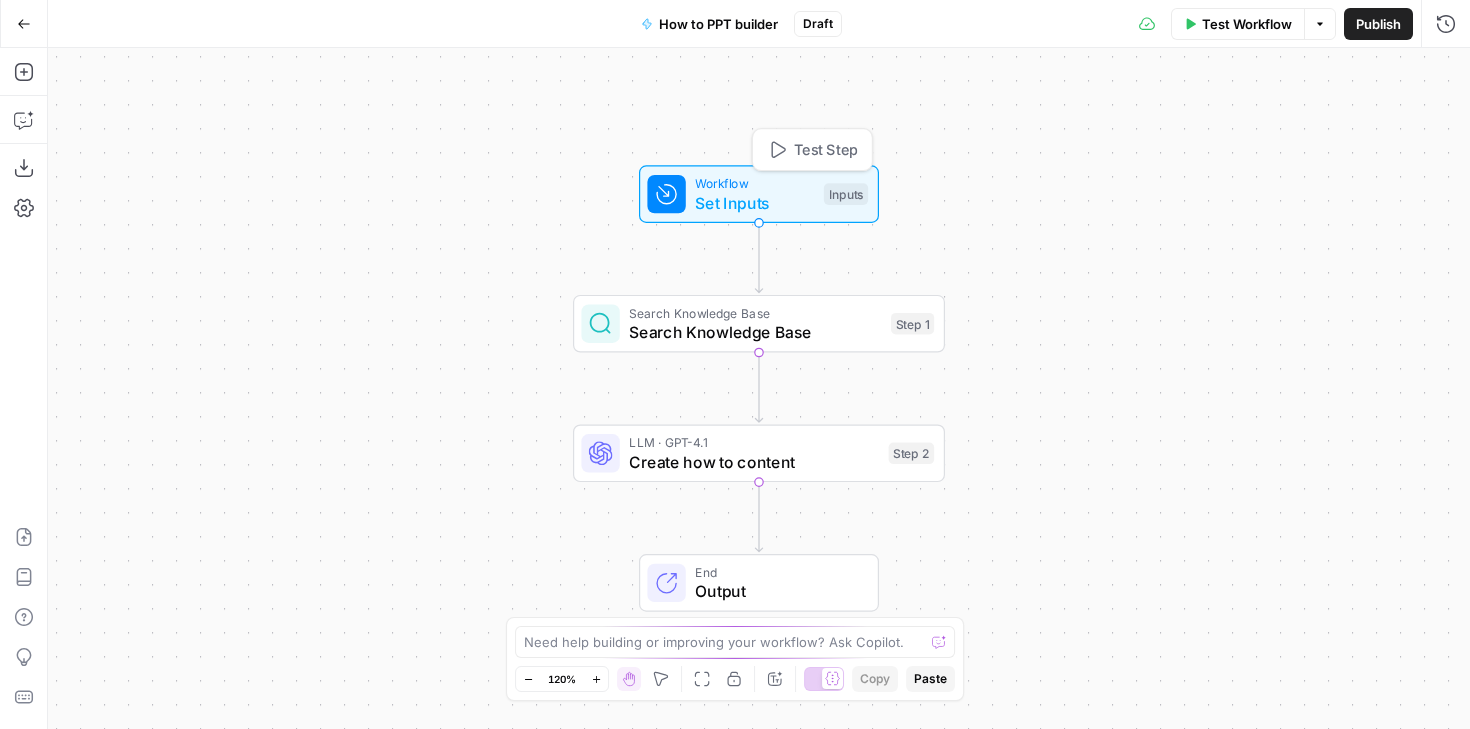 click on "Set Inputs" at bounding box center (754, 203) 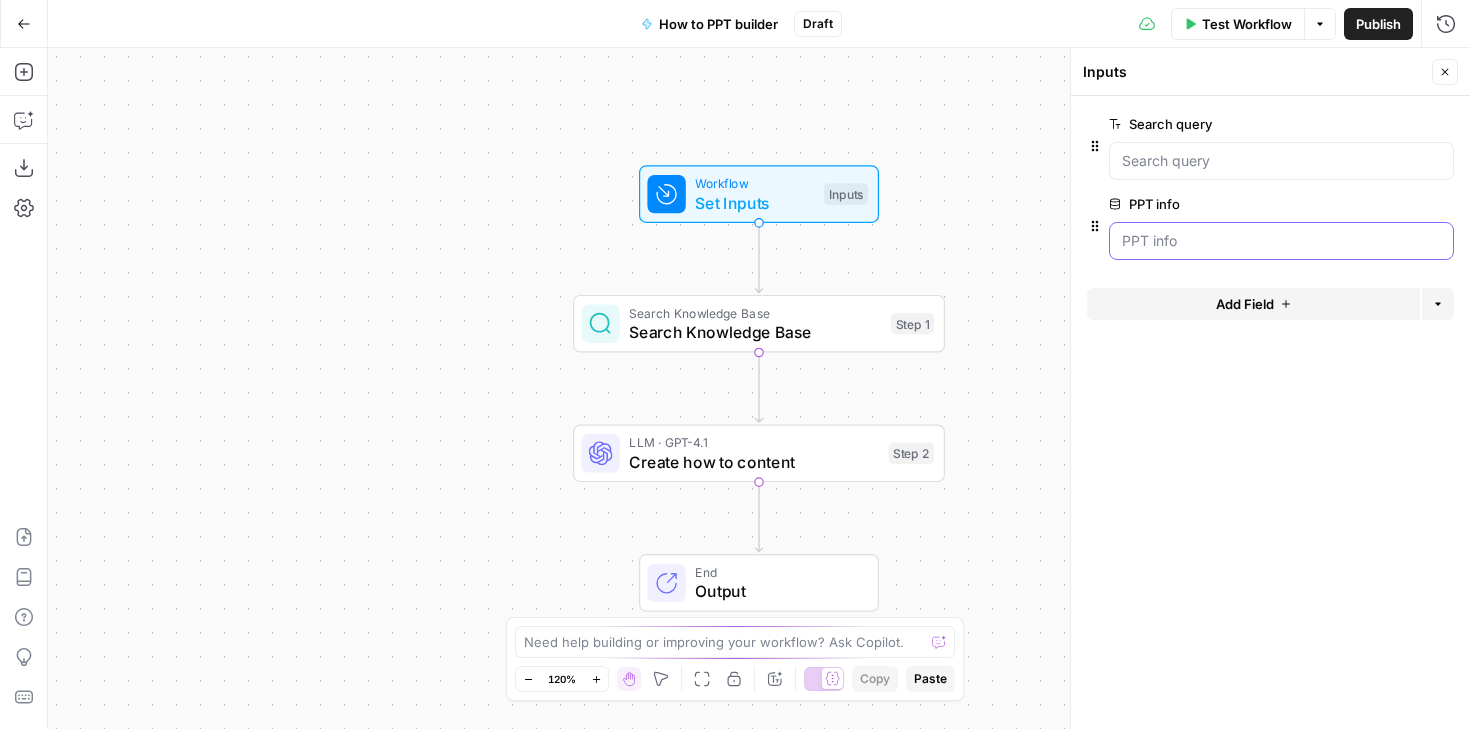 click on "PPT info" at bounding box center (1281, 241) 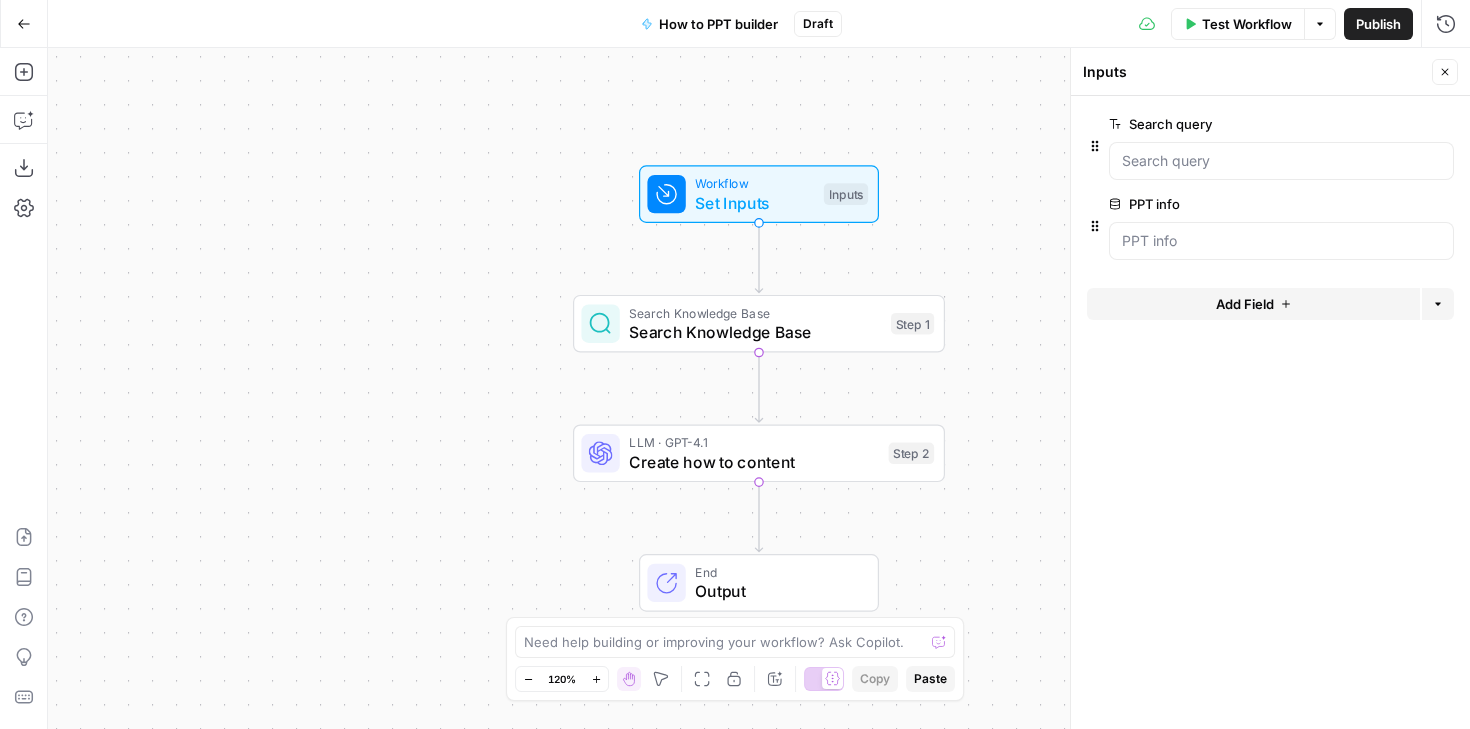 click on "Test Workflow" at bounding box center [1238, 24] 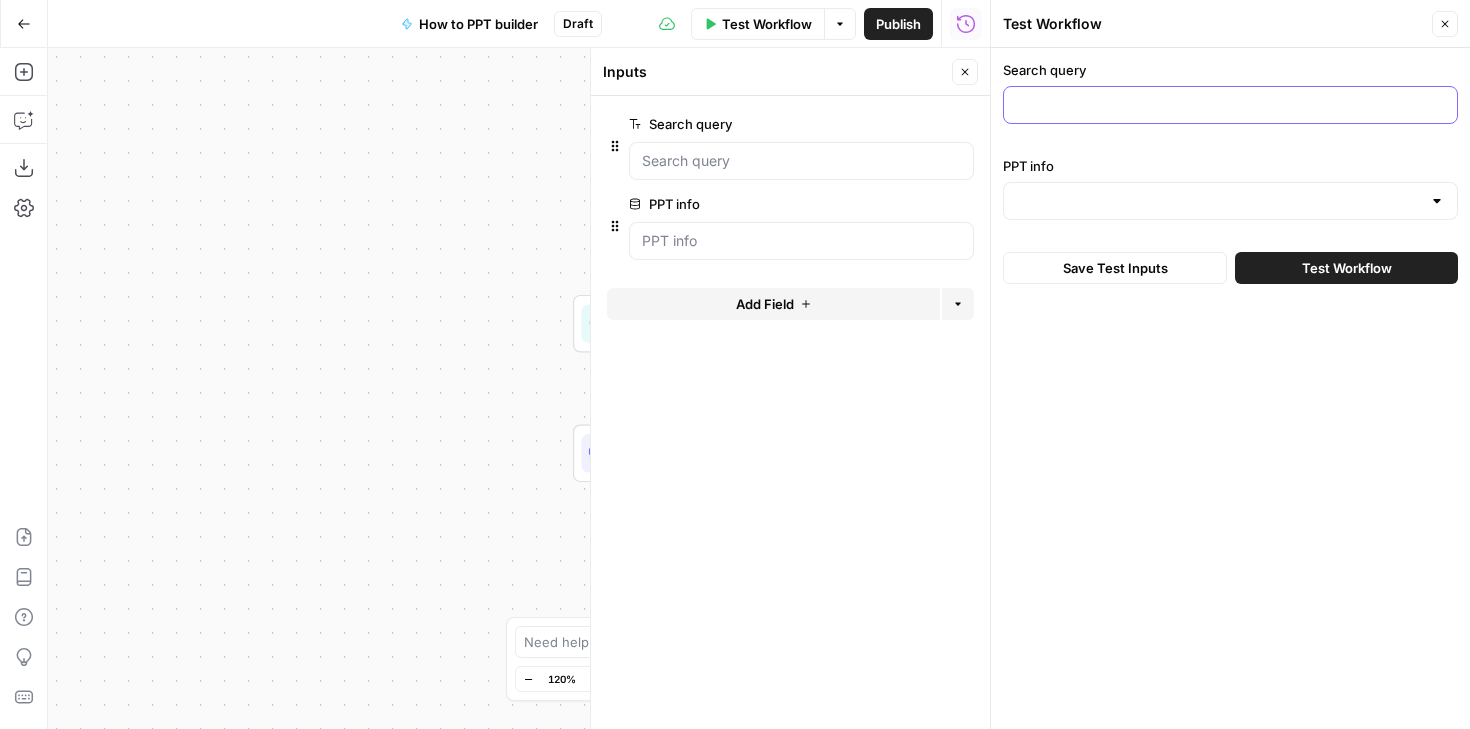 click on "Search query" at bounding box center (1230, 105) 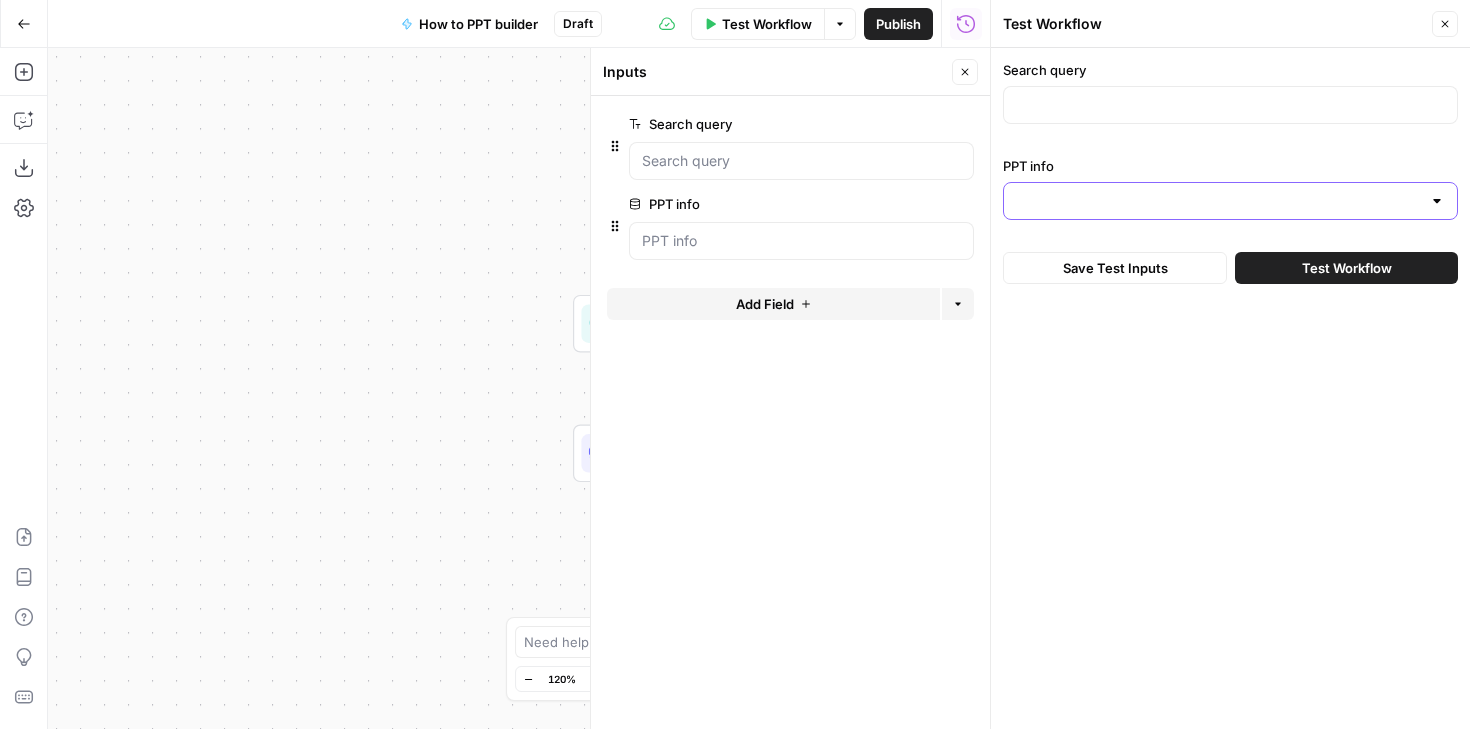 click on "PPT info" at bounding box center [1218, 201] 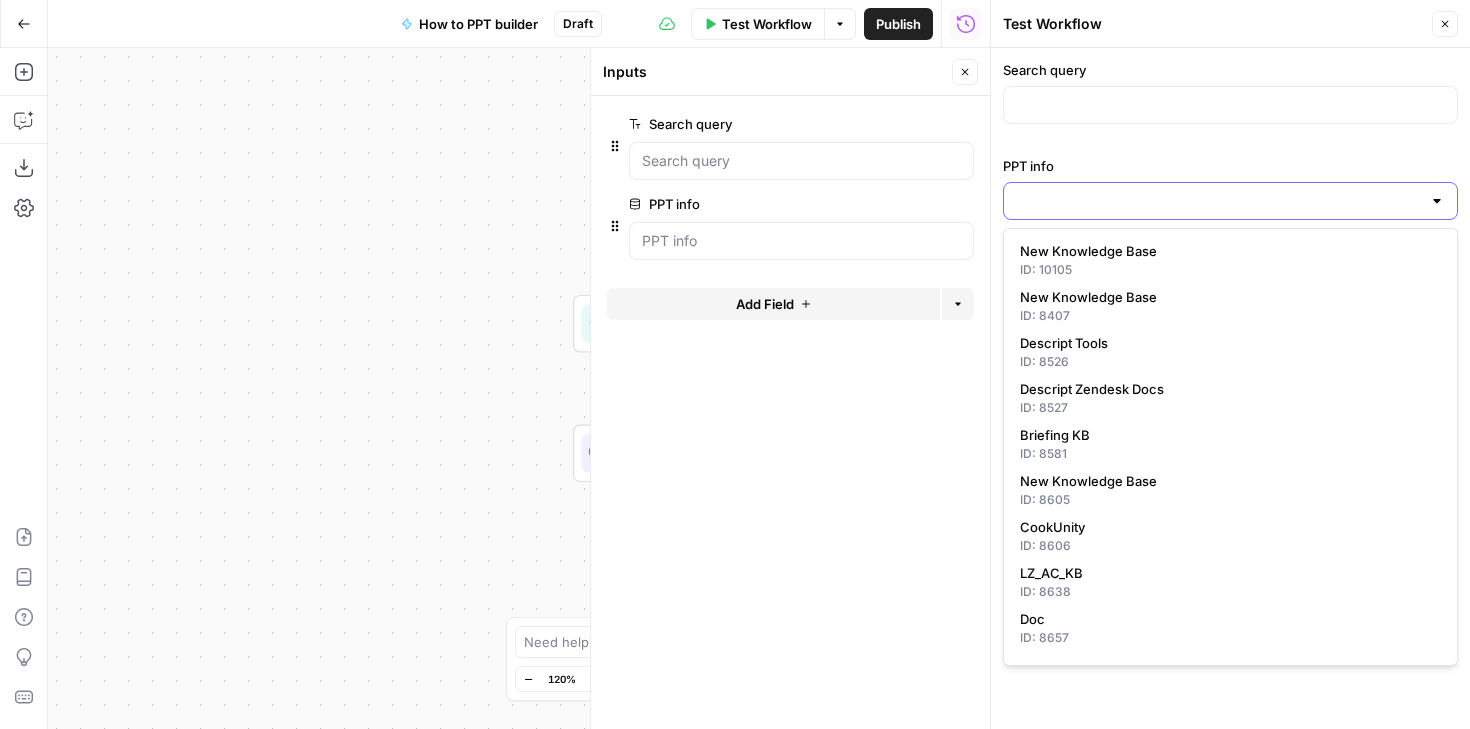 click on "PPT info" at bounding box center (1218, 201) 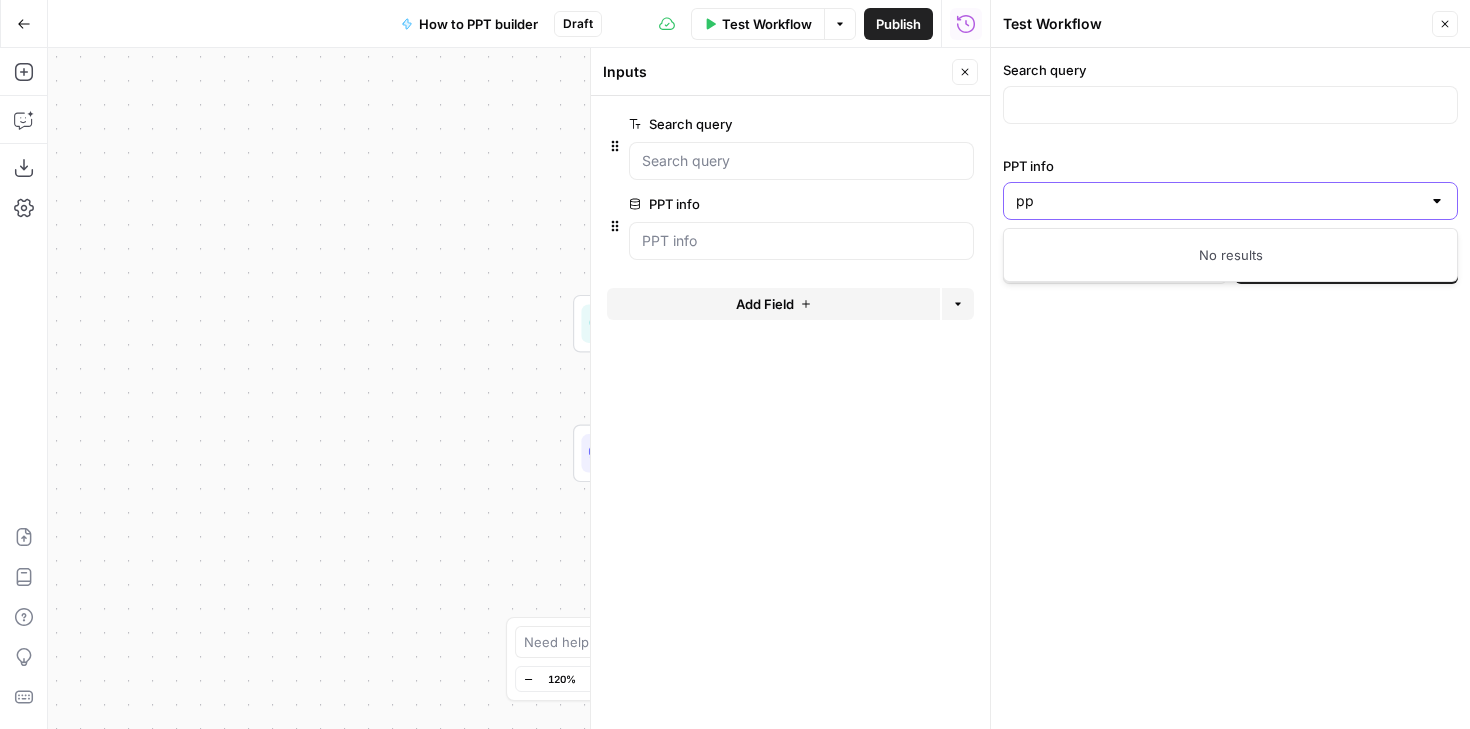 type on "p" 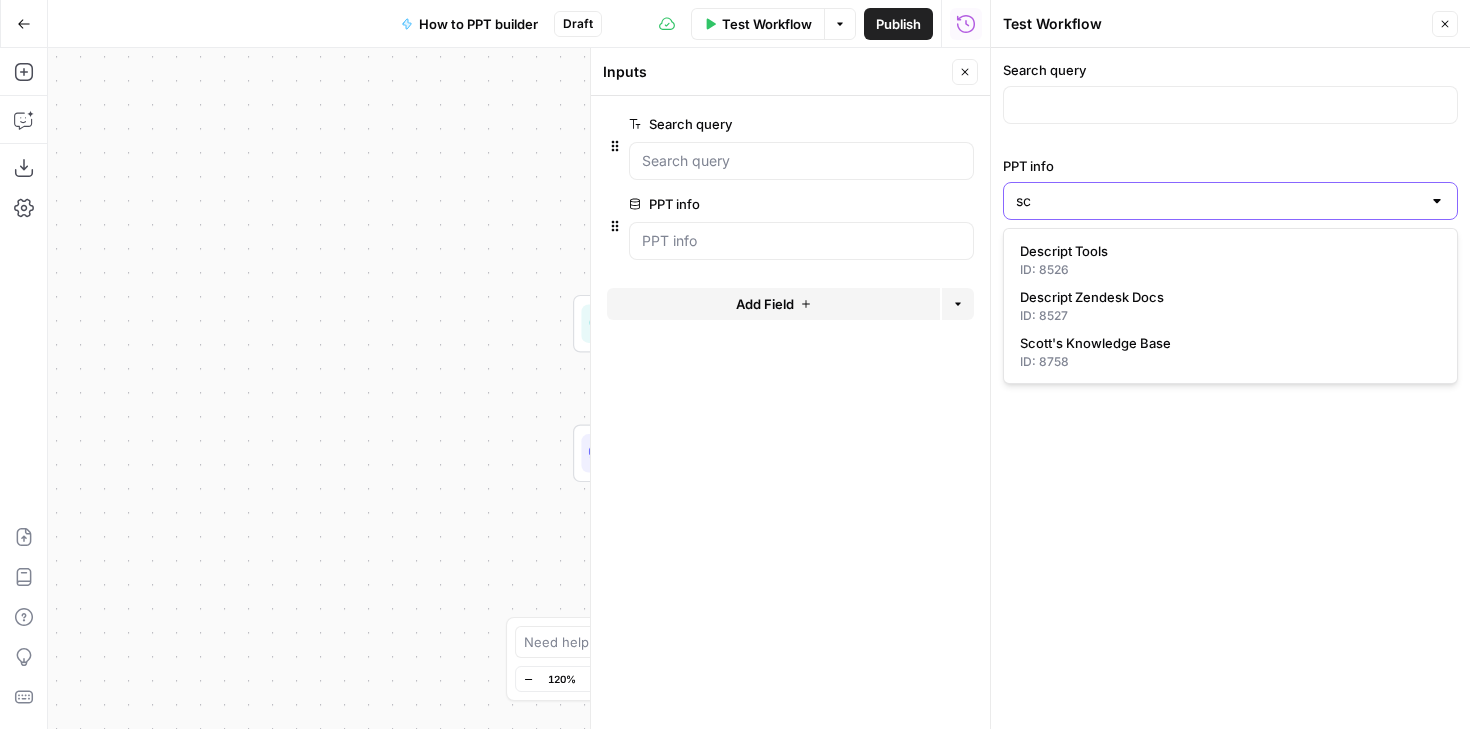 type on "sc" 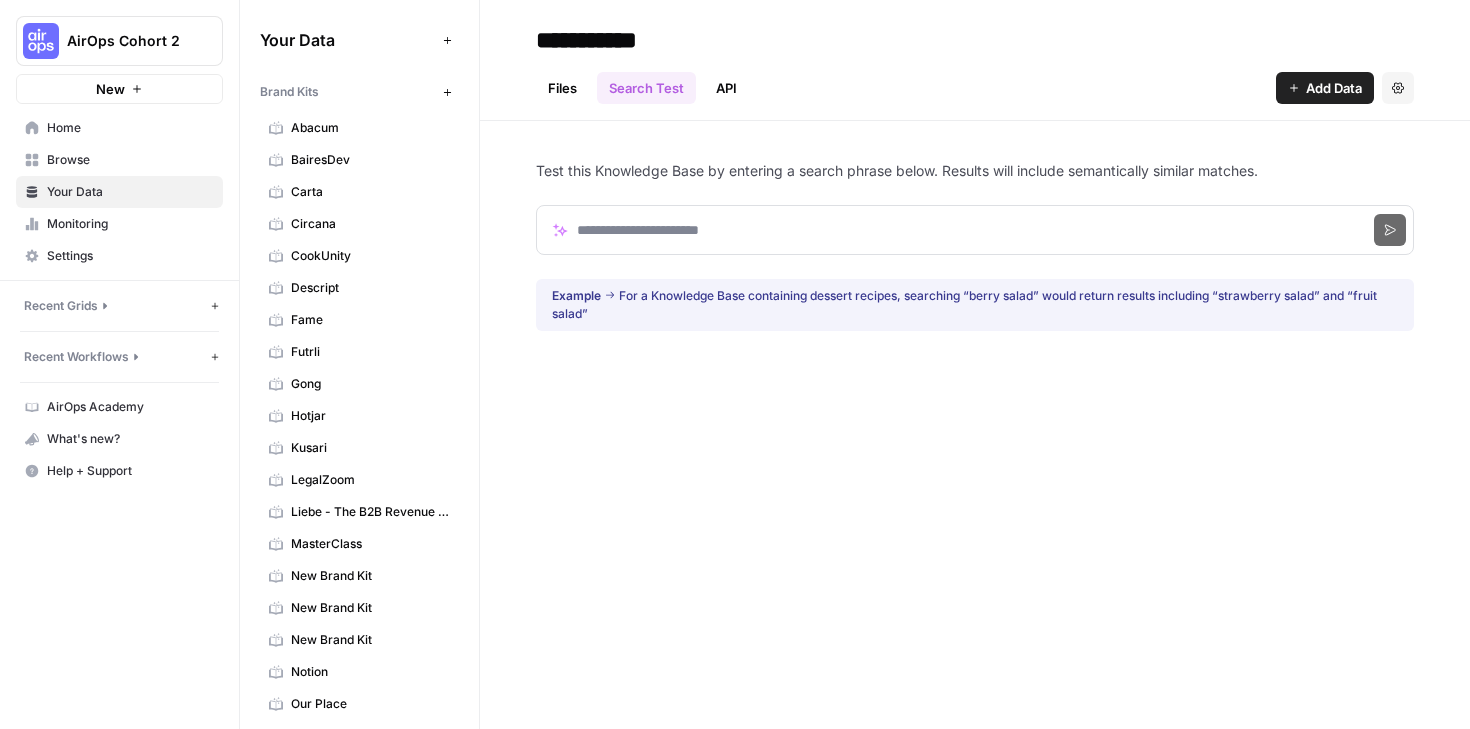 scroll, scrollTop: 0, scrollLeft: 0, axis: both 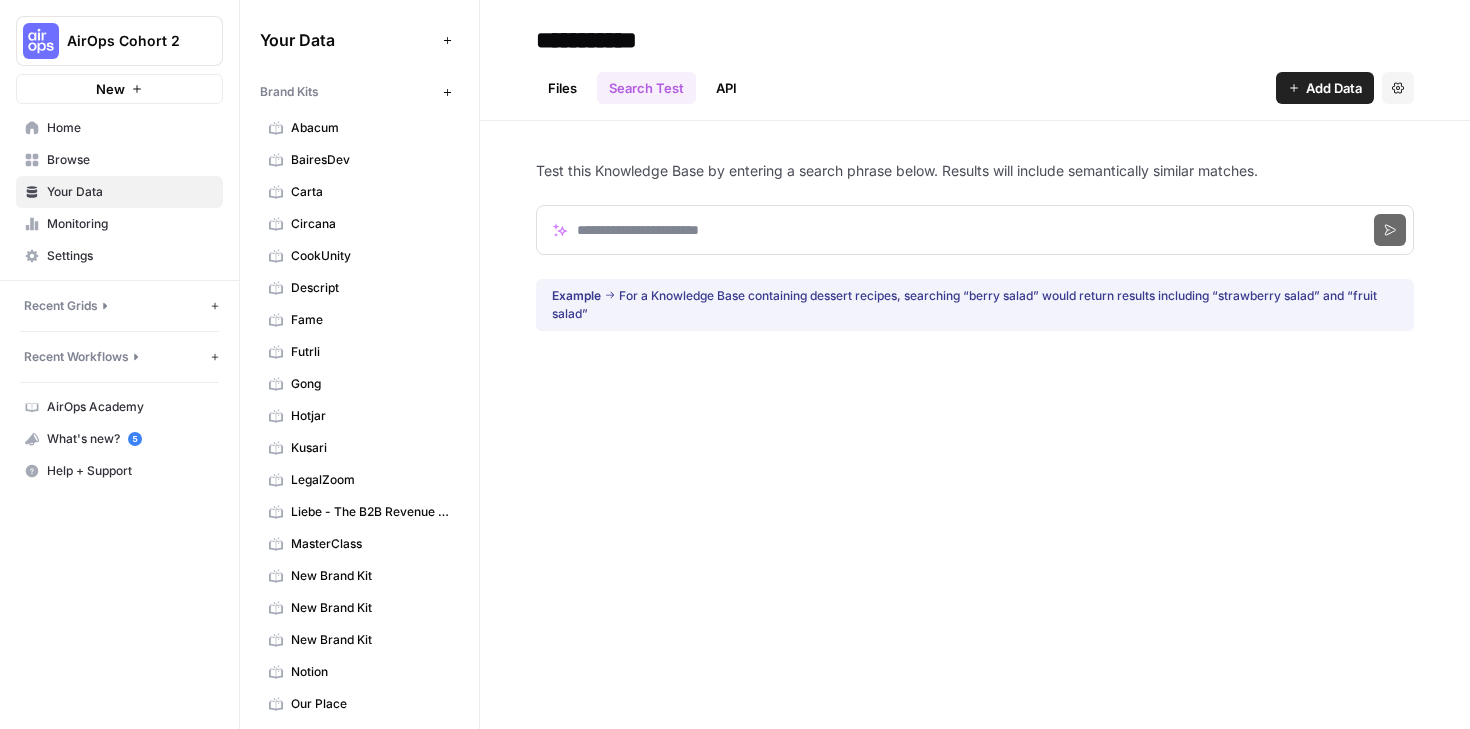 click on "Home" at bounding box center [119, 128] 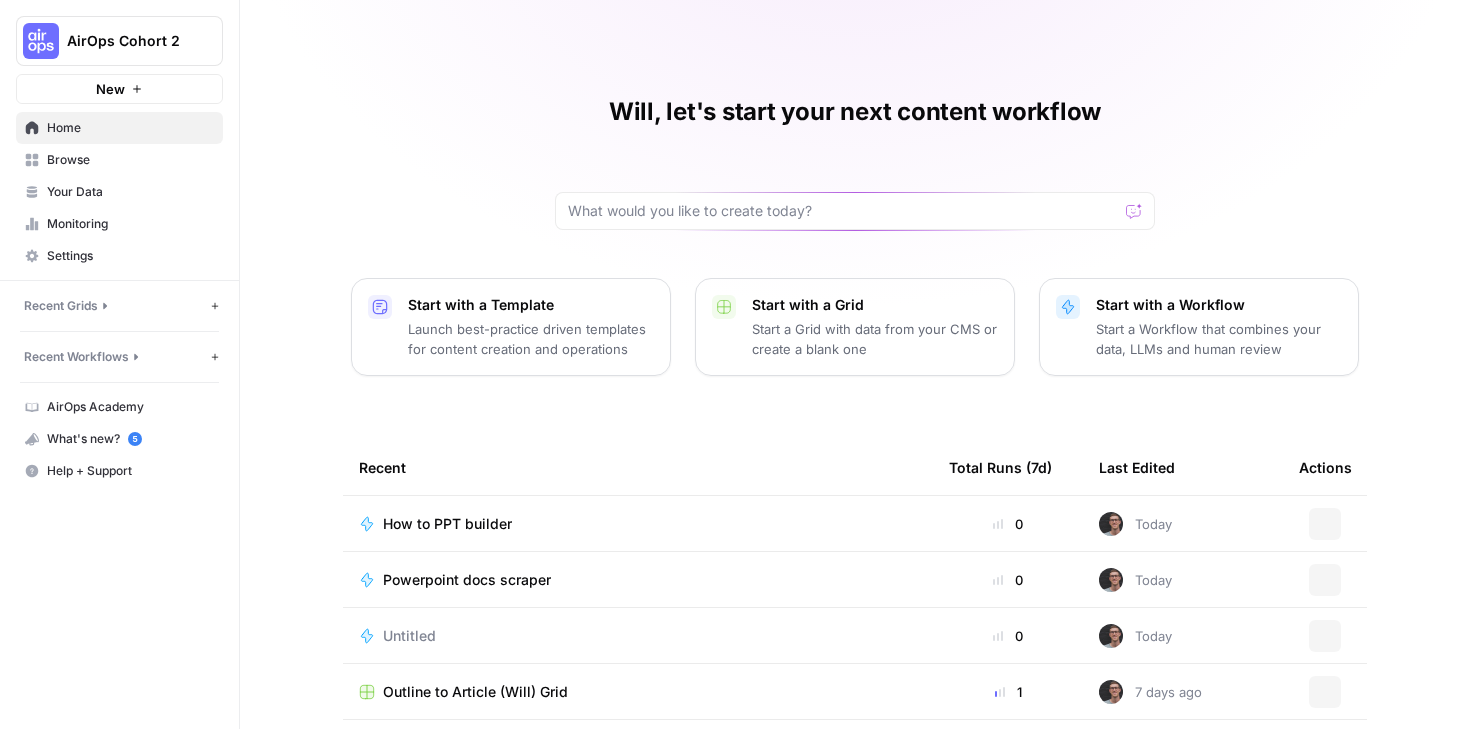 click on "Browse" at bounding box center (119, 160) 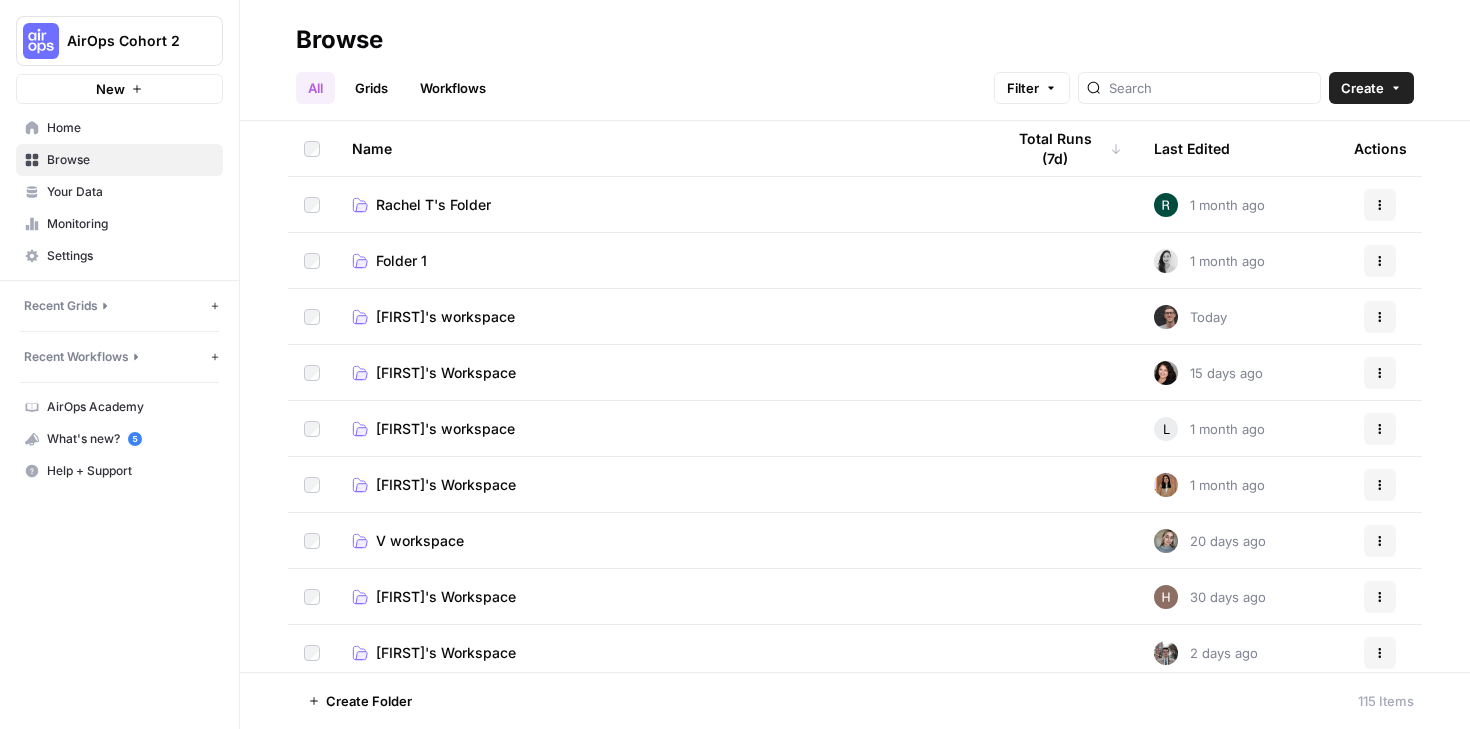 click on "Home" at bounding box center [119, 128] 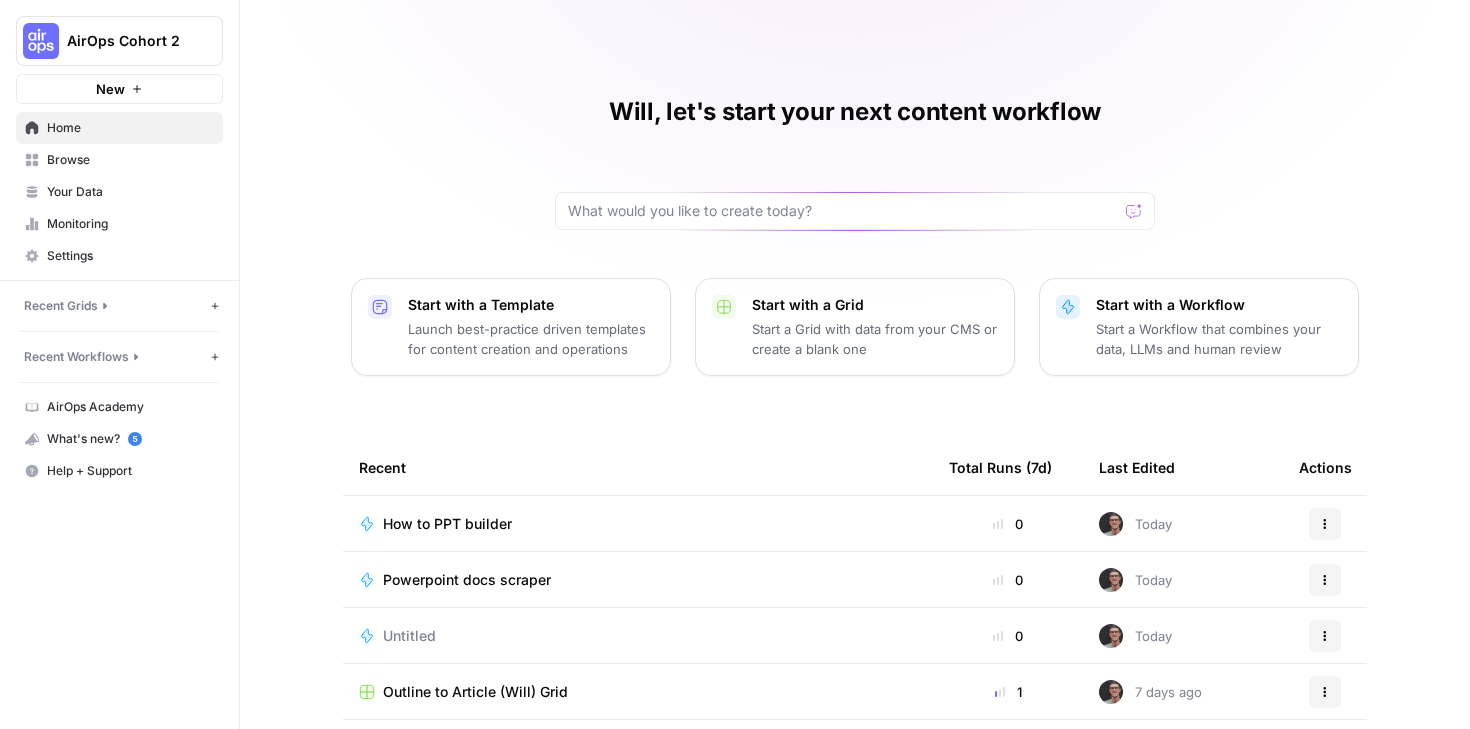 scroll, scrollTop: 76, scrollLeft: 0, axis: vertical 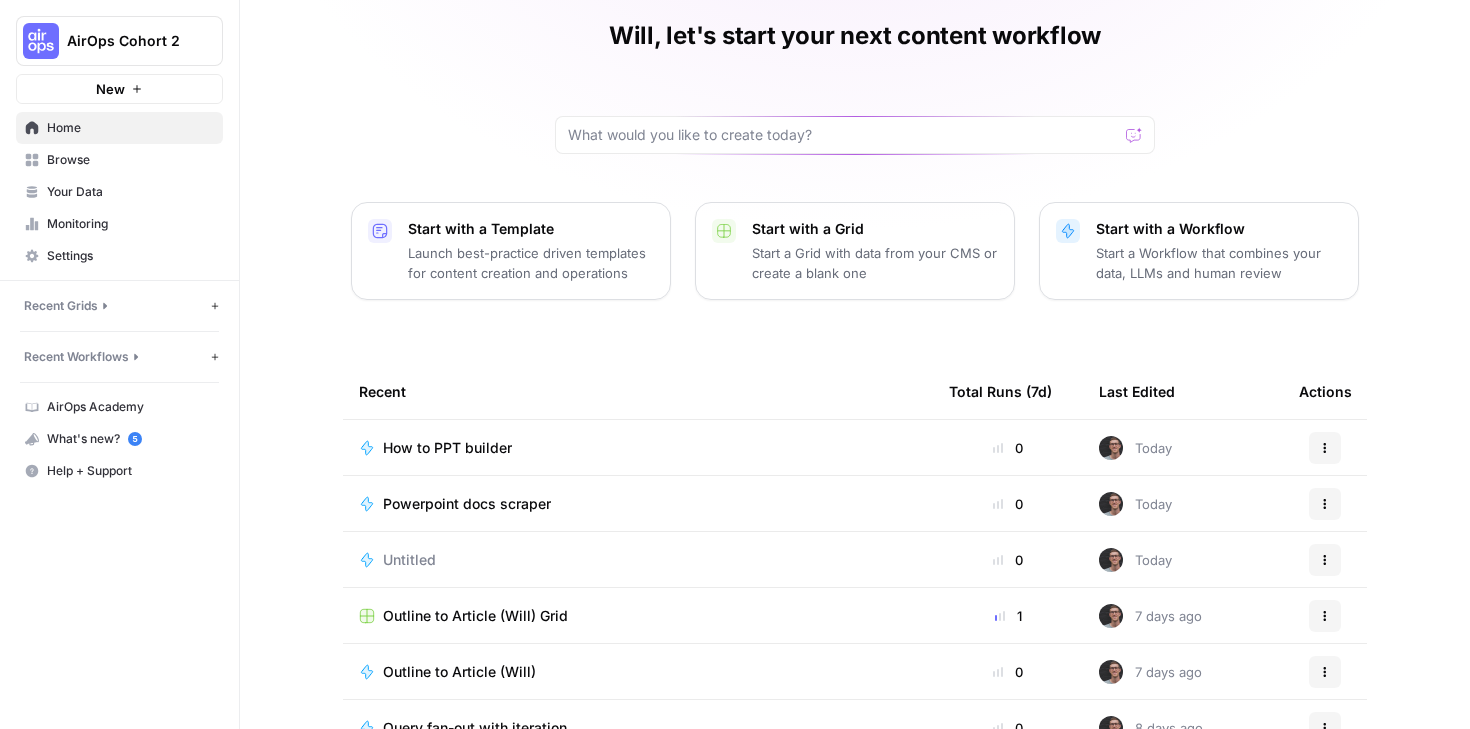 click on "Powerpoint docs scraper" at bounding box center (467, 504) 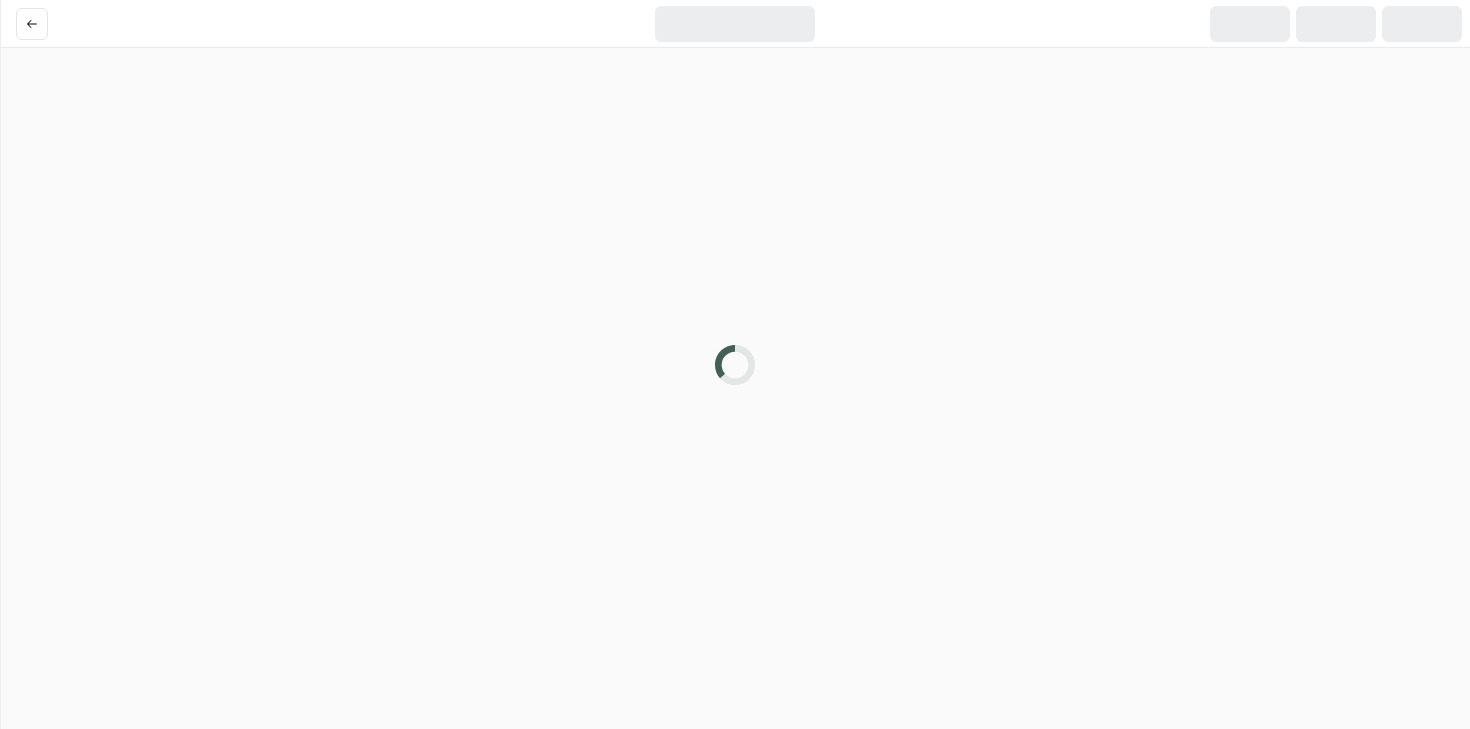scroll, scrollTop: 0, scrollLeft: 0, axis: both 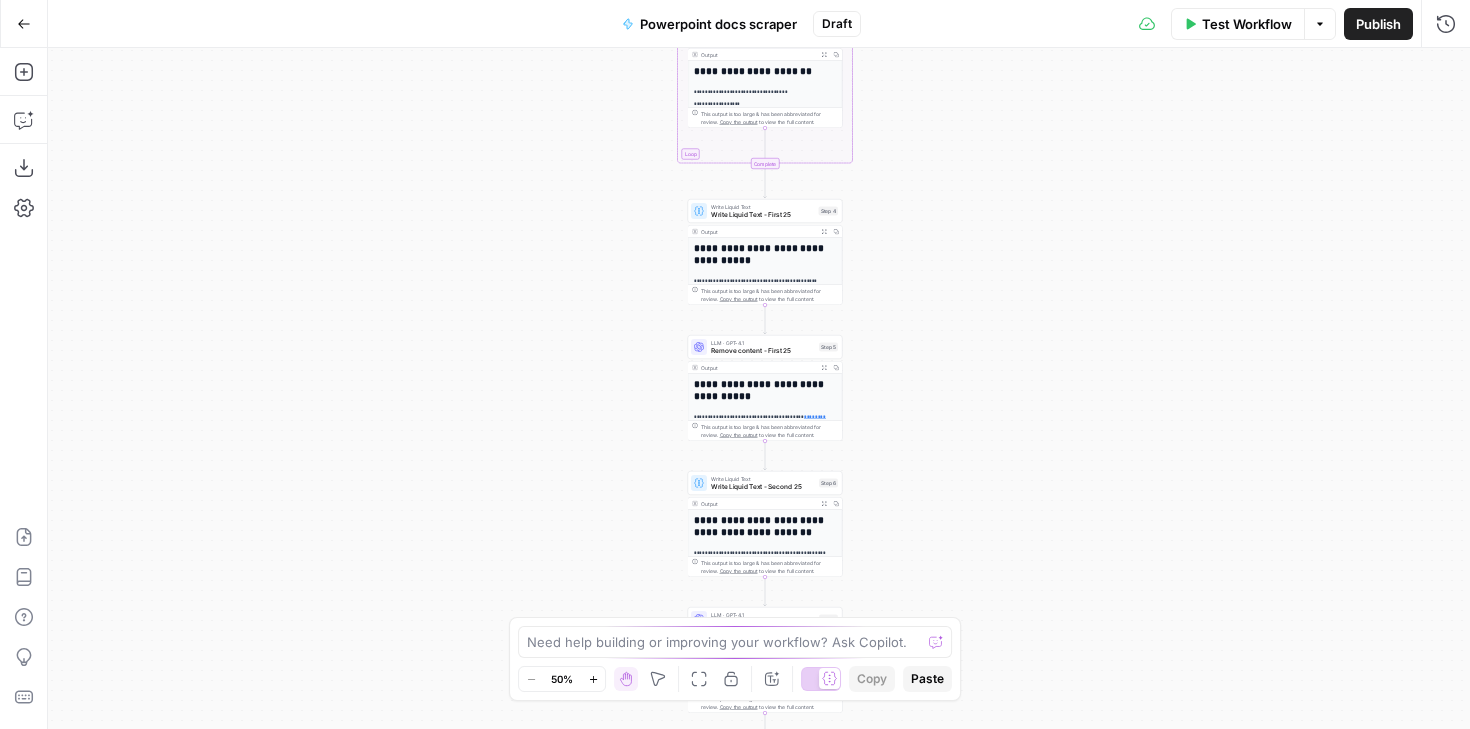 drag, startPoint x: 955, startPoint y: 361, endPoint x: 961, endPoint y: 544, distance: 183.09833 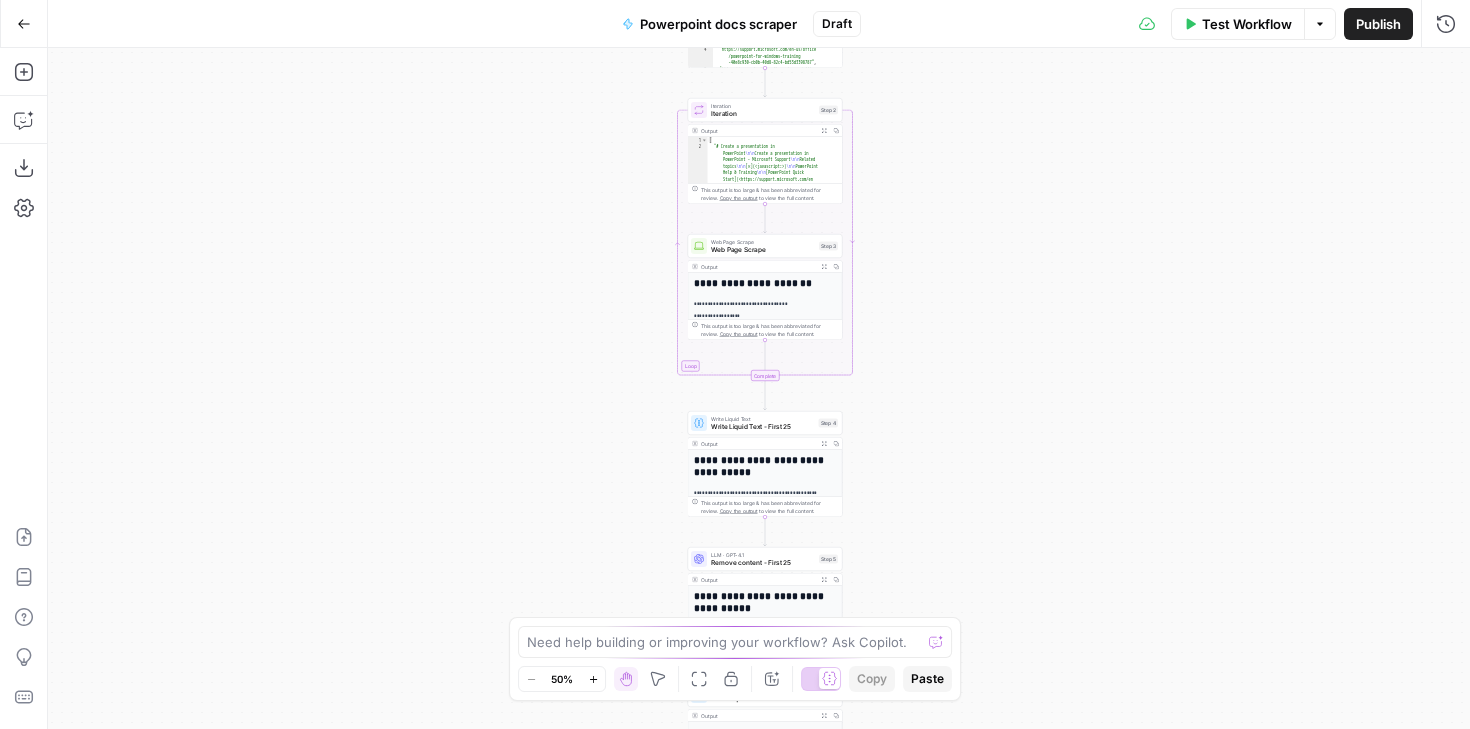 drag, startPoint x: 995, startPoint y: 316, endPoint x: 995, endPoint y: 567, distance: 251 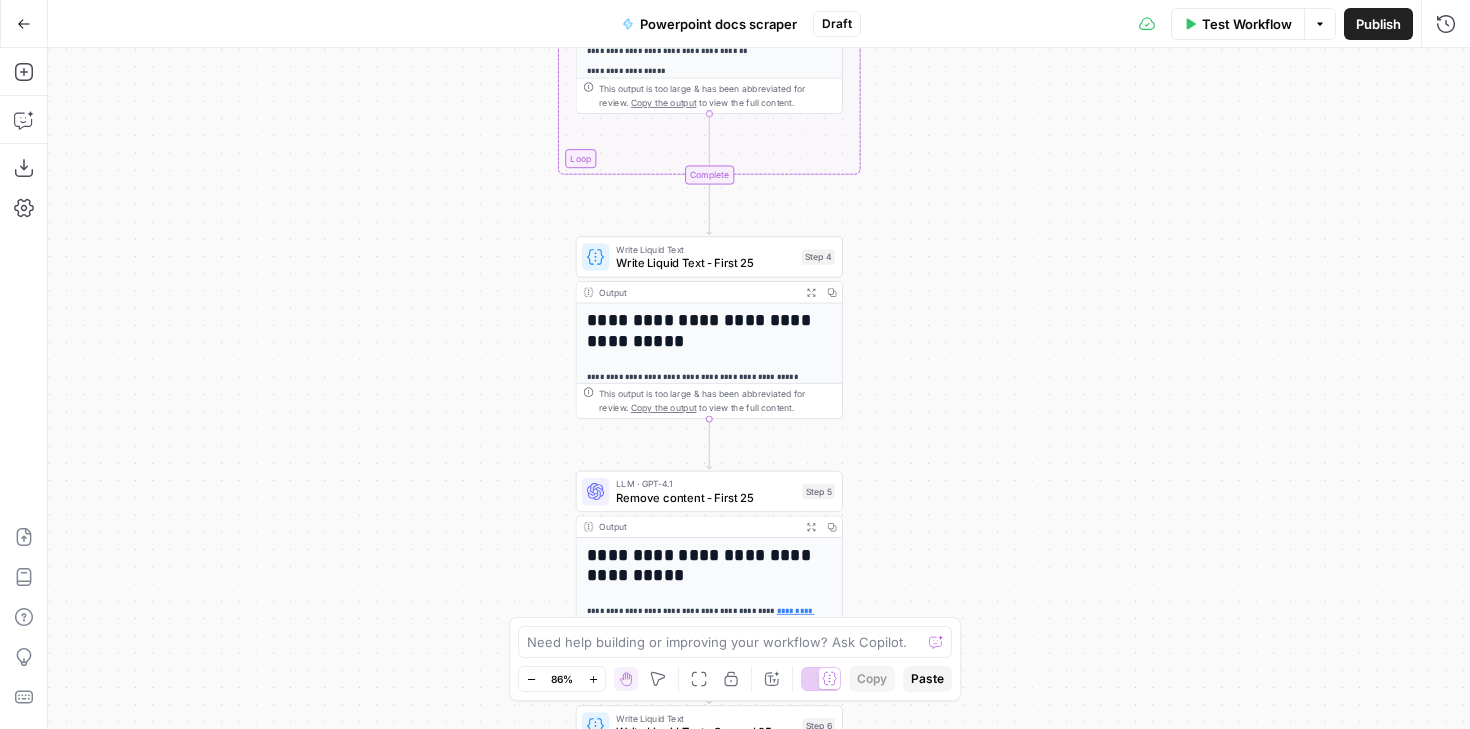 drag, startPoint x: 980, startPoint y: 411, endPoint x: 1082, endPoint y: 130, distance: 298.9398 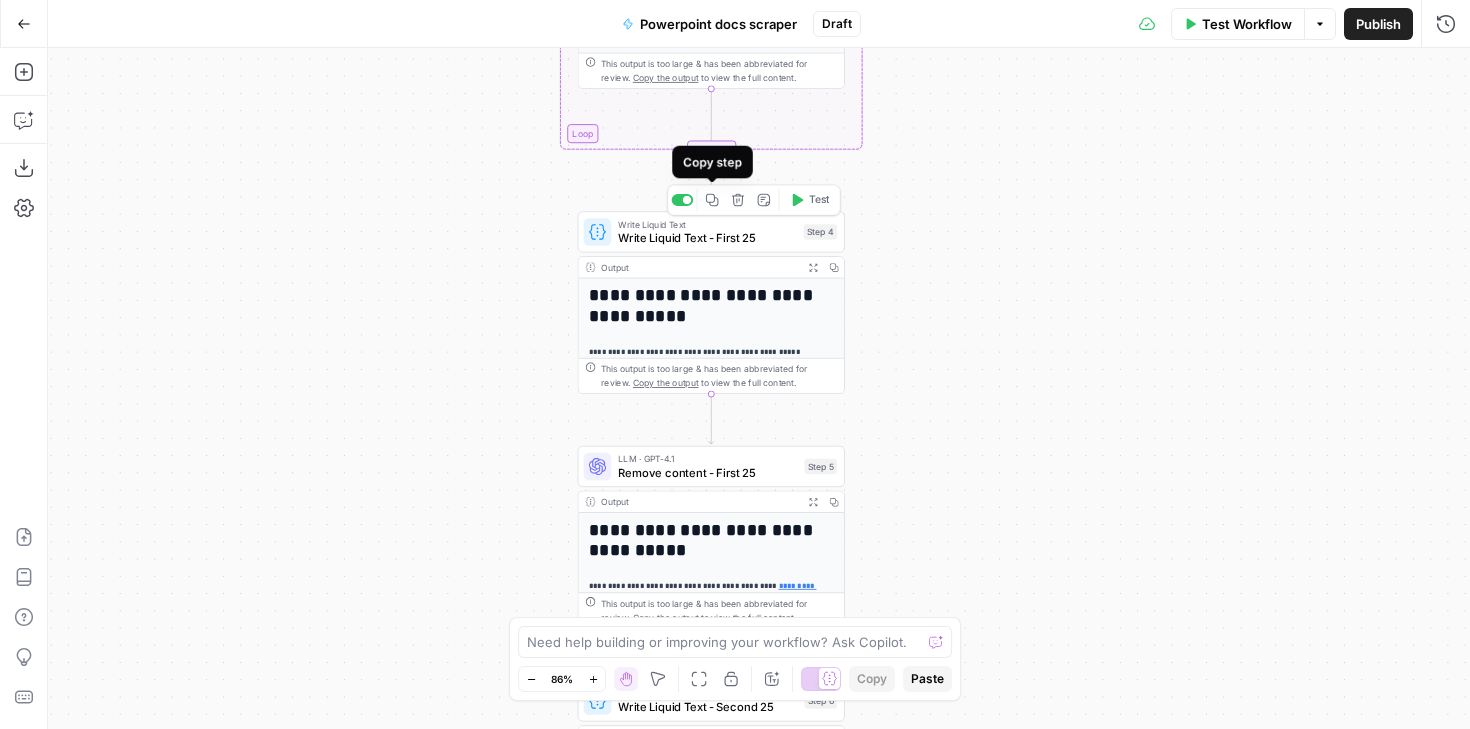 click 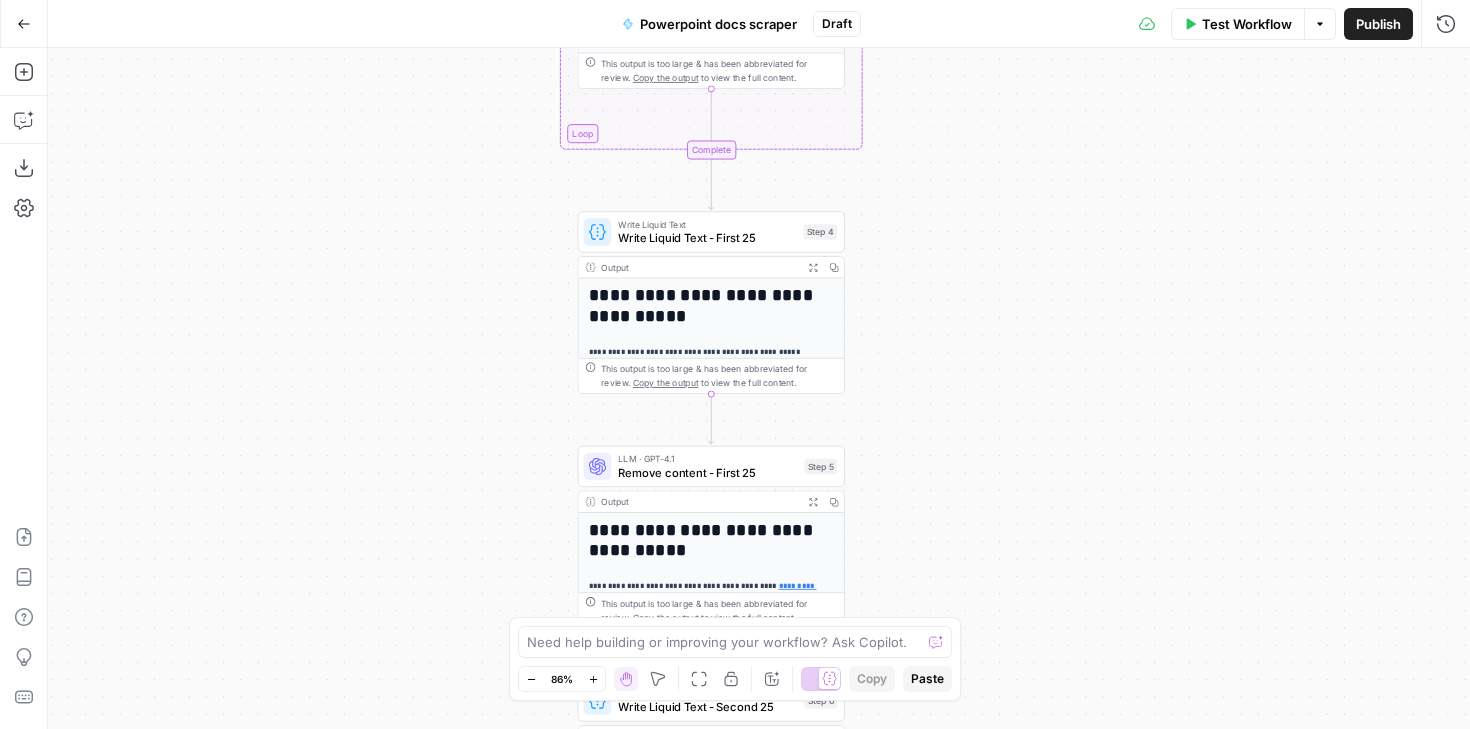 click on "Copy" at bounding box center [833, 267] 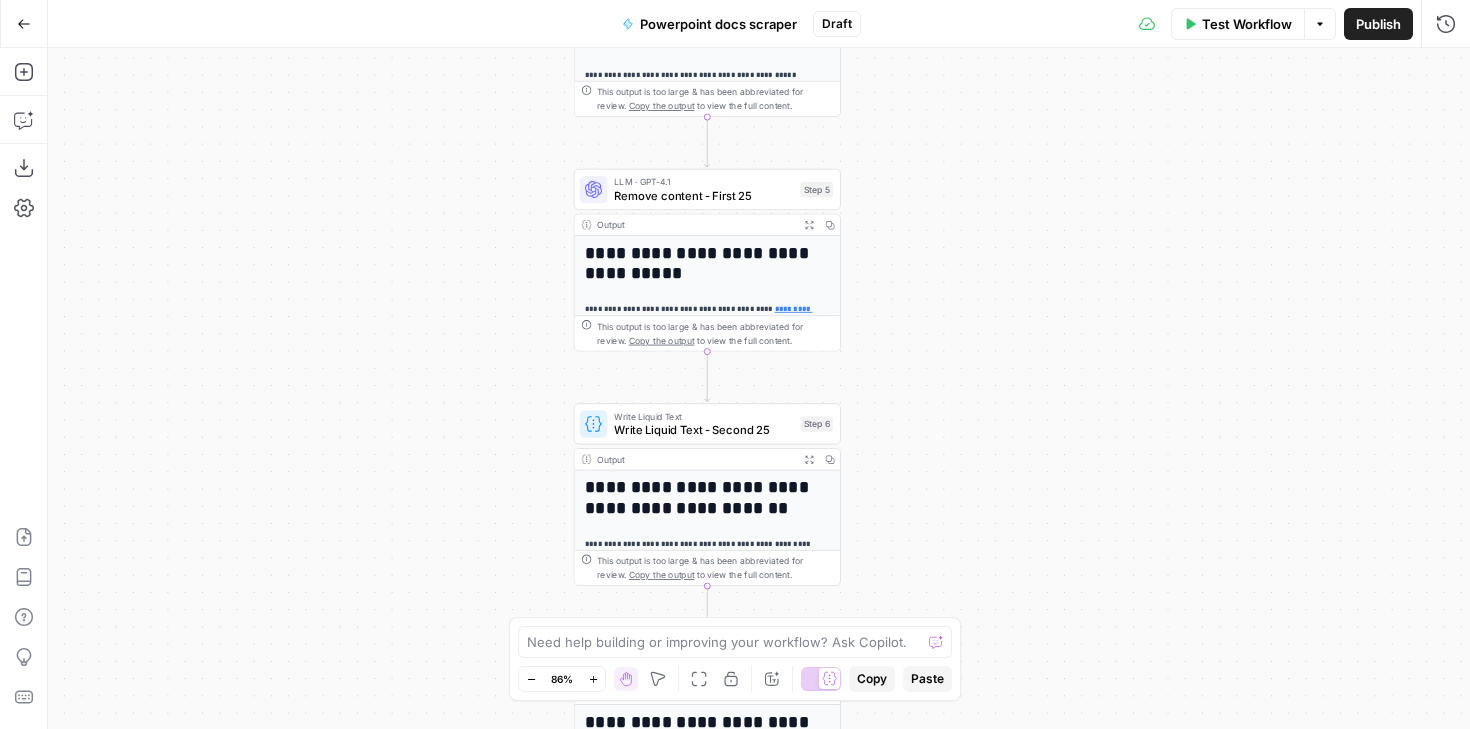drag, startPoint x: 905, startPoint y: 402, endPoint x: 901, endPoint y: 123, distance: 279.0287 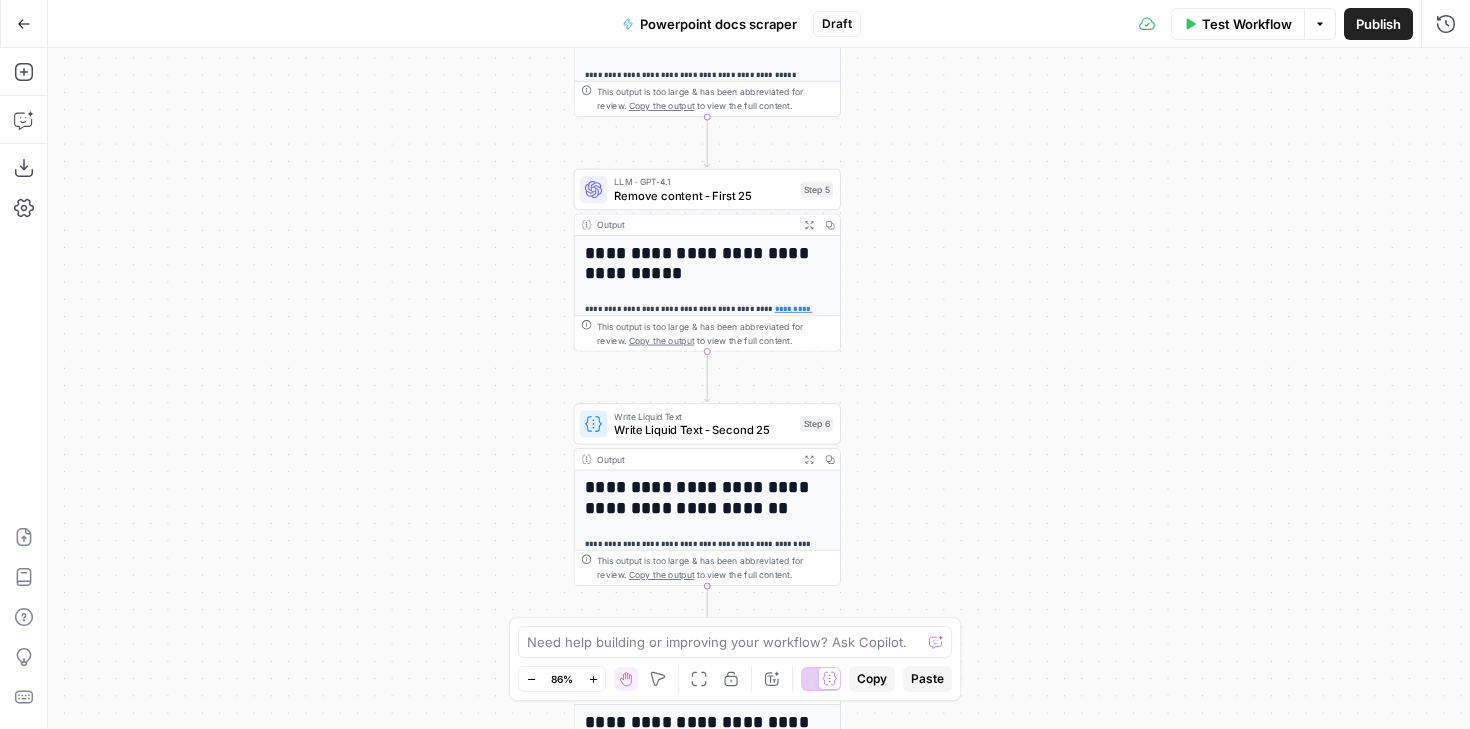 click on "Workflow Set Inputs Inputs Google Search Google Search Step 1 Output Expand Output Copy 1 2 3 4 5 [    "https://support.microsoft.com/en-us/office        /create-a-presentation-in-powerpoint        -422250f8-5721-4cea-92cc-202fa7b89617" ,    "https://support.microsoft.com/en-us/office        /what-is-powerpoint-5f9cc860-d199-4d85        -ad1b-4b74018acf5b" ,    "https://support.microsoft.com/en-us/office        /powerpoint-for-windows-training        -40e8c930-cb0b-40d8-82c4-bd53d3398787" ,    "https://support.microsoft.com/en-us/office        /make-your-powerpoint-presentations        -accessible-to-people-with-disabilities        -6f7772b2-2f33-4bd2-8ca7-dae3b2b3ef25" ,     Loop Iteration Iteration Step 2 Output Expand Output Copy 1 2 [    "# Create a presentation in         PowerPoint \n\n Create a presentation in         PowerPoint - Microsoft Support \n\n Related         topics \n\n [×](<javascript:>) \n\n PowerPoint" at bounding box center (759, 388) 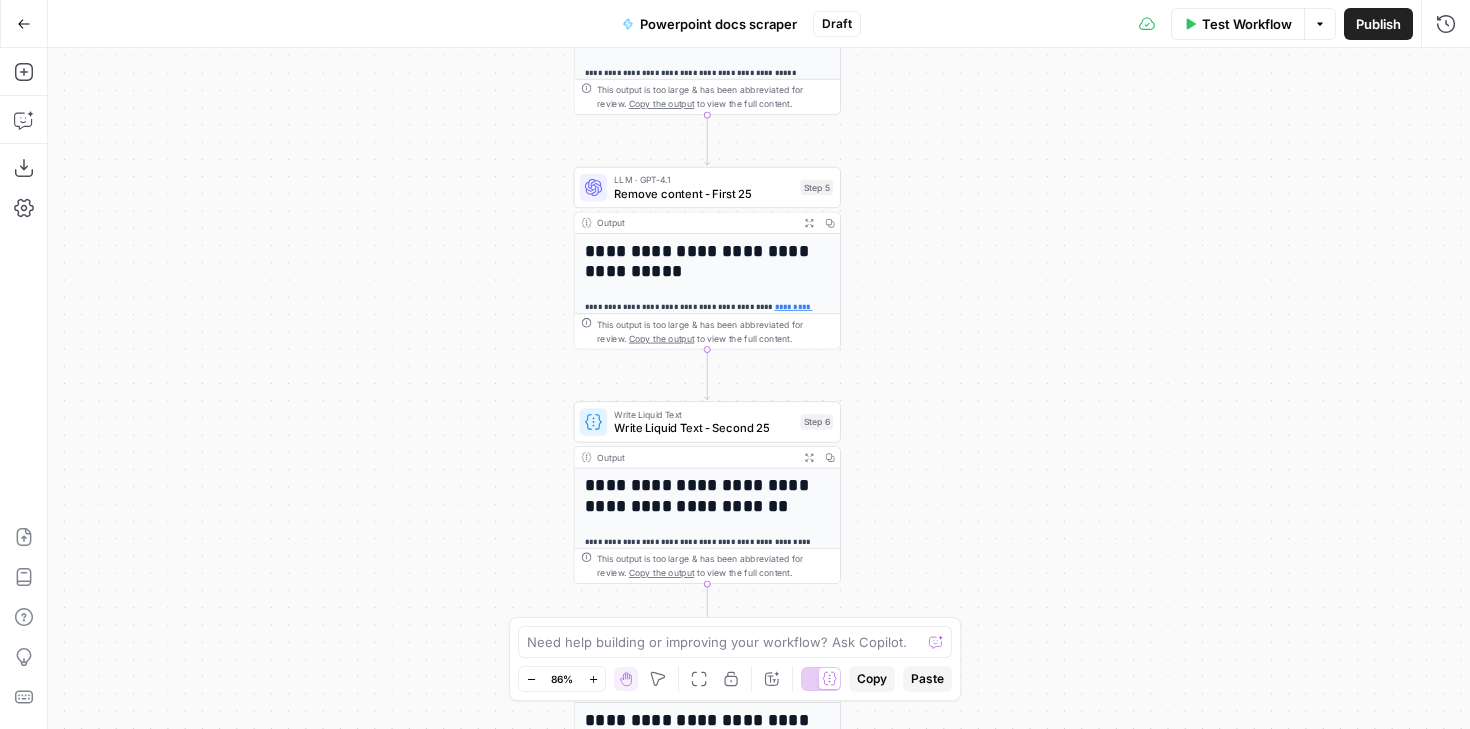 click 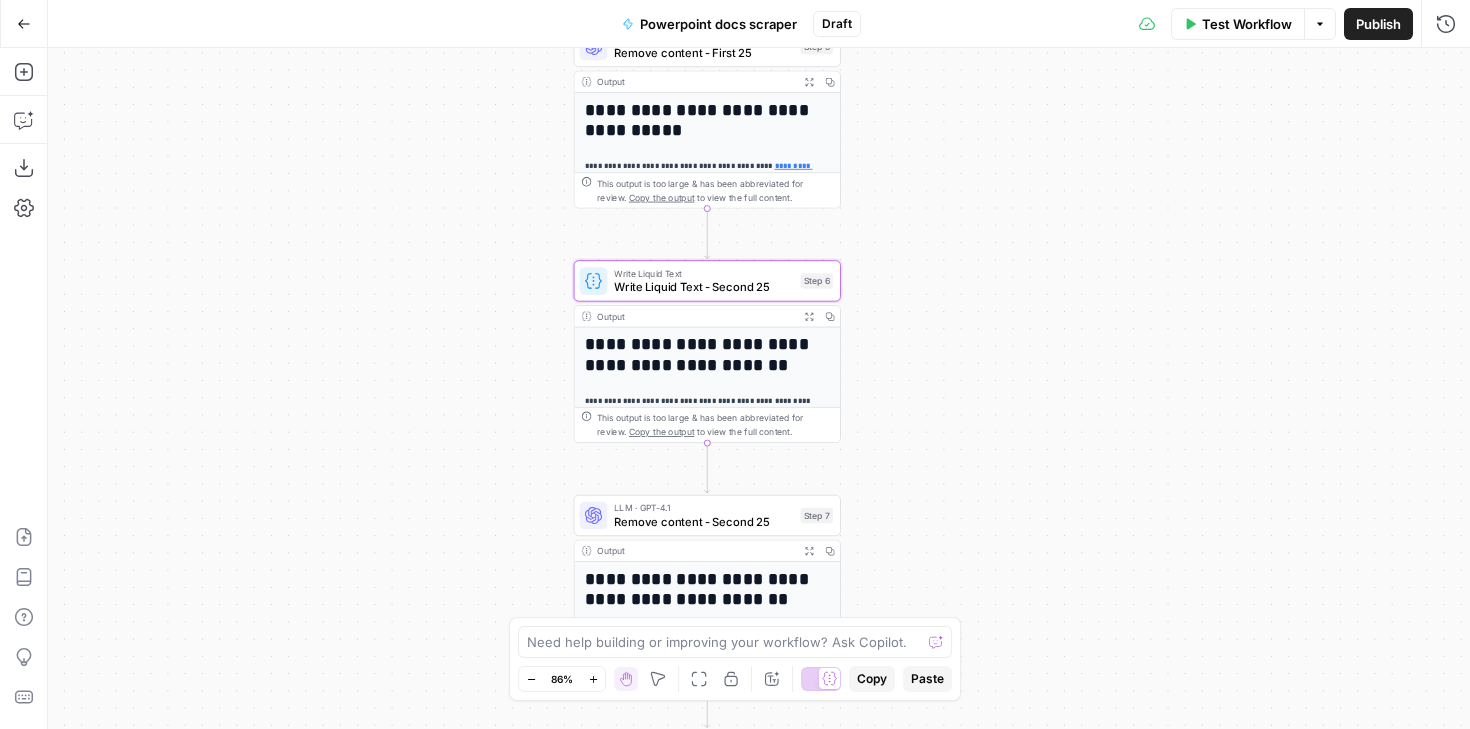 drag, startPoint x: 938, startPoint y: 416, endPoint x: 938, endPoint y: 224, distance: 192 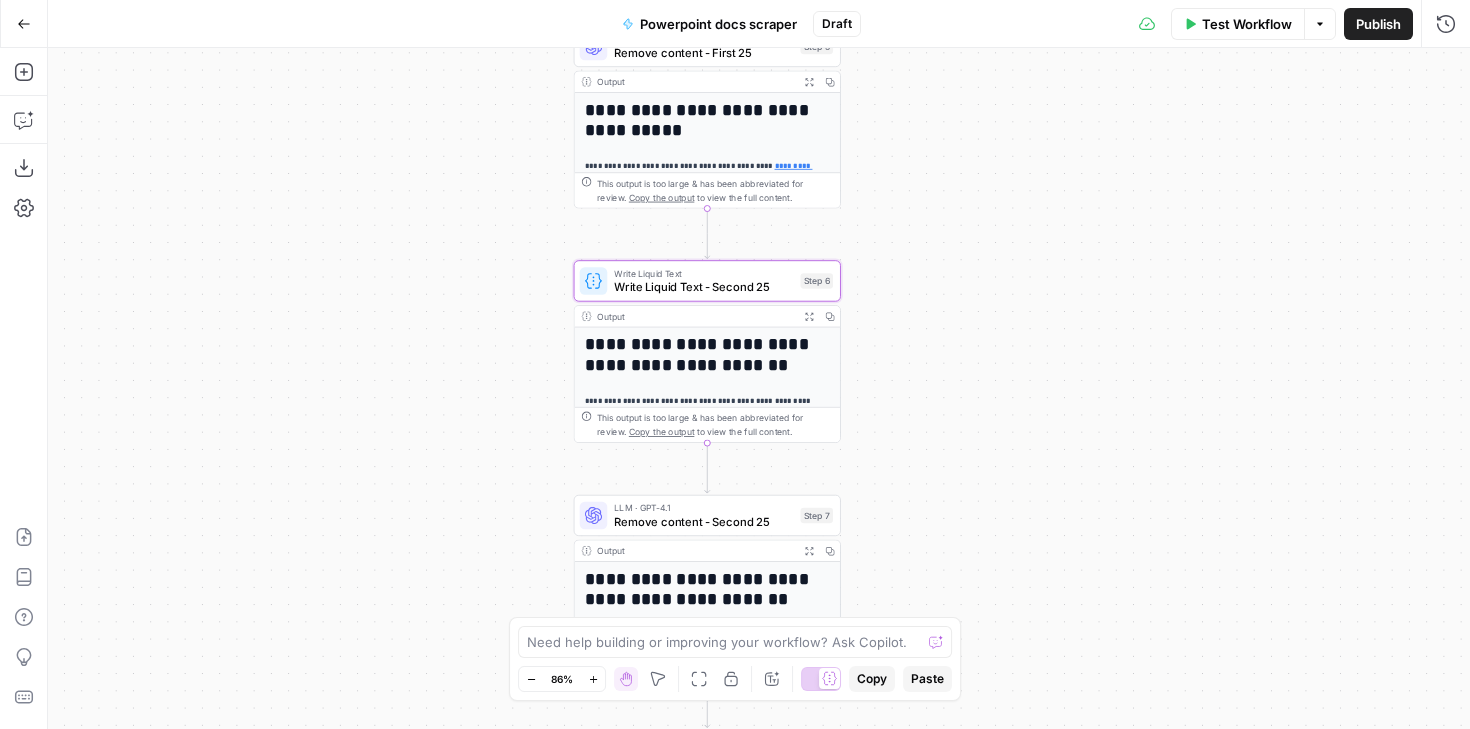 click on "Workflow Set Inputs Inputs Google Search Google Search Step 1 Output Expand Output Copy 1 2 3 4 5 [    "https://support.microsoft.com/en-us/office        /create-a-presentation-in-powerpoint        -422250f8-5721-4cea-92cc-202fa7b89617" ,    "https://support.microsoft.com/en-us/office        /what-is-powerpoint-5f9cc860-d199-4d85        -ad1b-4b74018acf5b" ,    "https://support.microsoft.com/en-us/office        /powerpoint-for-windows-training        -40e8c930-cb0b-40d8-82c4-bd53d3398787" ,    "https://support.microsoft.com/en-us/office        /make-your-powerpoint-presentations        -accessible-to-people-with-disabilities        -6f7772b2-2f33-4bd2-8ca7-dae3b2b3ef25" ,     Loop Iteration Iteration Step 2 Output Expand Output Copy 1 2 [    "# Create a presentation in         PowerPoint \n\n Create a presentation in         PowerPoint - Microsoft Support \n\n Related         topics \n\n [×](<javascript:>) \n\n PowerPoint" at bounding box center (759, 388) 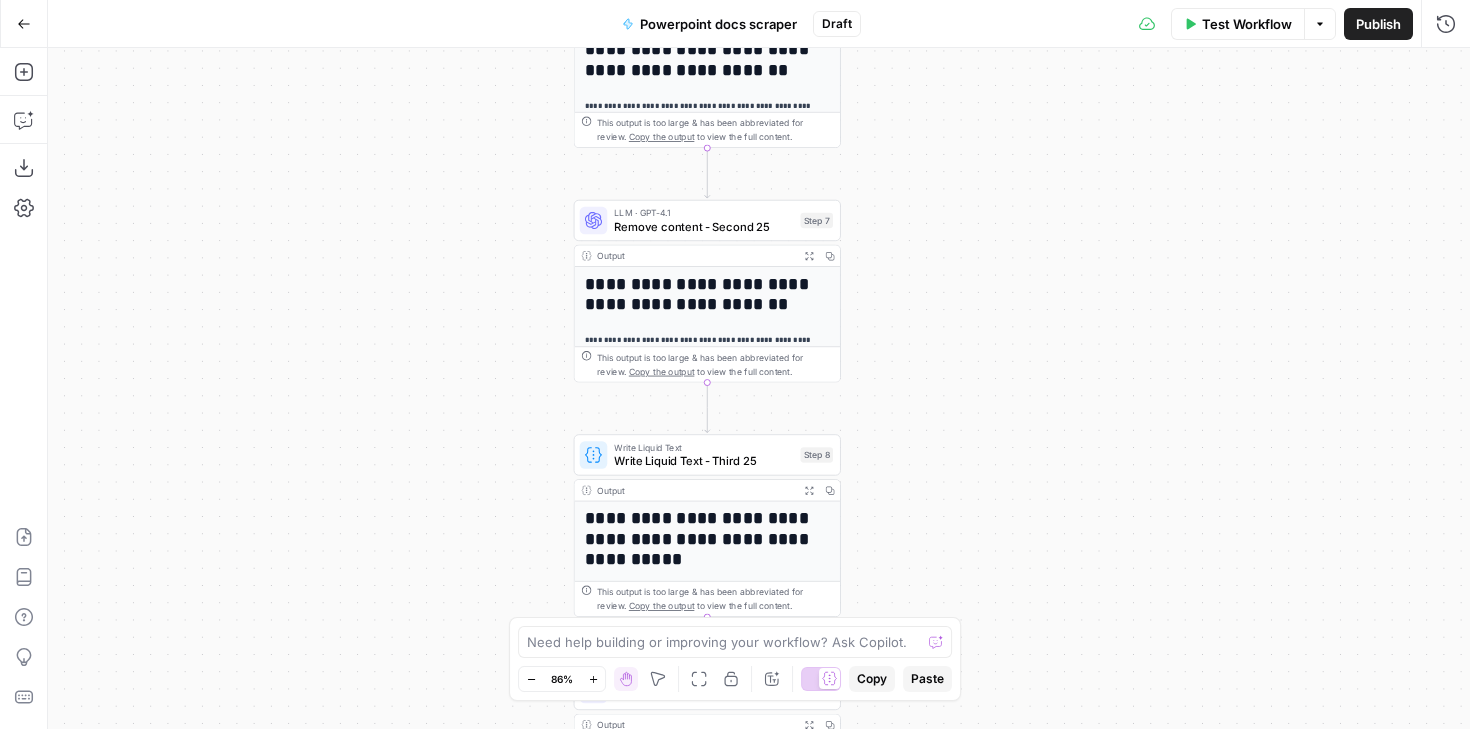 drag, startPoint x: 950, startPoint y: 418, endPoint x: 950, endPoint y: 123, distance: 295 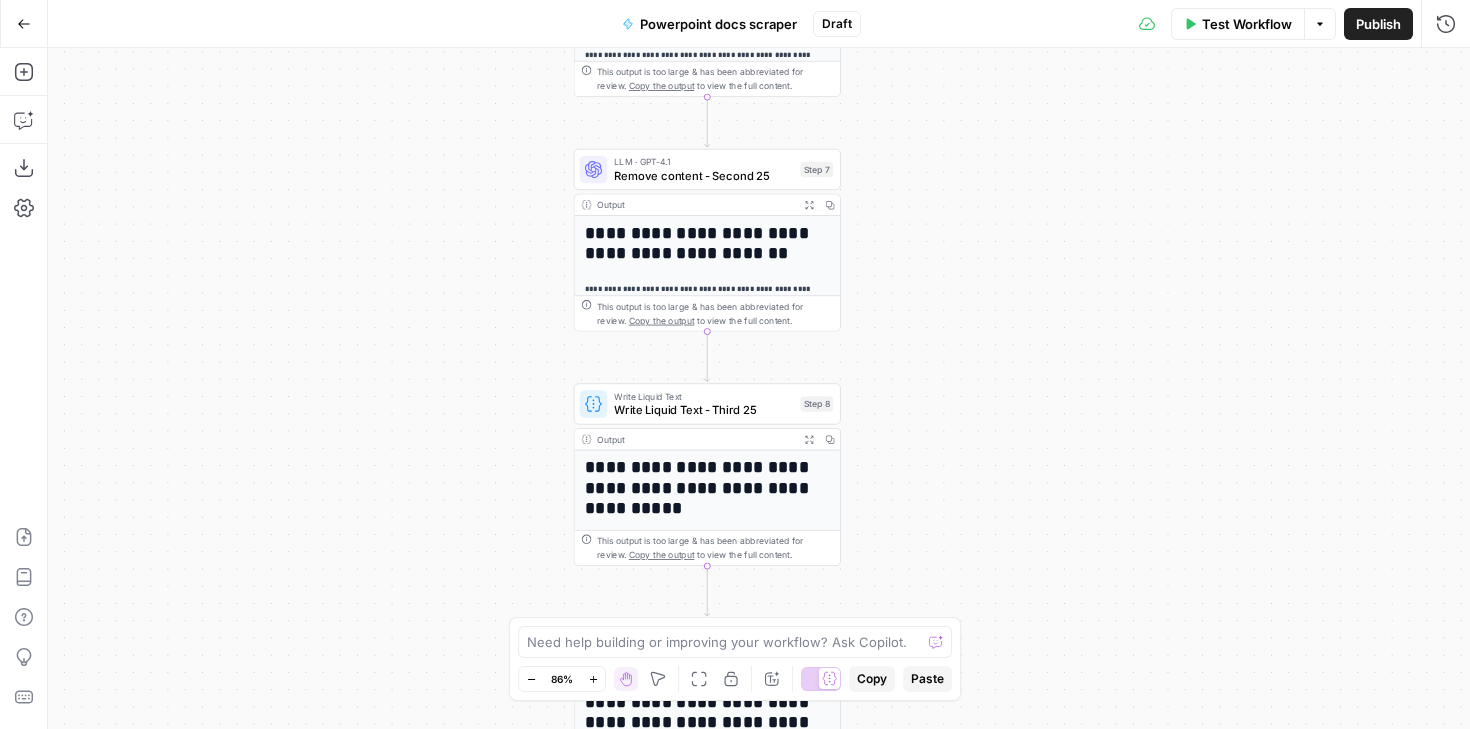 click on "Copy" at bounding box center (829, 439) 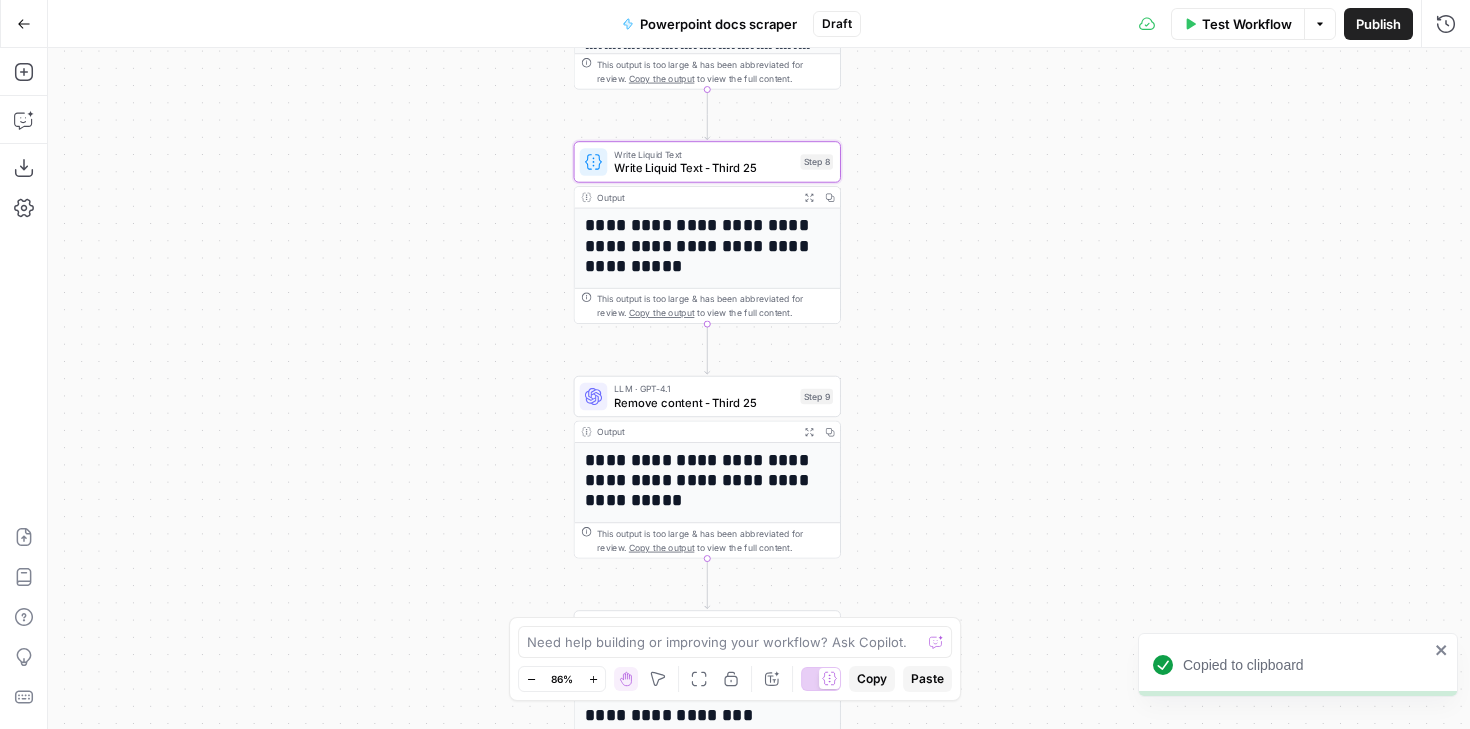 drag, startPoint x: 1008, startPoint y: 402, endPoint x: 1008, endPoint y: 157, distance: 245 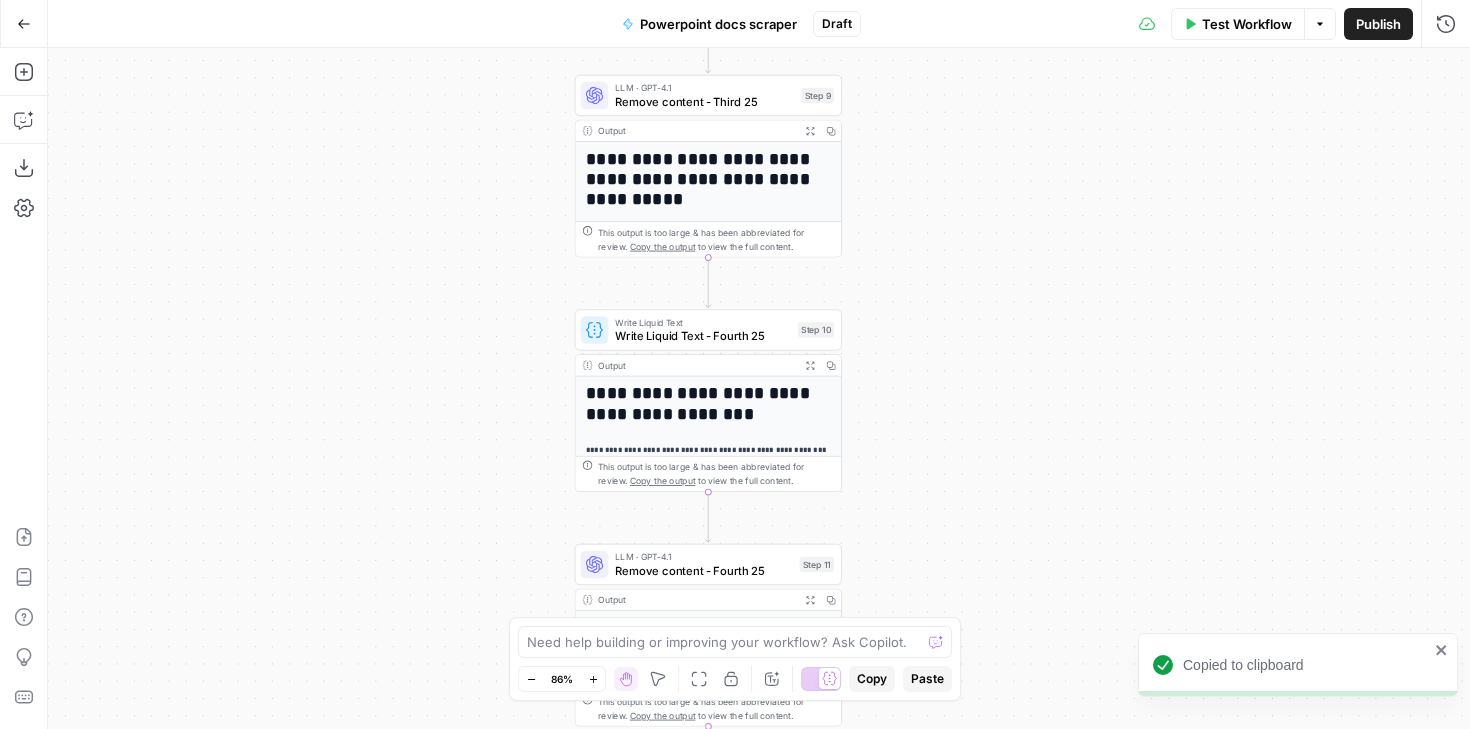 drag, startPoint x: 1018, startPoint y: 385, endPoint x: 1017, endPoint y: 81, distance: 304.00165 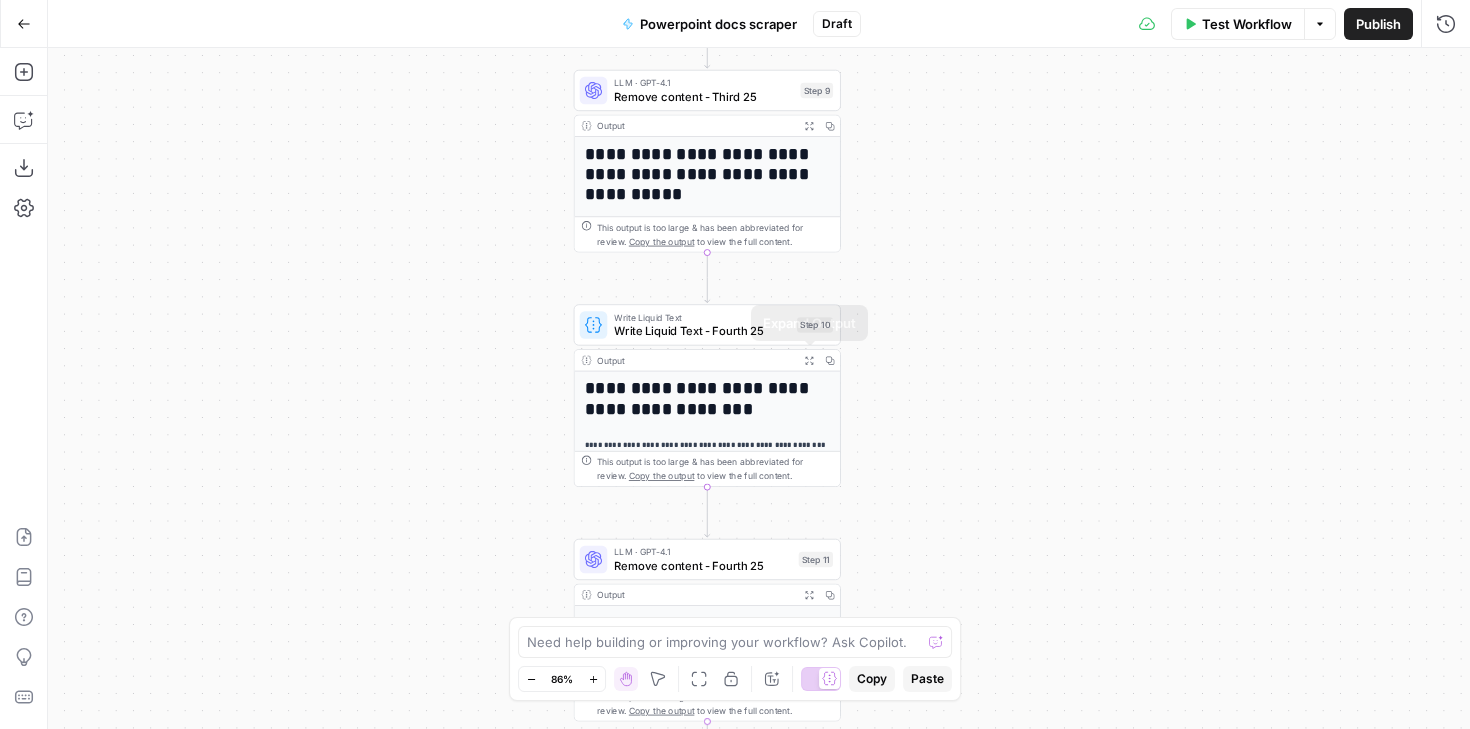 click 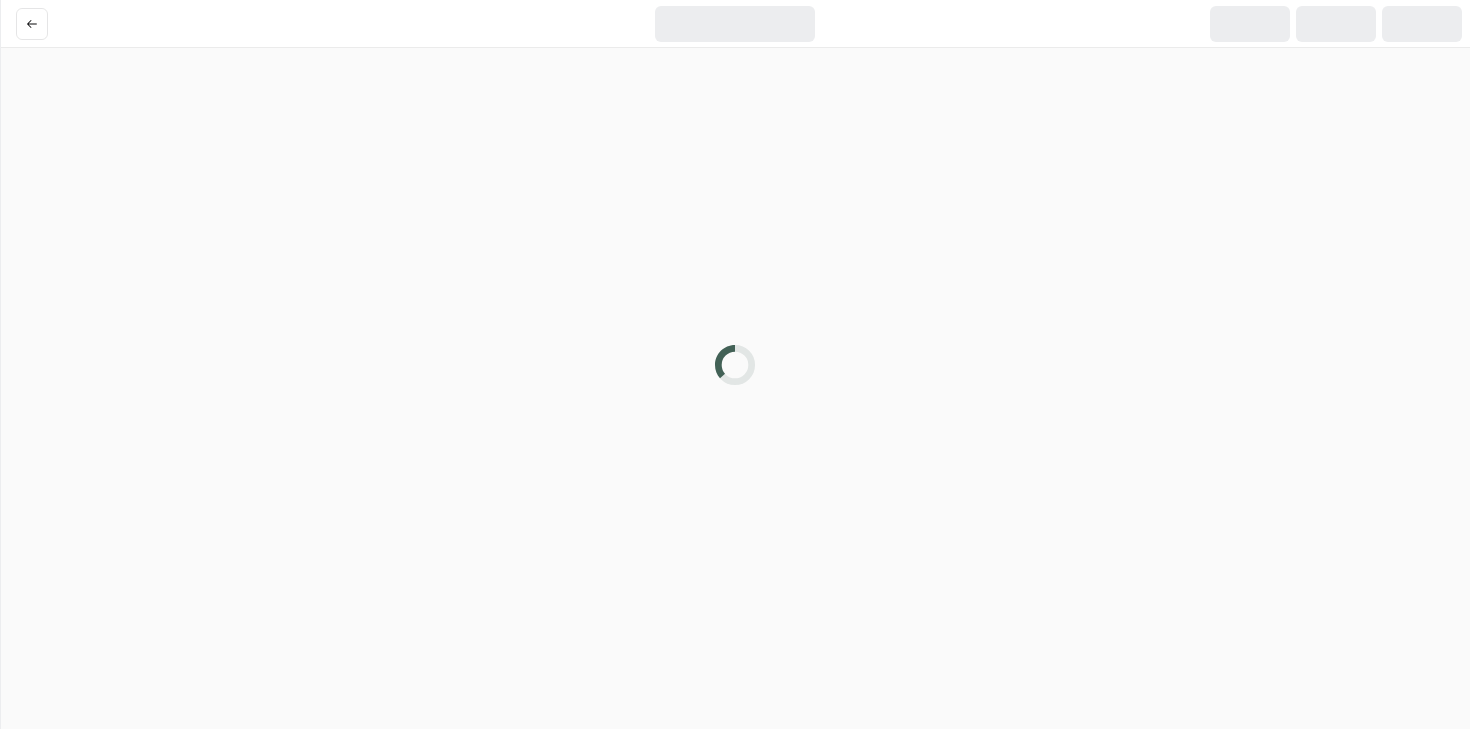 scroll, scrollTop: 0, scrollLeft: 0, axis: both 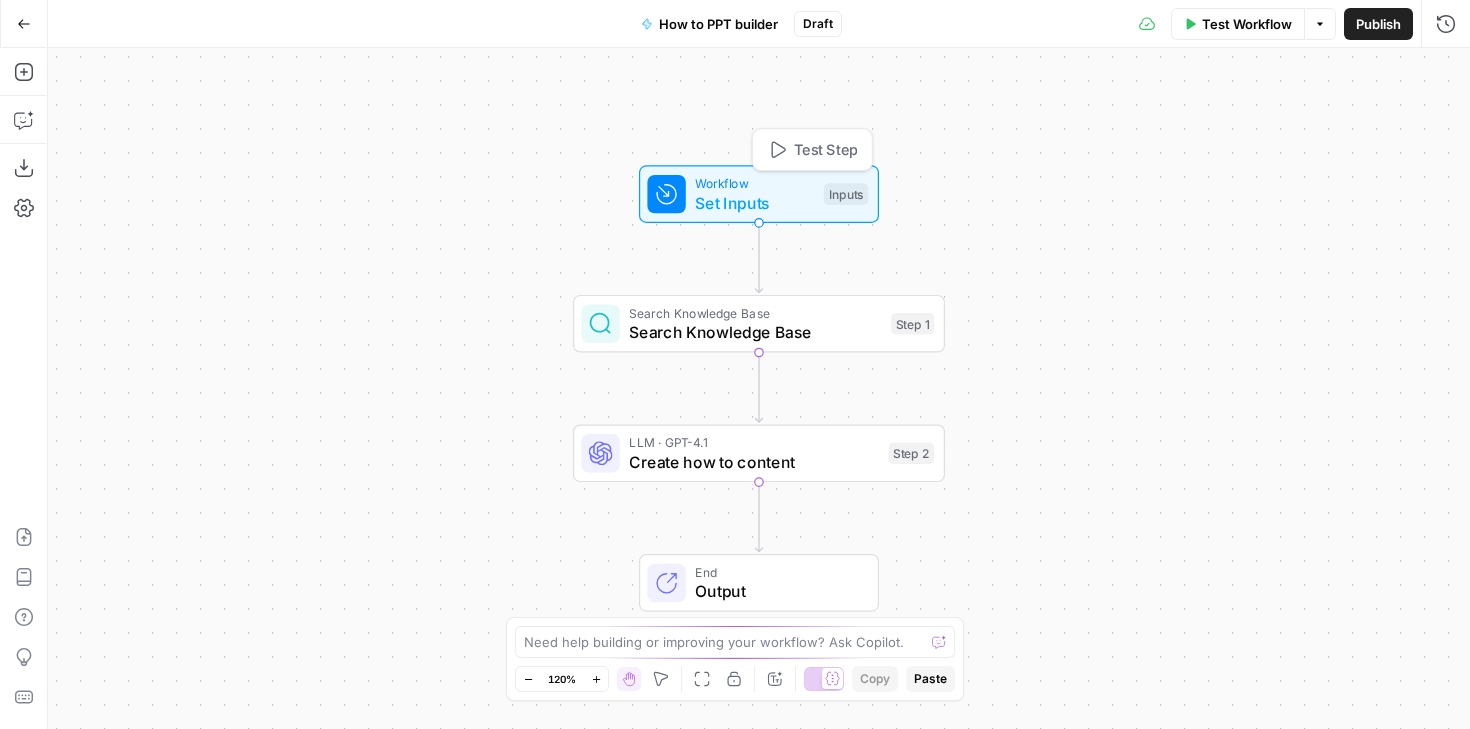 click on "Set Inputs" at bounding box center [754, 203] 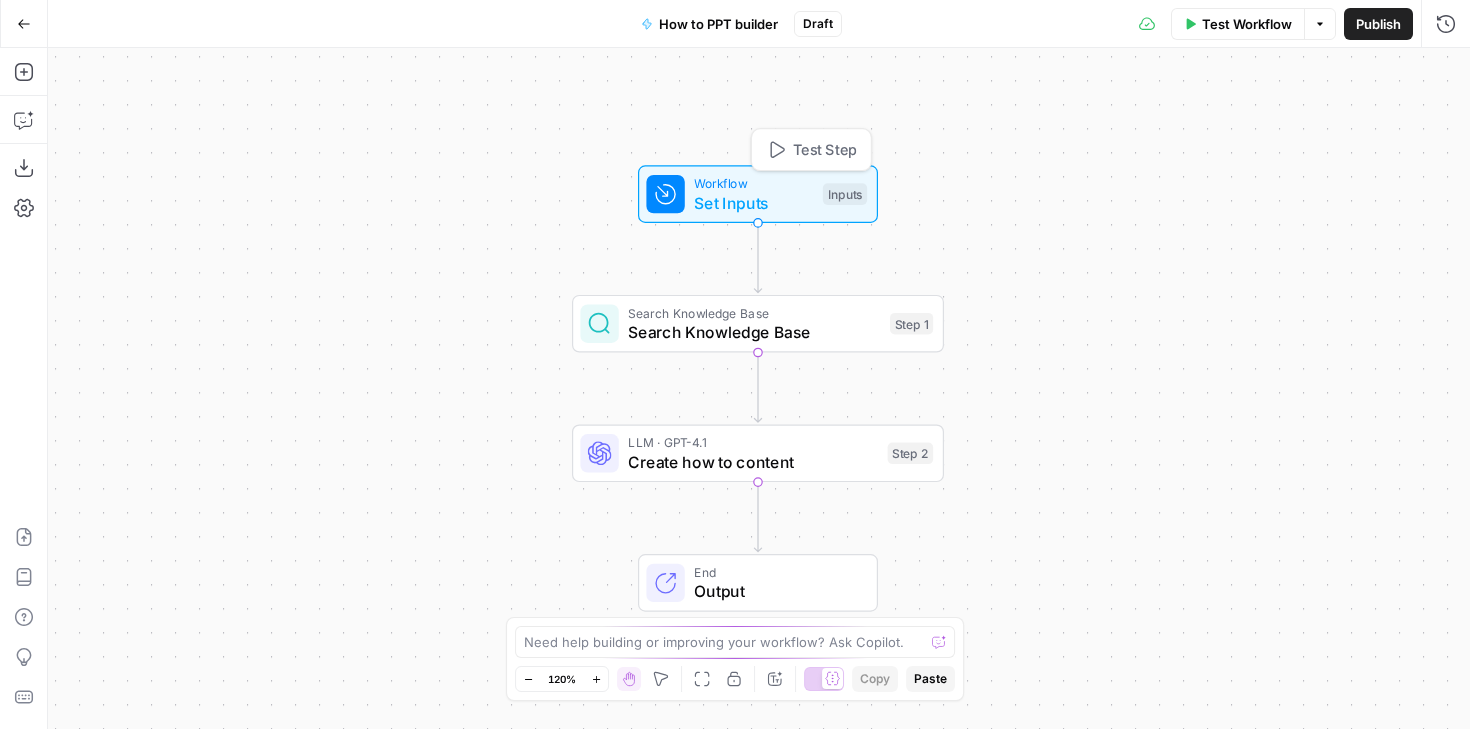 scroll, scrollTop: 0, scrollLeft: 0, axis: both 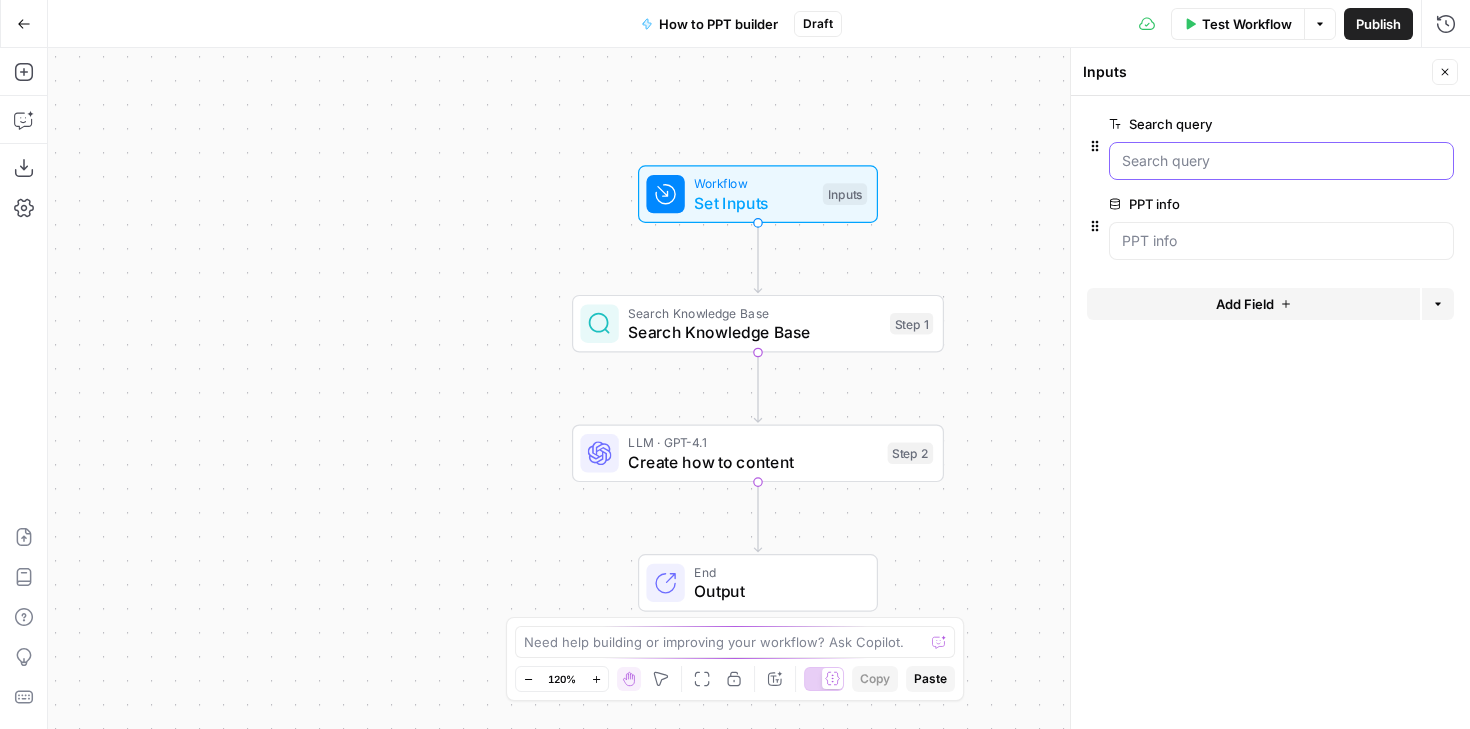 click on "Search query" at bounding box center [1281, 161] 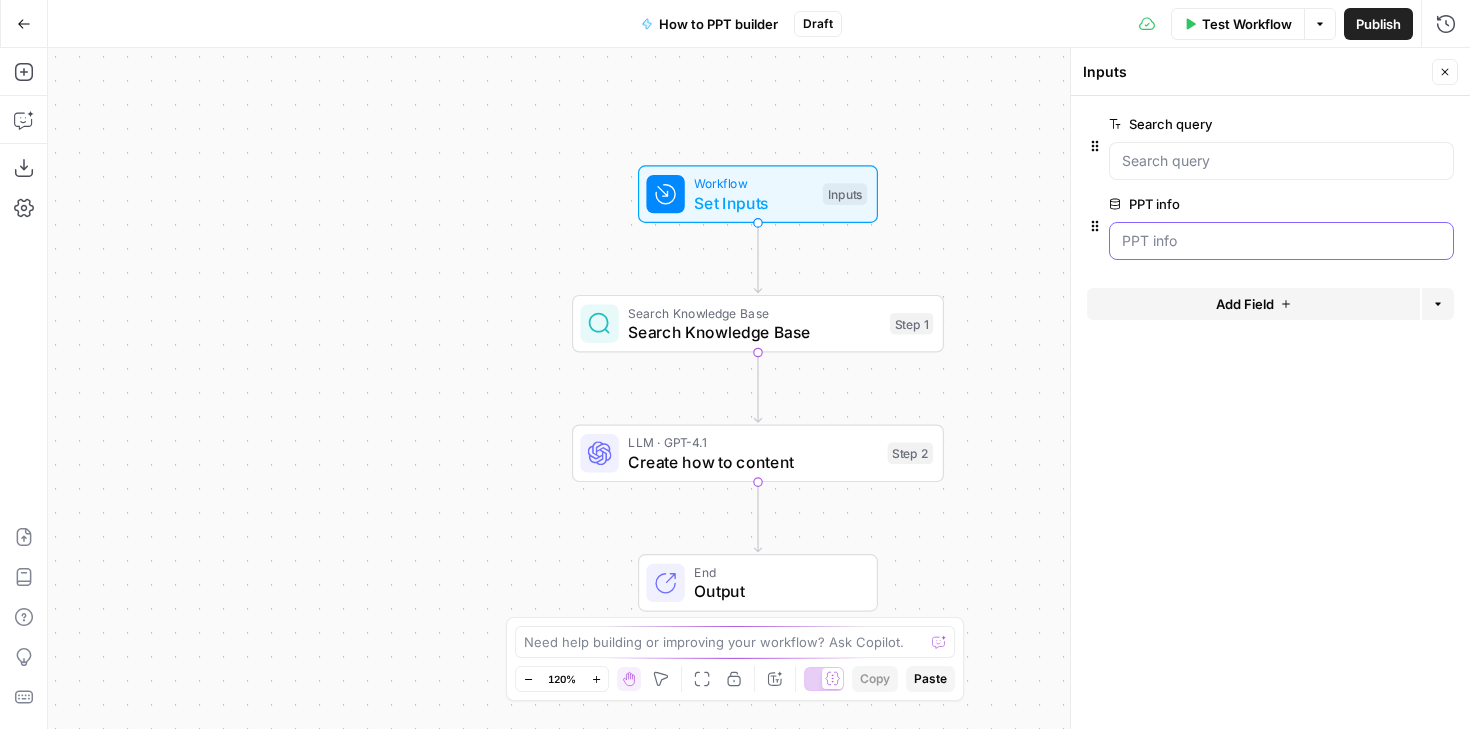click on "PPT info" at bounding box center (1281, 241) 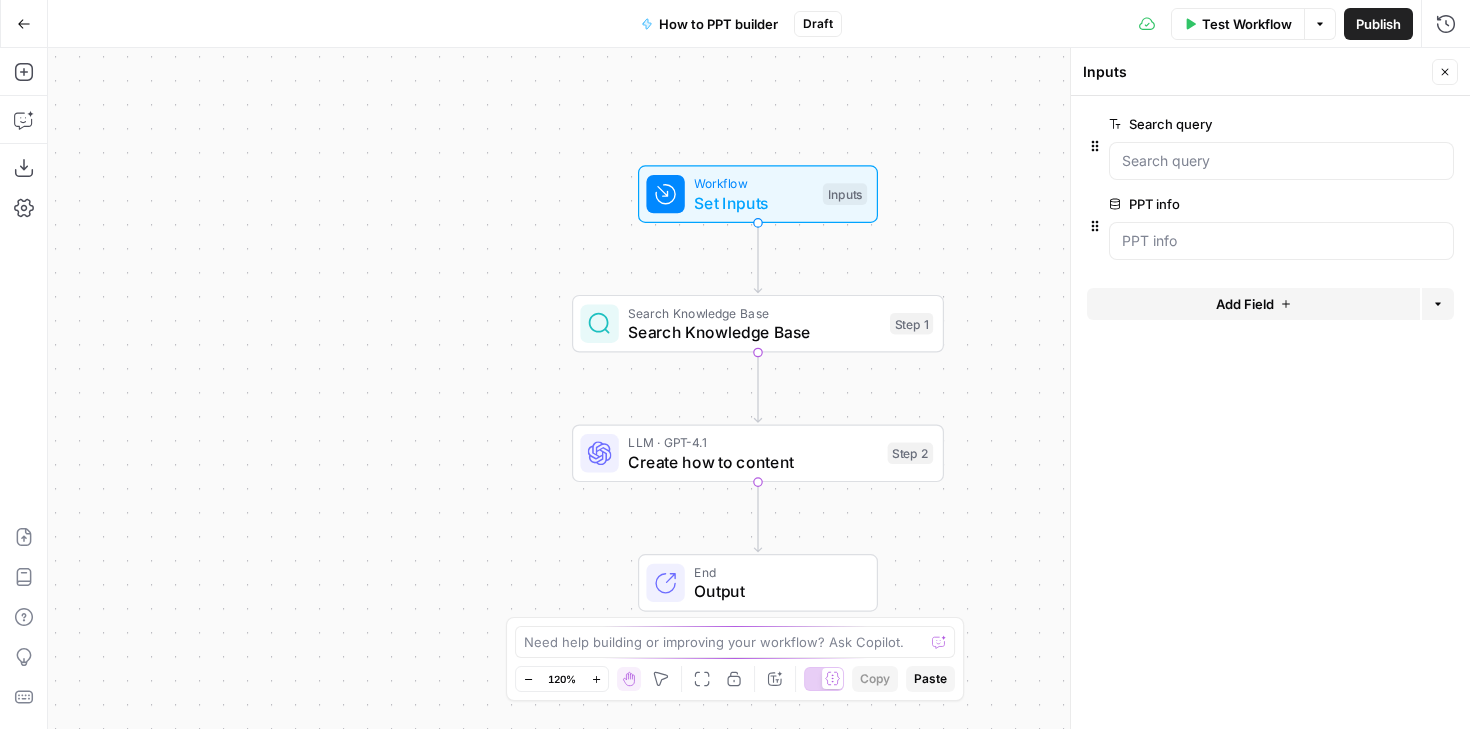 click on "Test Workflow" at bounding box center (1247, 24) 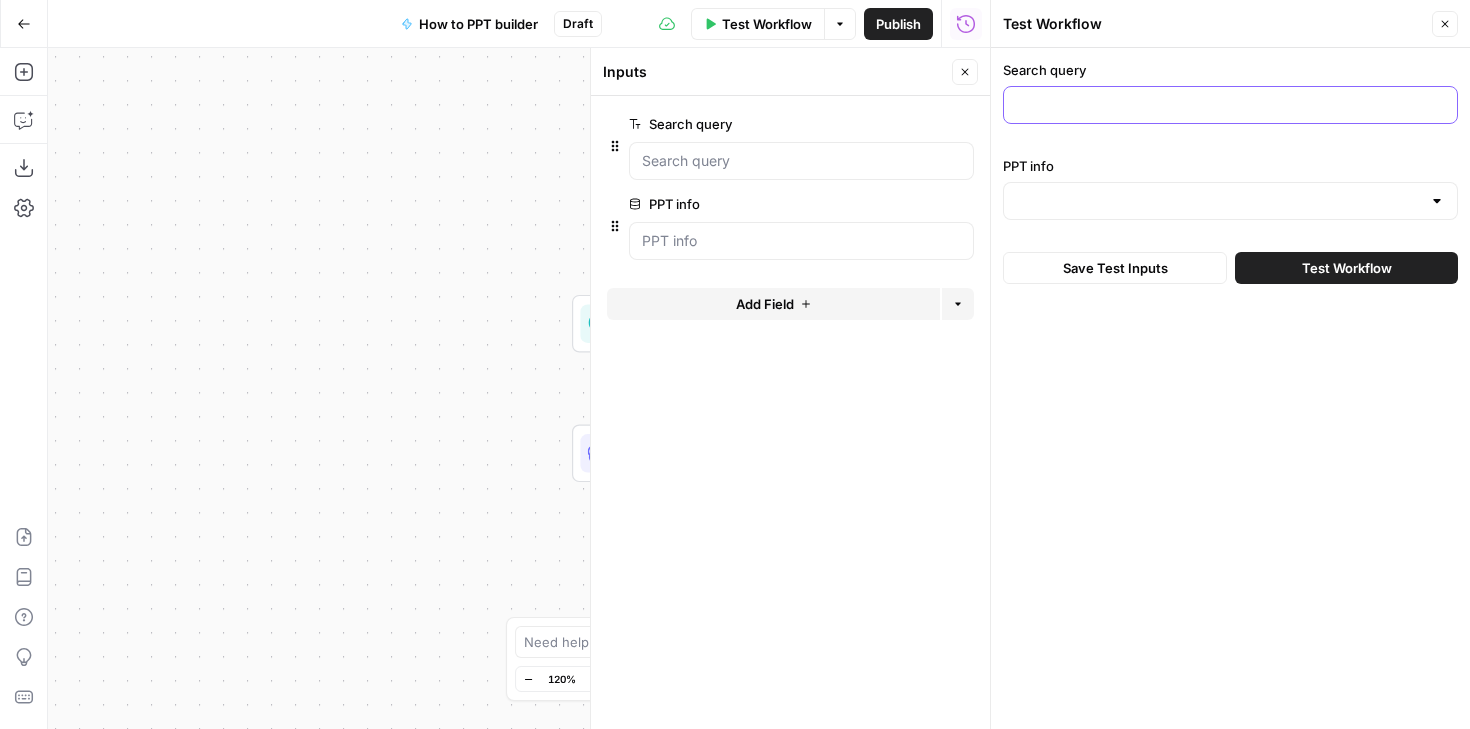 click on "Search query" at bounding box center [1230, 105] 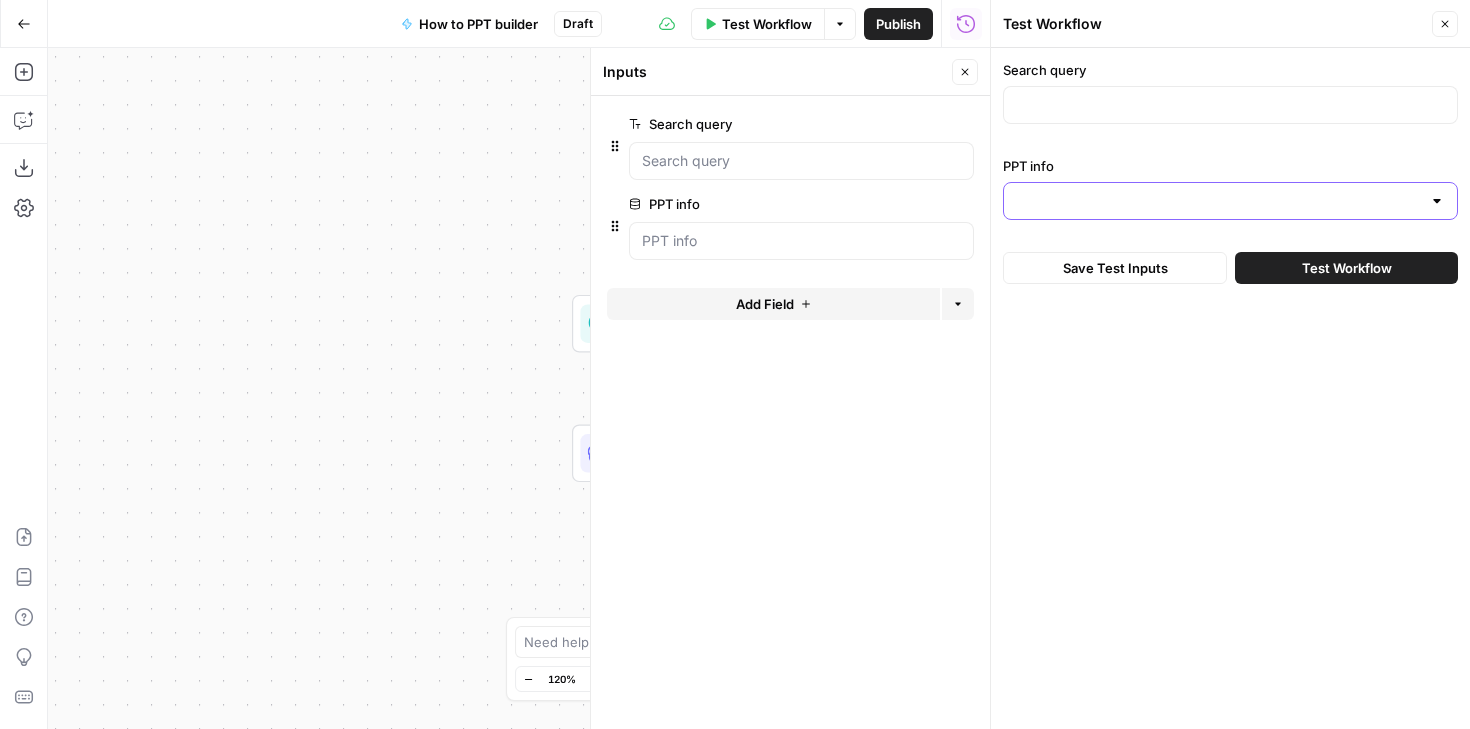 click on "PPT info" at bounding box center [1218, 201] 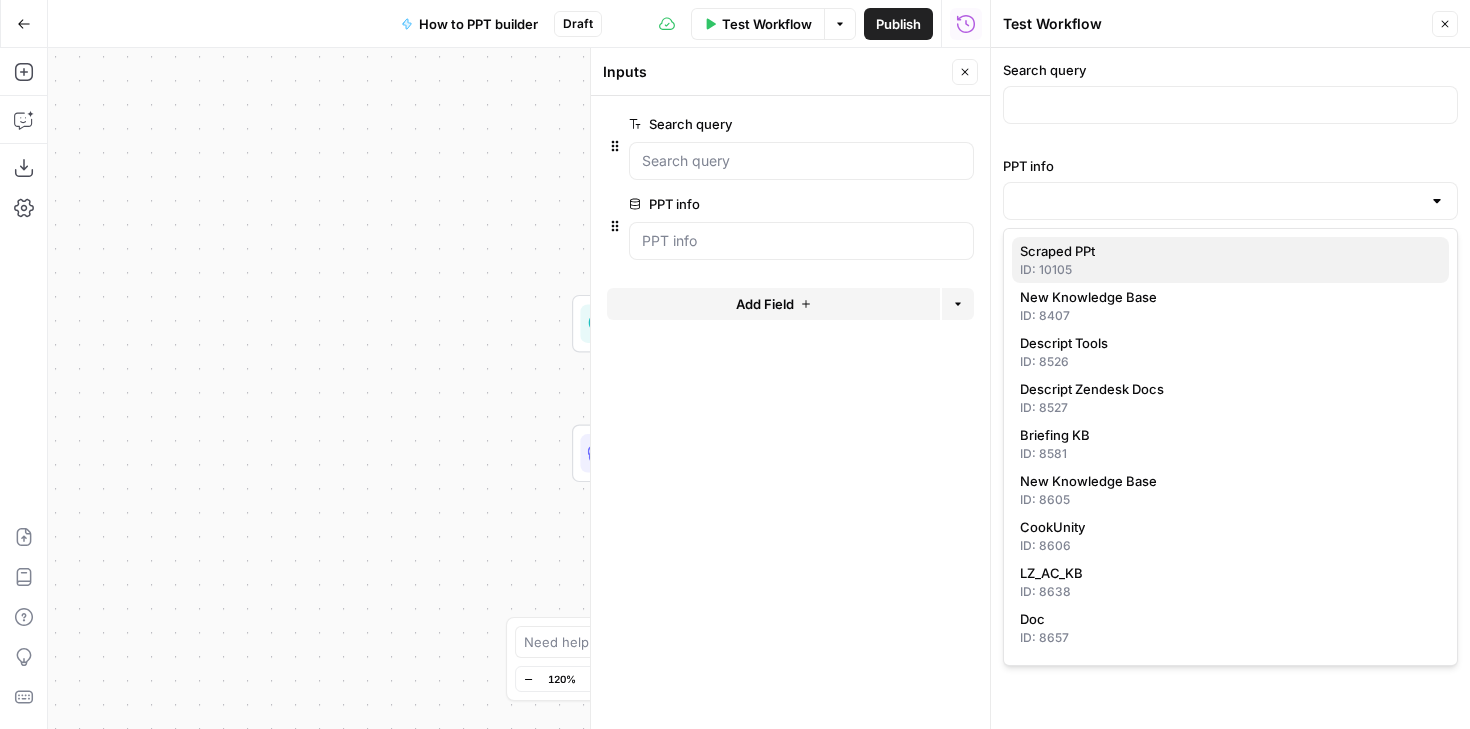click on "Scraped PPt" at bounding box center [1057, 251] 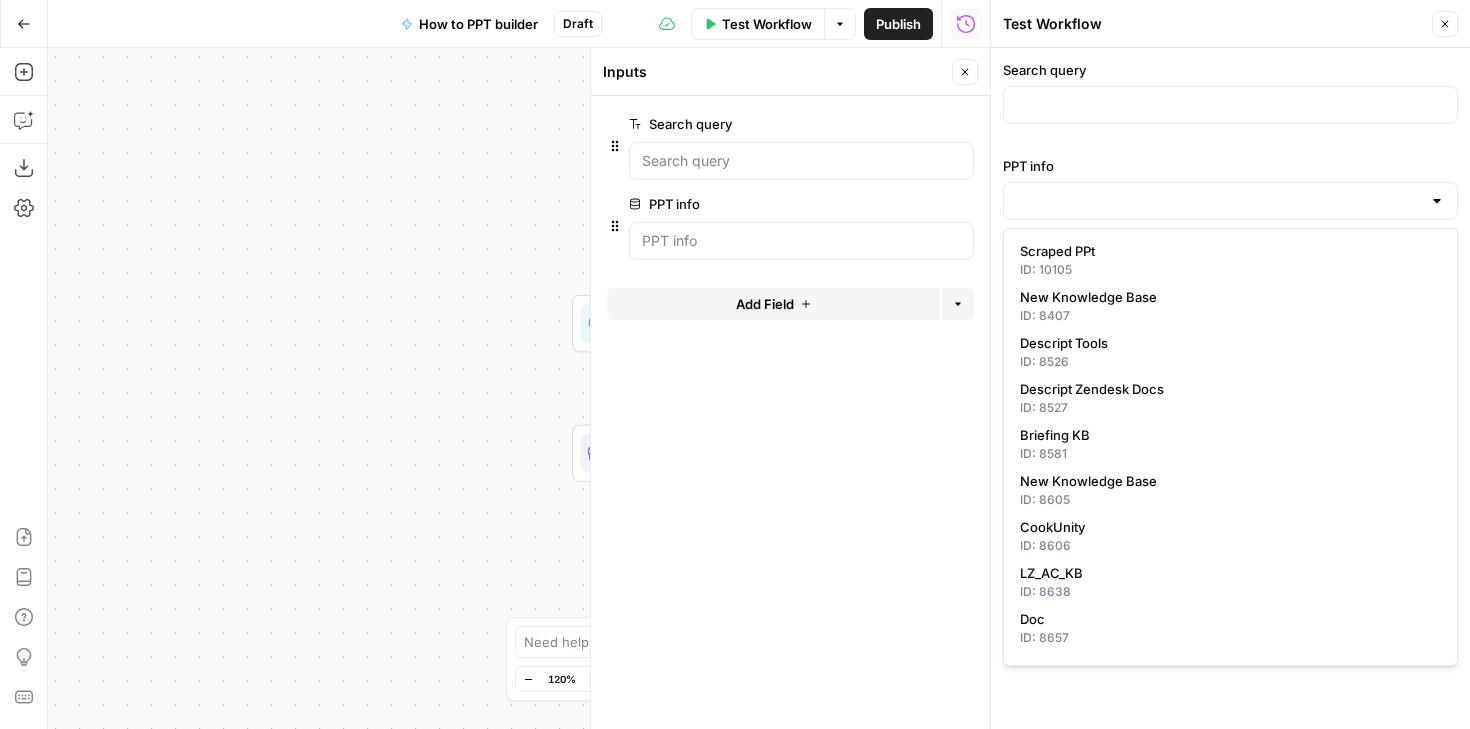 type on "Scraped PPt" 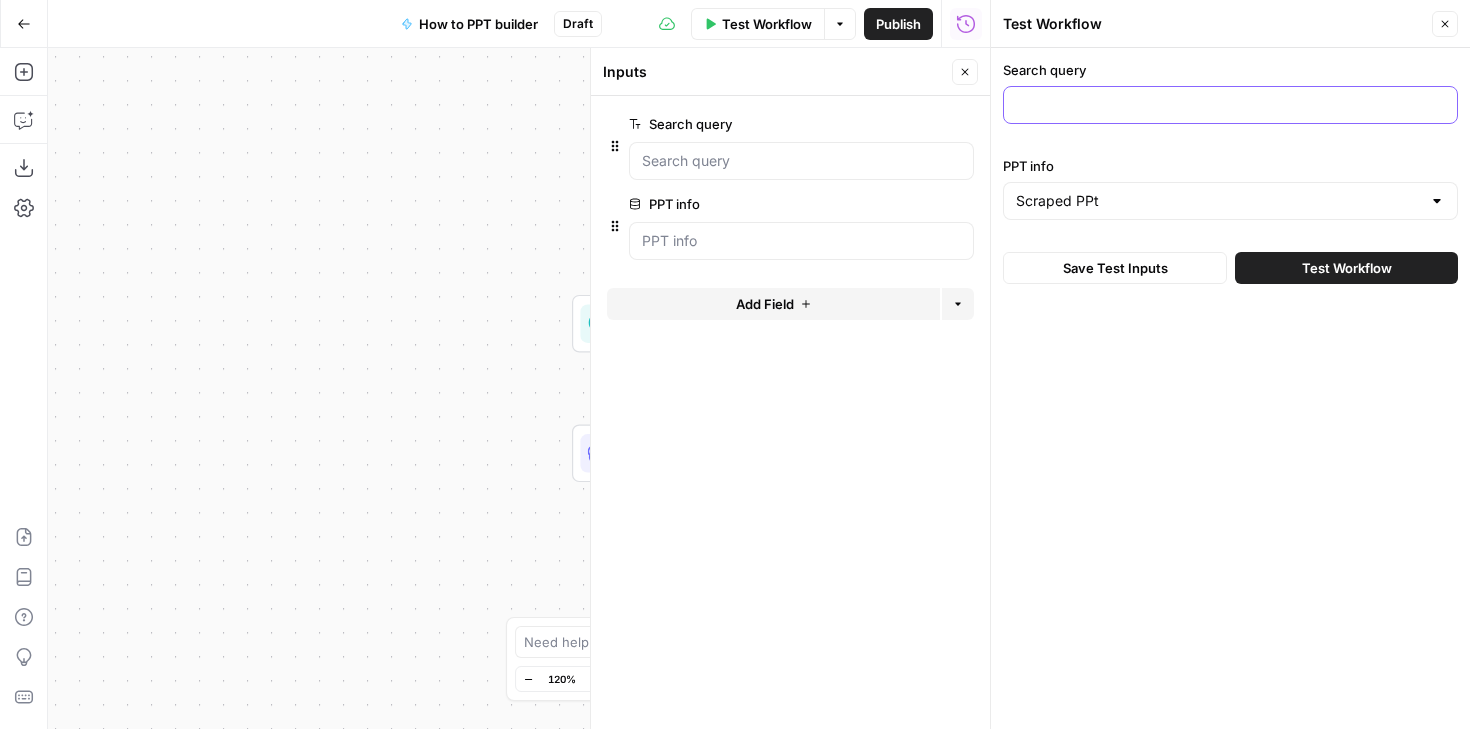 click on "Search query" at bounding box center (1230, 105) 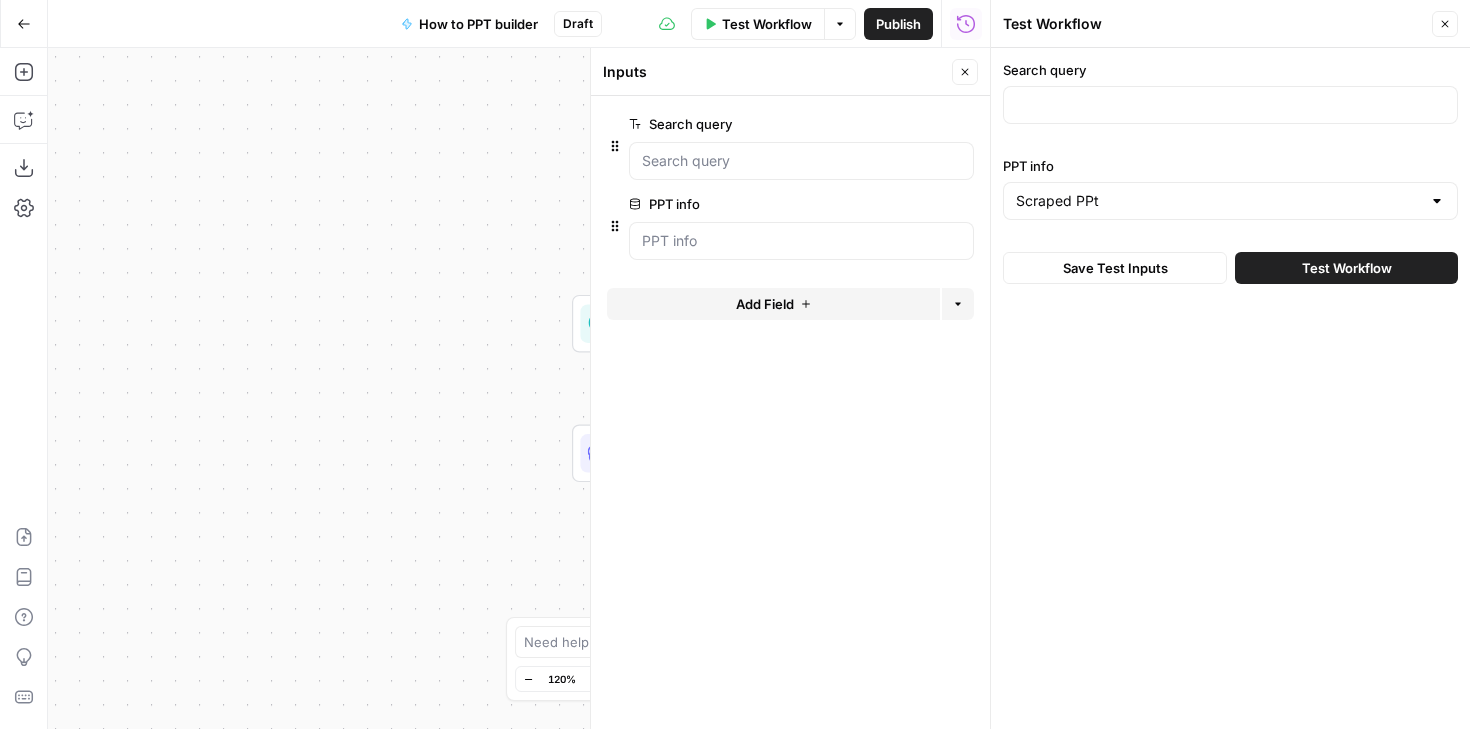 click at bounding box center (1230, 105) 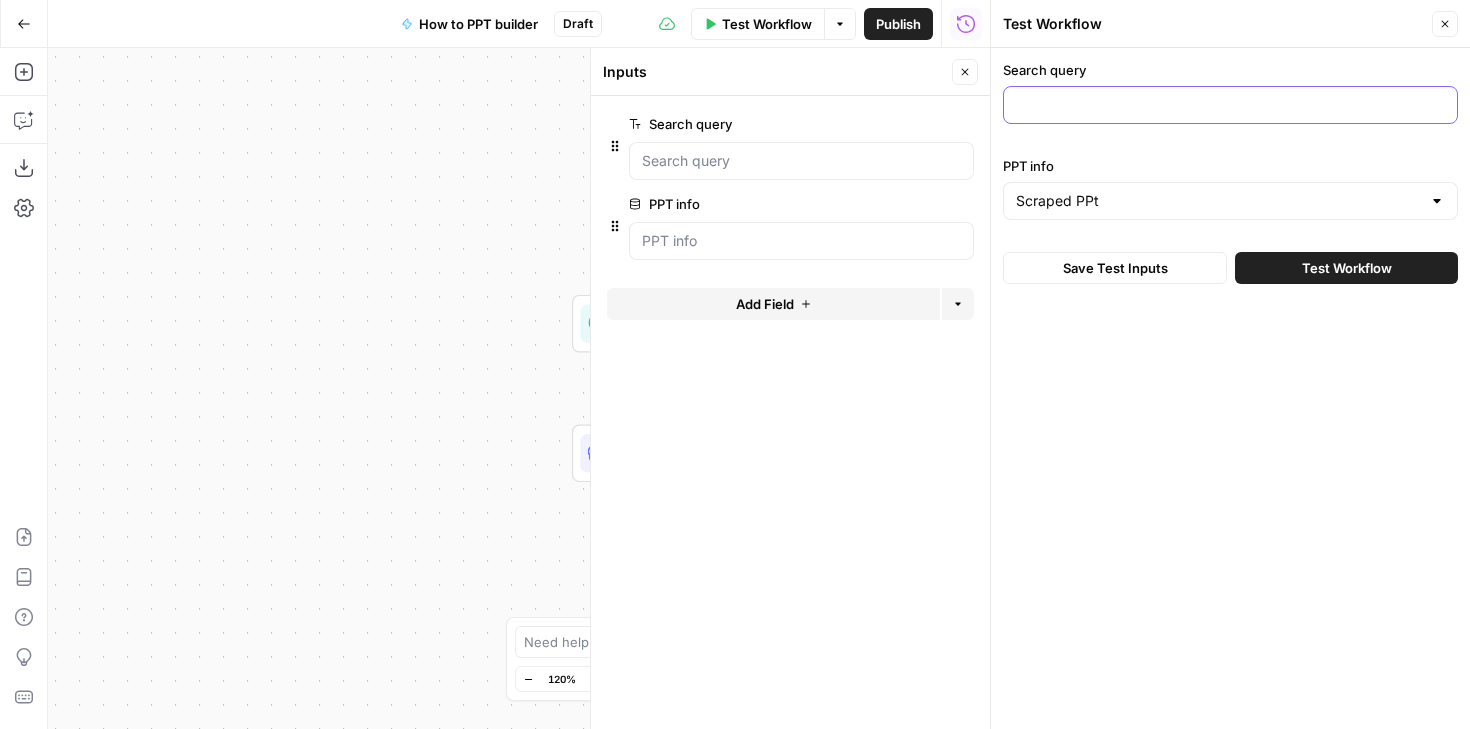 paste on "how to embed a video in powerpoint I" 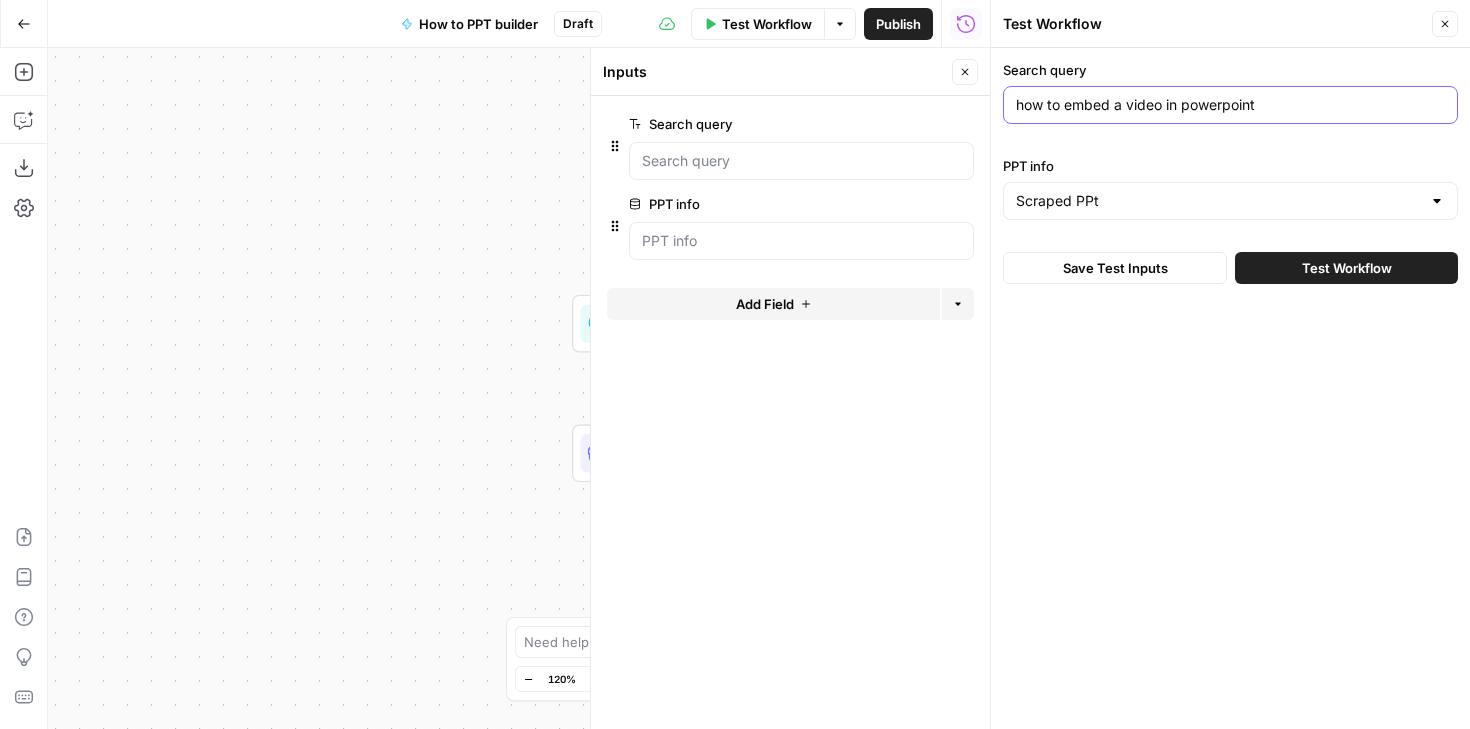 type on "how to embed a video in powerpoint" 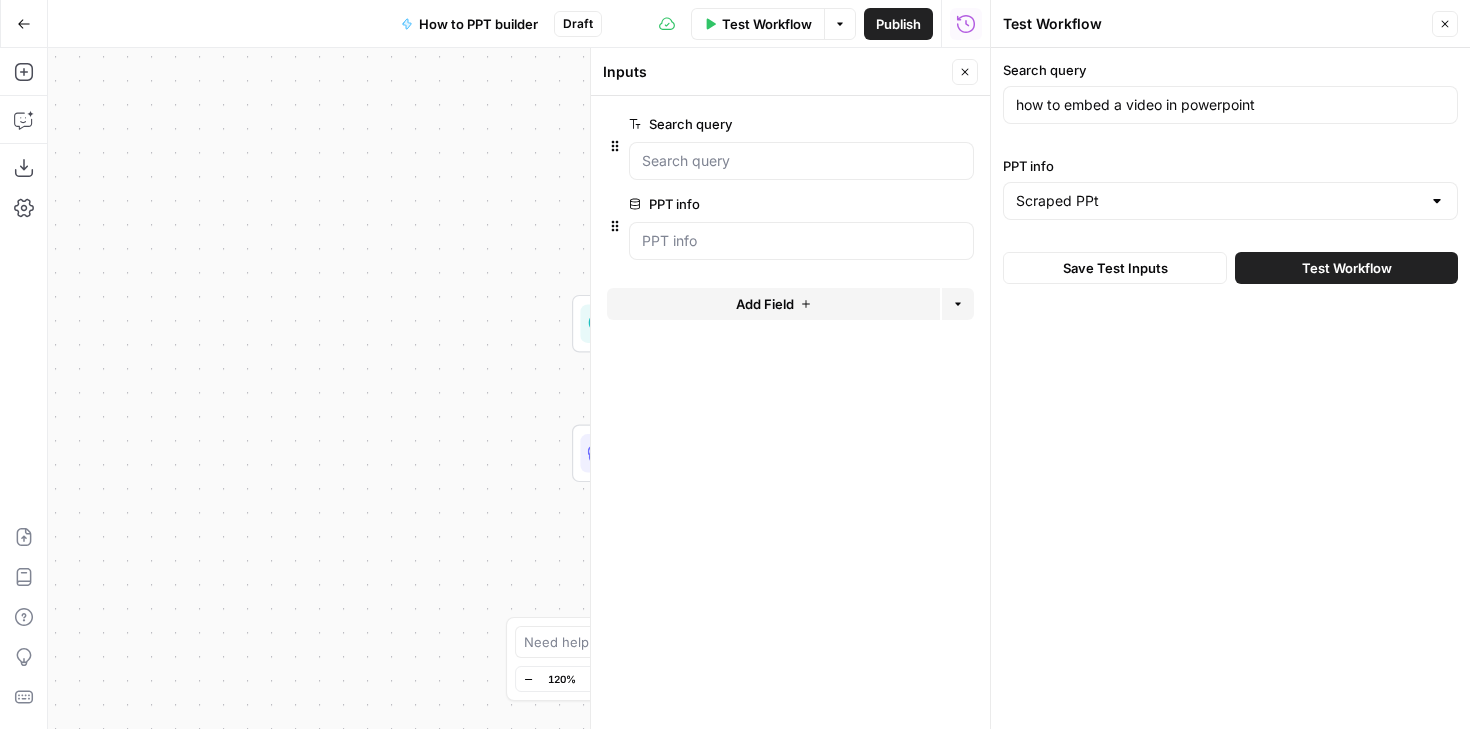 click on "Save Test Inputs" at bounding box center [1115, 268] 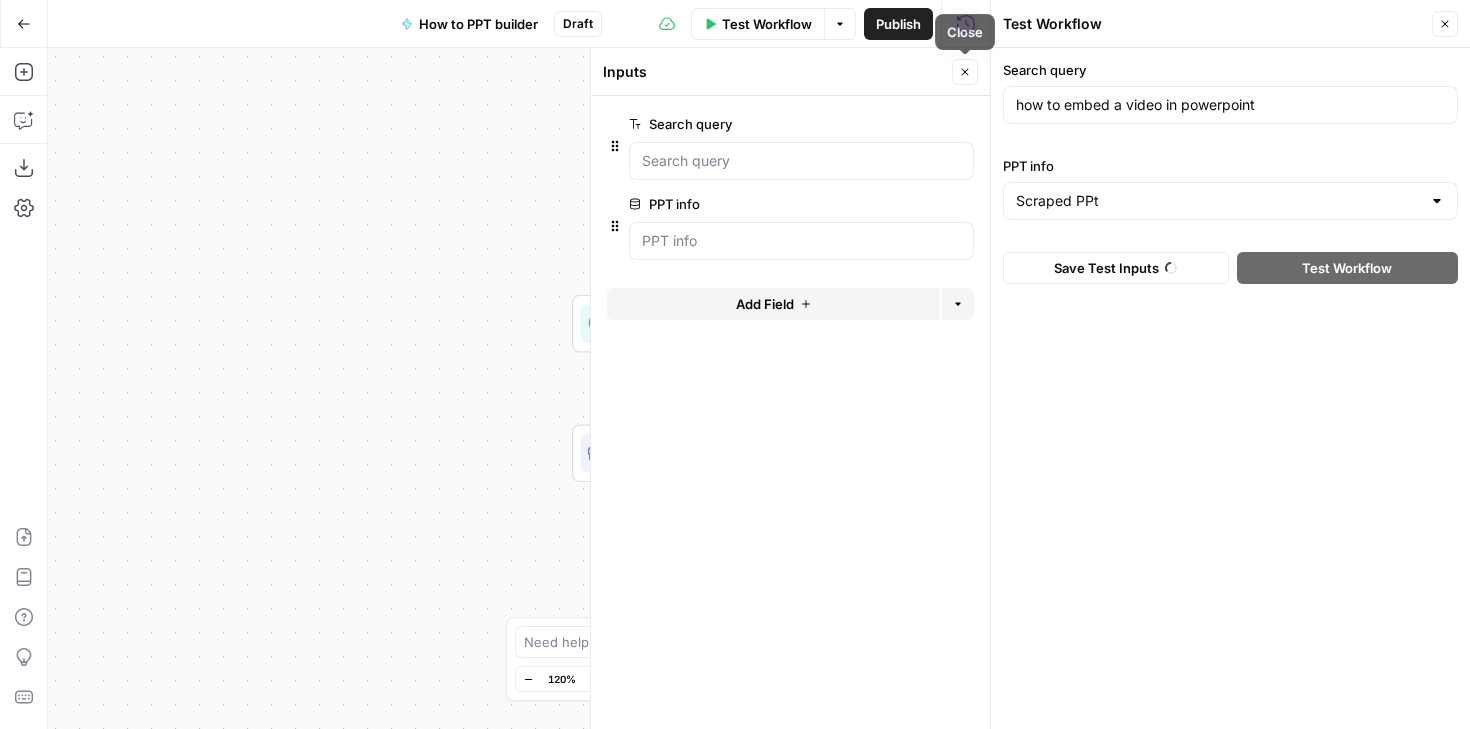 click 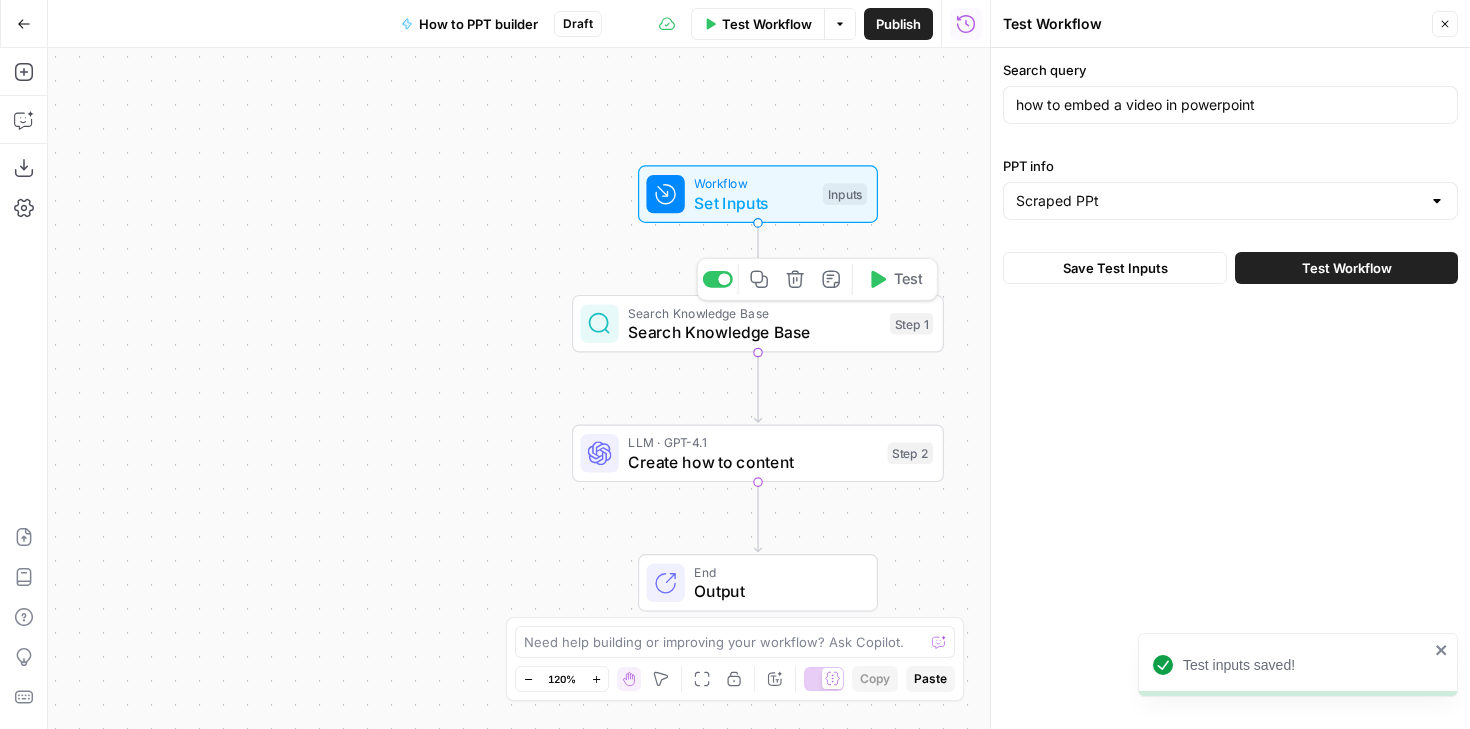 click on "Search Knowledge Base" at bounding box center (754, 332) 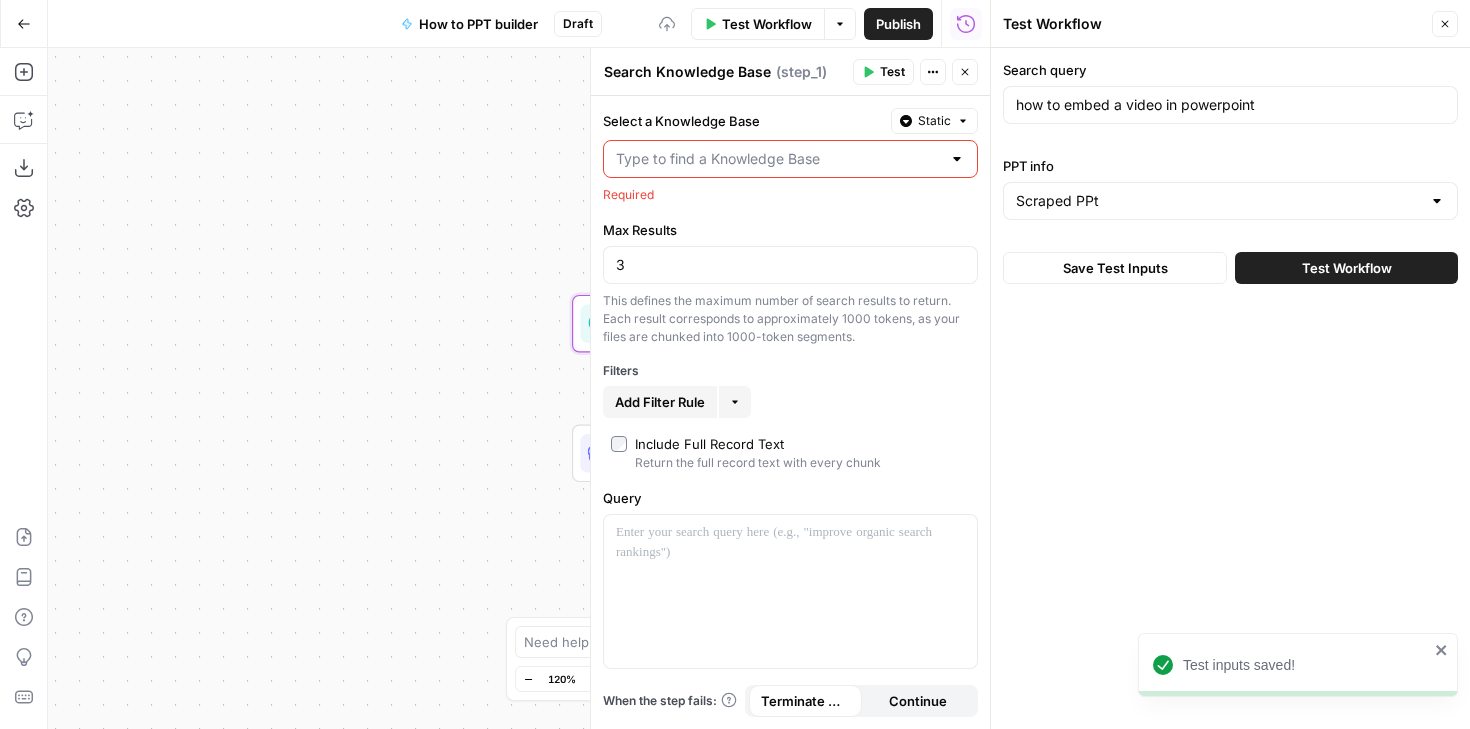 click on "Select a Knowledge Base" at bounding box center (778, 159) 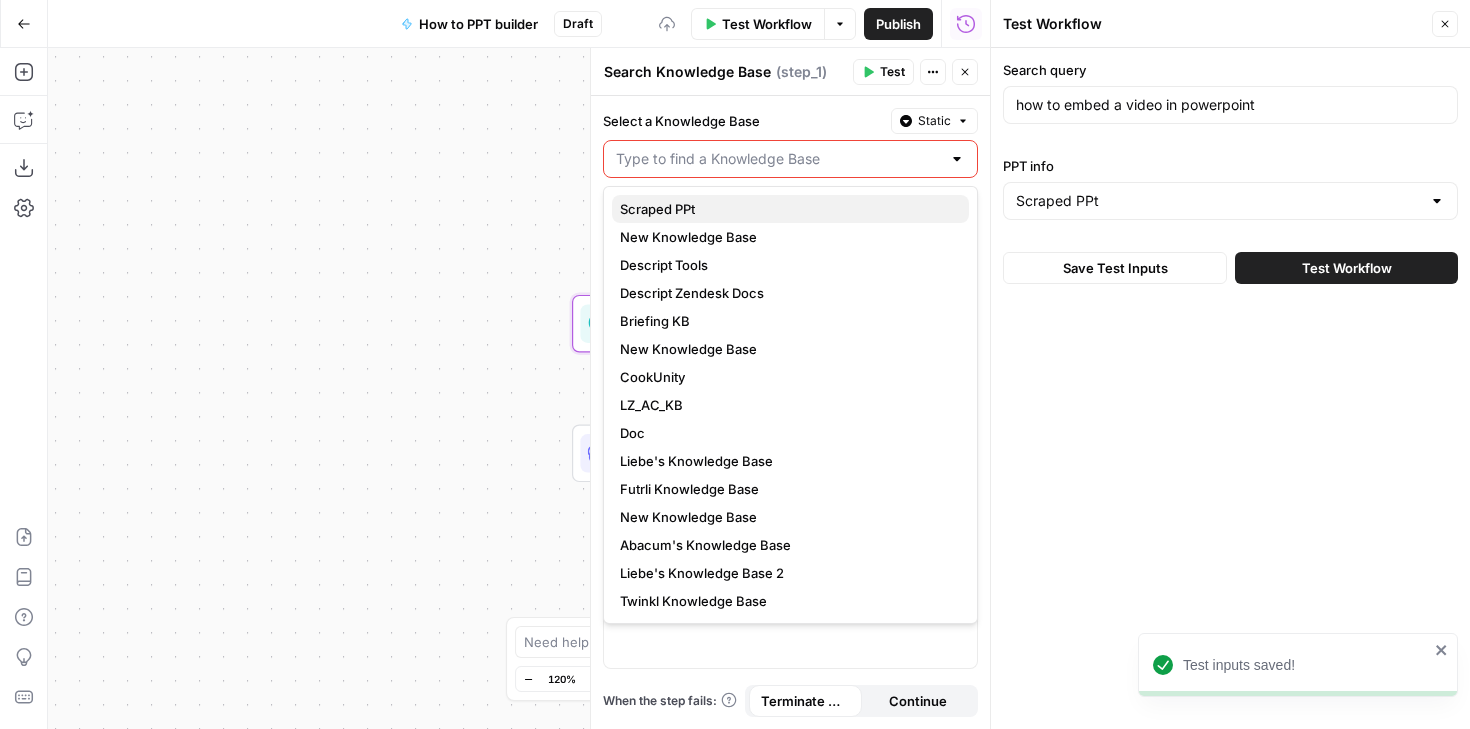 click on "Scraped PPt" at bounding box center [790, 209] 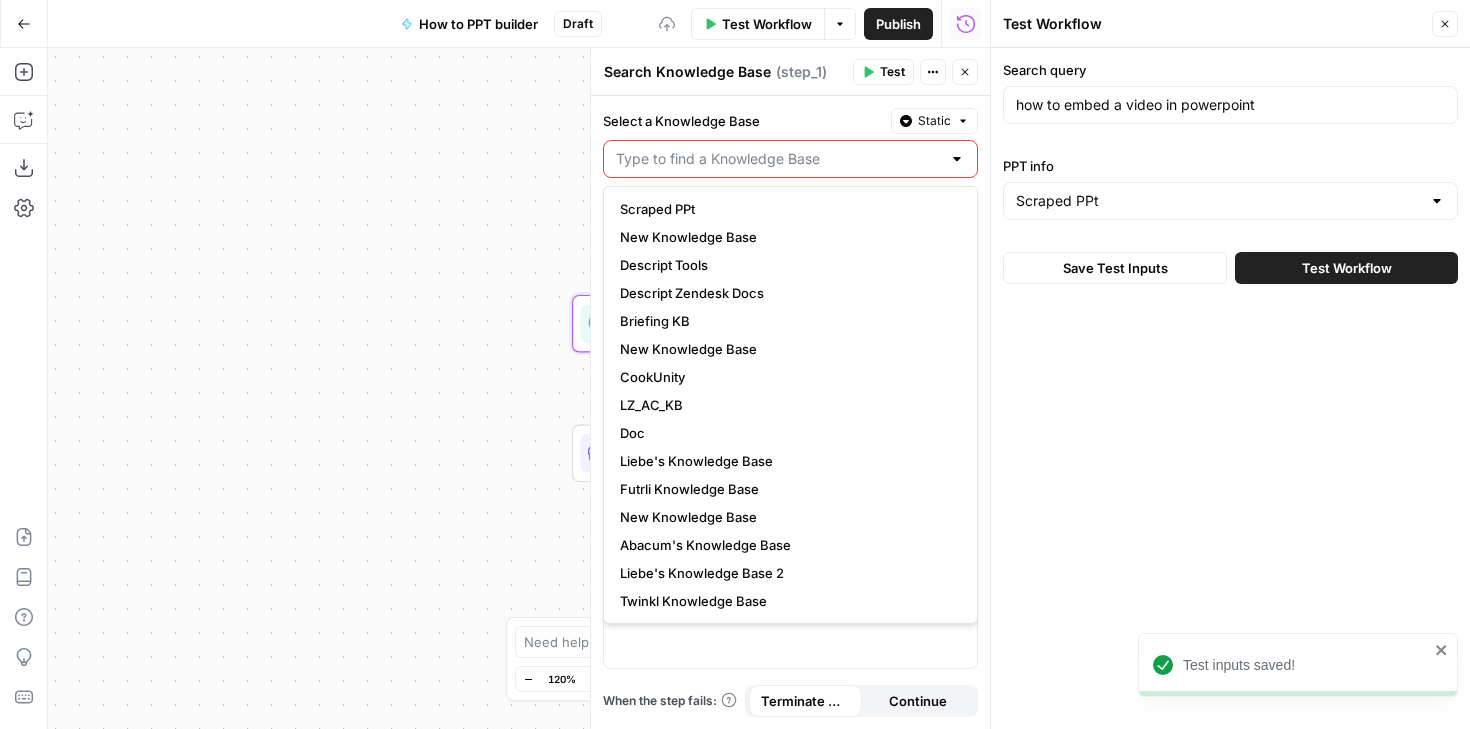 type on "Scraped PPt" 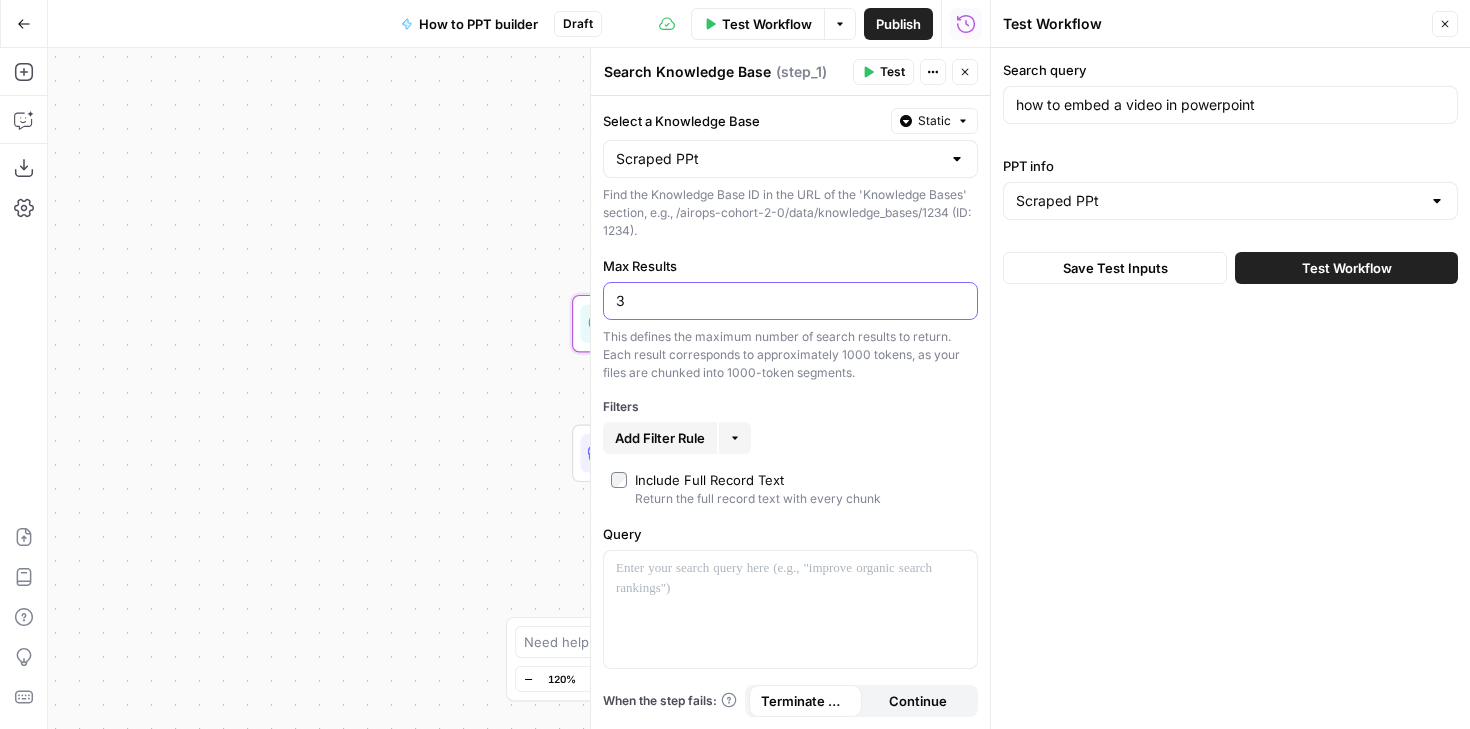 click on "3" at bounding box center (790, 301) 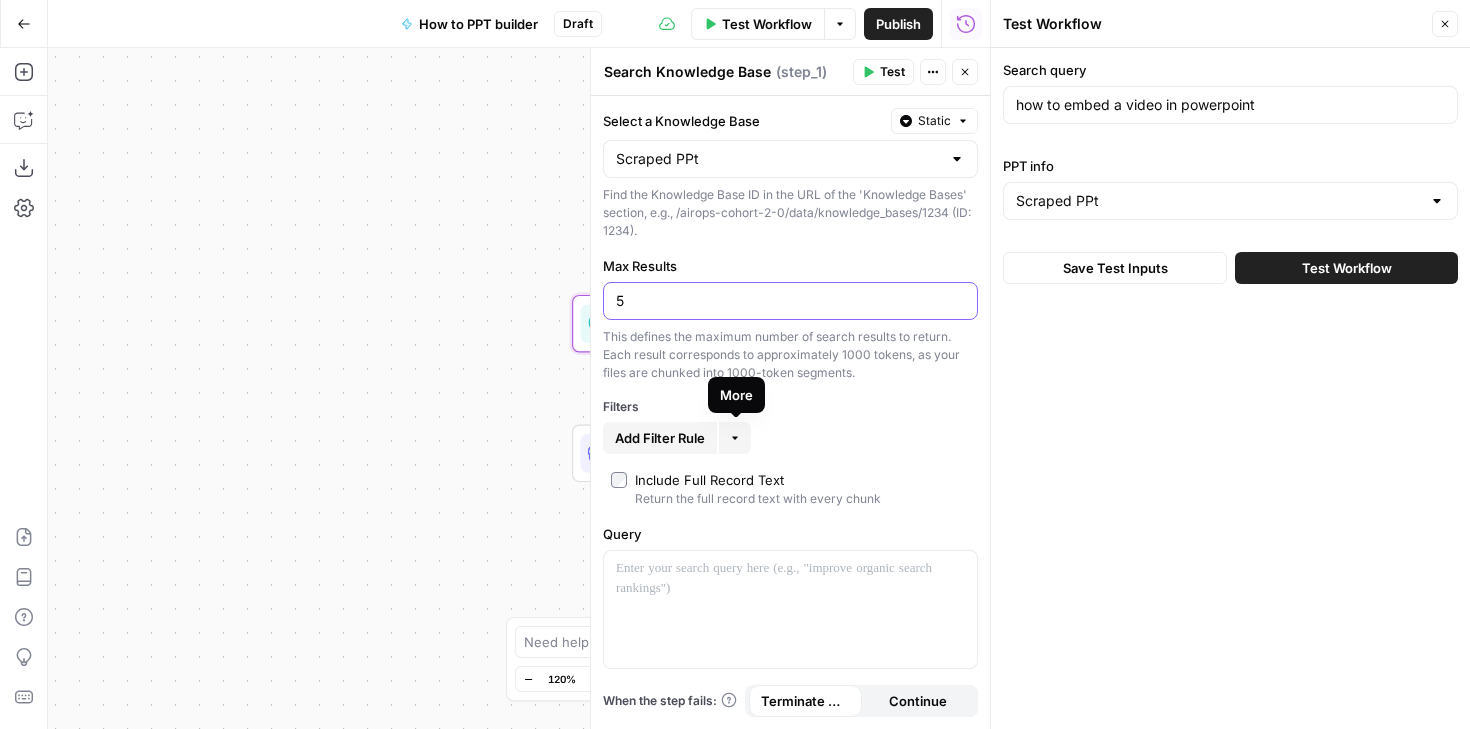 type on "5" 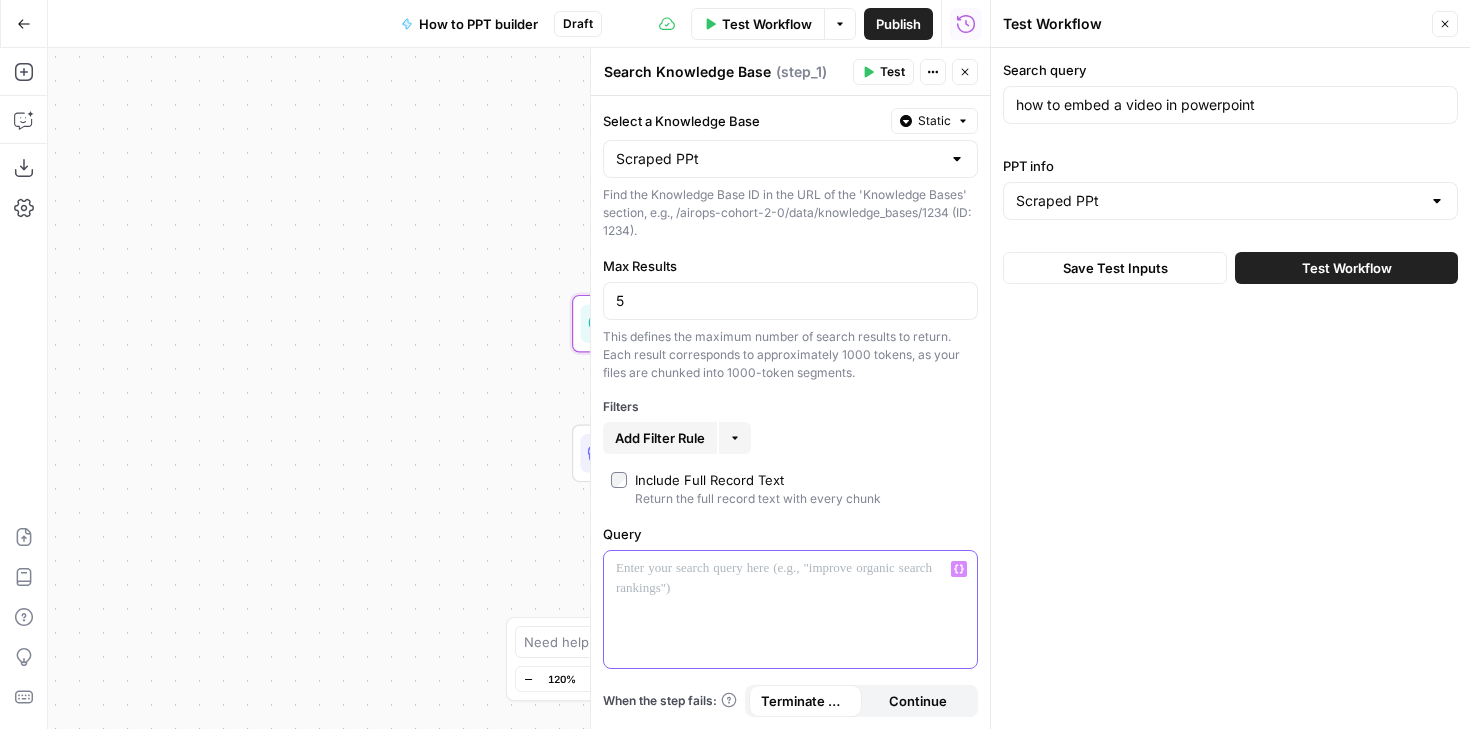 click at bounding box center [790, 569] 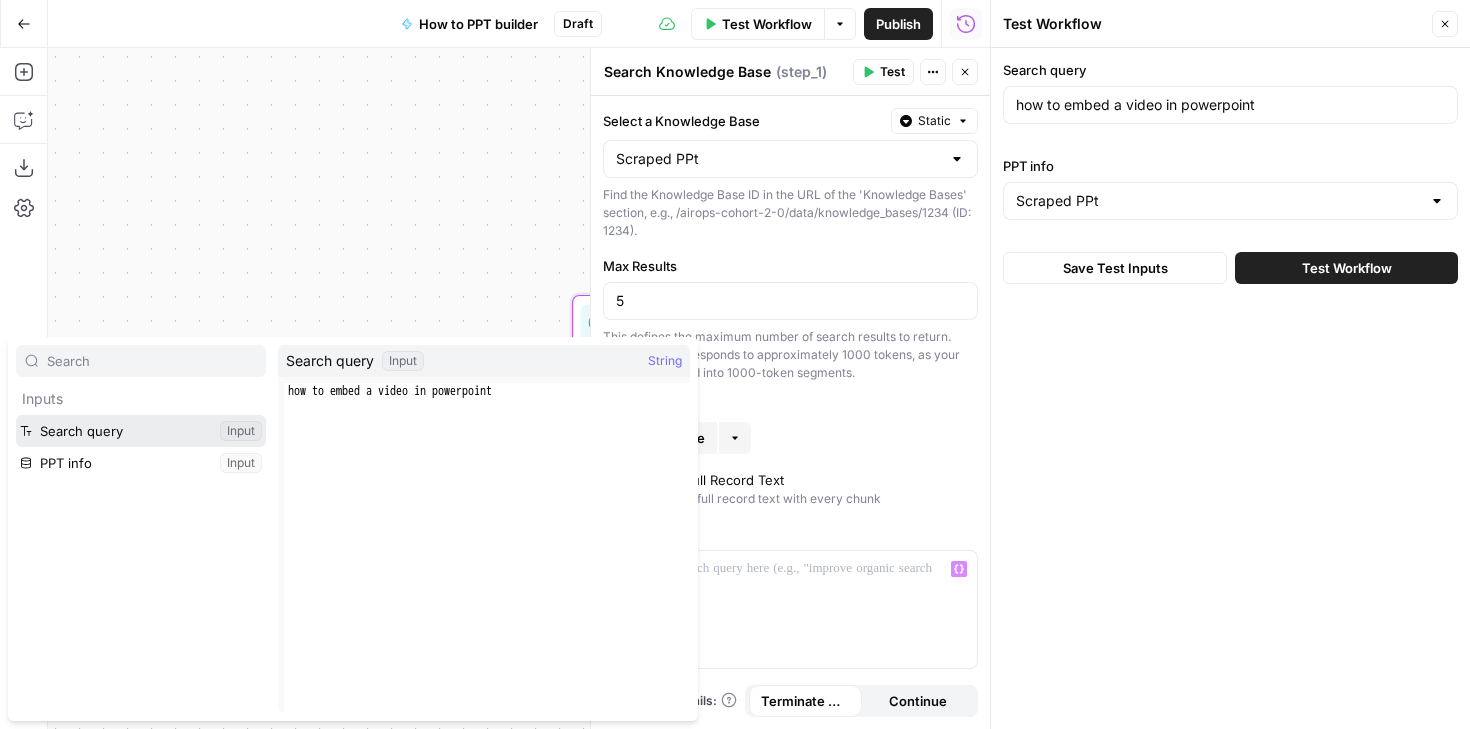 click at bounding box center [141, 431] 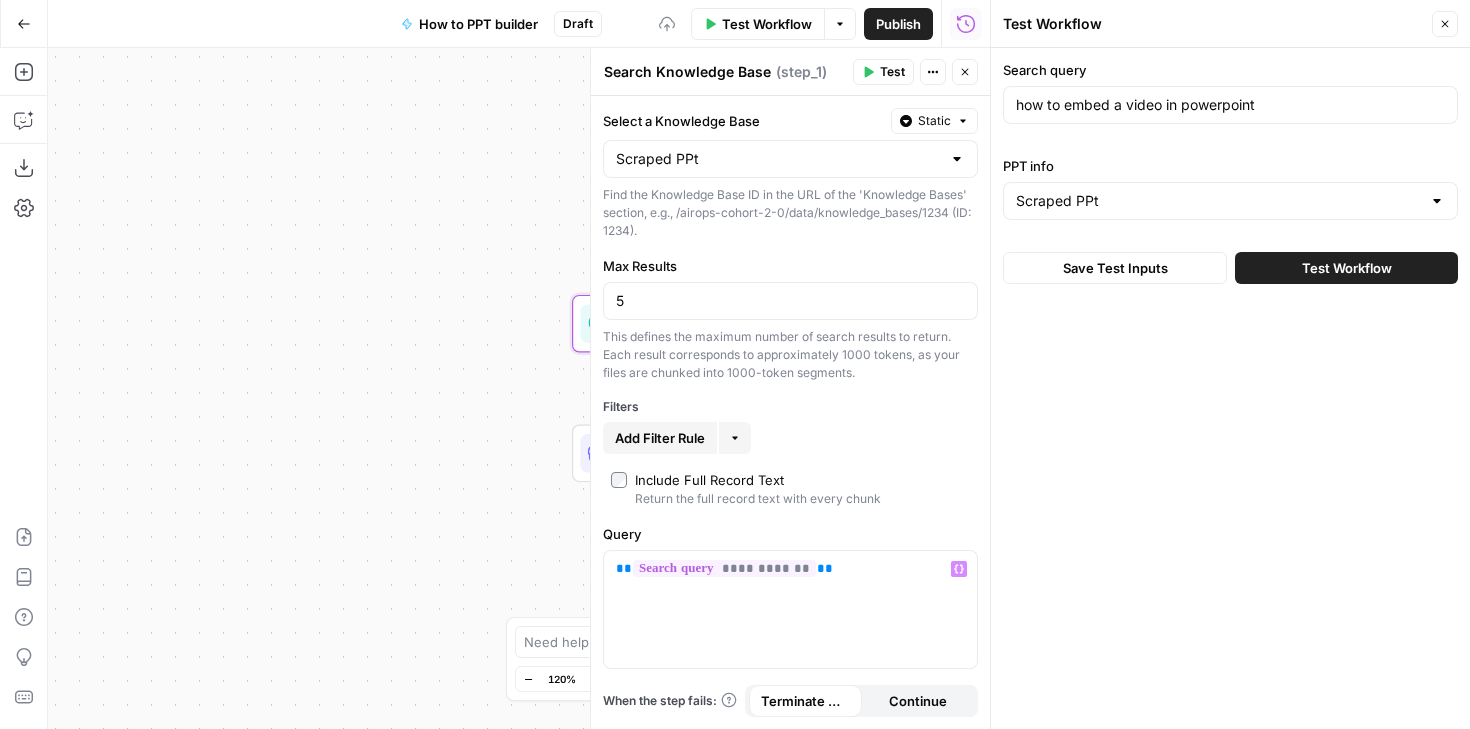 click on "Test" at bounding box center [892, 72] 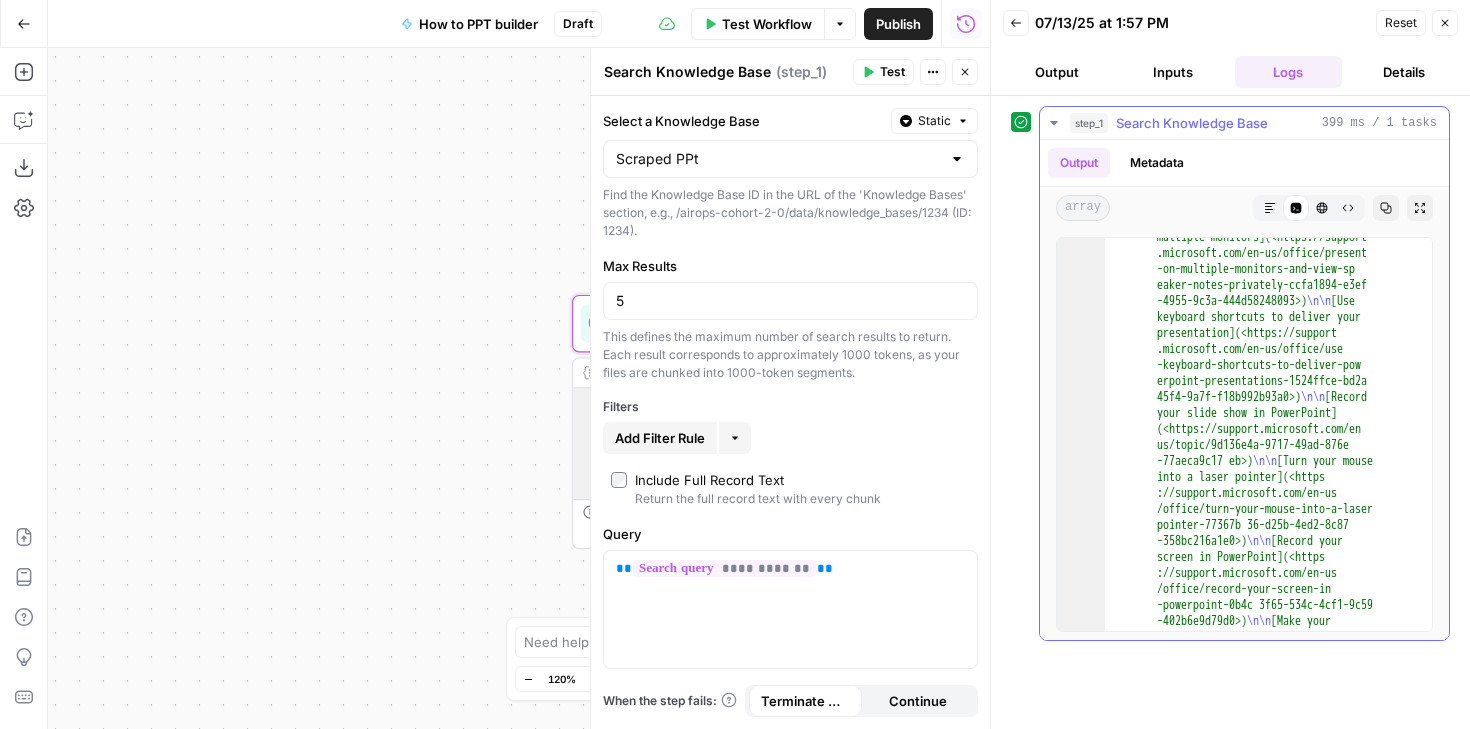 scroll, scrollTop: 9320, scrollLeft: 0, axis: vertical 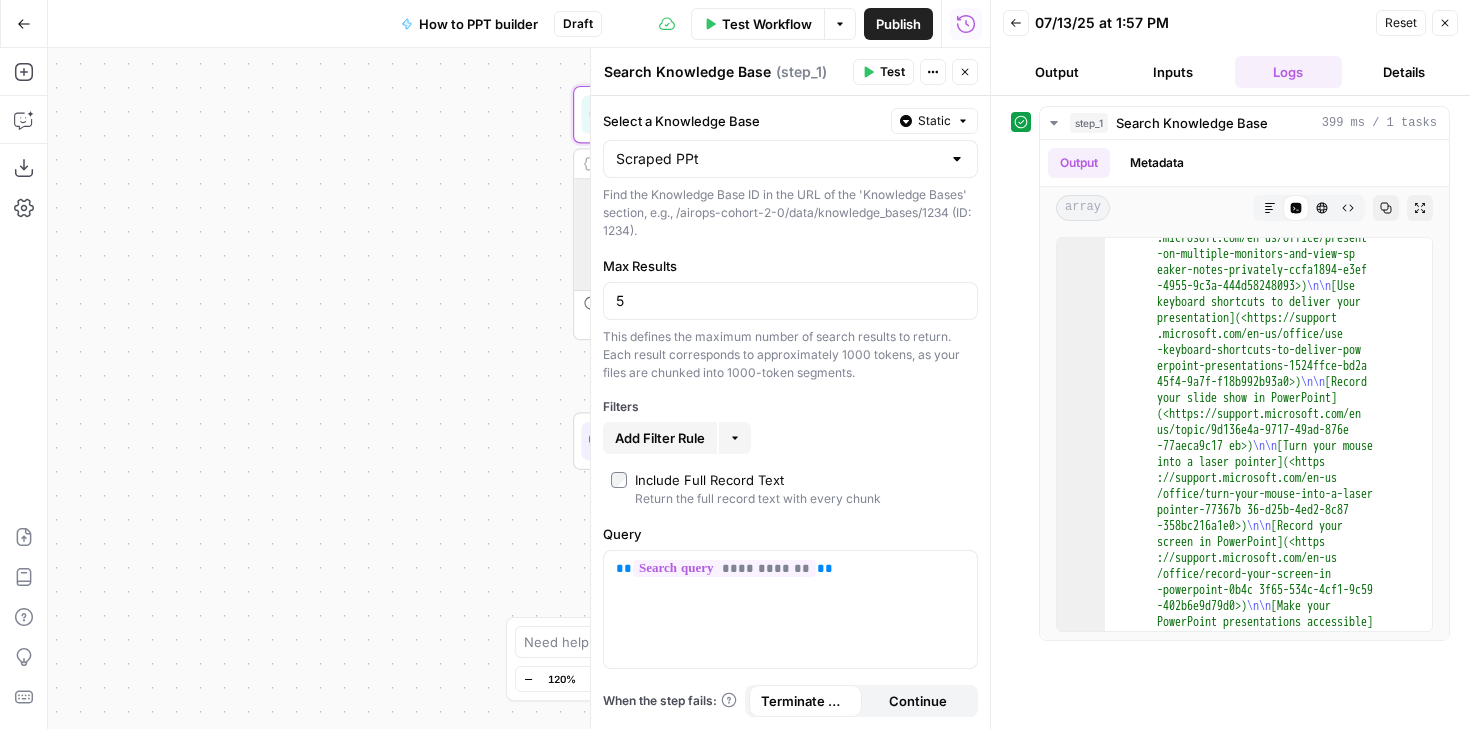 drag, startPoint x: 414, startPoint y: 387, endPoint x: 414, endPoint y: 123, distance: 264 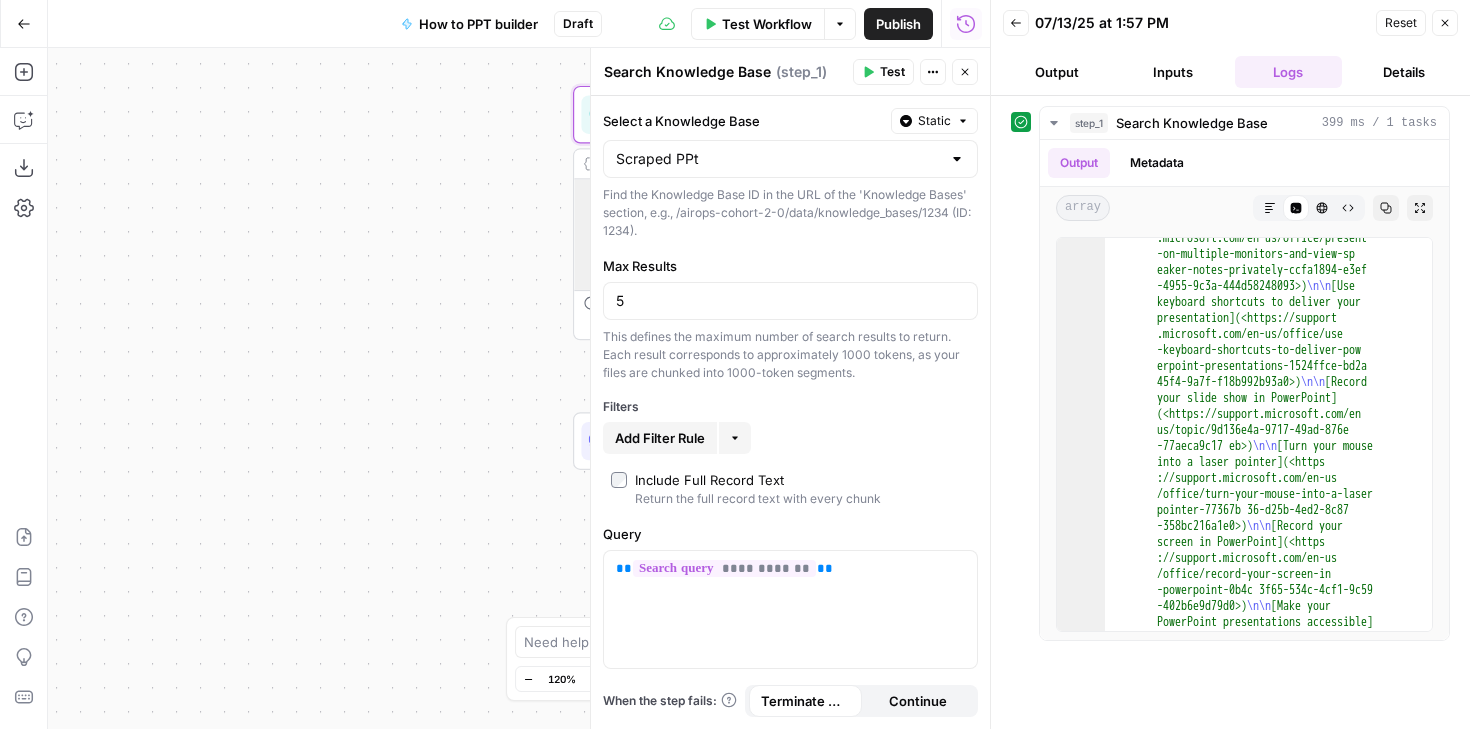 click on "Workflow Set Inputs Inputs Search Knowledge Base Search Knowledge Base Step 1 Output Expand Output Copy 1 2 3 4 5 [    {      "id" :  "vsdid:3914534:rid:9t2F          -9taN1m50V3yperVe:cid:40944119" ,      "score" :  0.7479792 ,      "content" :  "### Insert the online video with           an  \" embed \"  code \n\n 1. On YouTube or           Vimeo, find the video that you want to           insert. \n\n 2. Below the video frame,           select Share, and then select Embed. (If           you neglect to select Embed, you'll end           up copying the wrong code.) \n\n 3. Right          -click the iFrame embed code and select           Copy. \n\n If the highlighted text that           you copy begins with  \" http \" , STOP.           It's the wrong code to copy. Return to           step 2 and select Embed. \n\n 4. In           PowerPoint, select the slide that you           want to add a video to."}," at bounding box center (519, 388) 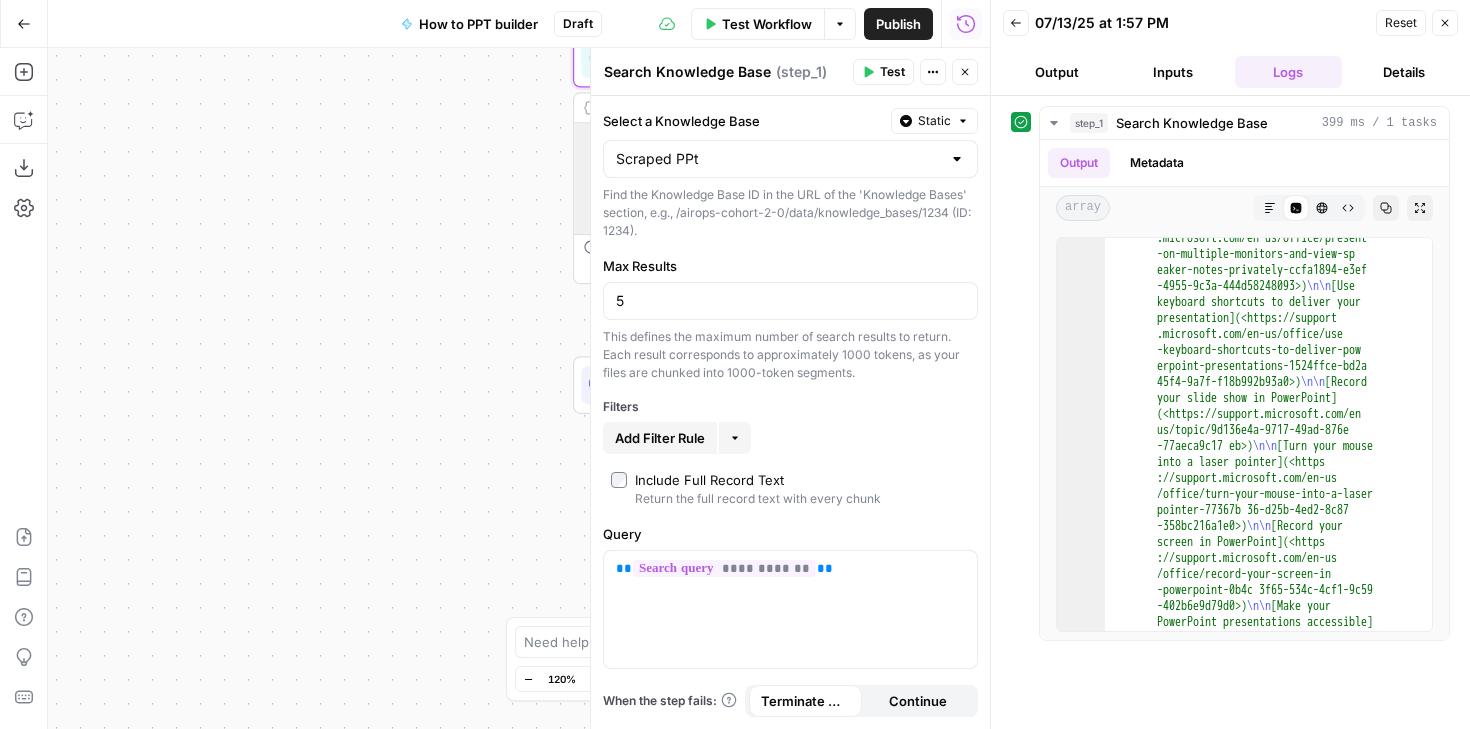 click 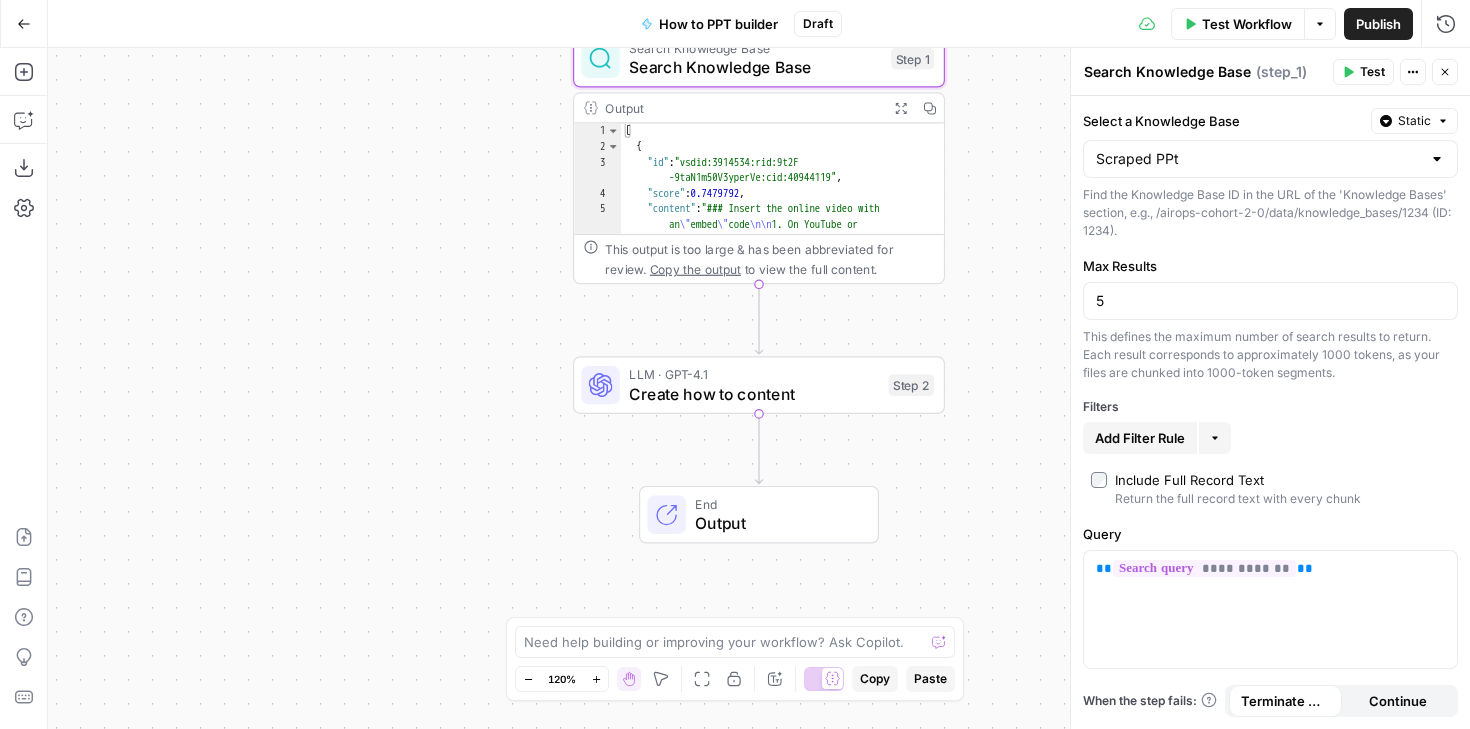 click on "Create how to content" at bounding box center (754, 394) 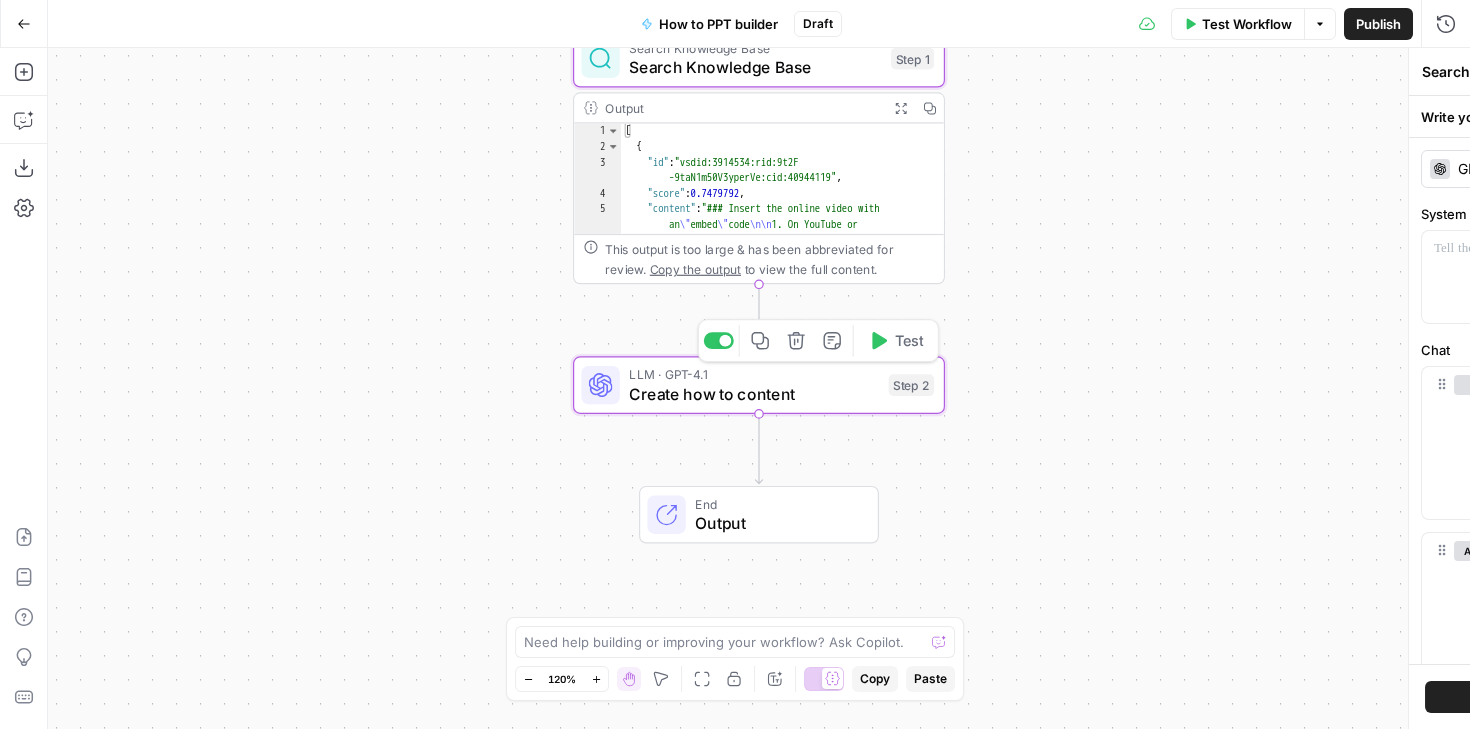 type on "Create how to content" 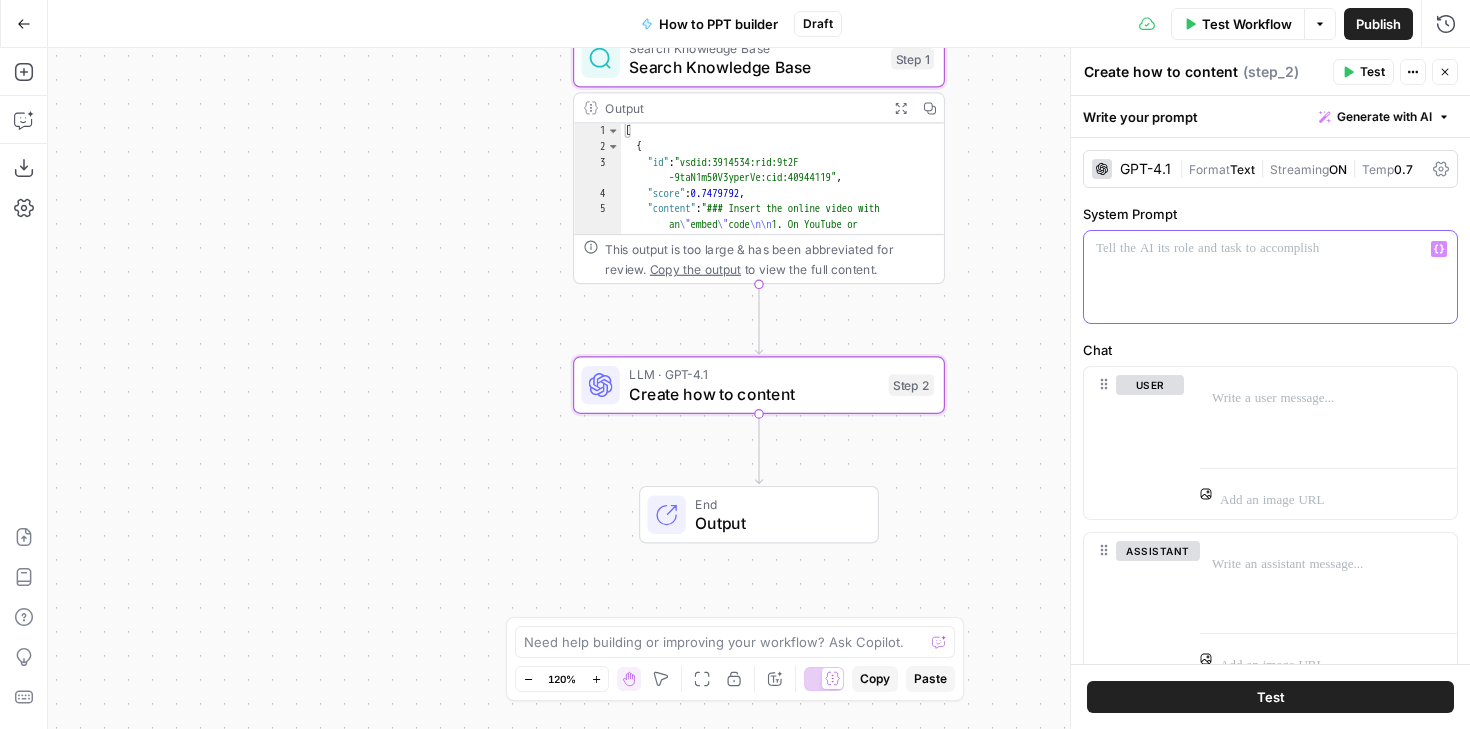 click at bounding box center [1270, 277] 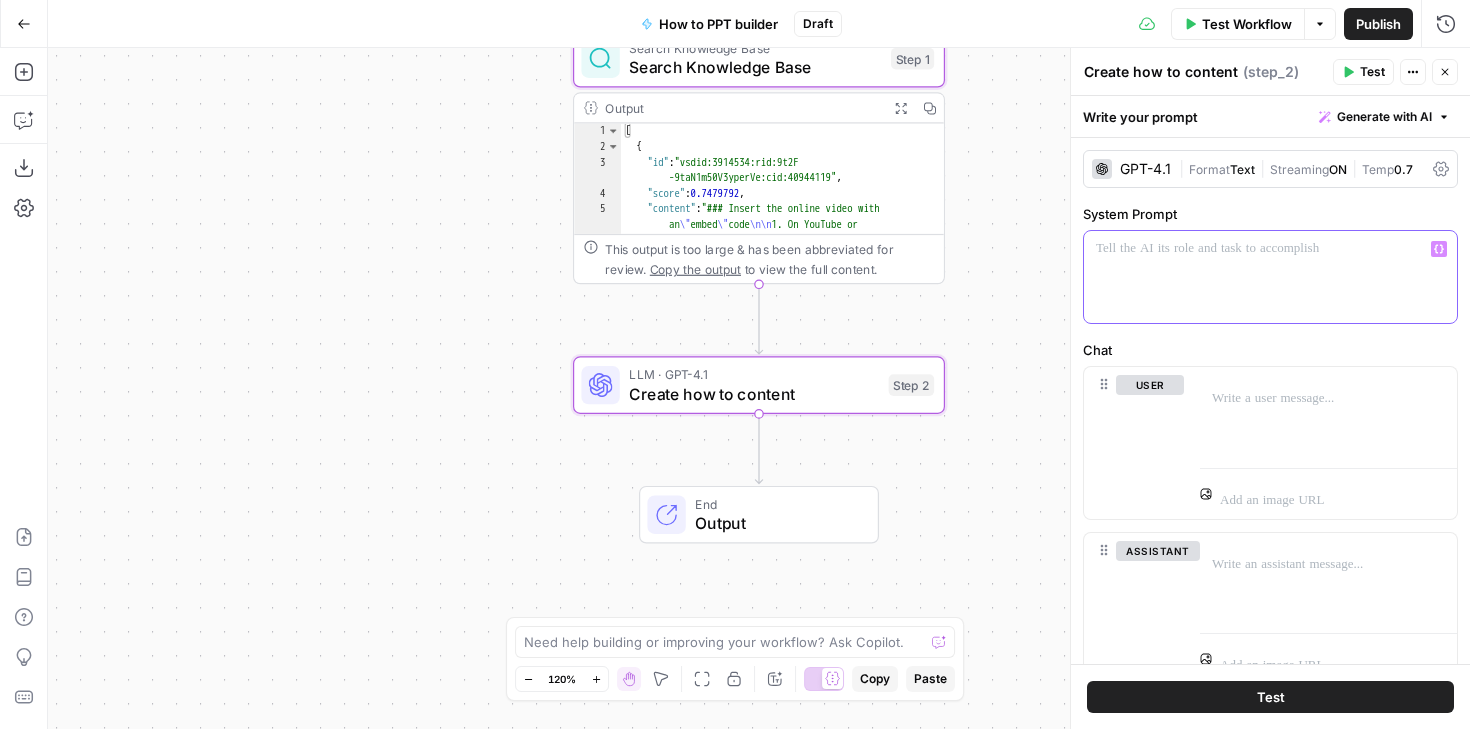 type 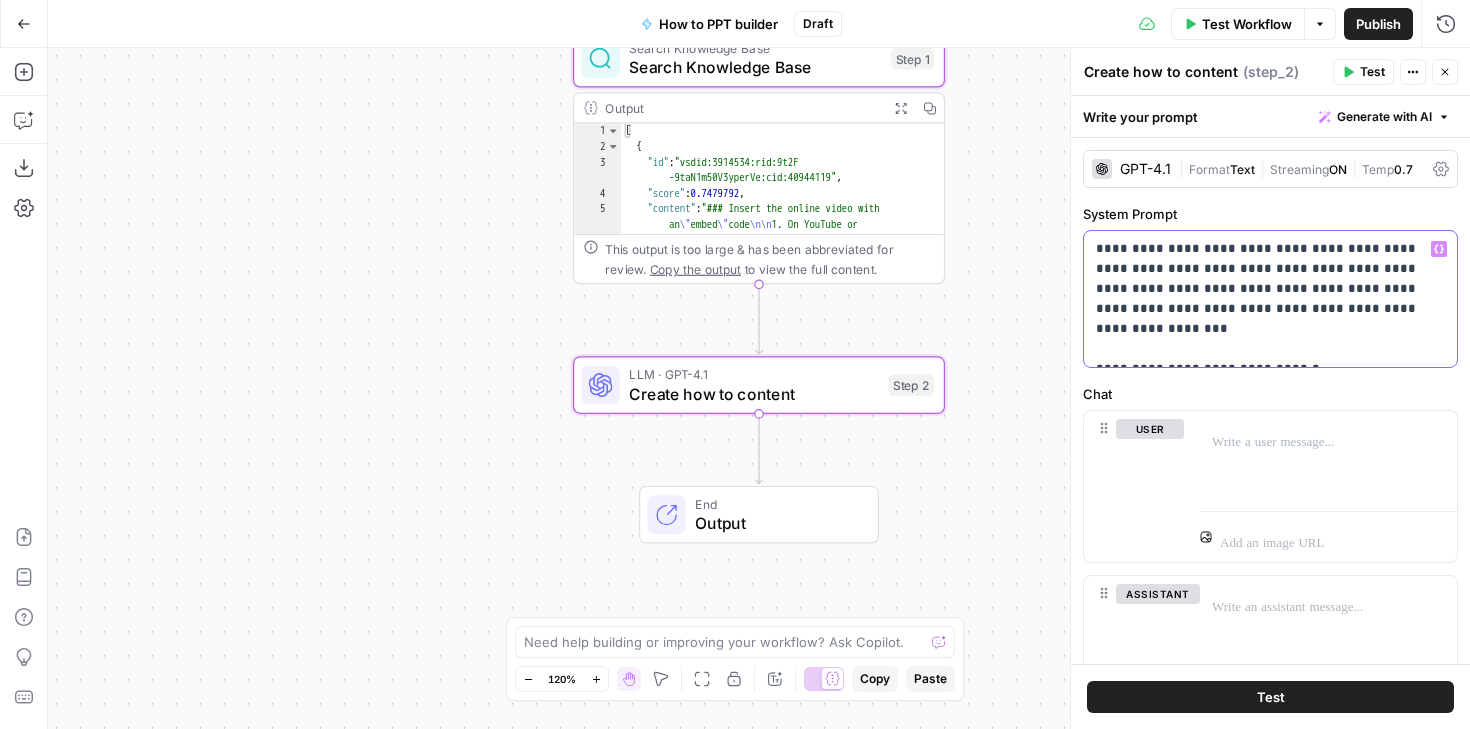click on "**********" at bounding box center [1270, 299] 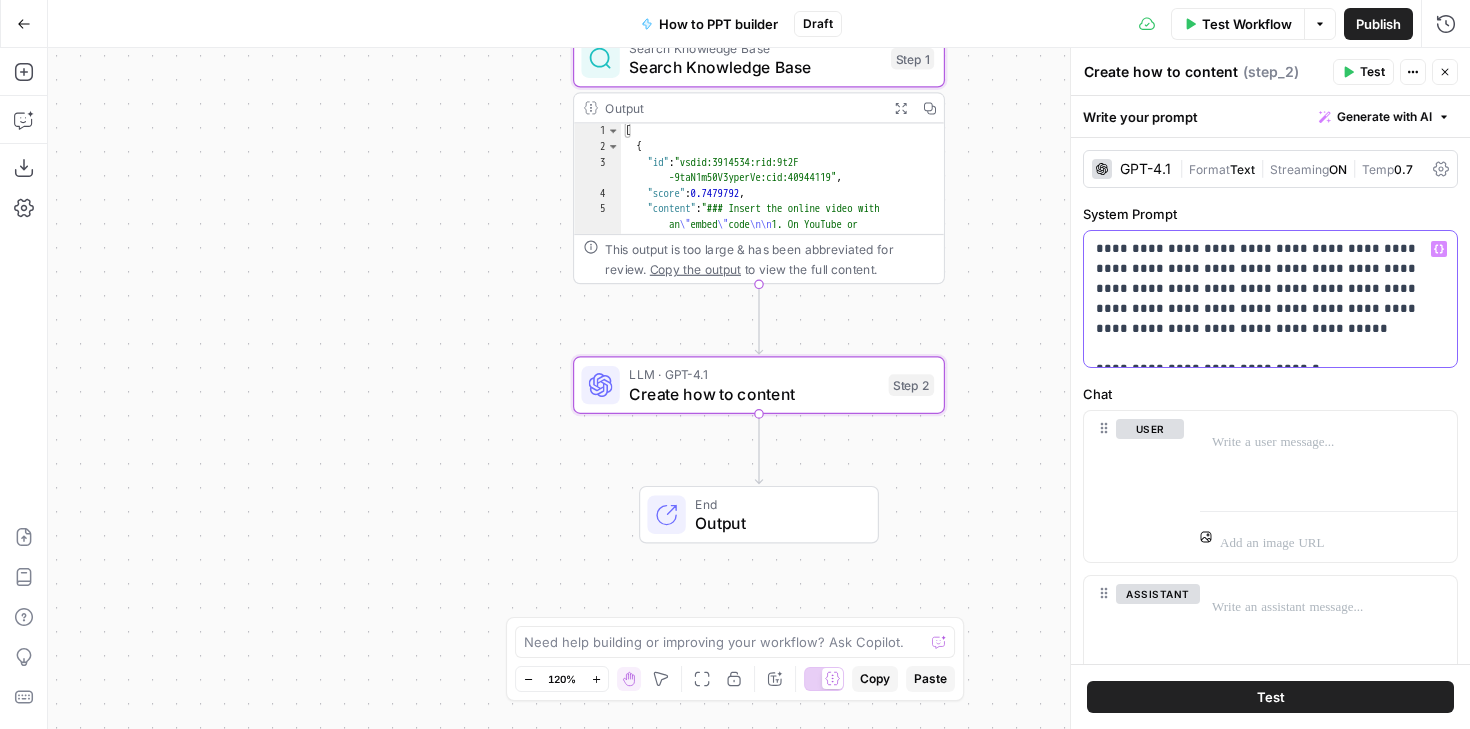 click on "**********" at bounding box center (1270, 299) 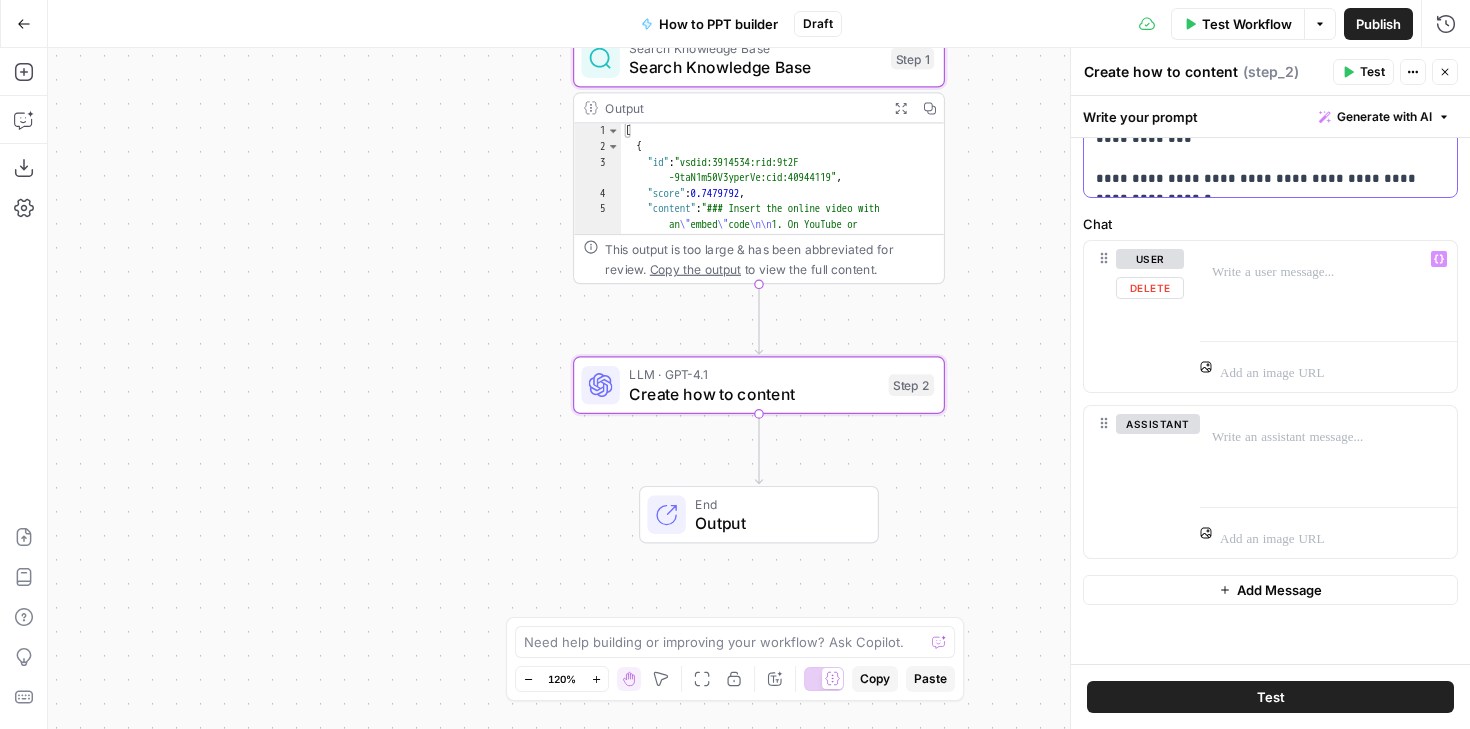 scroll, scrollTop: 257, scrollLeft: 0, axis: vertical 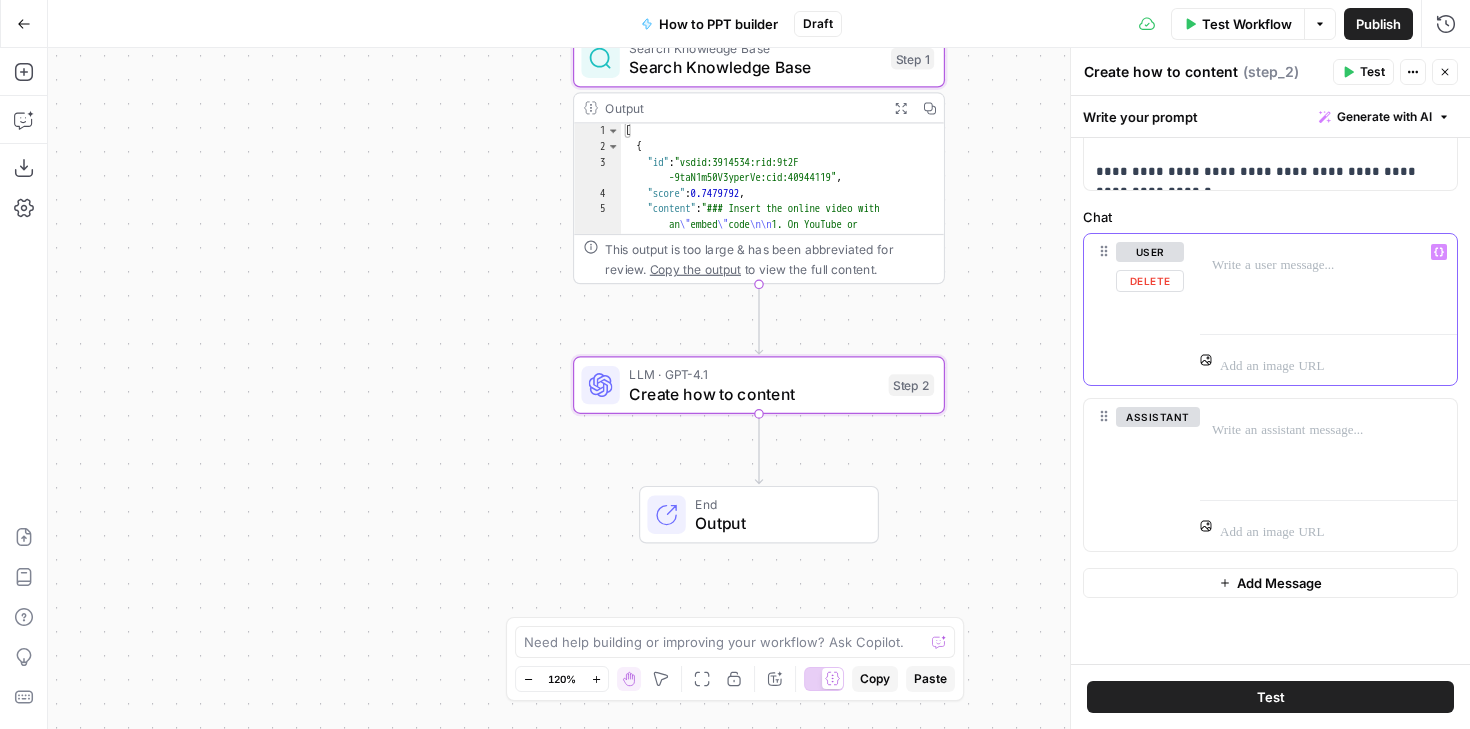 click at bounding box center [1328, 265] 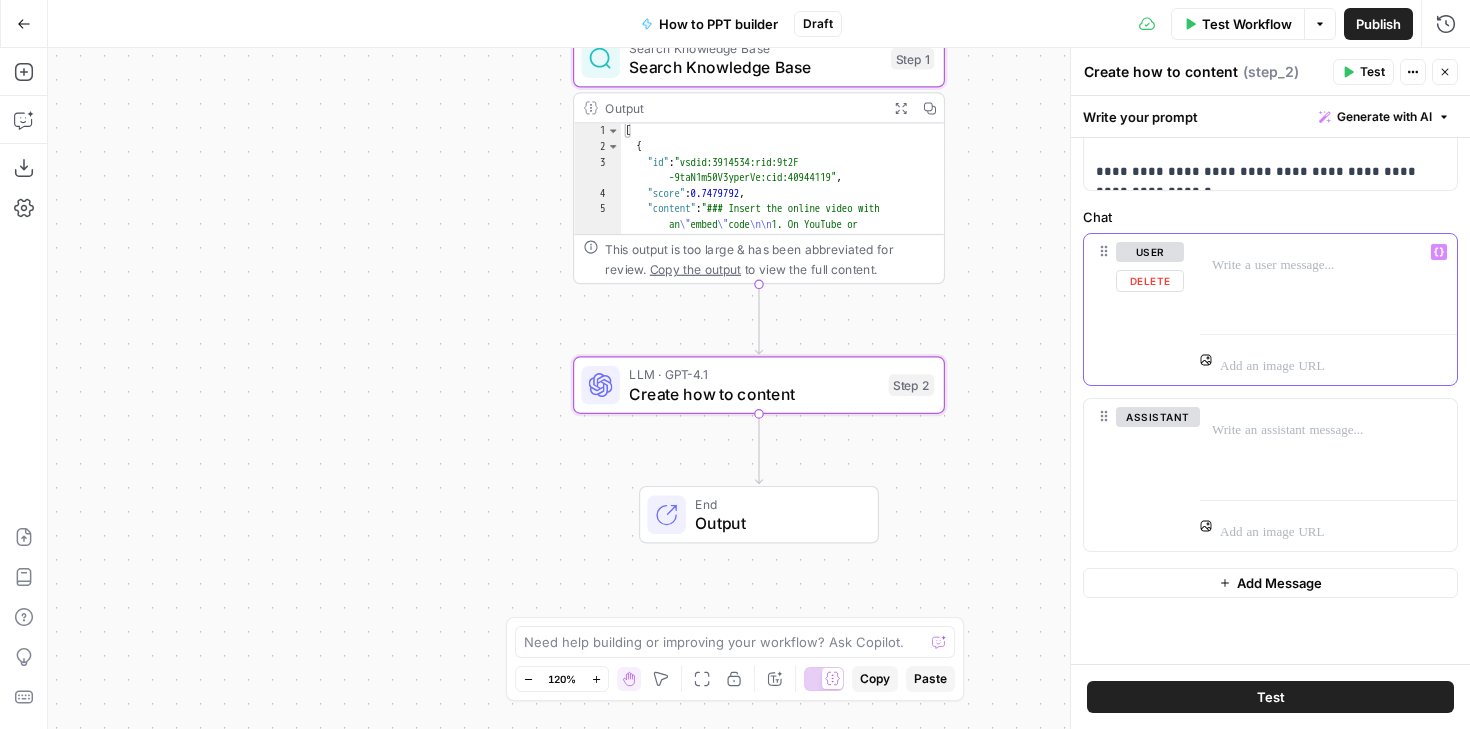 type 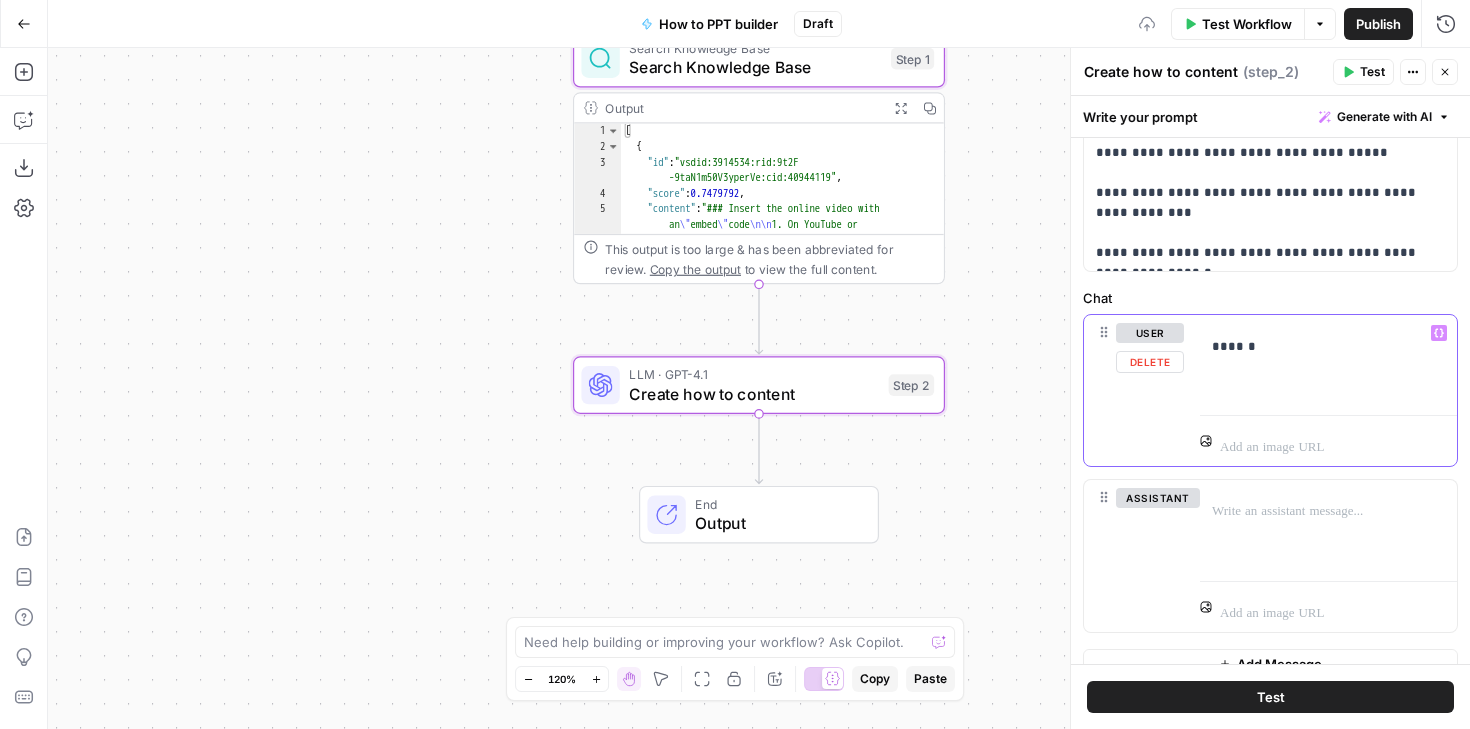 scroll, scrollTop: 169, scrollLeft: 0, axis: vertical 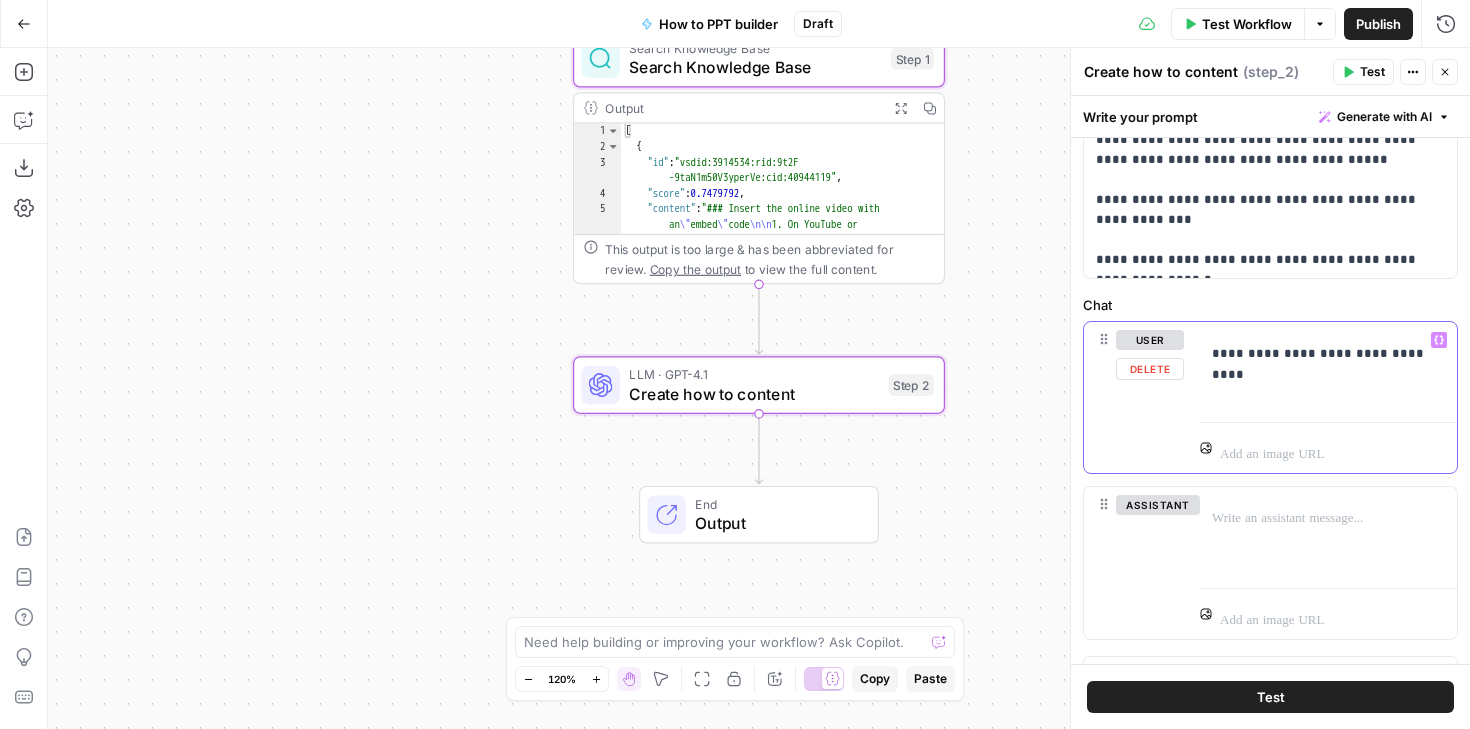 click on "Variables Menu" at bounding box center (1439, 340) 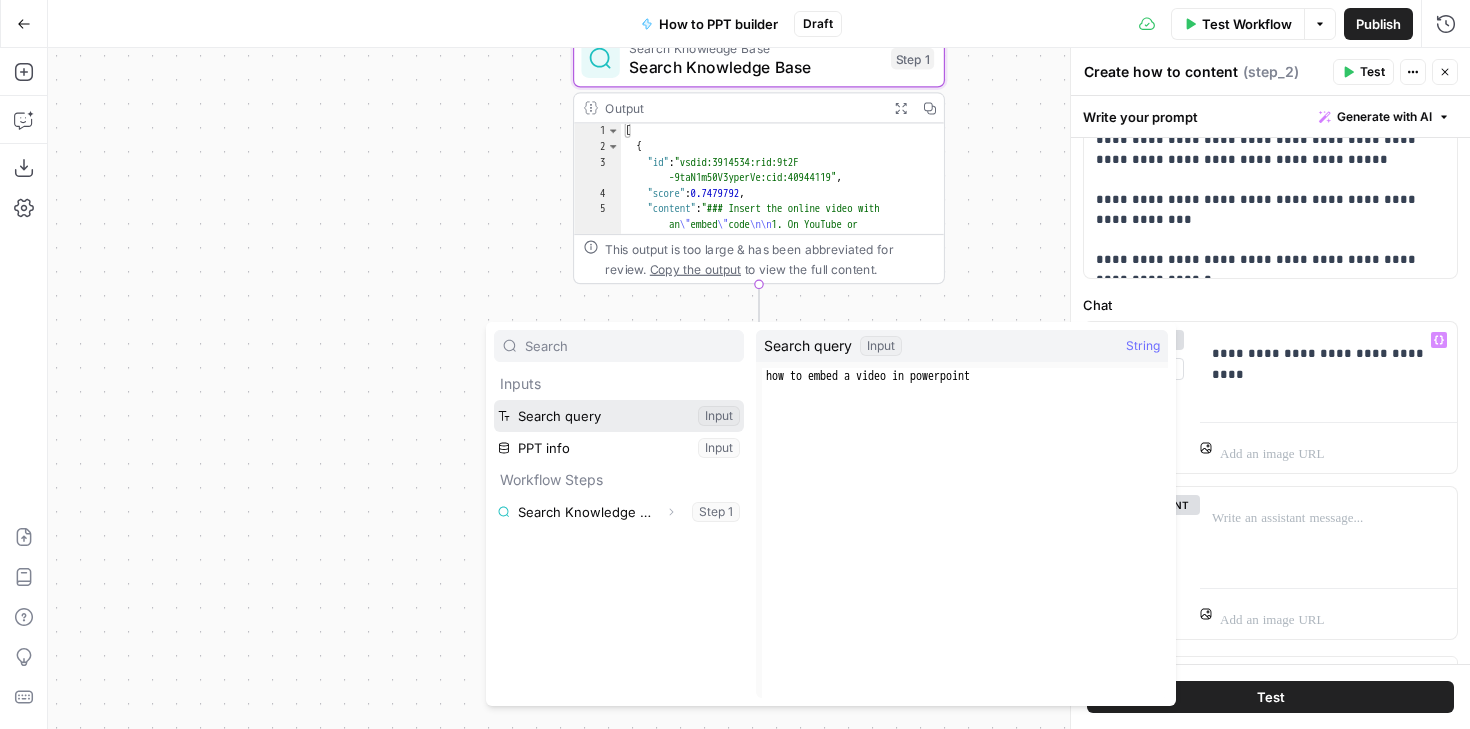 click at bounding box center (619, 416) 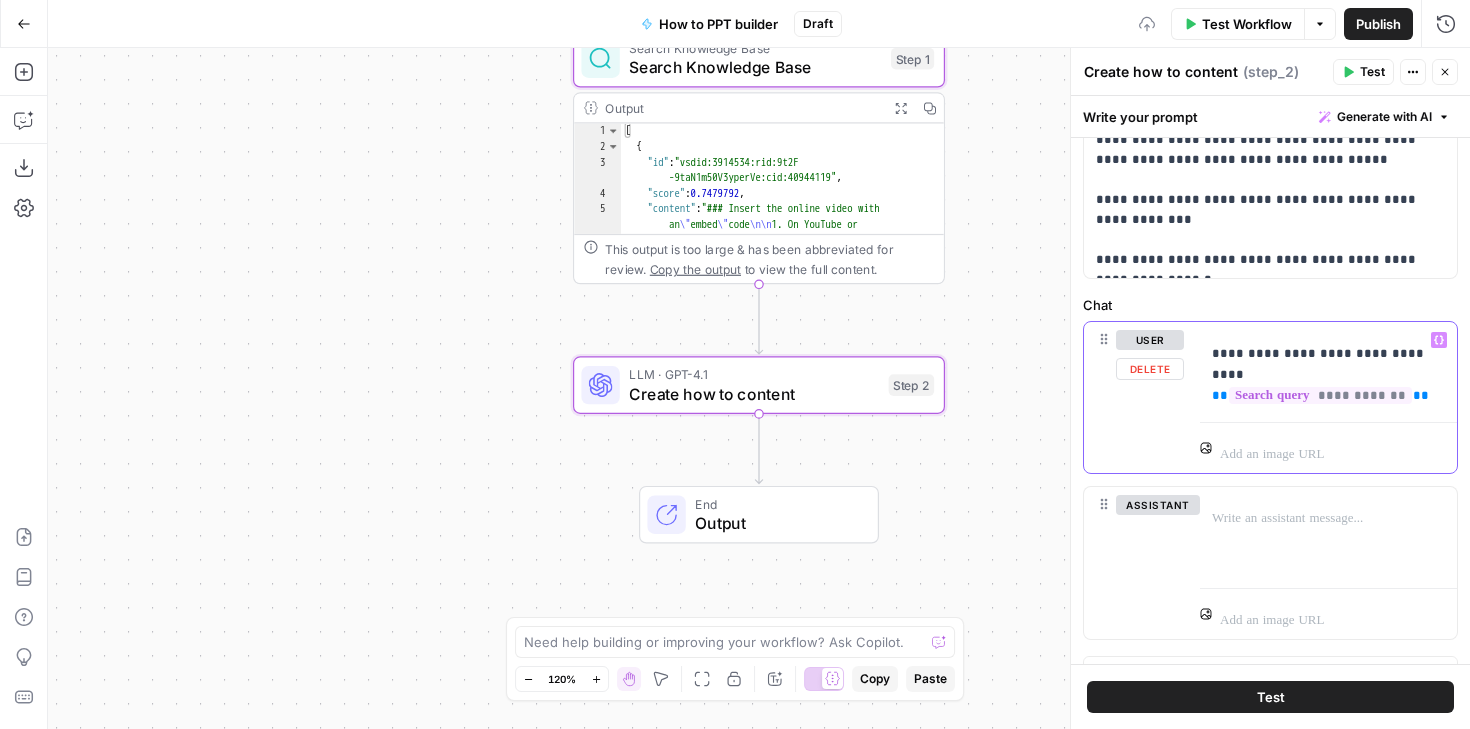 click on "**********" at bounding box center [1328, 364] 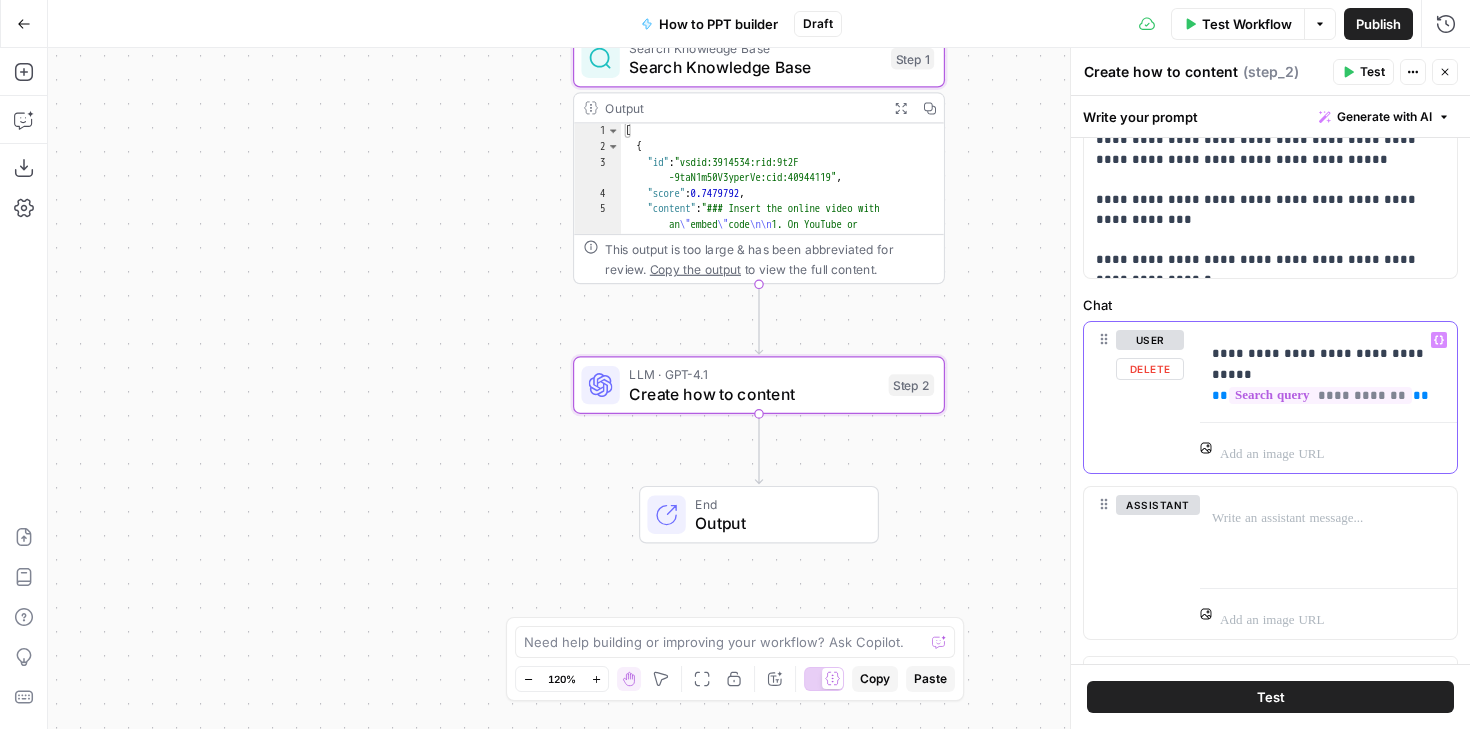 click on "**********" at bounding box center [1328, 368] 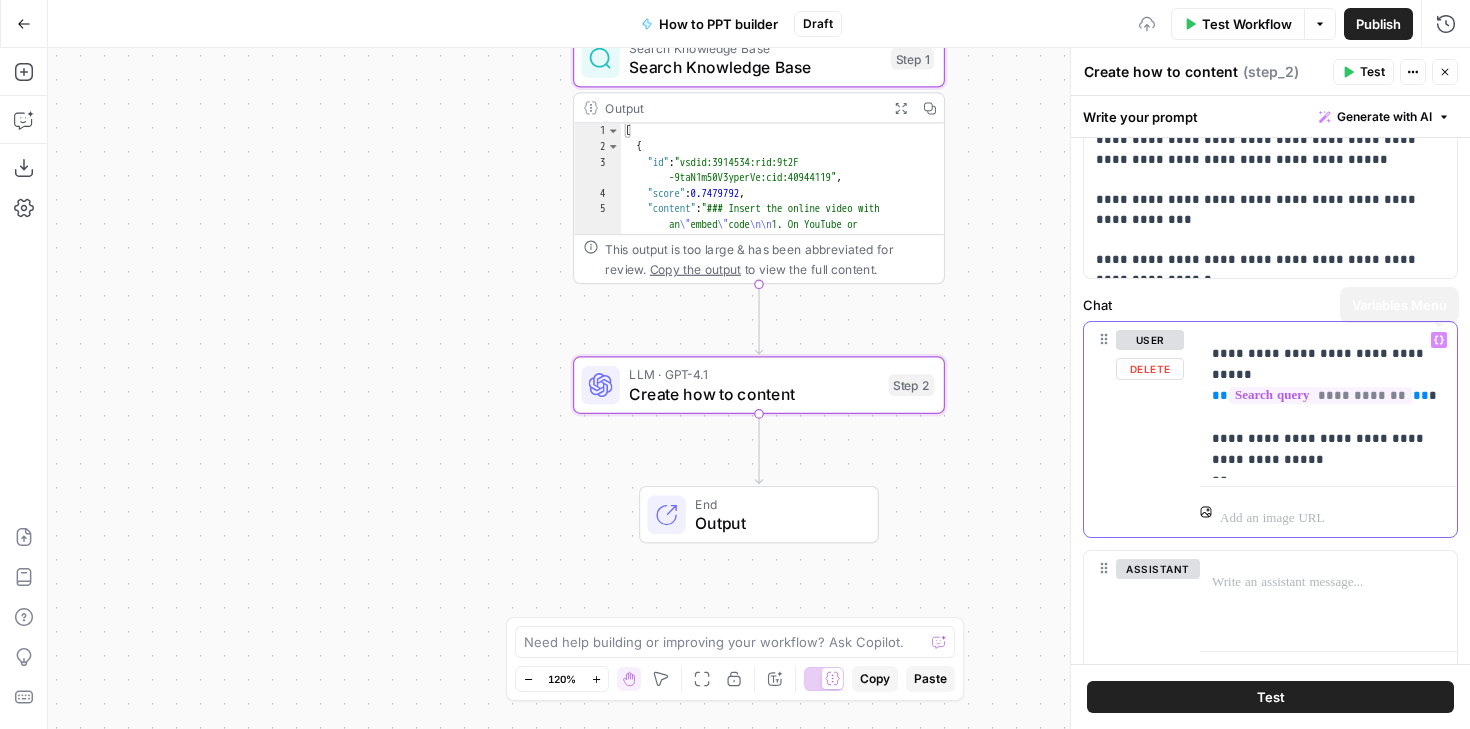 click 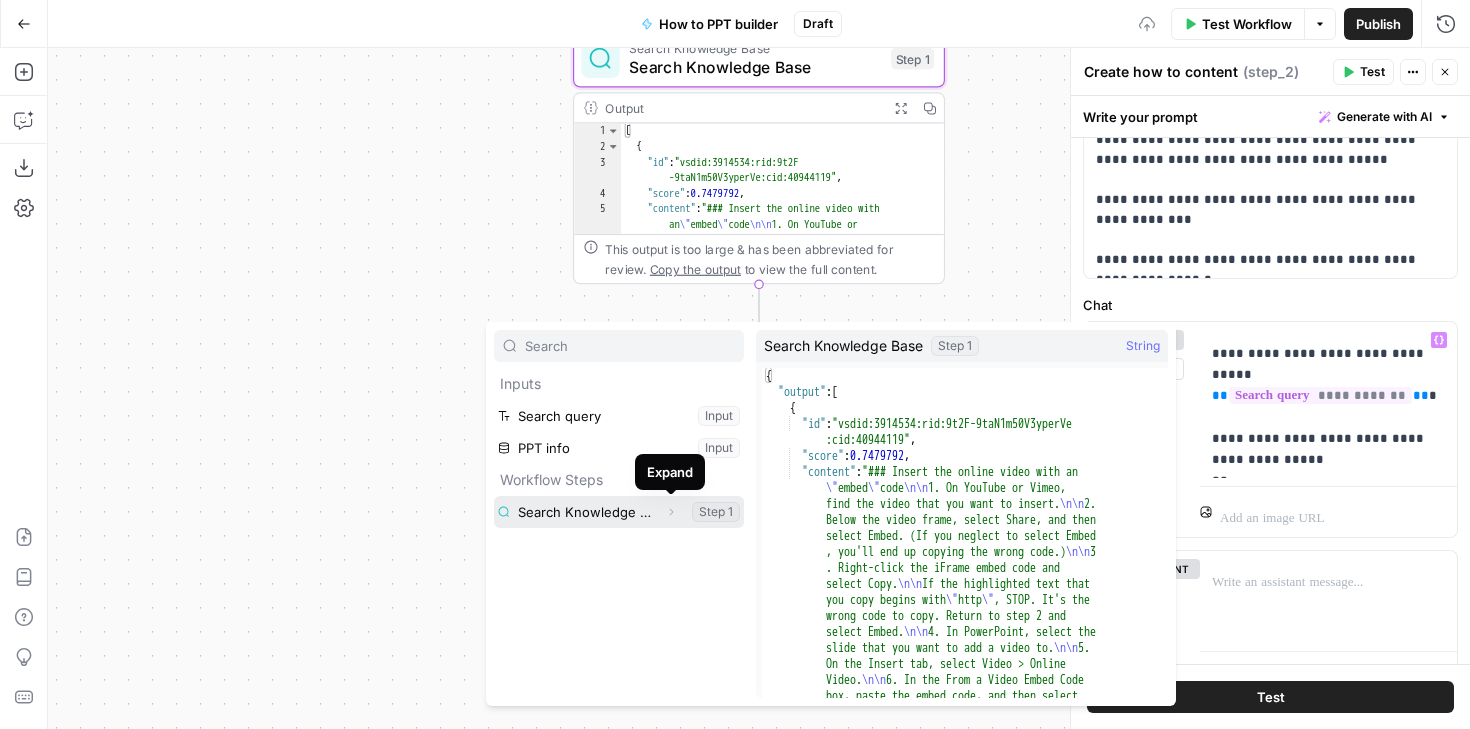 click 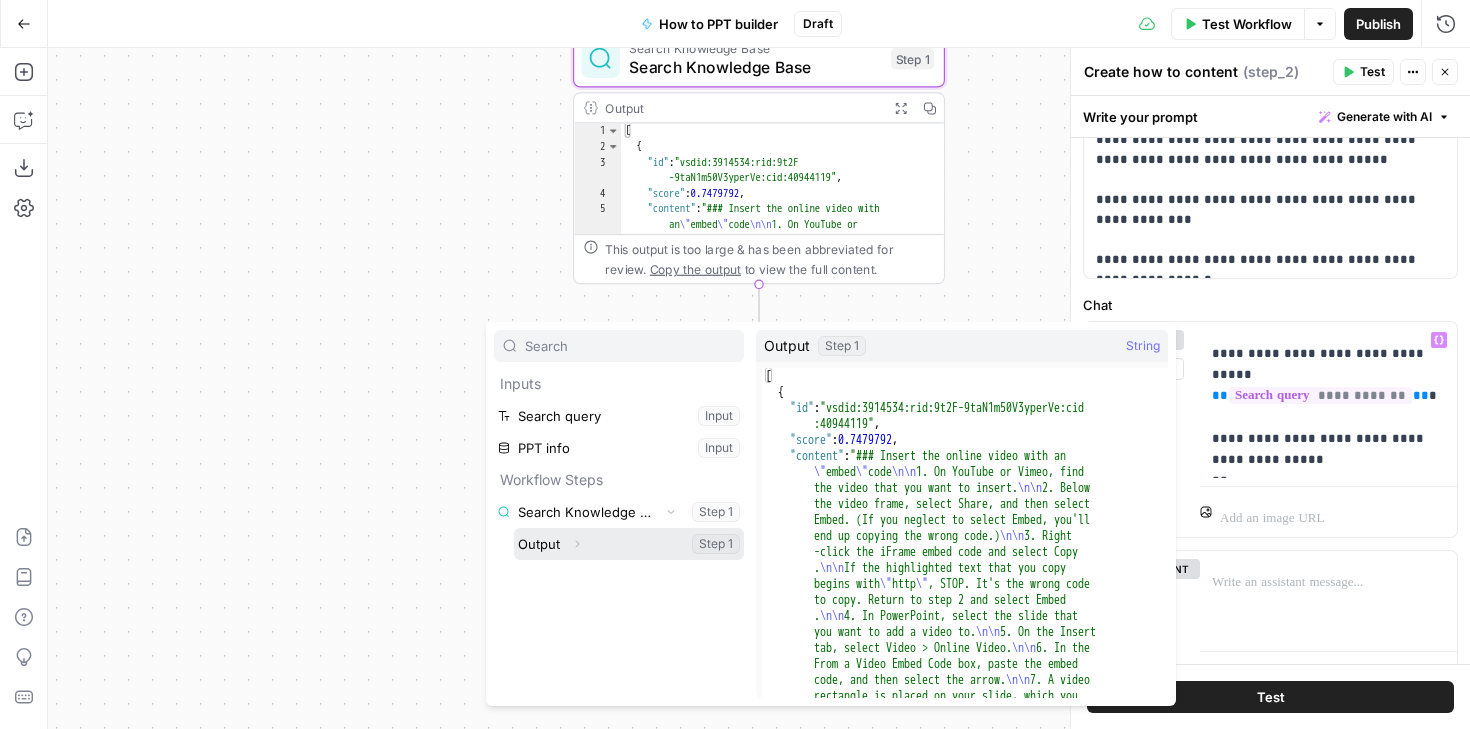 click 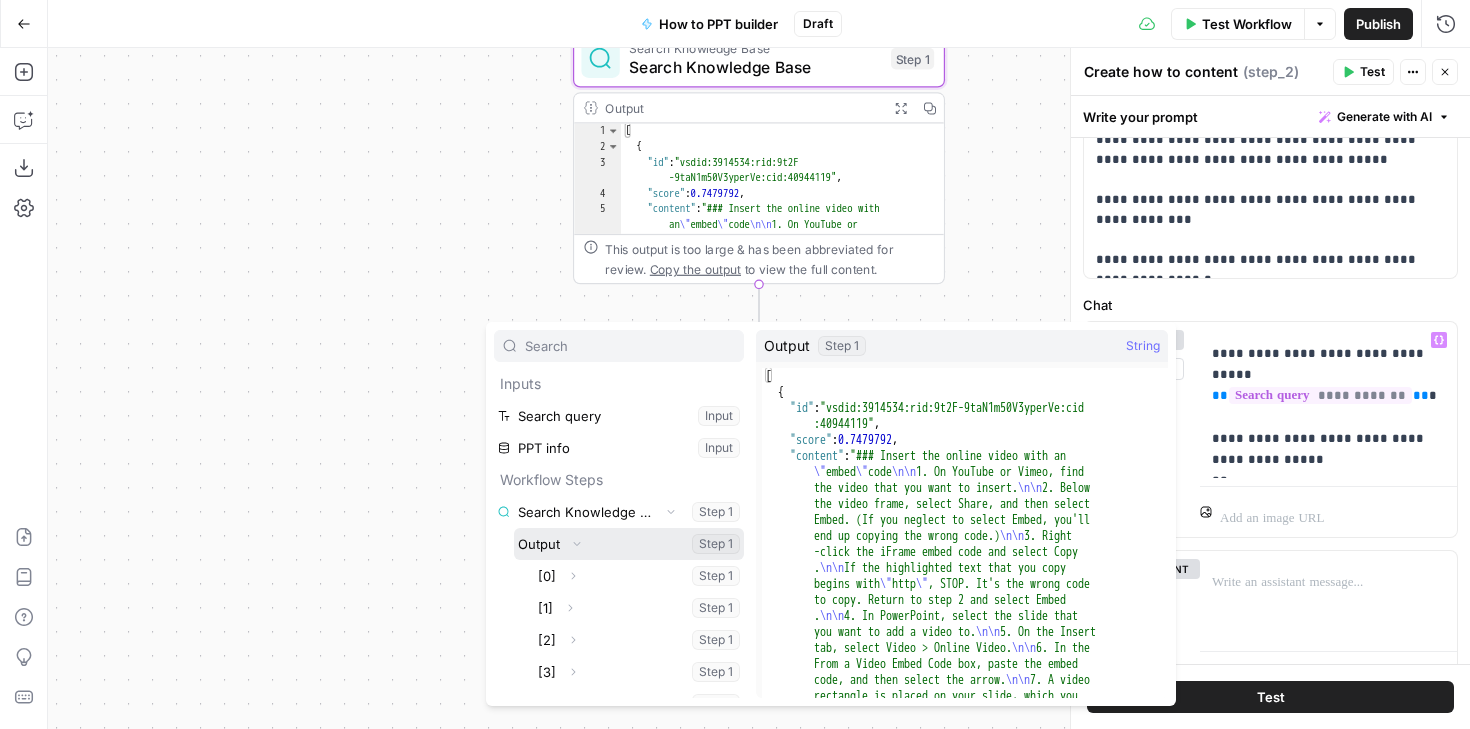 click at bounding box center (629, 544) 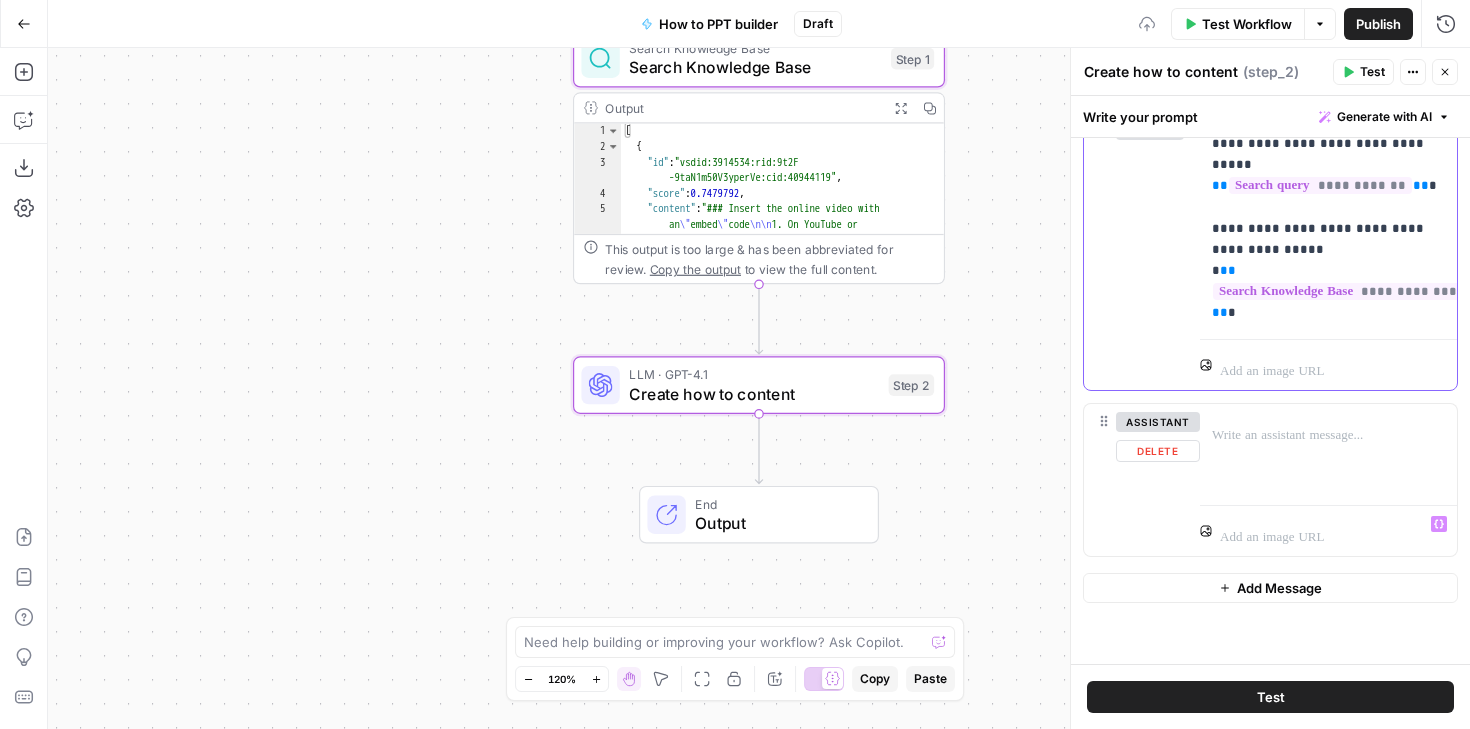 scroll, scrollTop: 377, scrollLeft: 0, axis: vertical 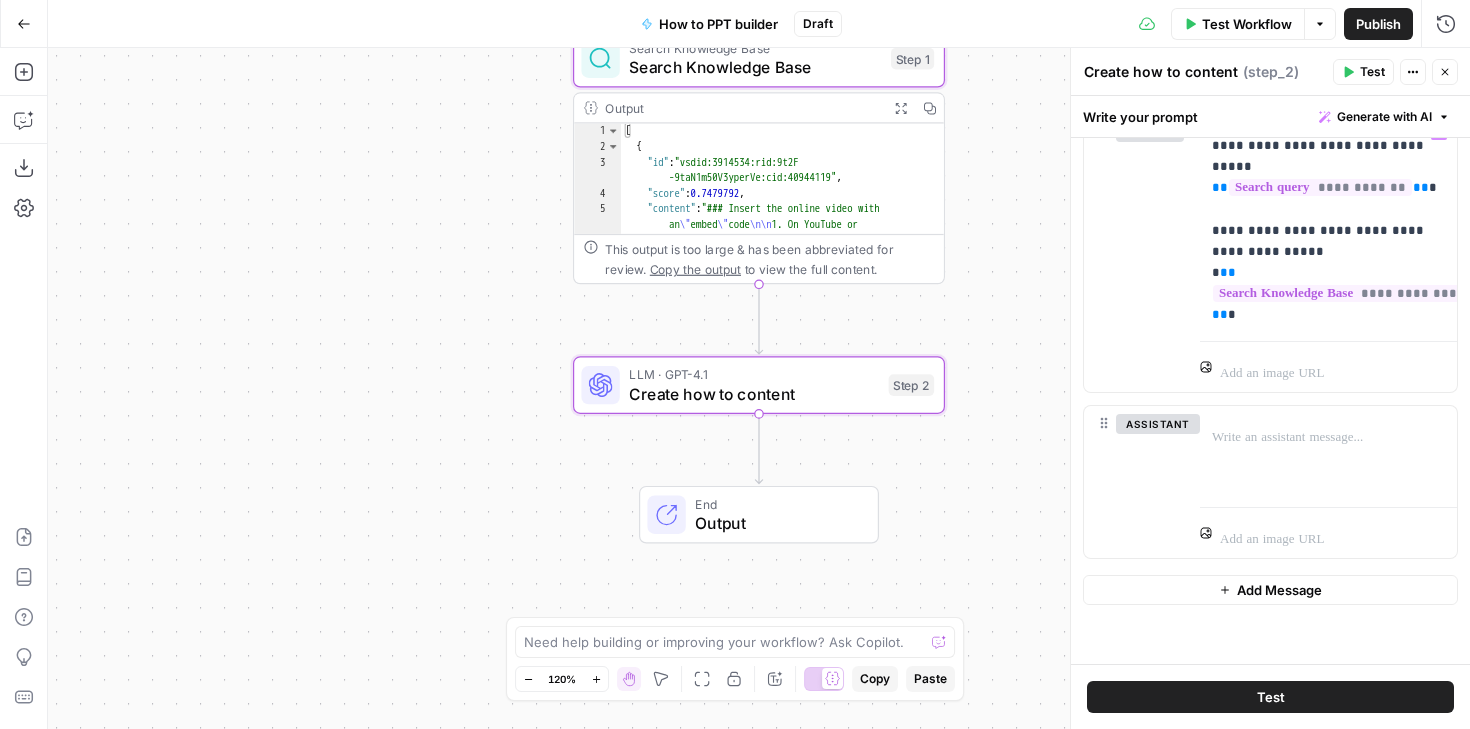 click on "Test" at bounding box center [1270, 697] 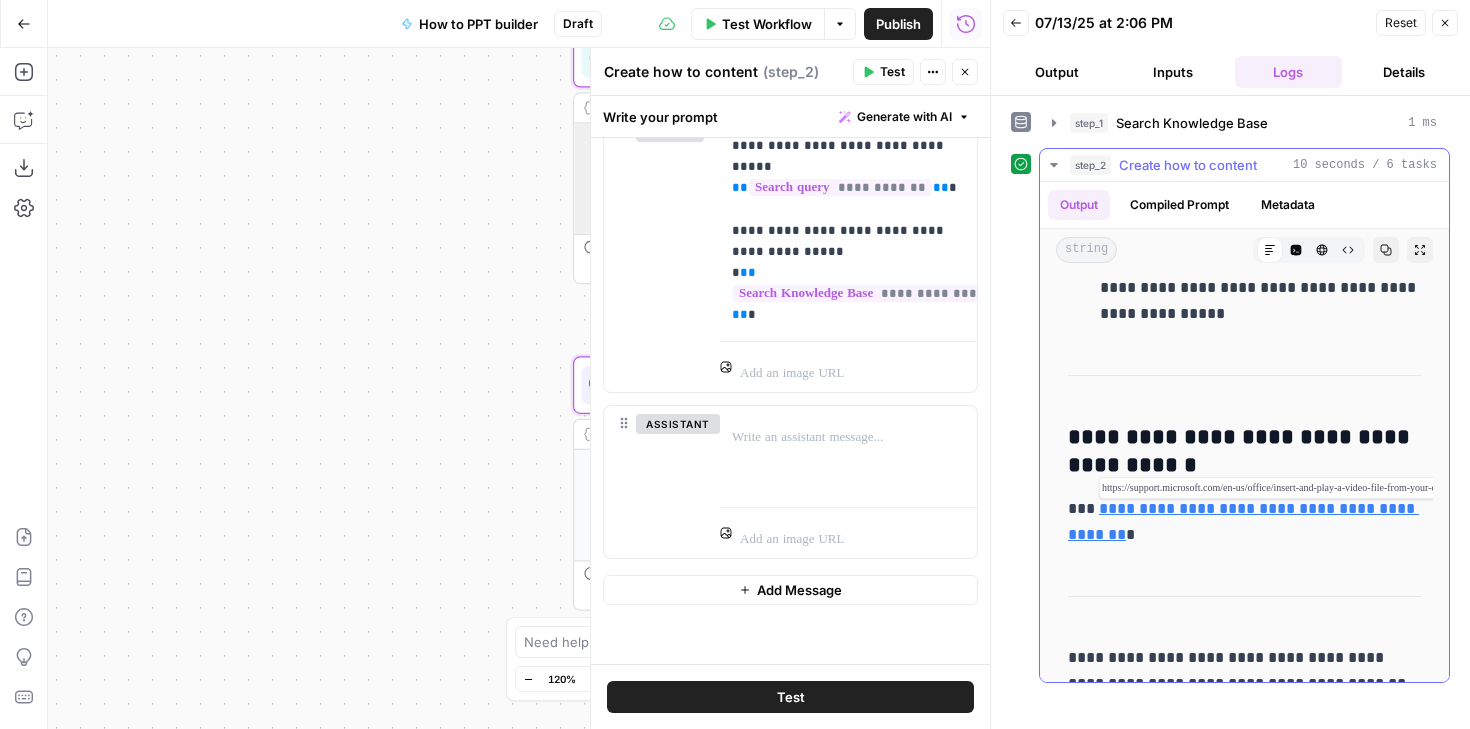 scroll, scrollTop: 3168, scrollLeft: 0, axis: vertical 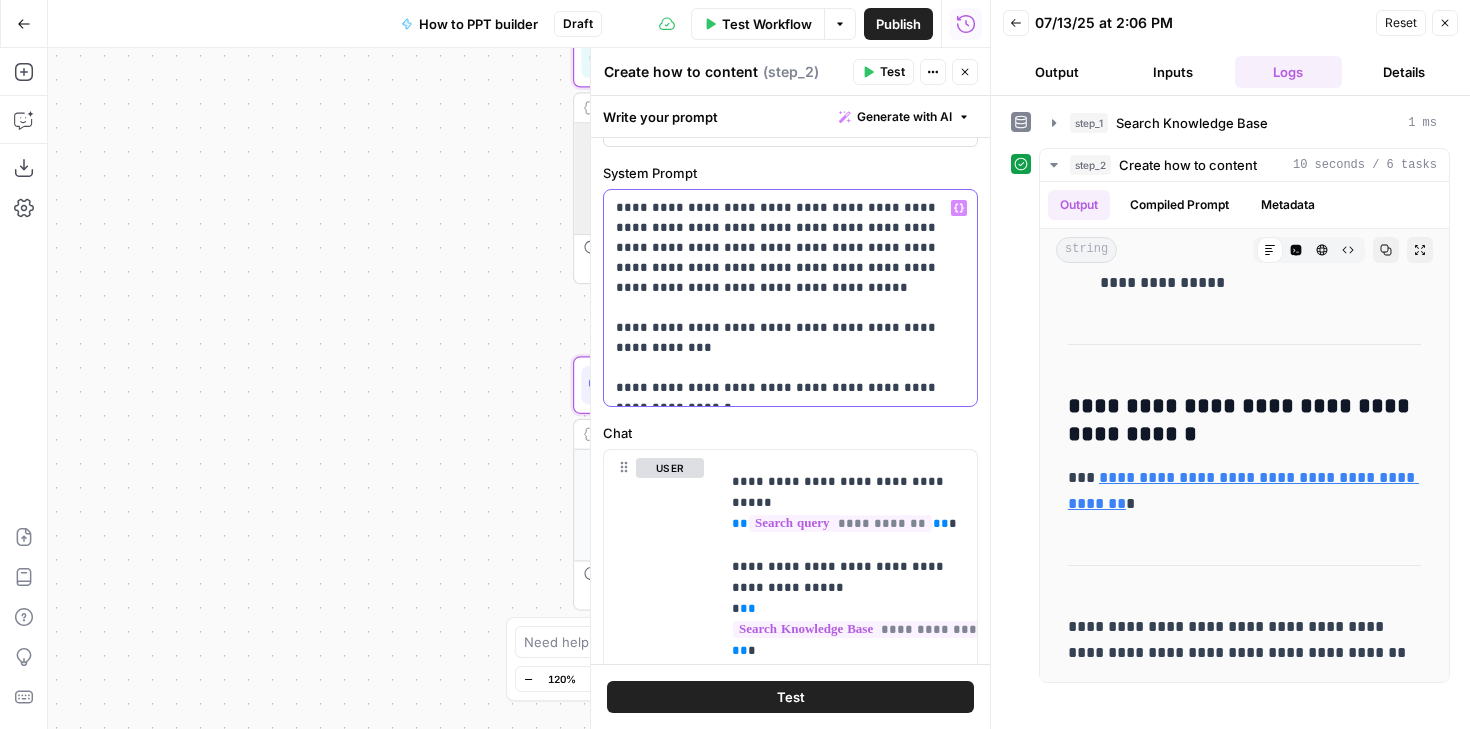 click on "**********" at bounding box center [790, 298] 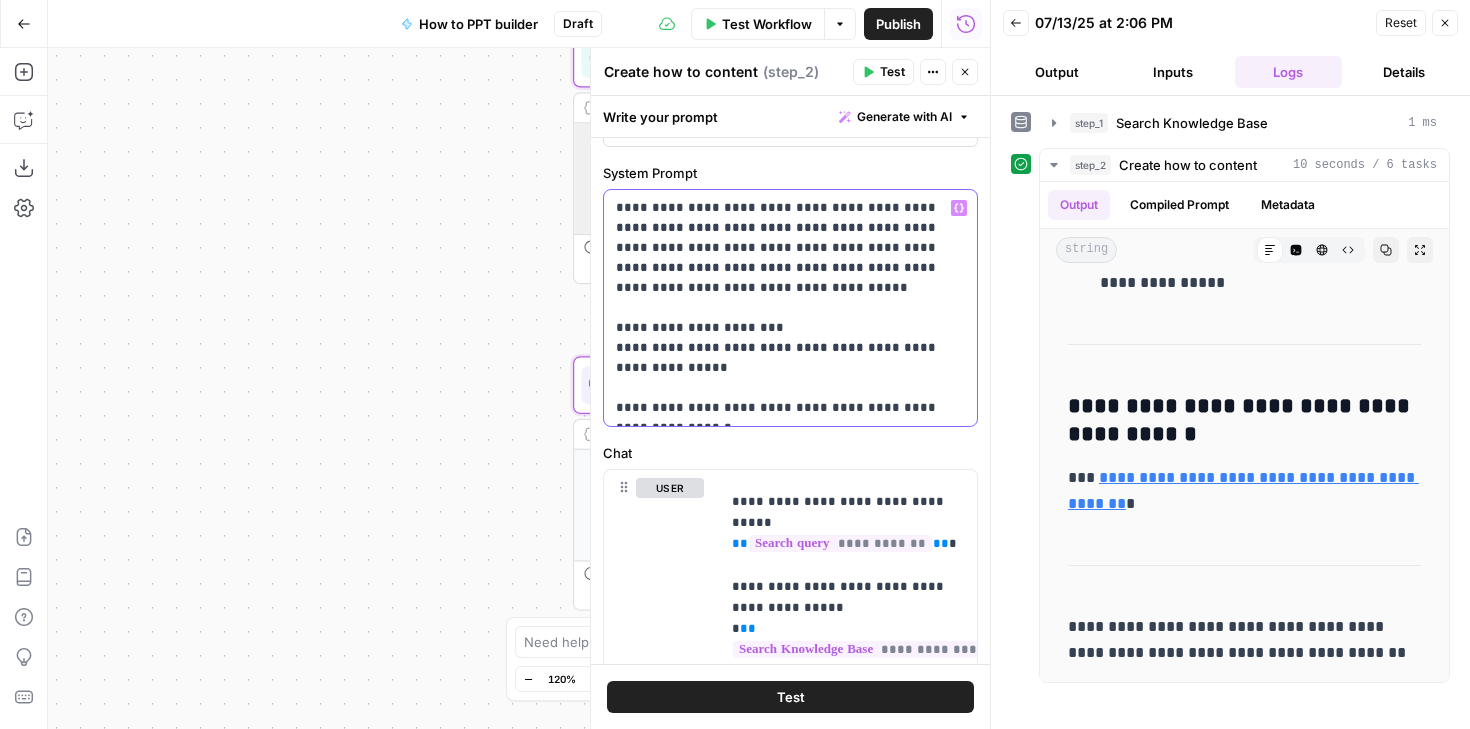 click on "**********" at bounding box center (790, 308) 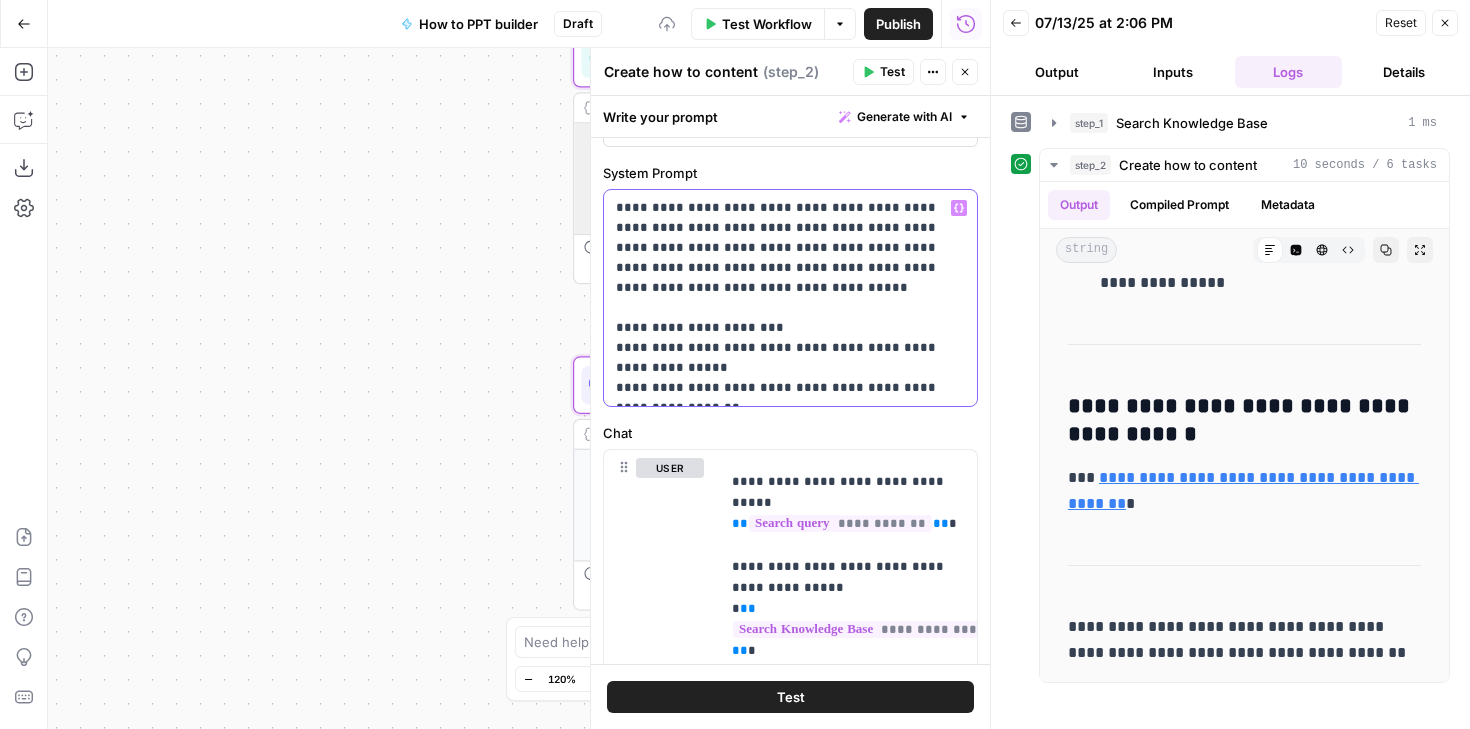 click on "**********" at bounding box center (790, 298) 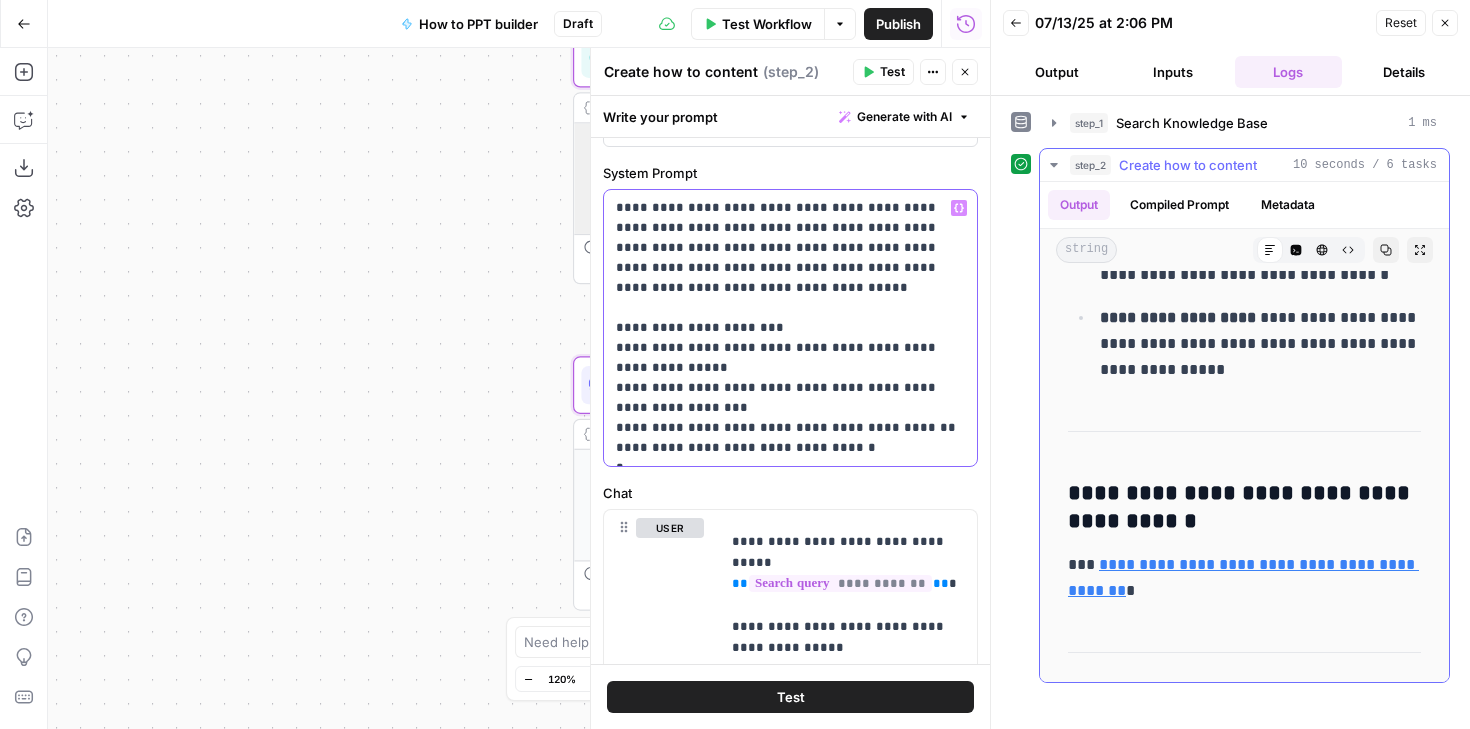 scroll, scrollTop: 3168, scrollLeft: 0, axis: vertical 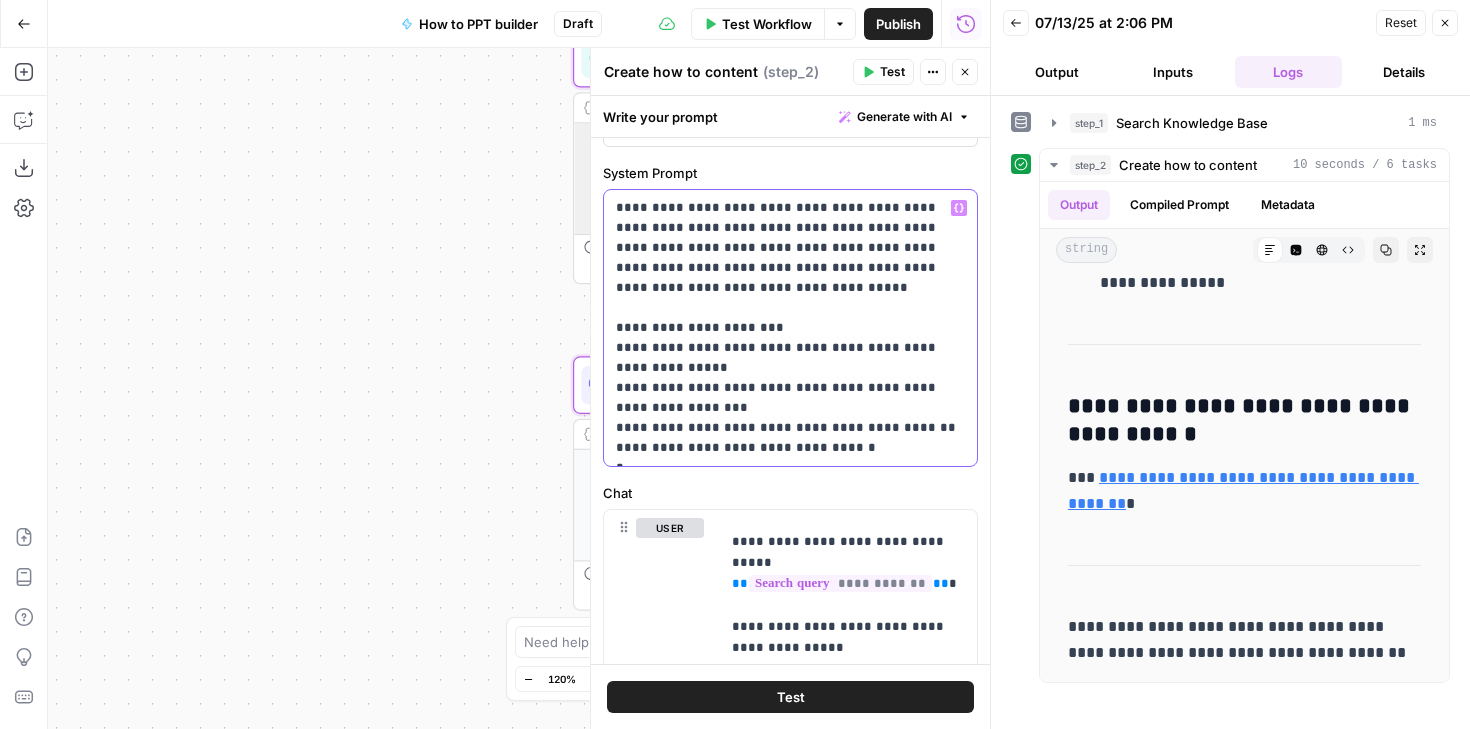 click on "**********" at bounding box center (790, 328) 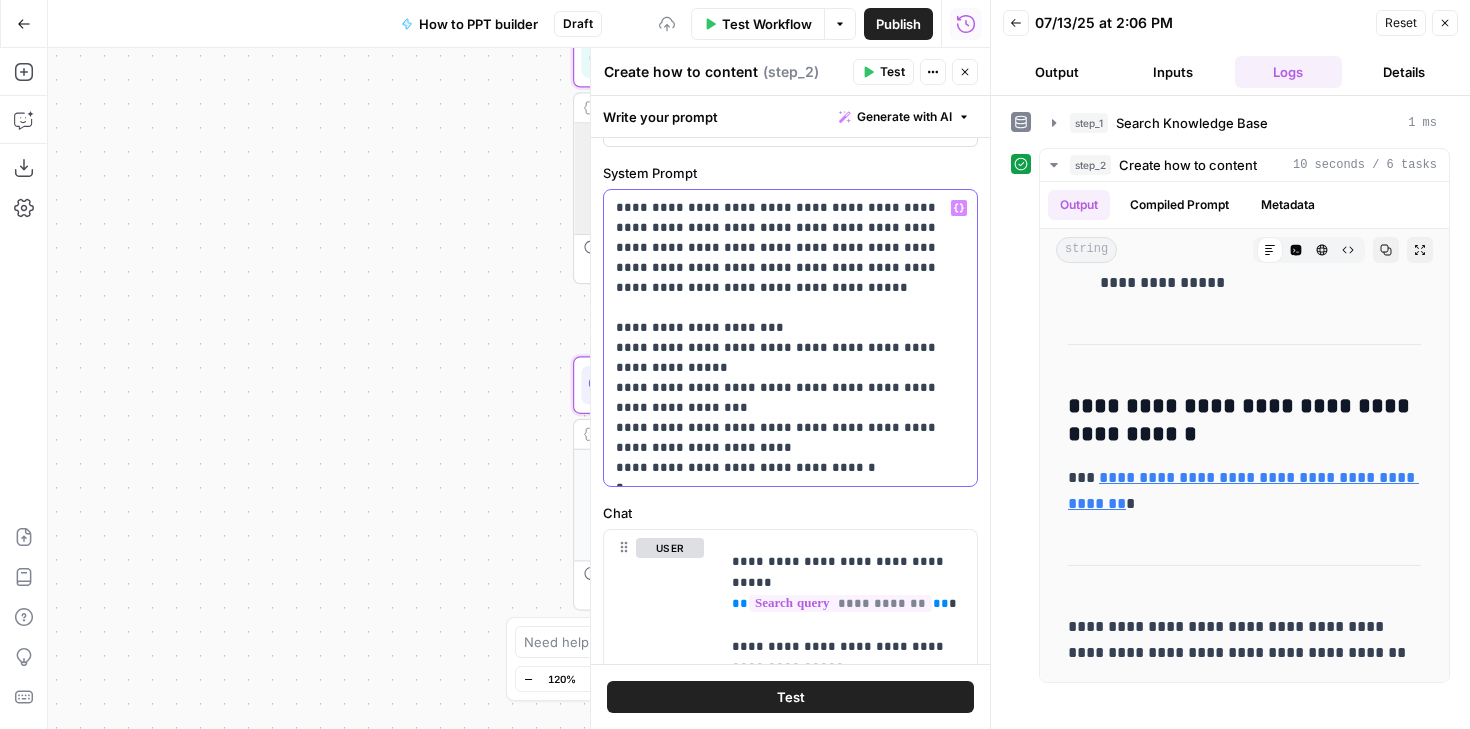 click on "**********" at bounding box center [790, 338] 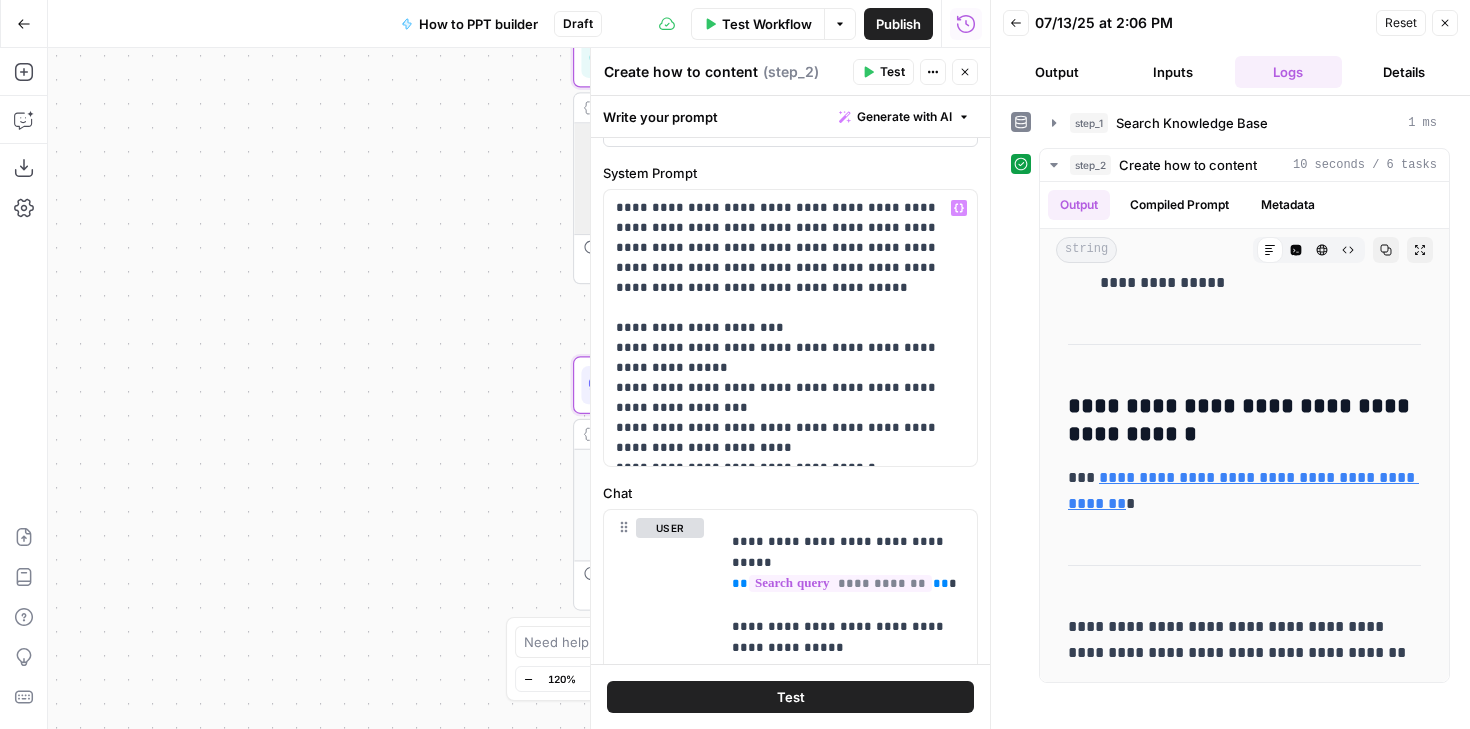 click on "Test" at bounding box center (790, 697) 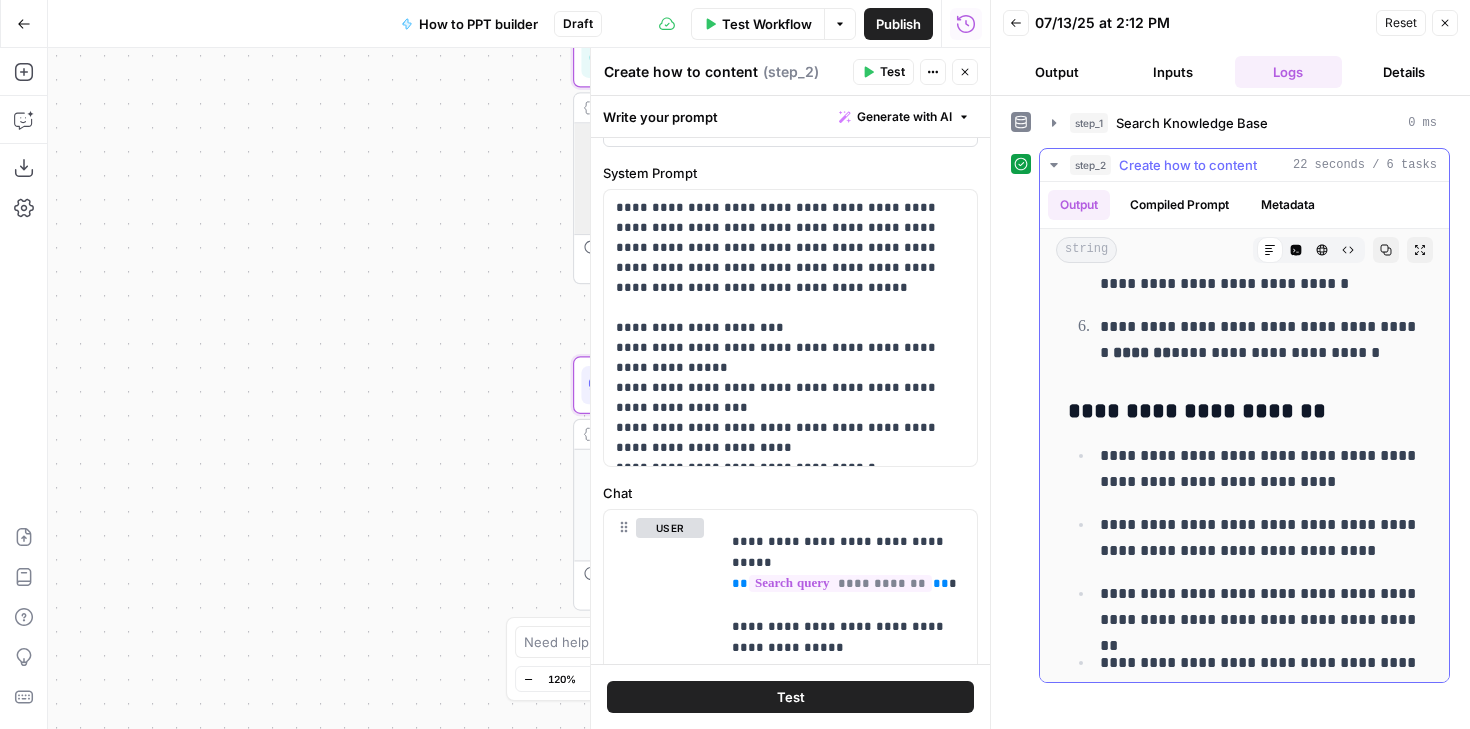 scroll, scrollTop: 1986, scrollLeft: 0, axis: vertical 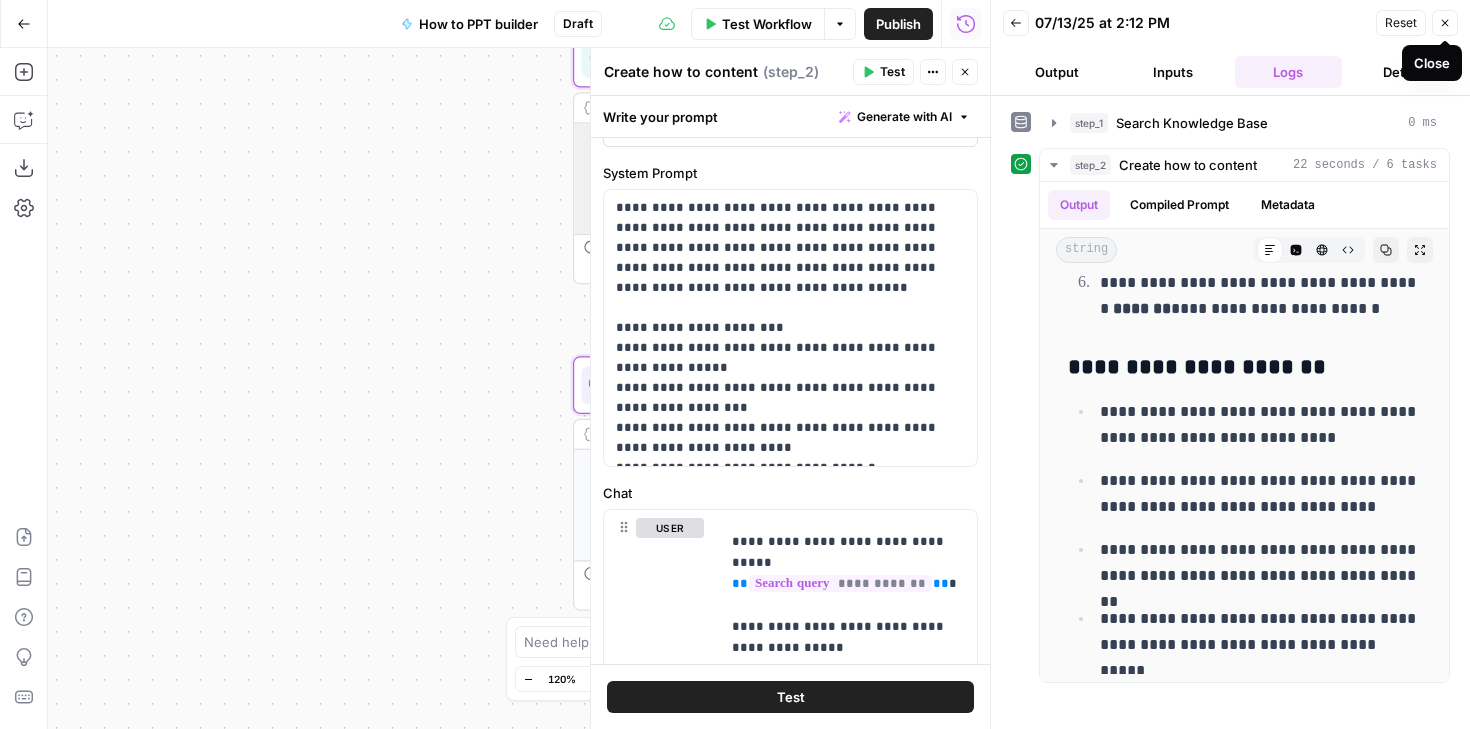 click on "Close" at bounding box center [1445, 23] 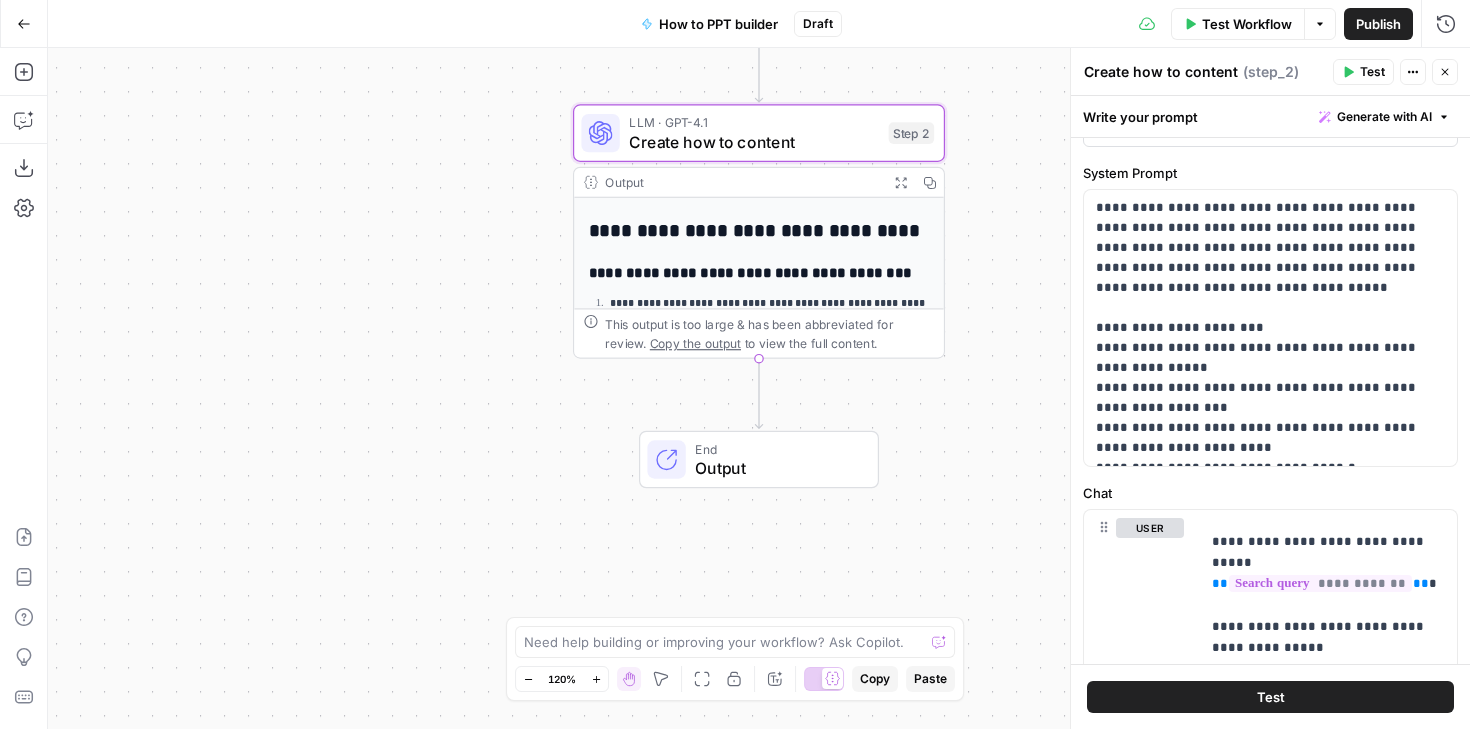 drag, startPoint x: 463, startPoint y: 392, endPoint x: 463, endPoint y: 132, distance: 260 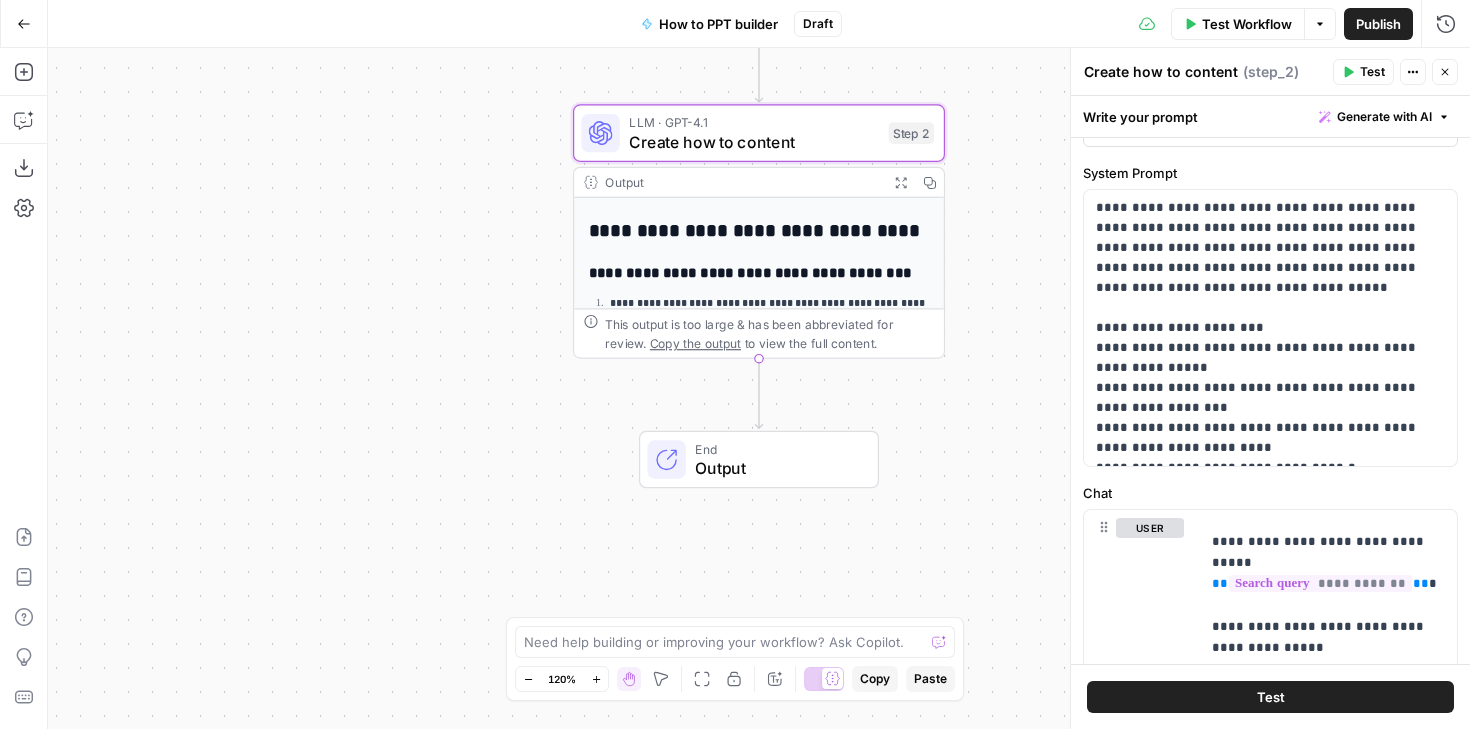 click on "Workflow Set Inputs Inputs Search Knowledge Base Search Knowledge Base Step 1 Output Expand Output Copy 1 2 3 4 5 [    {      "id" :  "vsdid:3914534:rid:9t2F          -9taN1m50V3yperVe:cid:40944119" ,      "score" :  0.7479792 ,      "content" :  "### Insert the online video with           an  \" embed \"  code \n\n 1. On YouTube or           Vimeo, find the video that you want to           insert. \n\n 2. Below the video frame,           select Share, and then select Embed. (If           you neglect to select Embed, you'll end           up copying the wrong code.) \n\n 3. Right          -click the iFrame embed code and select           Copy. \n\n If the highlighted text that           you copy begins with  \" http \" , STOP.           It's the wrong code to copy. Return to           step 2 and select Embed. \n\n 4. In           PowerPoint, select the slide that you           want to add a video to."}," at bounding box center (759, 388) 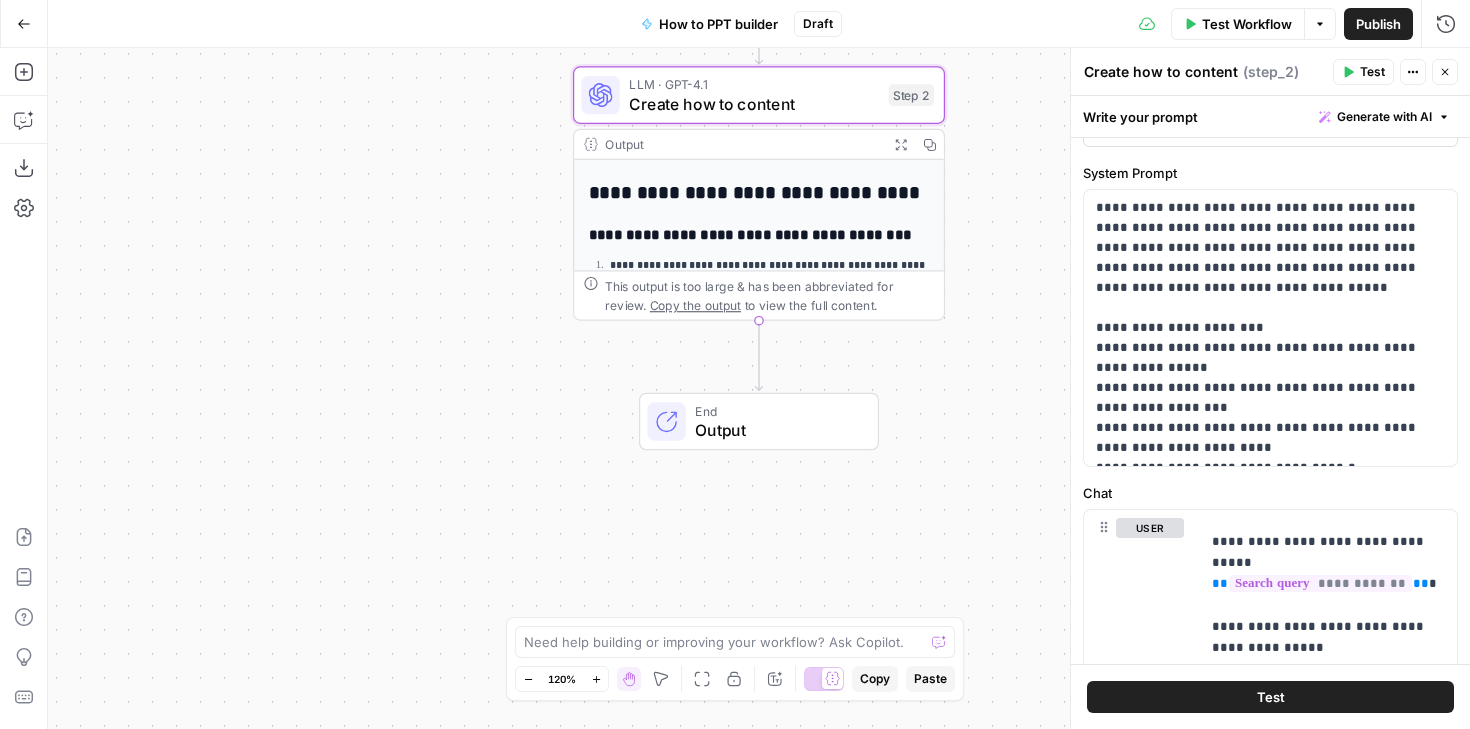 drag, startPoint x: 491, startPoint y: 448, endPoint x: 491, endPoint y: 402, distance: 46 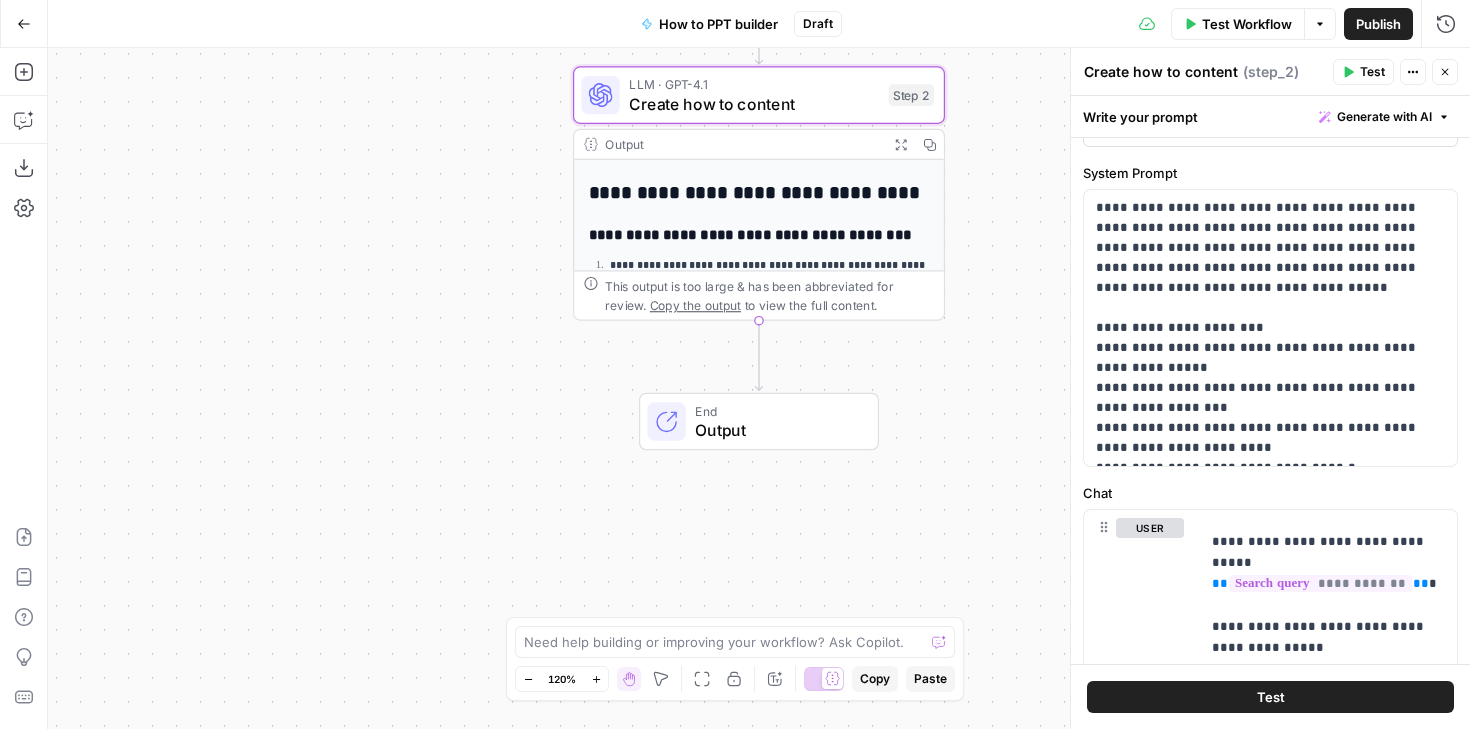 click on "Workflow Set Inputs Inputs Search Knowledge Base Search Knowledge Base Step 1 Output Expand Output Copy 1 2 3 4 5 [    {      "id" :  "vsdid:3914534:rid:9t2F          -9taN1m50V3yperVe:cid:40944119" ,      "score" :  0.7479792 ,      "content" :  "### Insert the online video with           an  \" embed \"  code \n\n 1. On YouTube or           Vimeo, find the video that you want to           insert. \n\n 2. Below the video frame,           select Share, and then select Embed. (If           you neglect to select Embed, you'll end           up copying the wrong code.) \n\n 3. Right          -click the iFrame embed code and select           Copy. \n\n If the highlighted text that           you copy begins with  \" http \" , STOP.           It's the wrong code to copy. Return to           step 2 and select Embed. \n\n 4. In           PowerPoint, select the slide that you           want to add a video to."}," at bounding box center [759, 388] 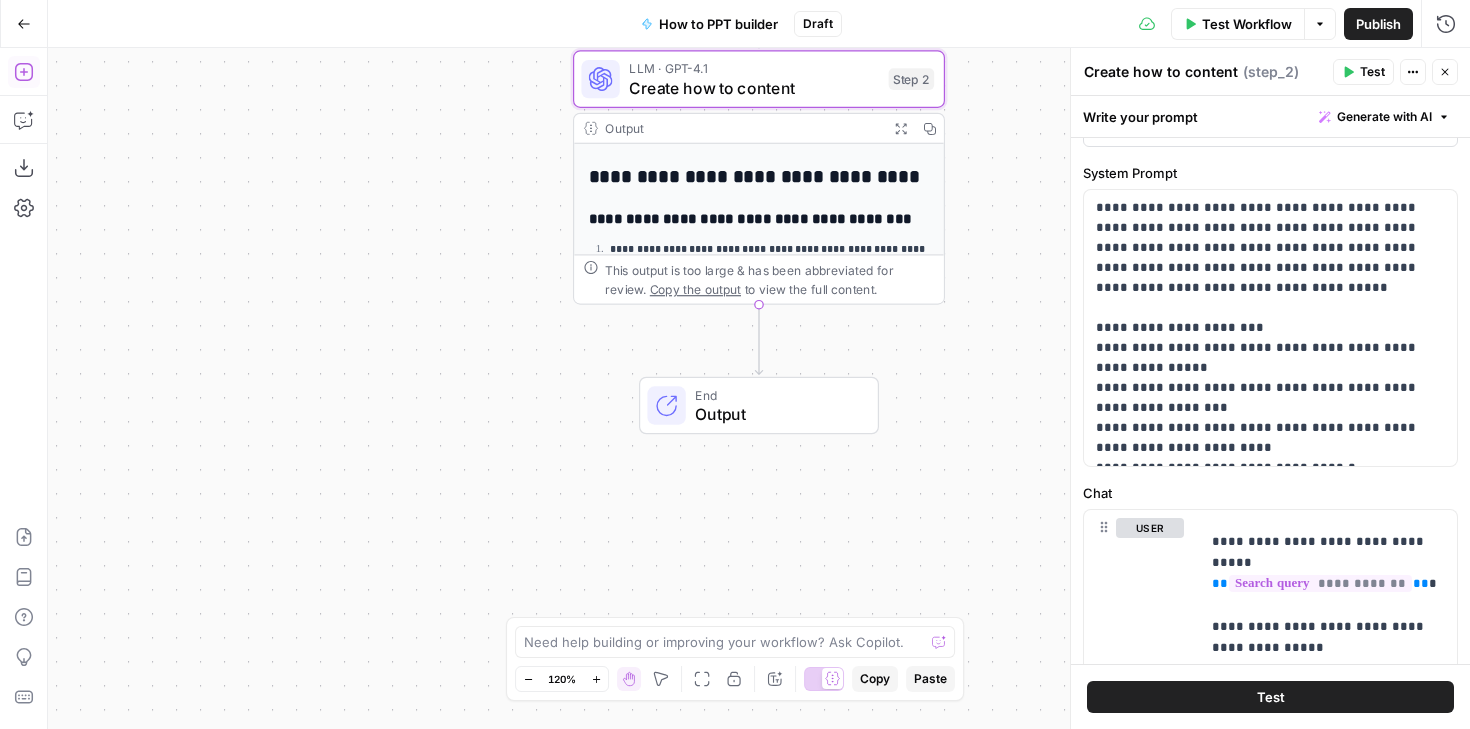click 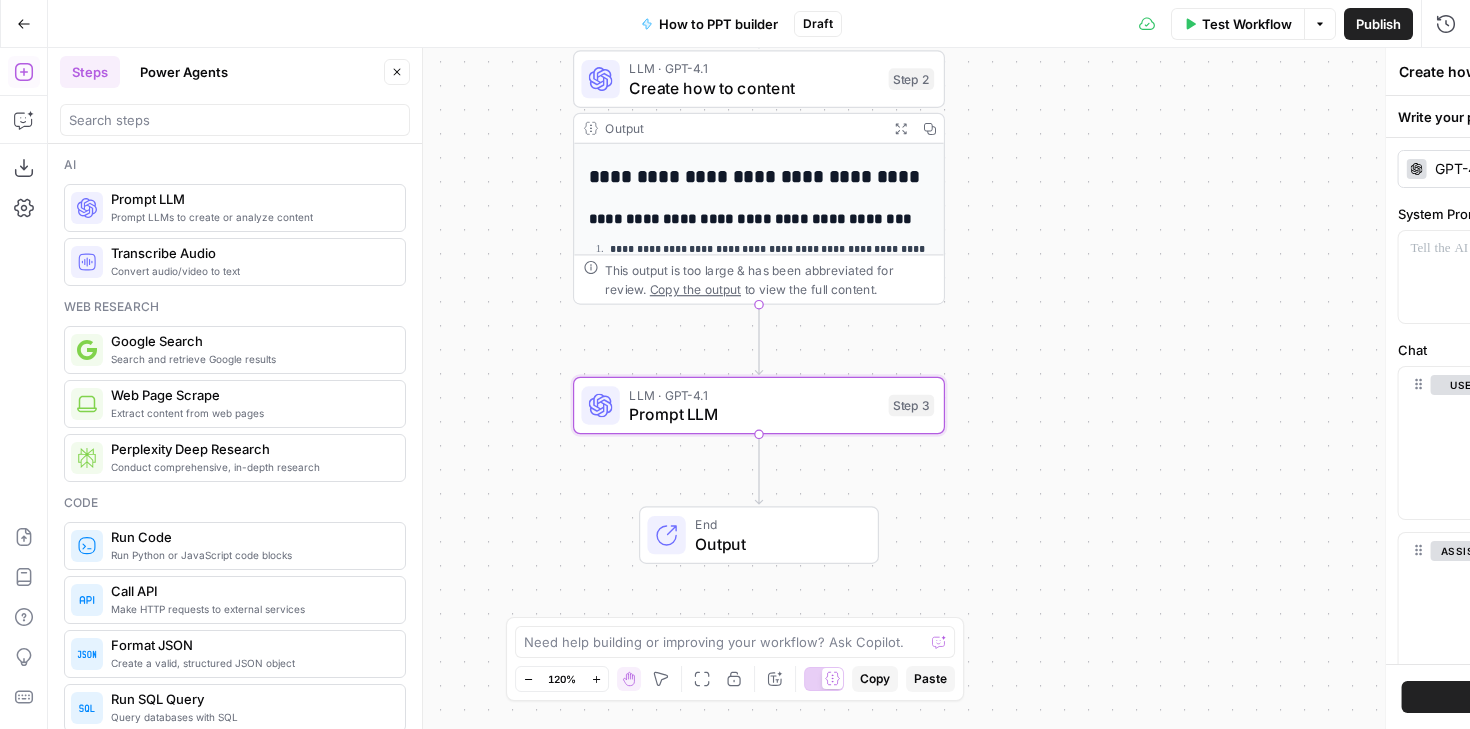 type on "Prompt LLM" 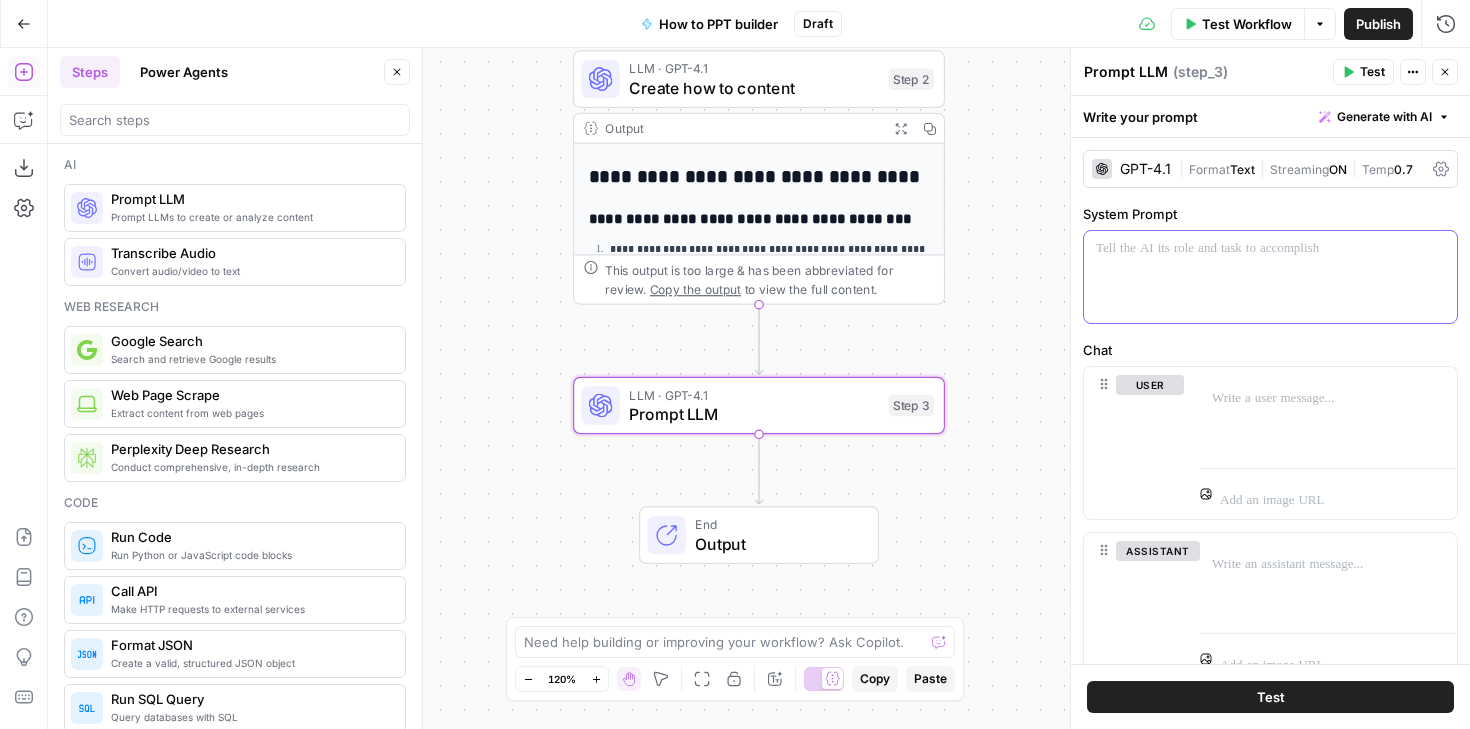 click at bounding box center (1270, 277) 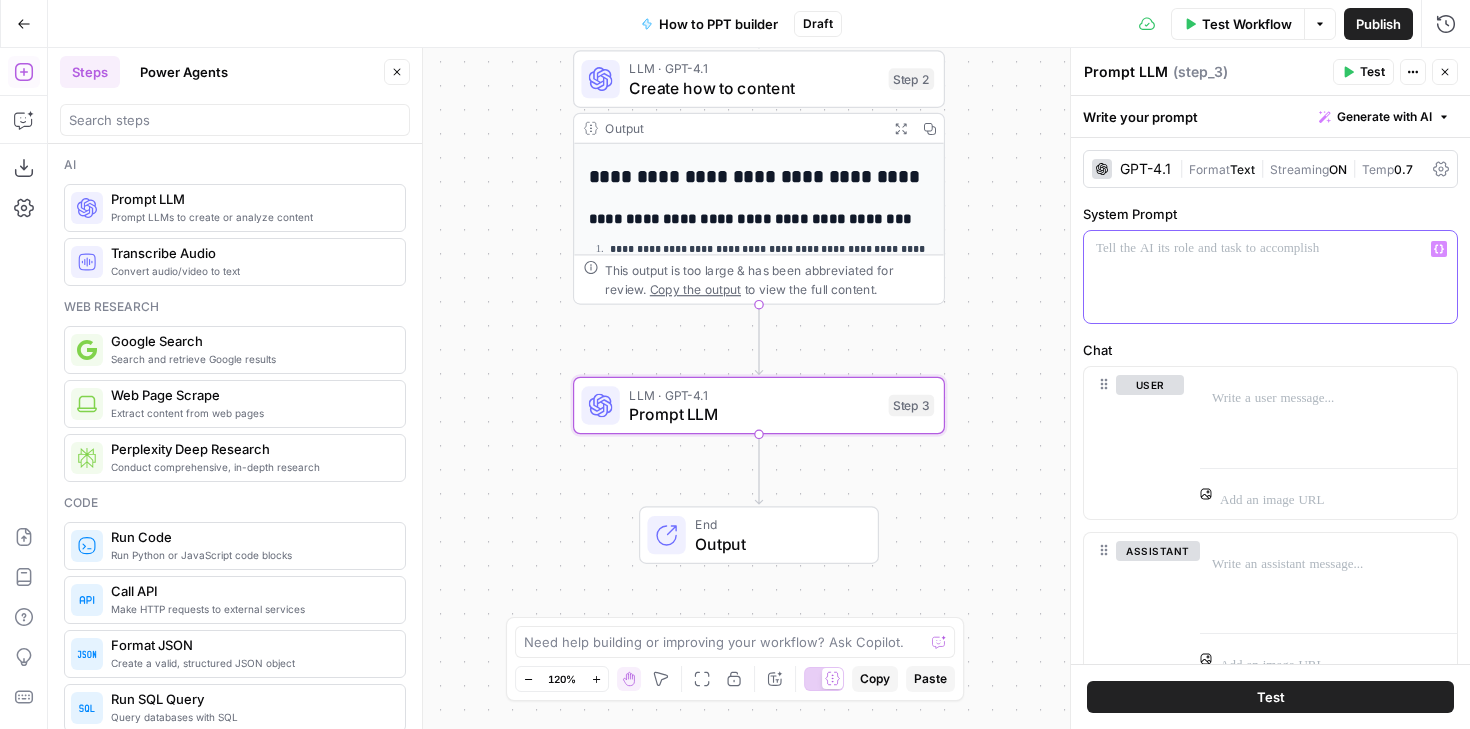 type 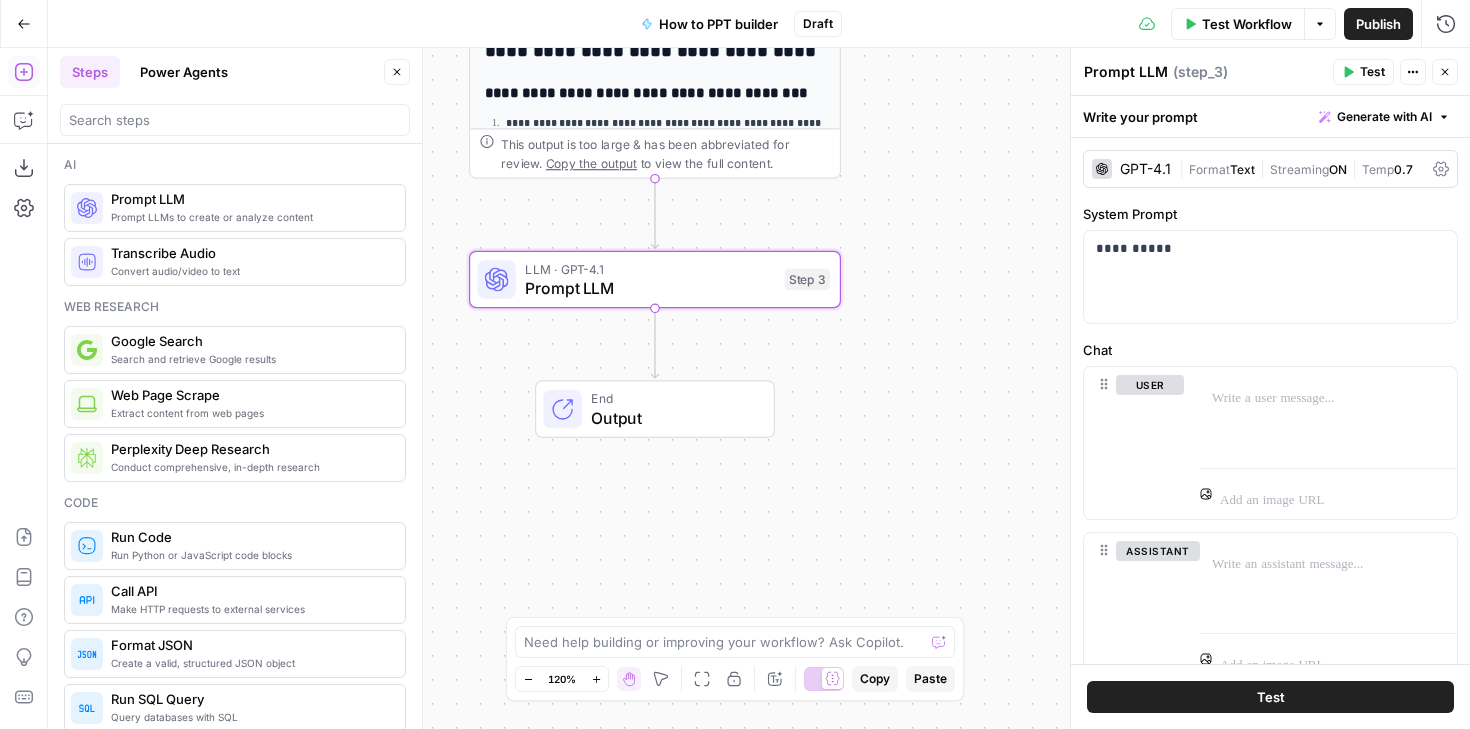 drag, startPoint x: 965, startPoint y: 104, endPoint x: 861, endPoint y: -22, distance: 163.37686 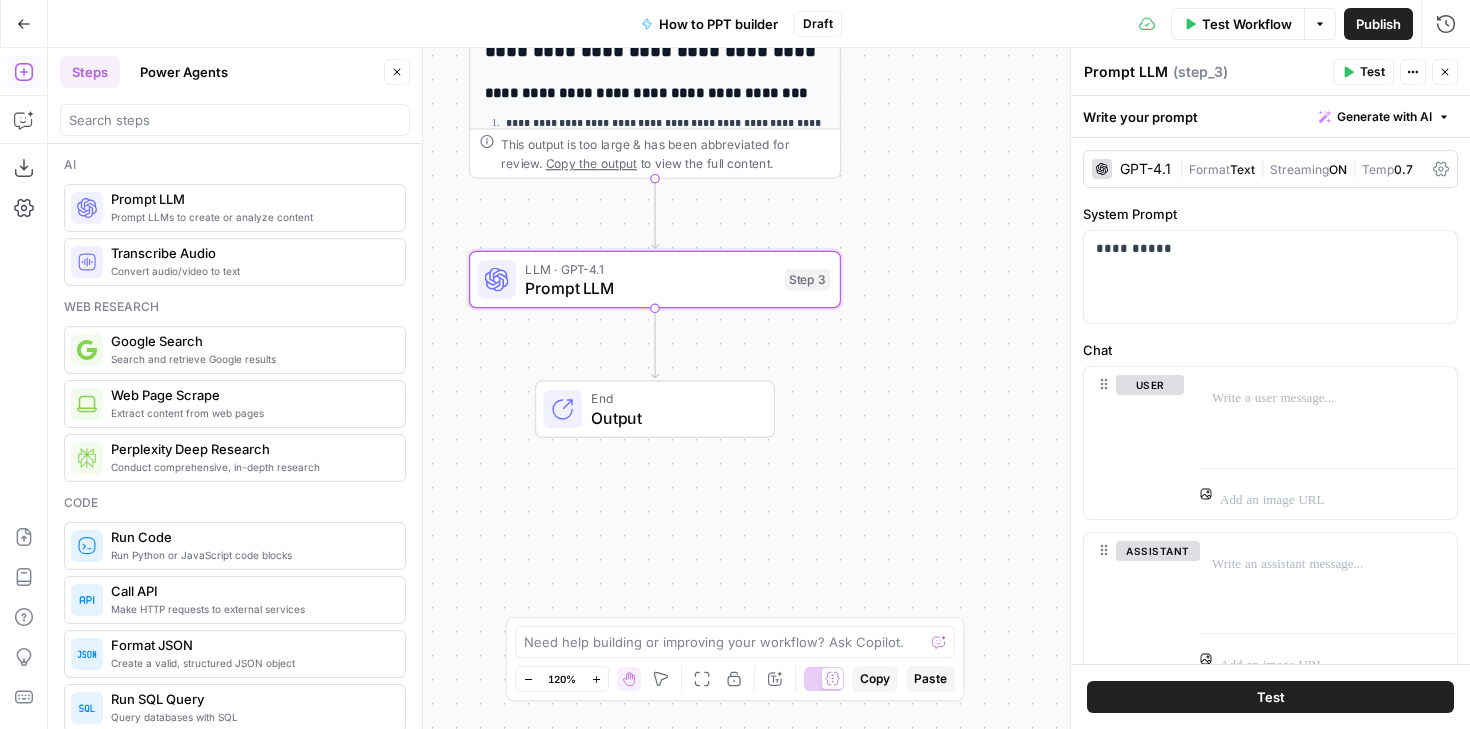 click on "AirOps Cohort 2 New Home Browse Your Data Monitoring Settings Recent Grids New grid An Offer They Can't Refuse Generate AEO Scorecard Write Content Briefs Recent Workflows New Workflow How to PPT builder Powerpoint docs scraper Untitled AirOps Academy What's new?
5
Help + Support Go Back How to PPT builder Draft Test Workflow Options Publish Run History Add Steps Copilot Download as JSON Settings Import JSON AirOps Academy Help Give Feedback Shortcuts Workflow Set Inputs Inputs Search Knowledge Base Search Knowledge Base Step 1 Output Expand Output Copy 1 2 3 4 5 [    {      "id" :  "vsdid:3914534:rid:9t2F          -9taN1m50V3yperVe:cid:40944119" ,      "score" :  0.7479792 ,      "content" :  "### Insert the online video with           an  \" embed \"  code \n\n 1. On YouTube or           Vimeo, find the video that you want to           insert. \n\n 2. Below the video frame,                    \"" at bounding box center [735, 364] 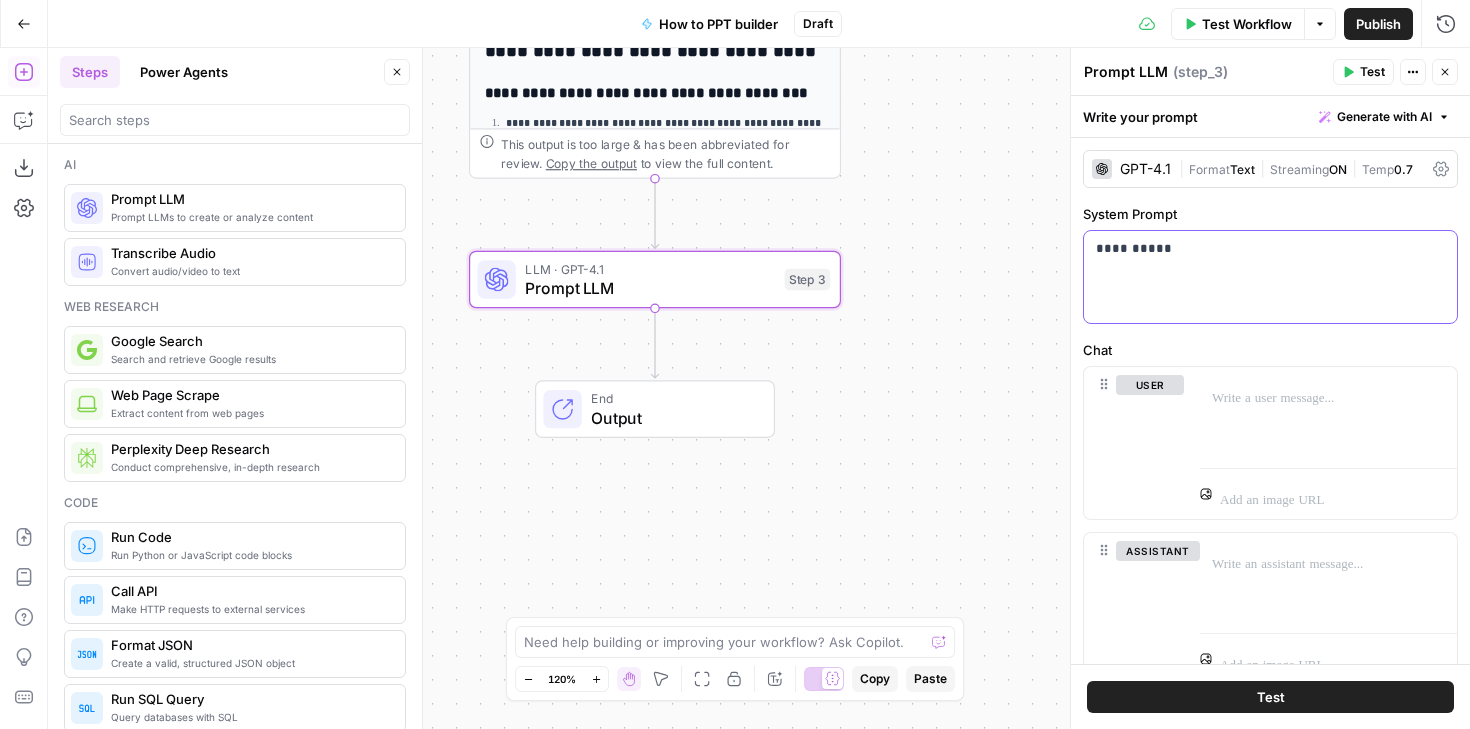 click on "**********" at bounding box center (1270, 249) 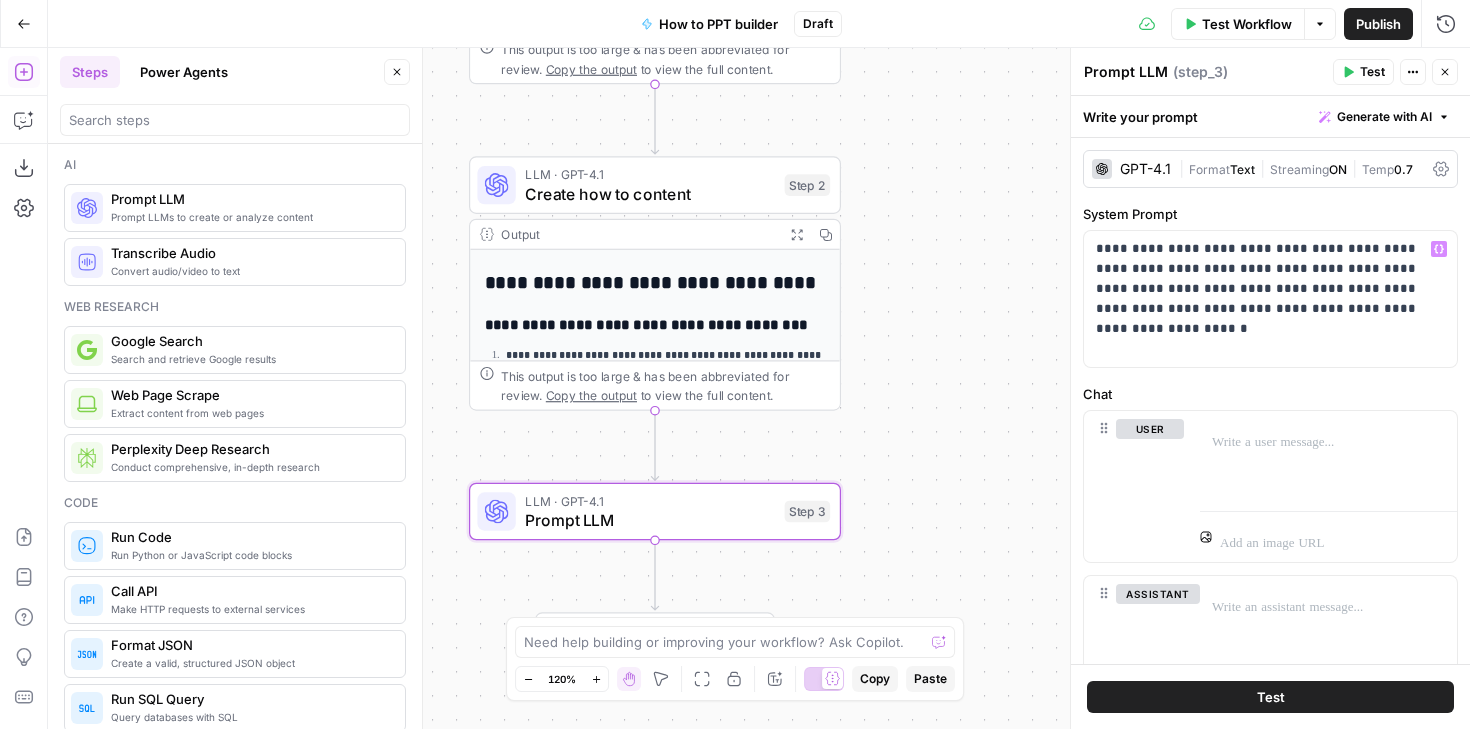 drag, startPoint x: 969, startPoint y: 168, endPoint x: 969, endPoint y: 513, distance: 345 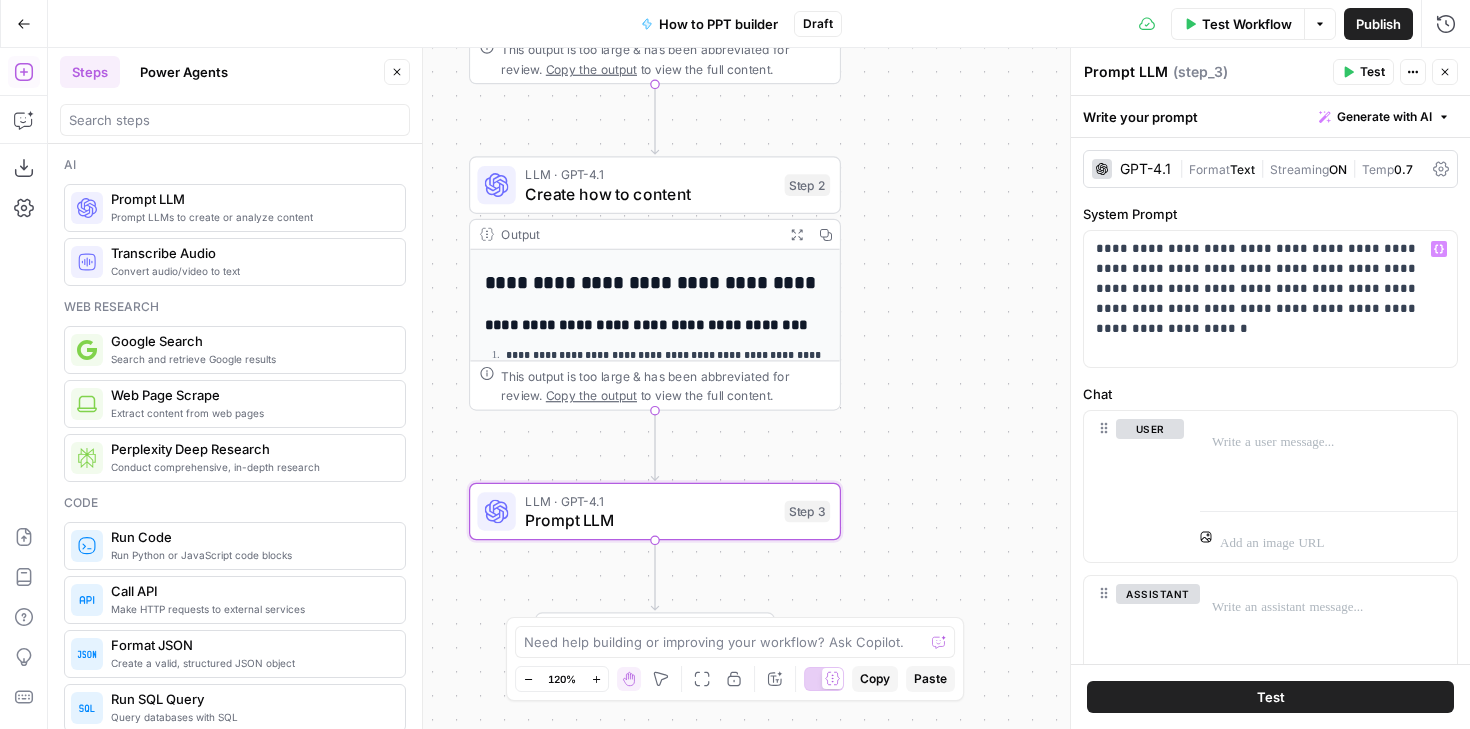 click on "Workflow Set Inputs Inputs Search Knowledge Base Search Knowledge Base Step 1 Output Expand Output Copy 1 2 3 4 5 [    {      "id" :  "vsdid:3914534:rid:9t2F          -9taN1m50V3yperVe:cid:40944119" ,      "score" :  0.7479792 ,      "content" :  "### Insert the online video with           an  \" embed \"  code \n\n 1. On YouTube or           Vimeo, find the video that you want to           insert. \n\n 2. Below the video frame,           select Share, and then select Embed. (If           you neglect to select Embed, you'll end           up copying the wrong code.) \n\n 3. Right          -click the iFrame embed code and select           Copy. \n\n If the highlighted text that           you copy begins with  \" http \" , STOP.           It's the wrong code to copy. Return to           step 2 and select Embed. \n\n 4. In           PowerPoint, select the slide that you           want to add a video to."}," at bounding box center [759, 388] 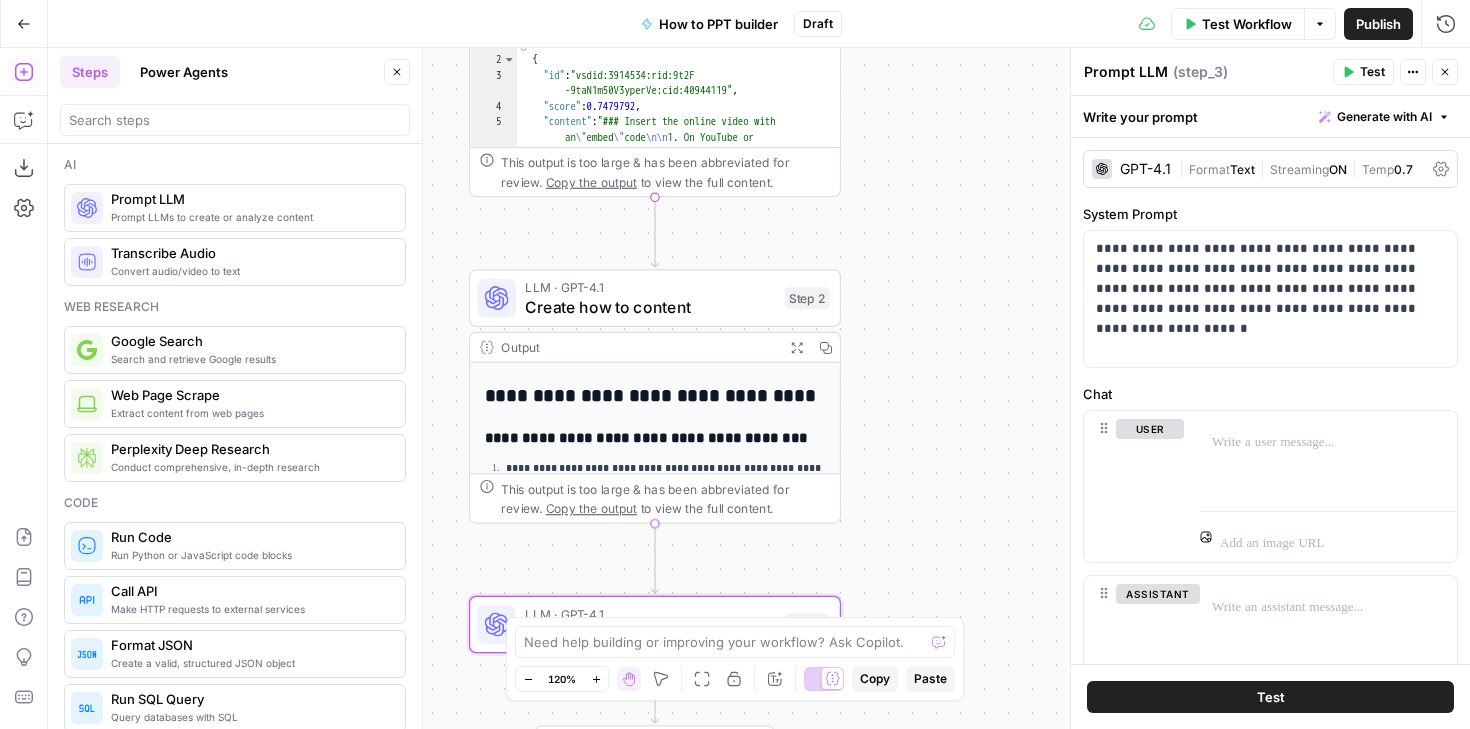 click on "Create how to content" at bounding box center (650, 307) 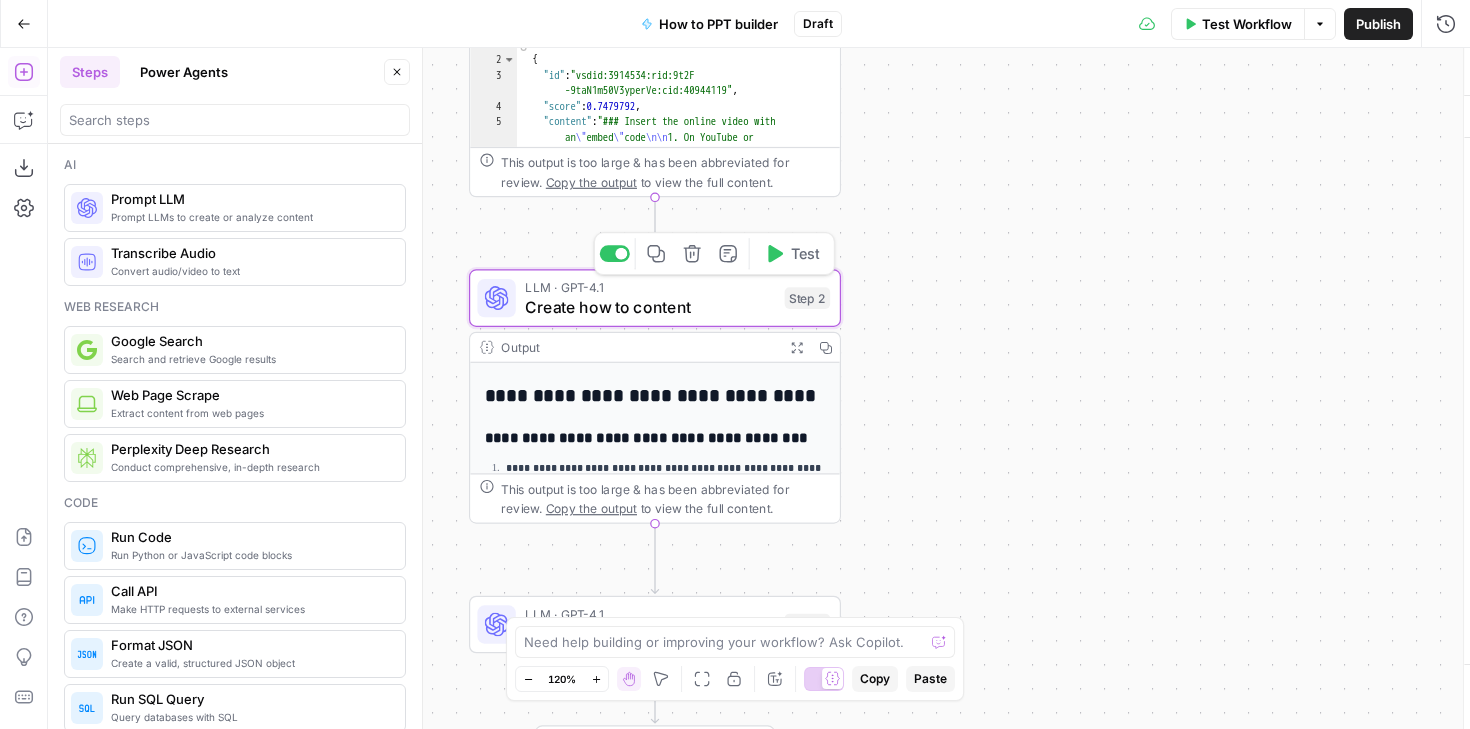 type on "Create how to content" 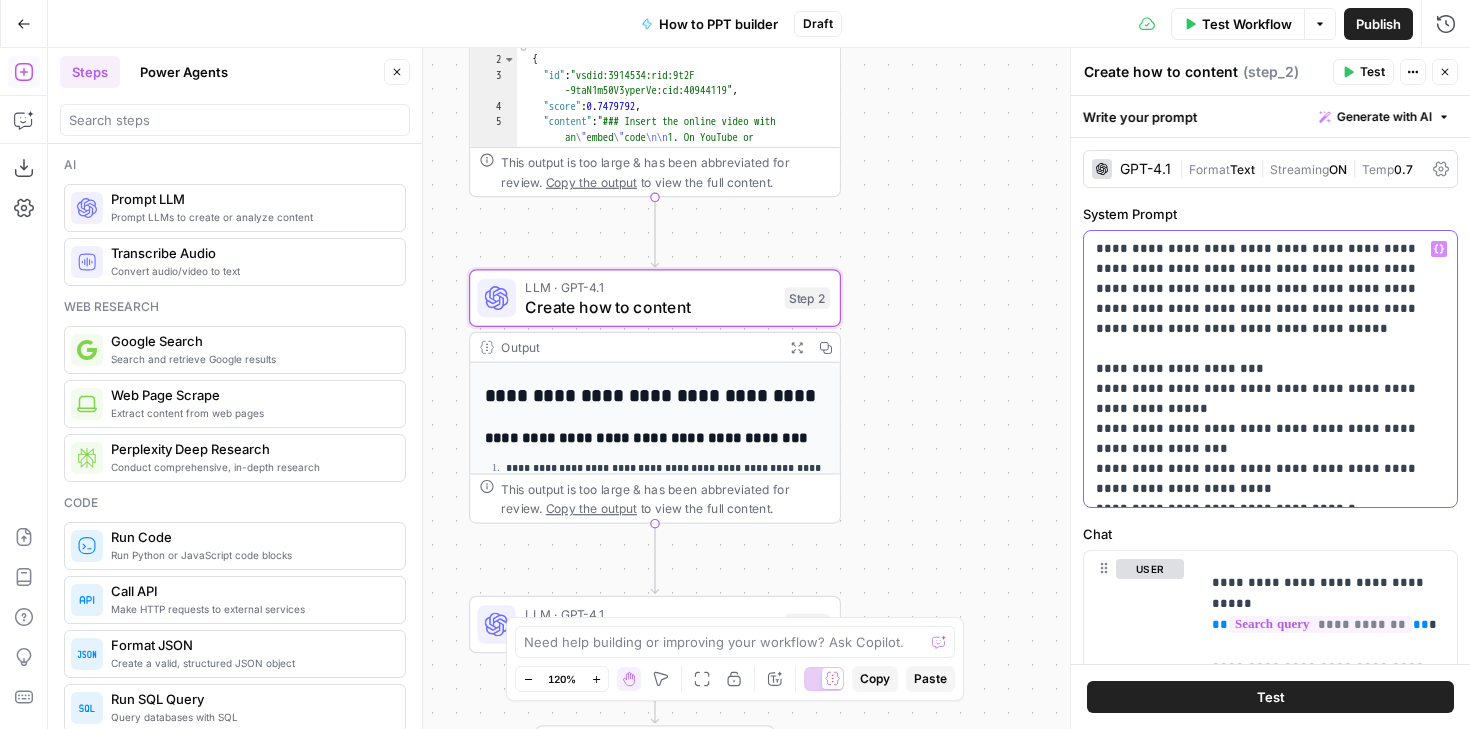 drag, startPoint x: 1095, startPoint y: 349, endPoint x: 1292, endPoint y: 547, distance: 279.30807 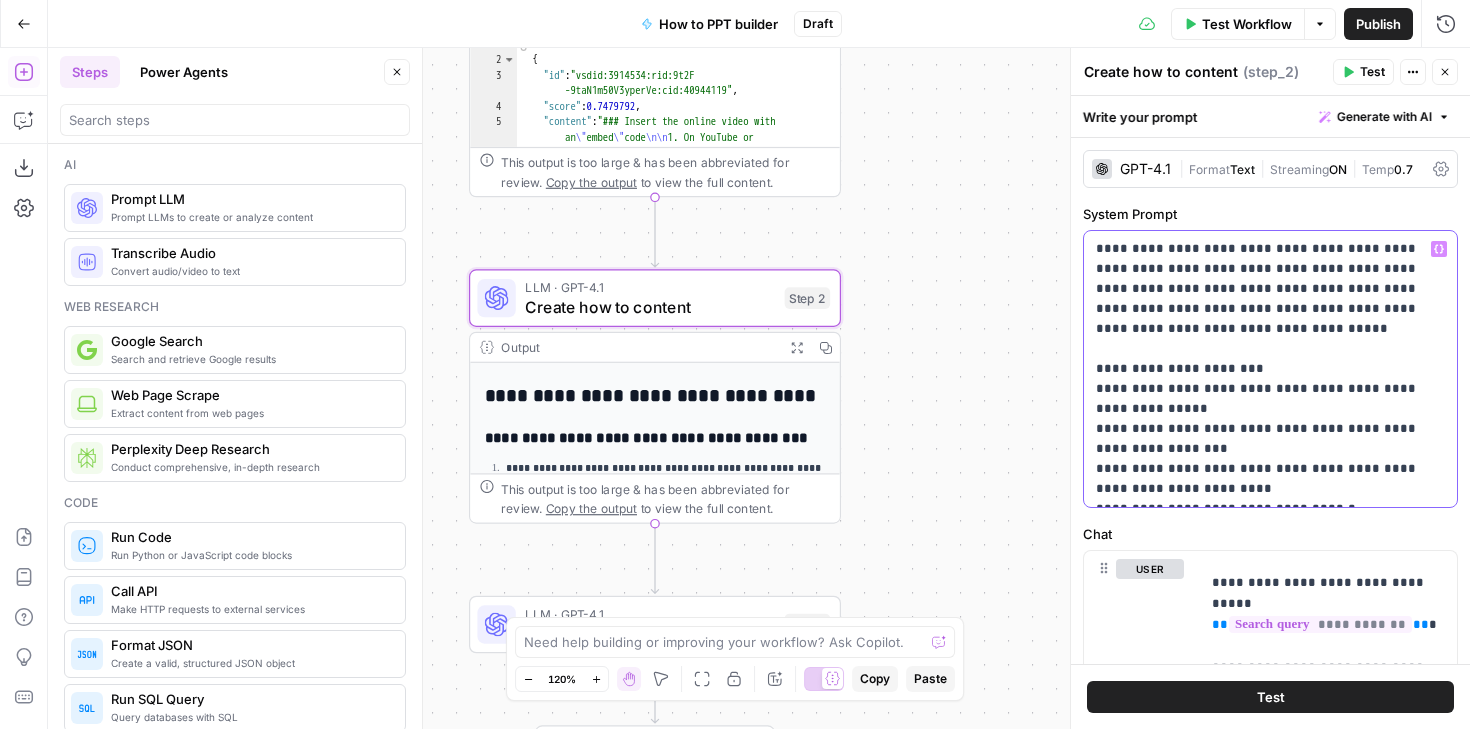 click on "**********" at bounding box center (1270, 401) 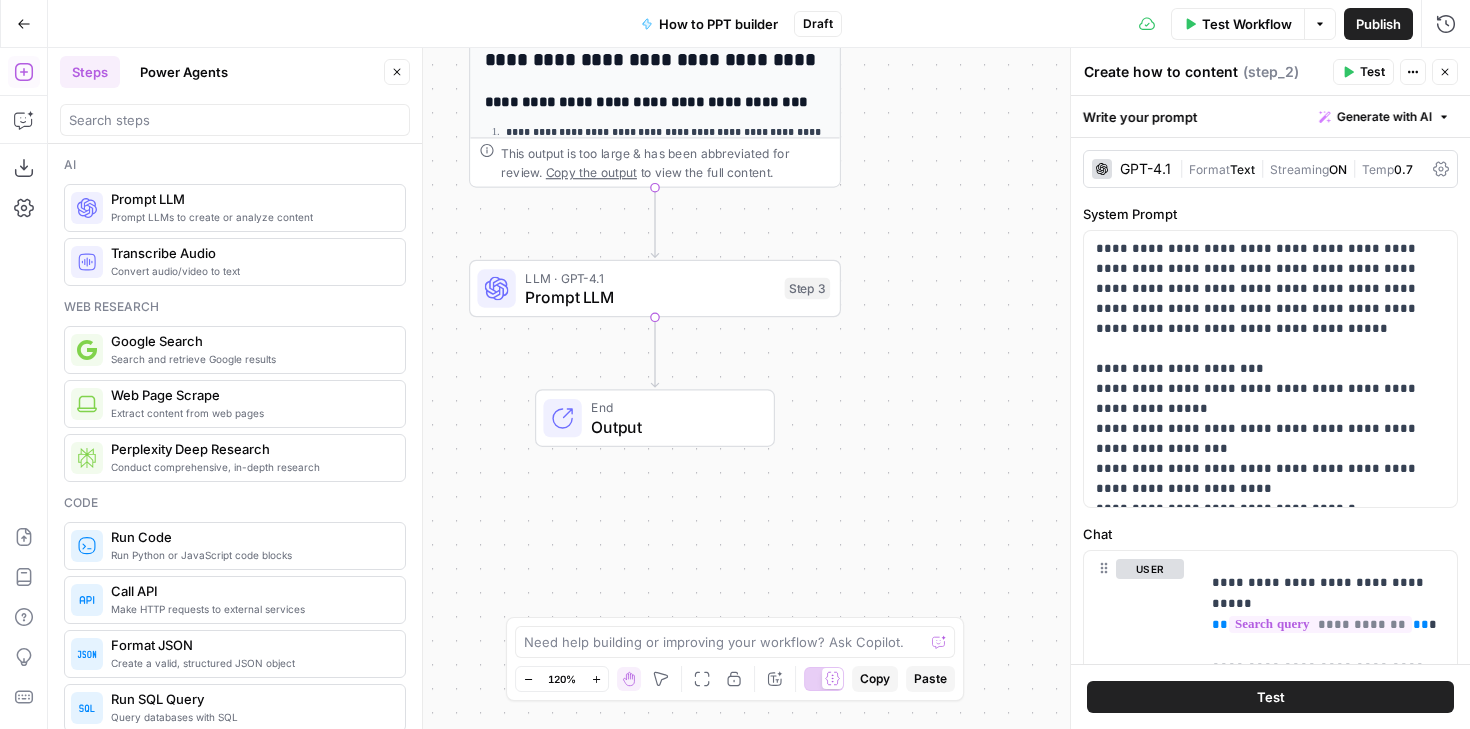 drag, startPoint x: 974, startPoint y: 499, endPoint x: 974, endPoint y: 163, distance: 336 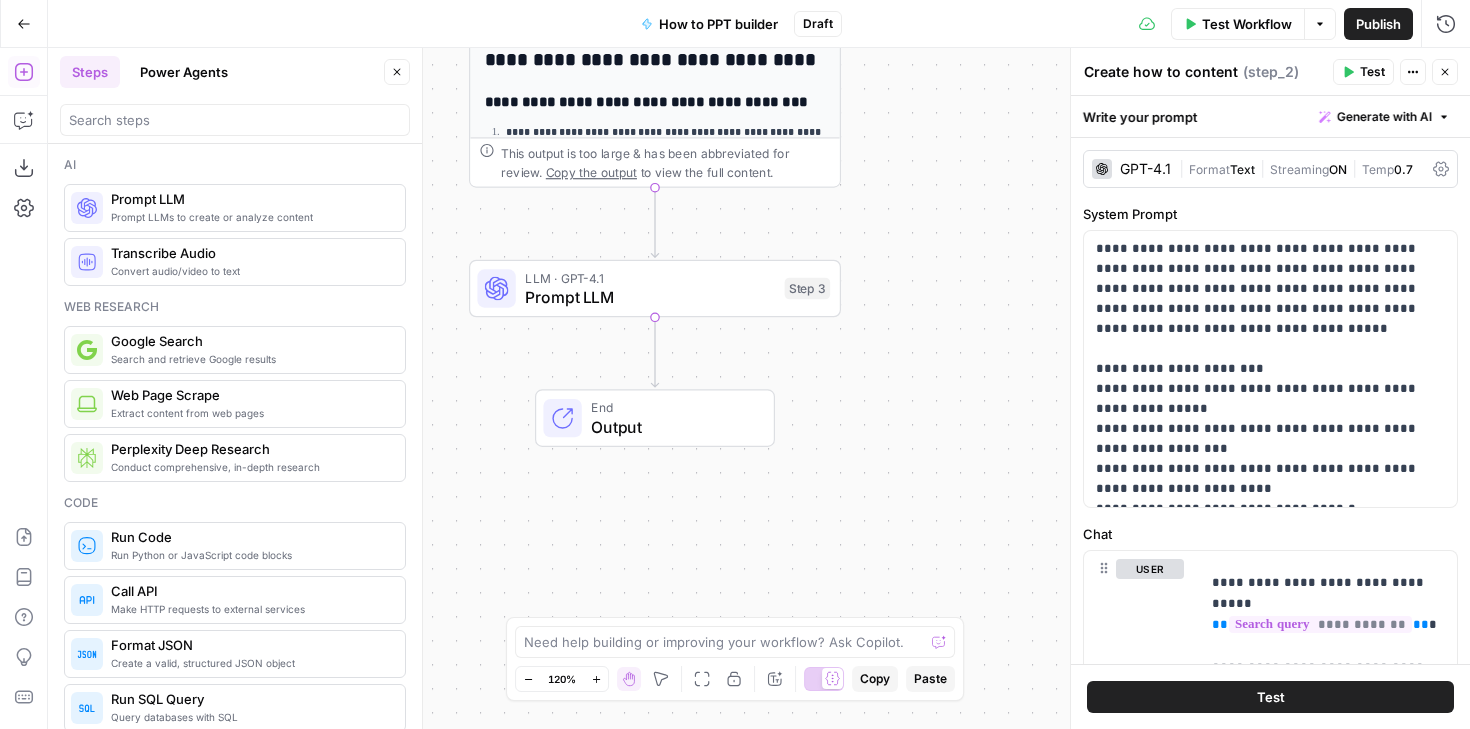 click on "Workflow Set Inputs Inputs Search Knowledge Base Search Knowledge Base Step 1 Output Expand Output Copy 1 2 3 4 5 [    {      "id" :  "vsdid:3914534:rid:9t2F          -9taN1m50V3yperVe:cid:40944119" ,      "score" :  0.7479792 ,      "content" :  "### Insert the online video with           an  \" embed \"  code \n\n 1. On YouTube or           Vimeo, find the video that you want to           insert. \n\n 2. Below the video frame,           select Share, and then select Embed. (If           you neglect to select Embed, you'll end           up copying the wrong code.) \n\n 3. Right          -click the iFrame embed code and select           Copy. \n\n If the highlighted text that           you copy begins with  \" http \" , STOP.           It's the wrong code to copy. Return to           step 2 and select Embed. \n\n 4. In           PowerPoint, select the slide that you           want to add a video to."}," at bounding box center (759, 388) 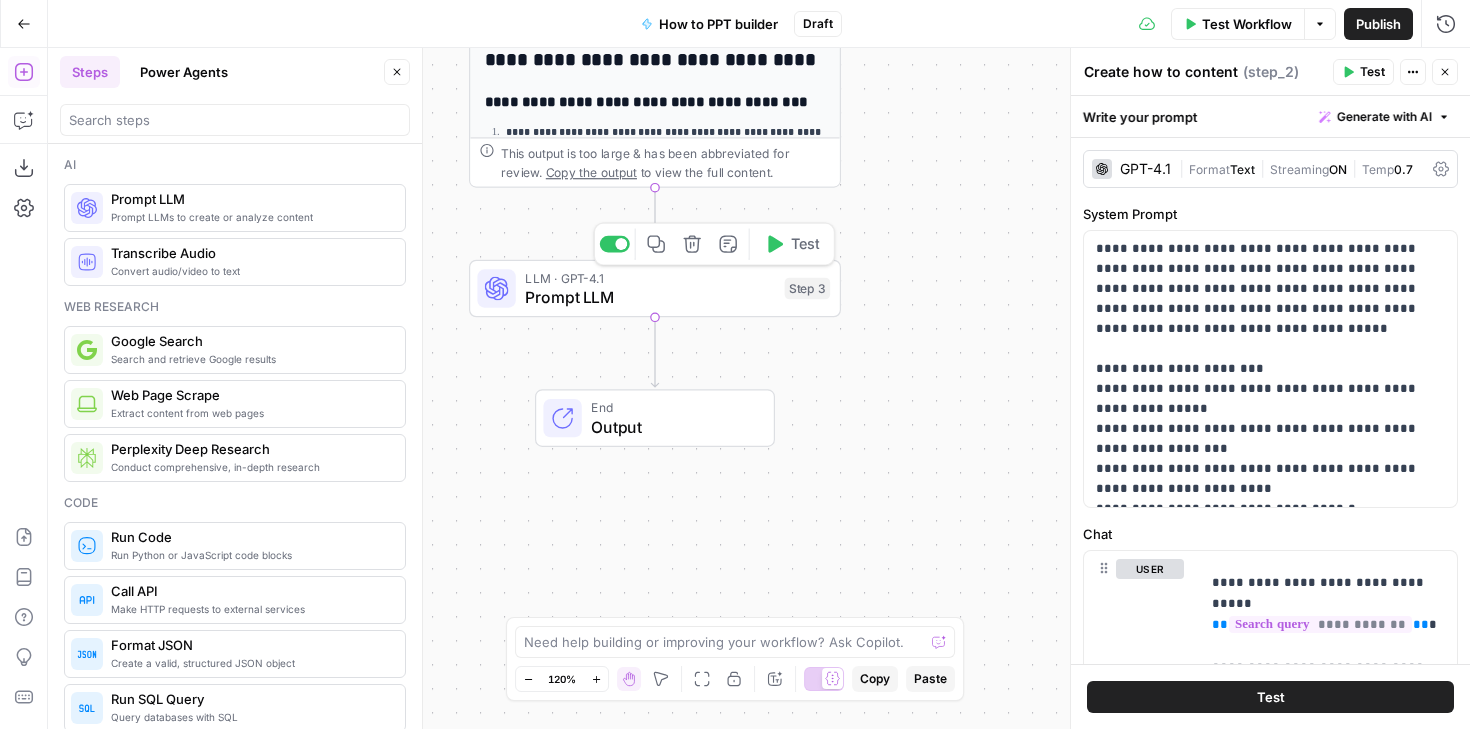 click on "Prompt LLM" at bounding box center (650, 297) 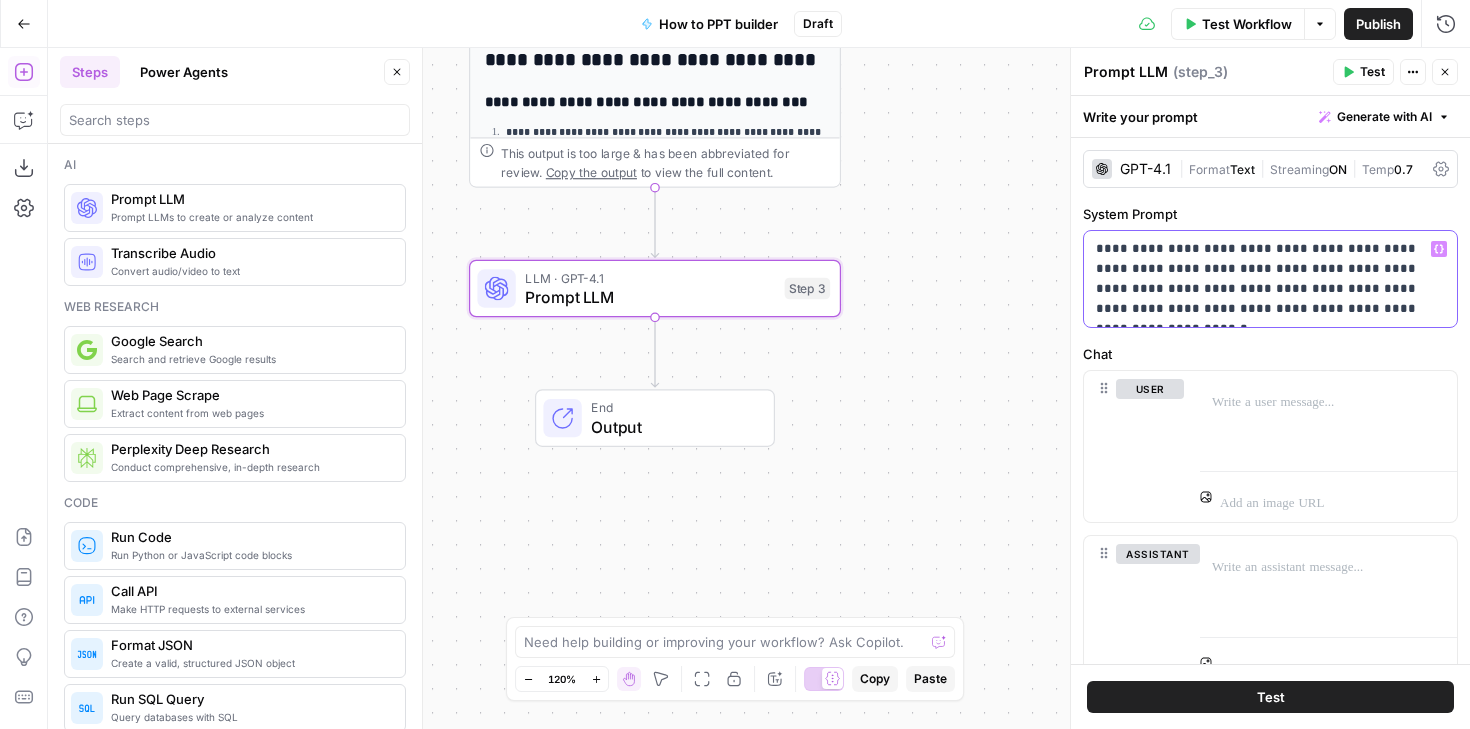 click on "**********" at bounding box center [1270, 279] 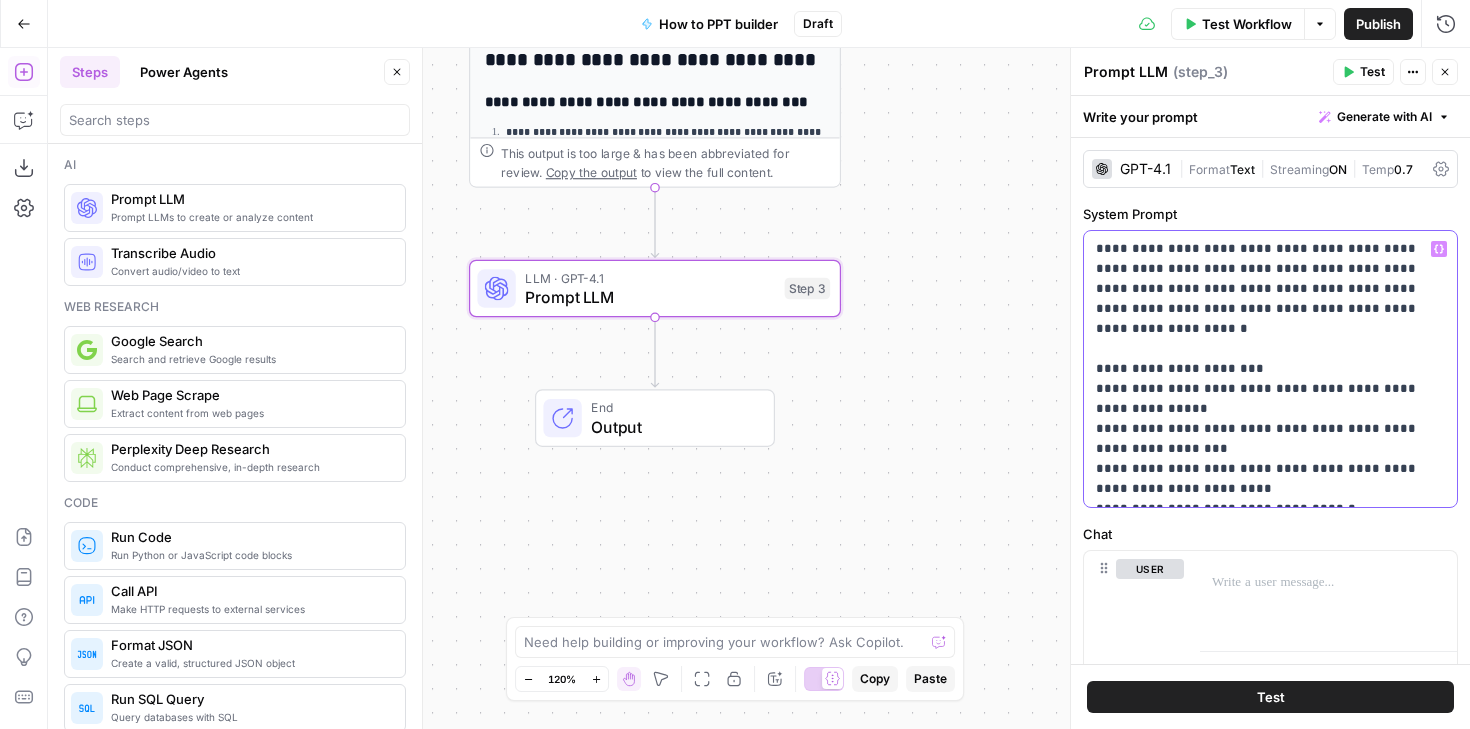 click on "**********" at bounding box center (1270, 369) 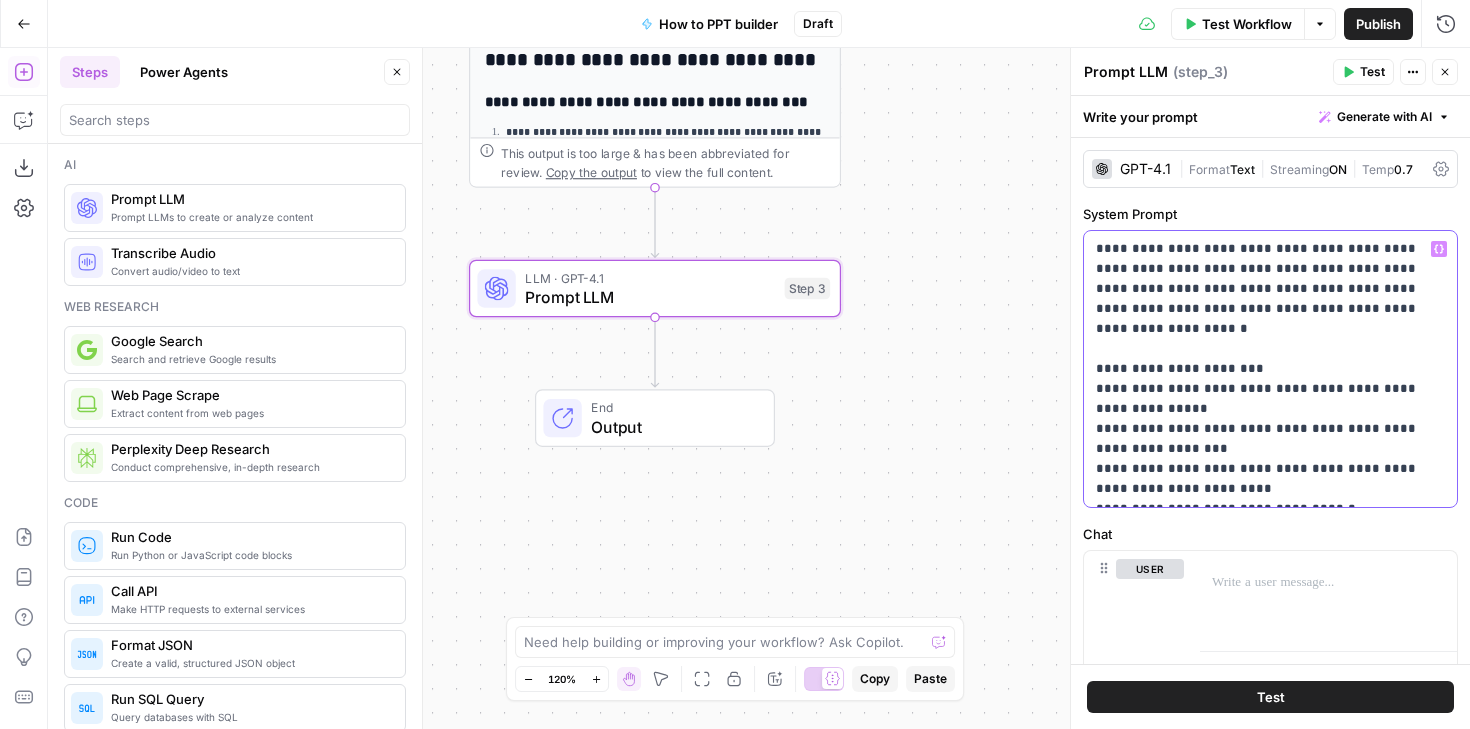 drag, startPoint x: 1378, startPoint y: 368, endPoint x: 1106, endPoint y: 360, distance: 272.1176 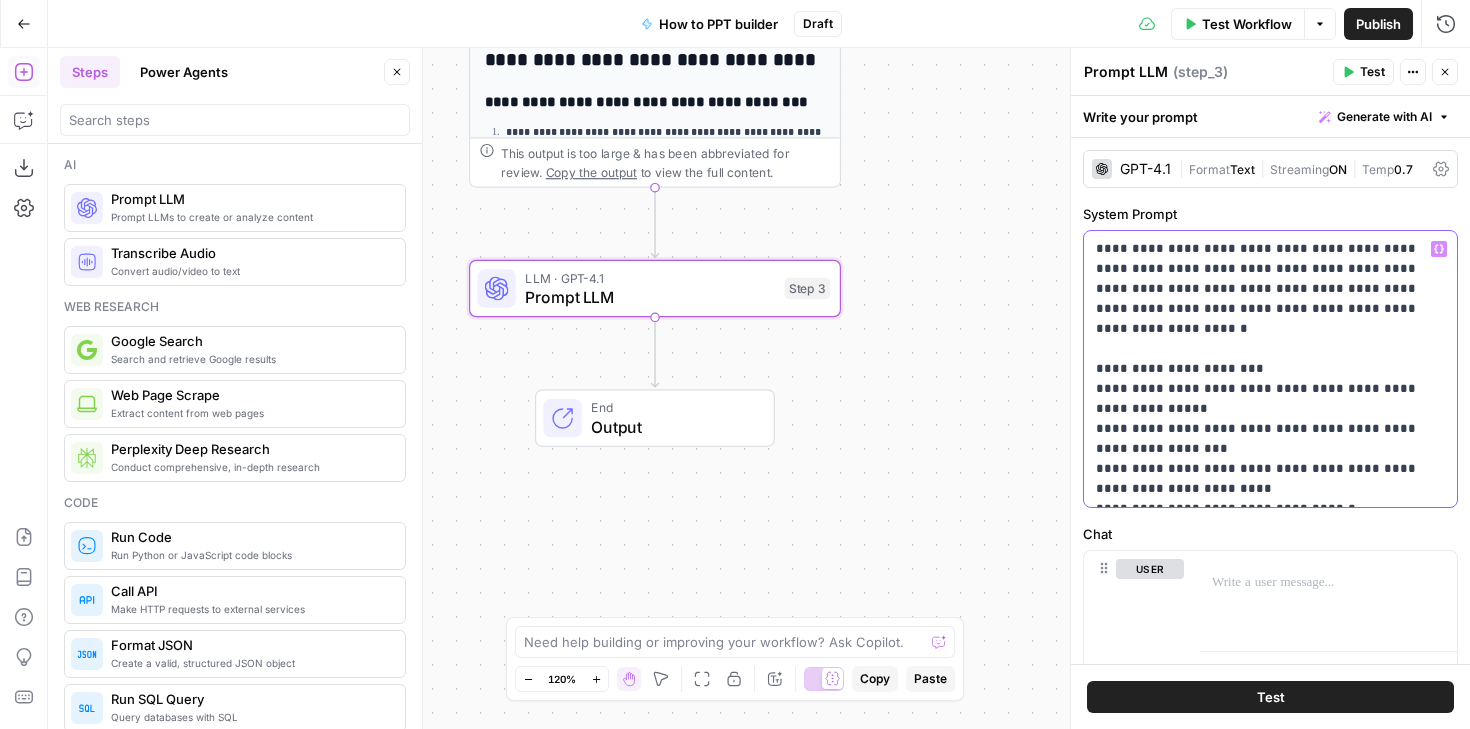 click on "**********" at bounding box center (1270, 369) 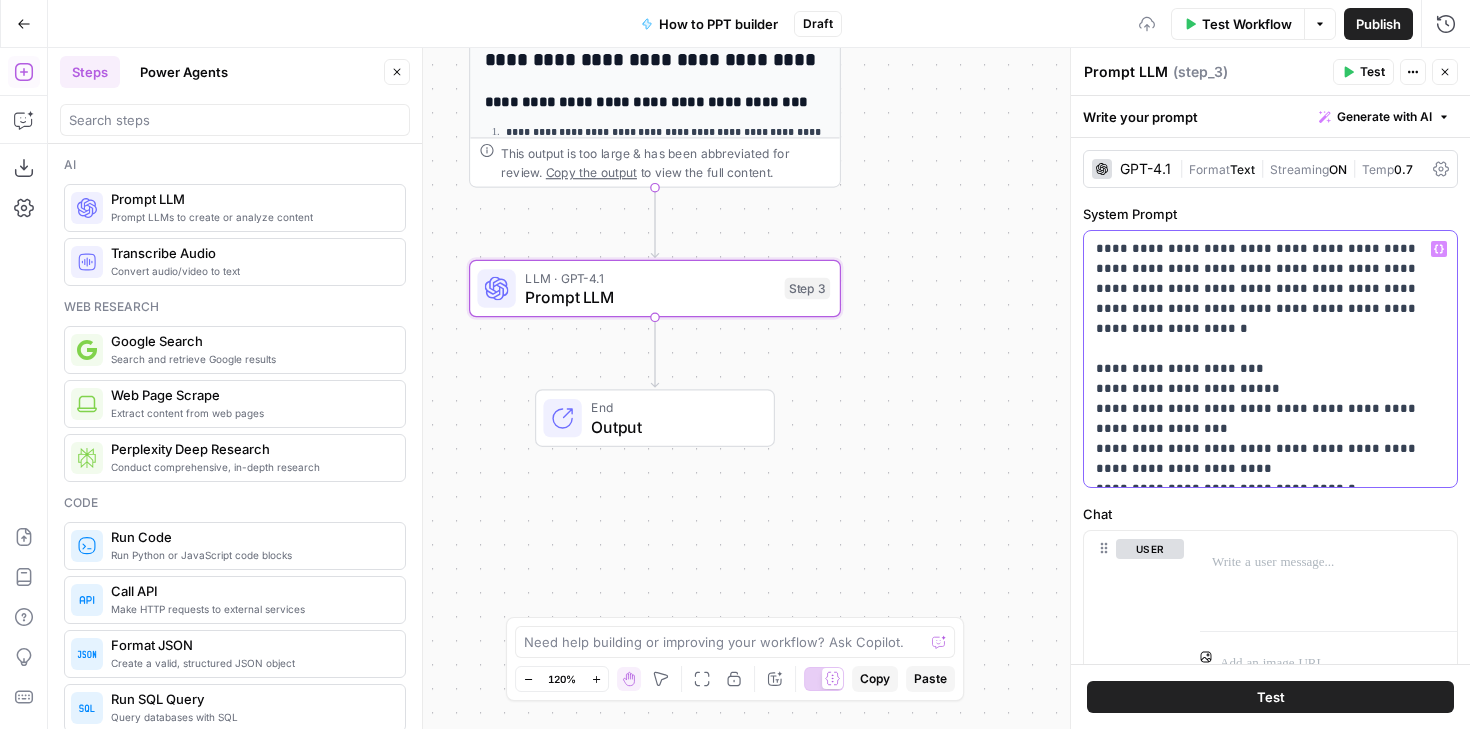 click on "**********" at bounding box center (1270, 359) 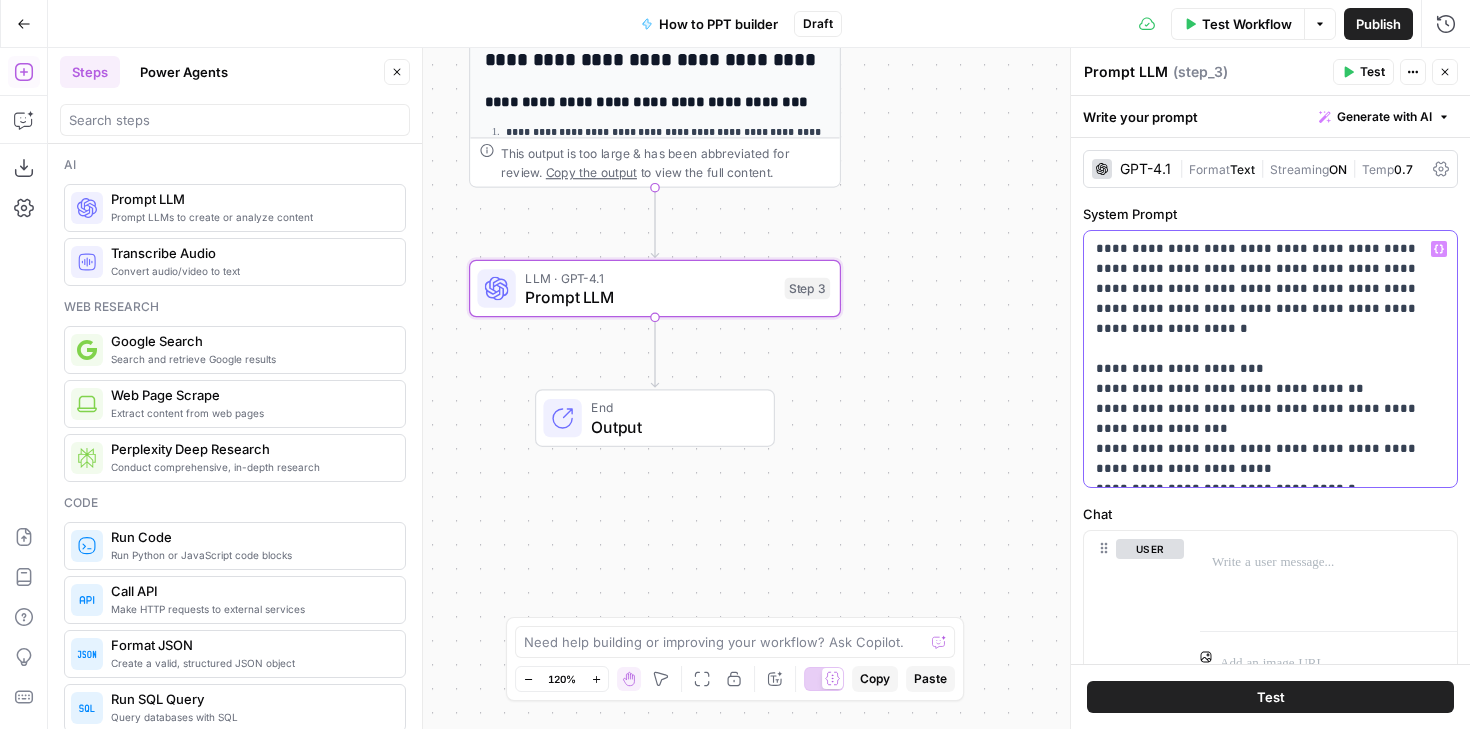 drag, startPoint x: 1172, startPoint y: 412, endPoint x: 1082, endPoint y: 388, distance: 93.14505 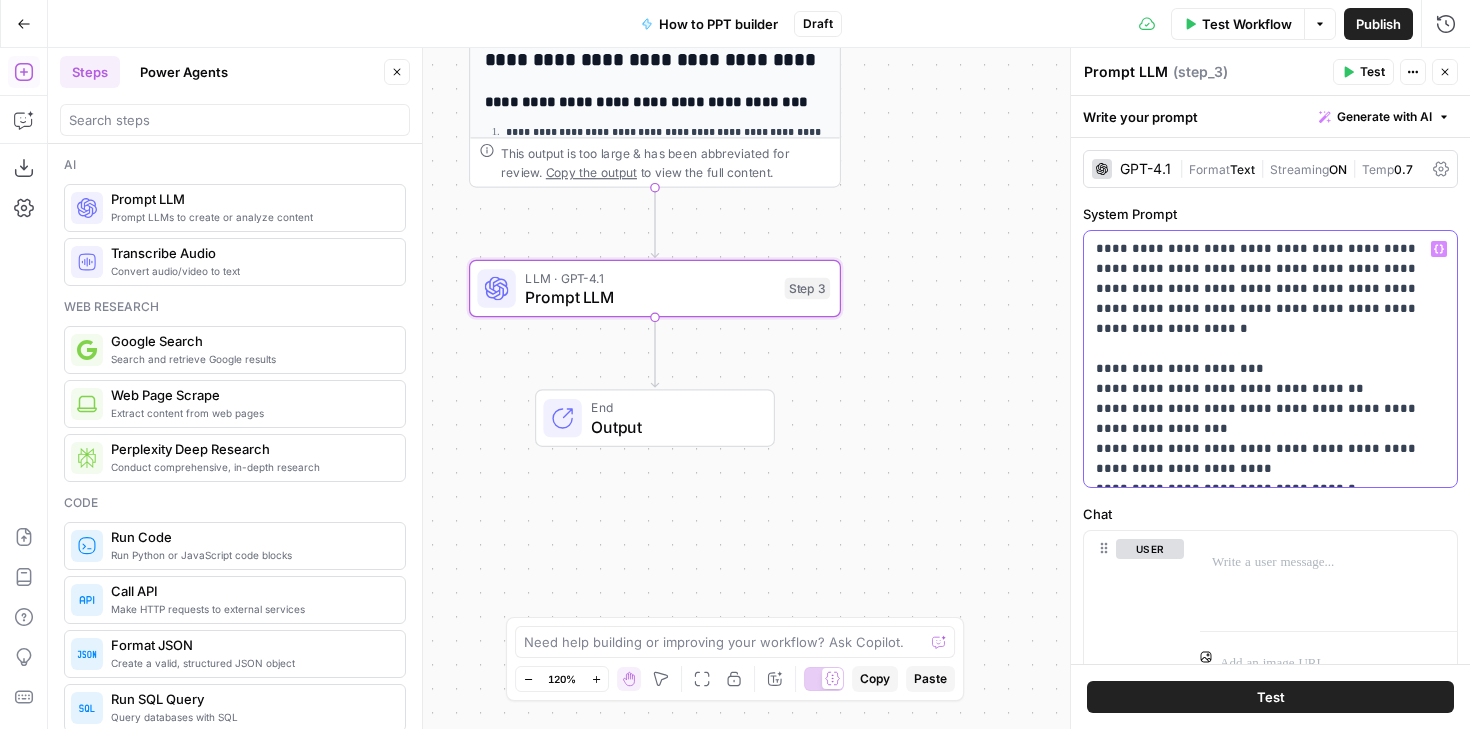 click on "**********" at bounding box center [1270, 401] 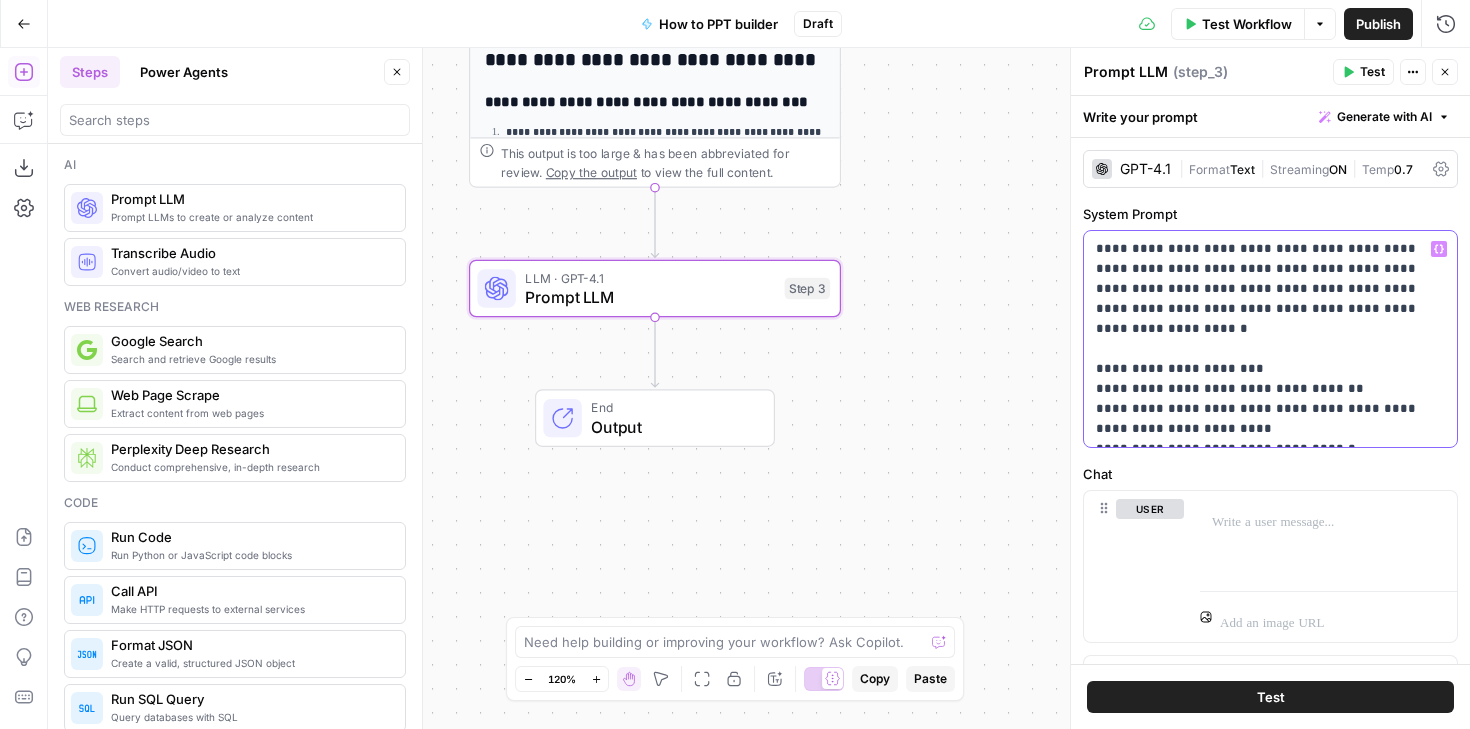 drag, startPoint x: 1183, startPoint y: 403, endPoint x: 1136, endPoint y: 380, distance: 52.3259 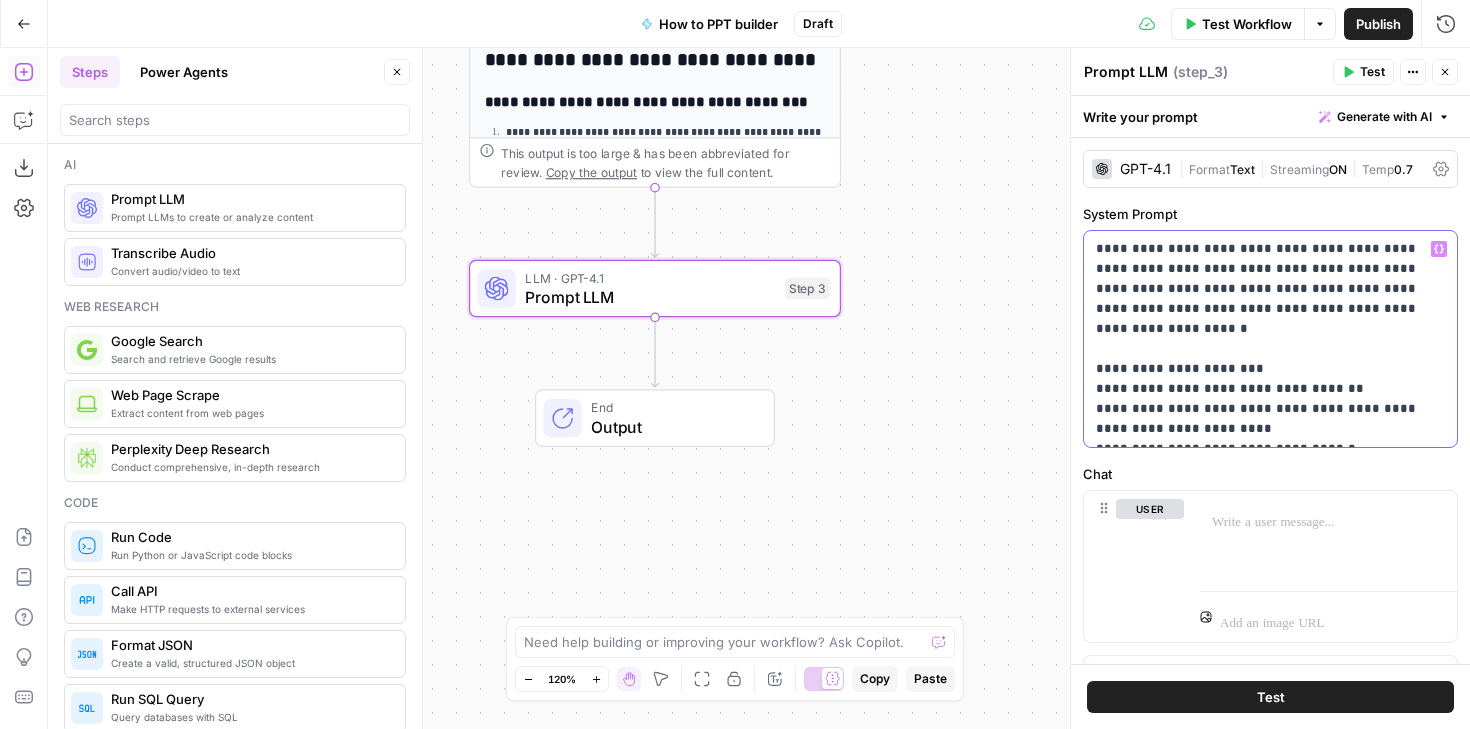 click on "**********" at bounding box center (1270, 339) 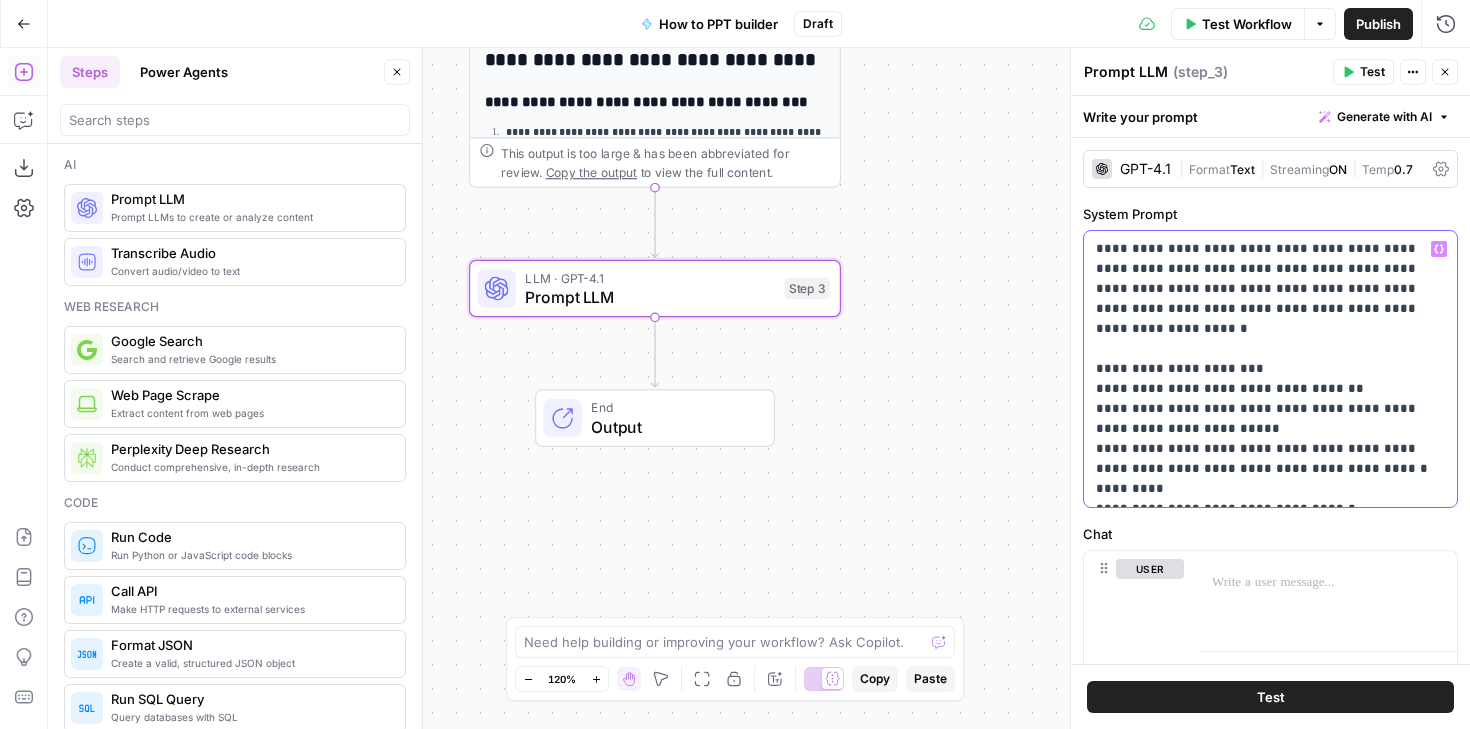 click on "**********" at bounding box center [1270, 369] 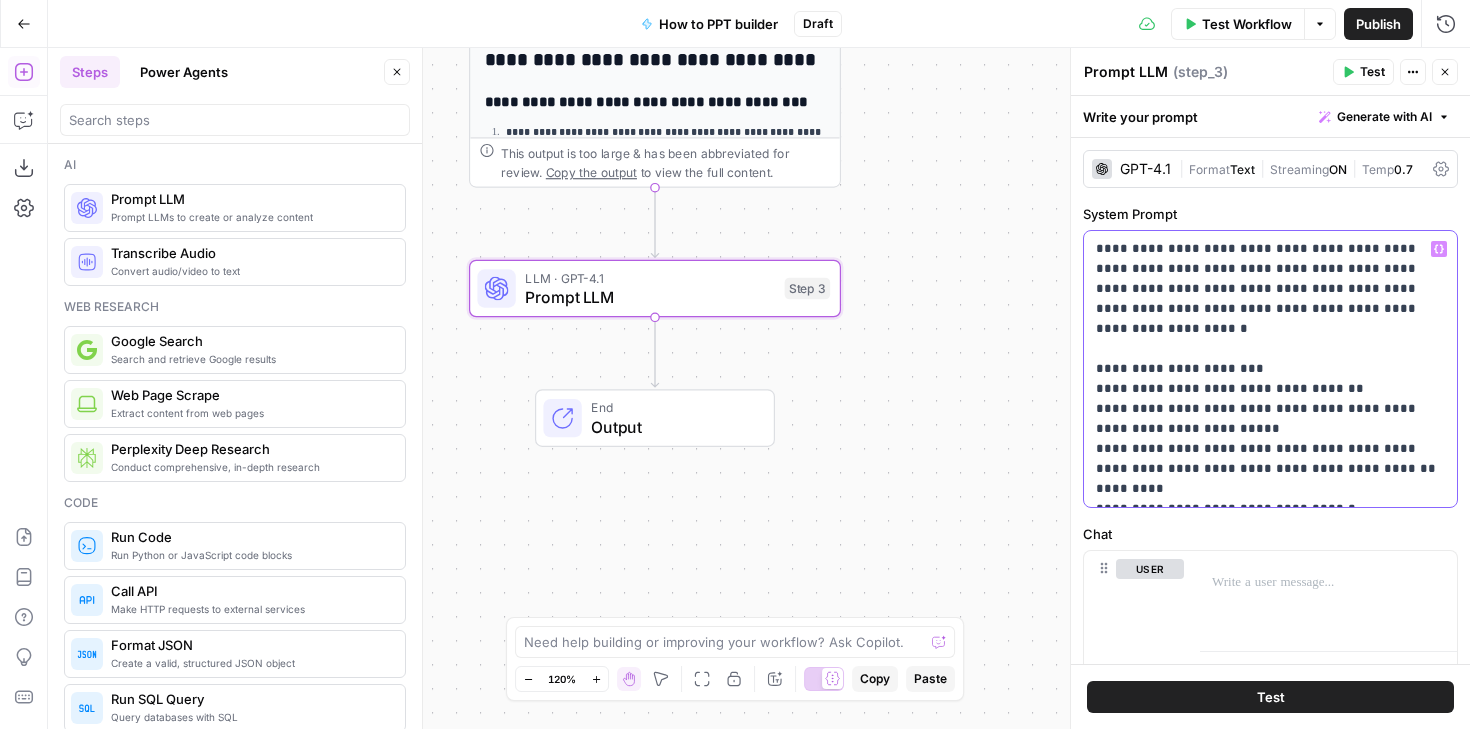 click on "**********" at bounding box center (1270, 369) 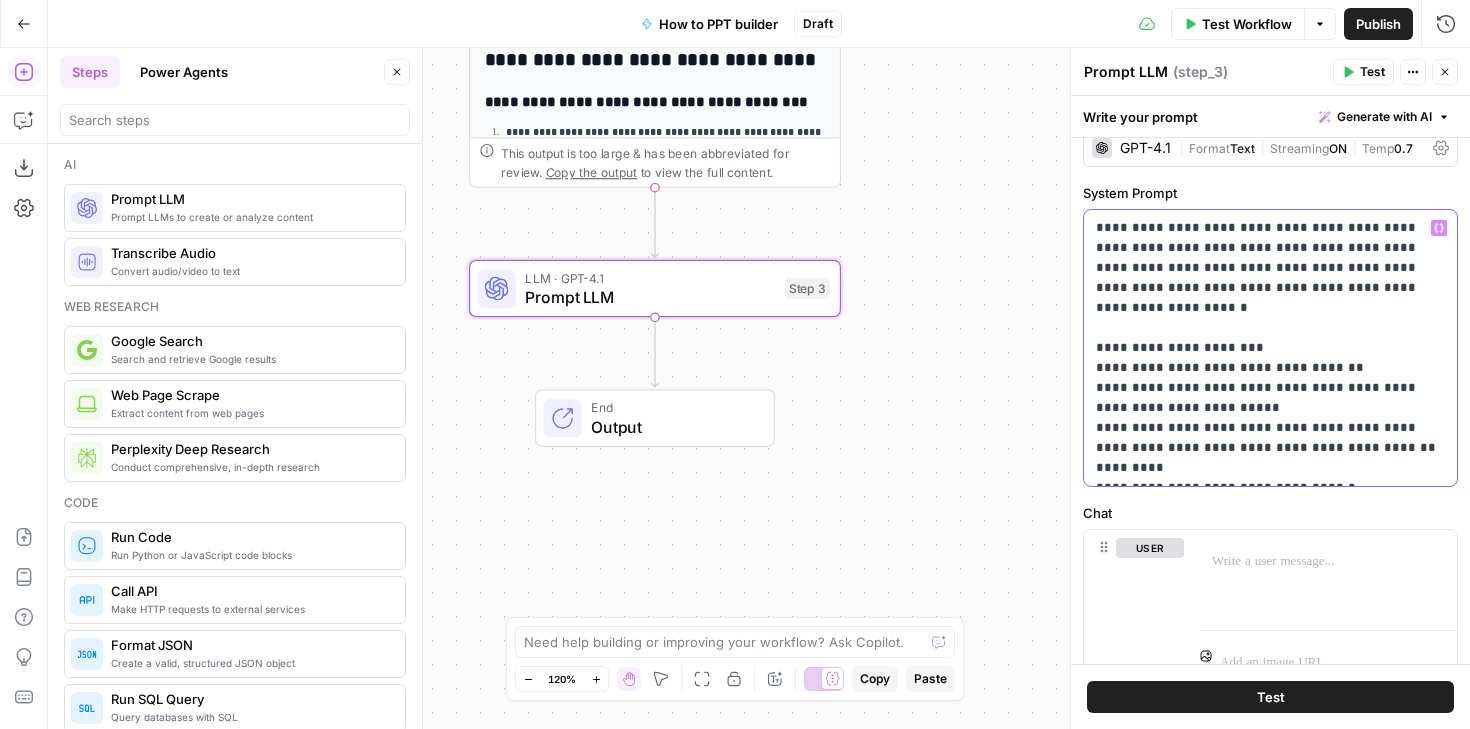 scroll, scrollTop: 23, scrollLeft: 0, axis: vertical 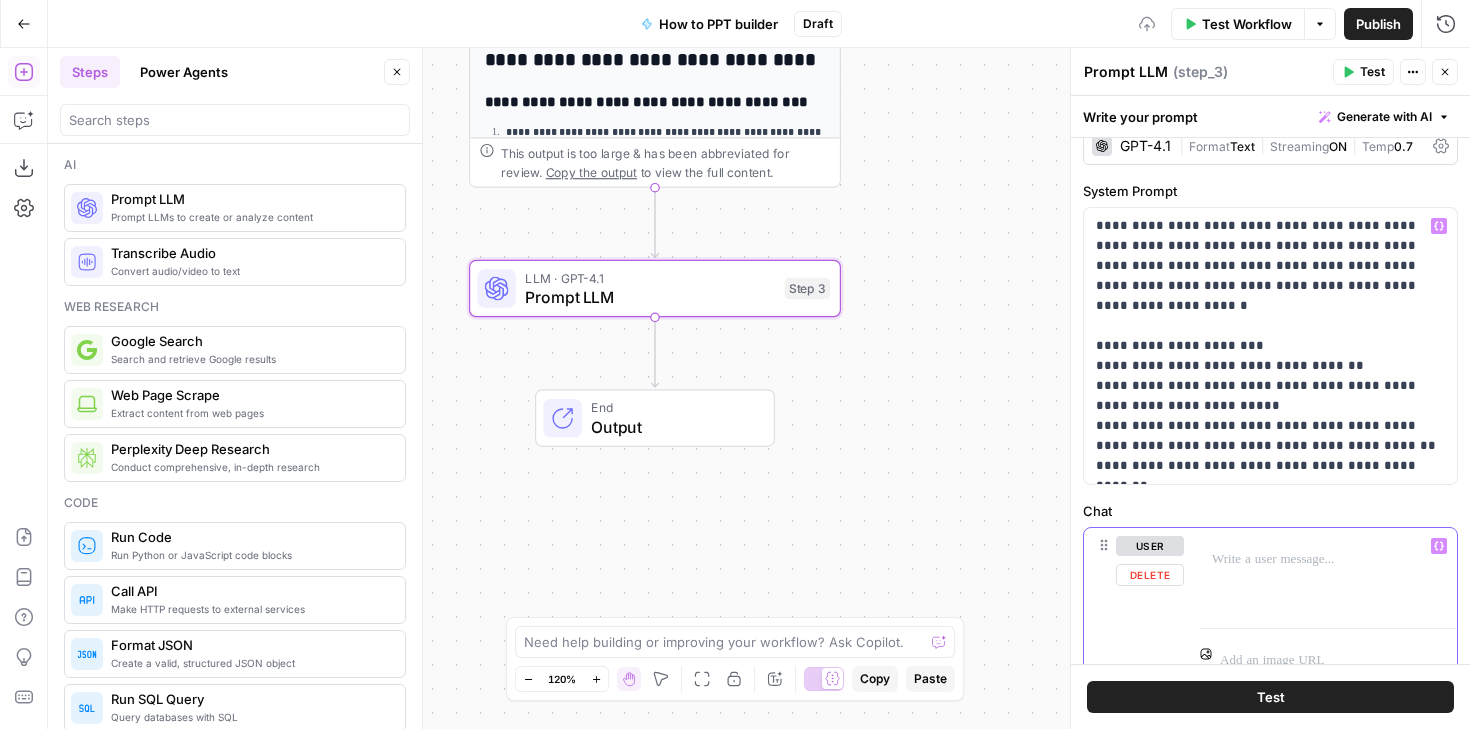 click at bounding box center (1328, 559) 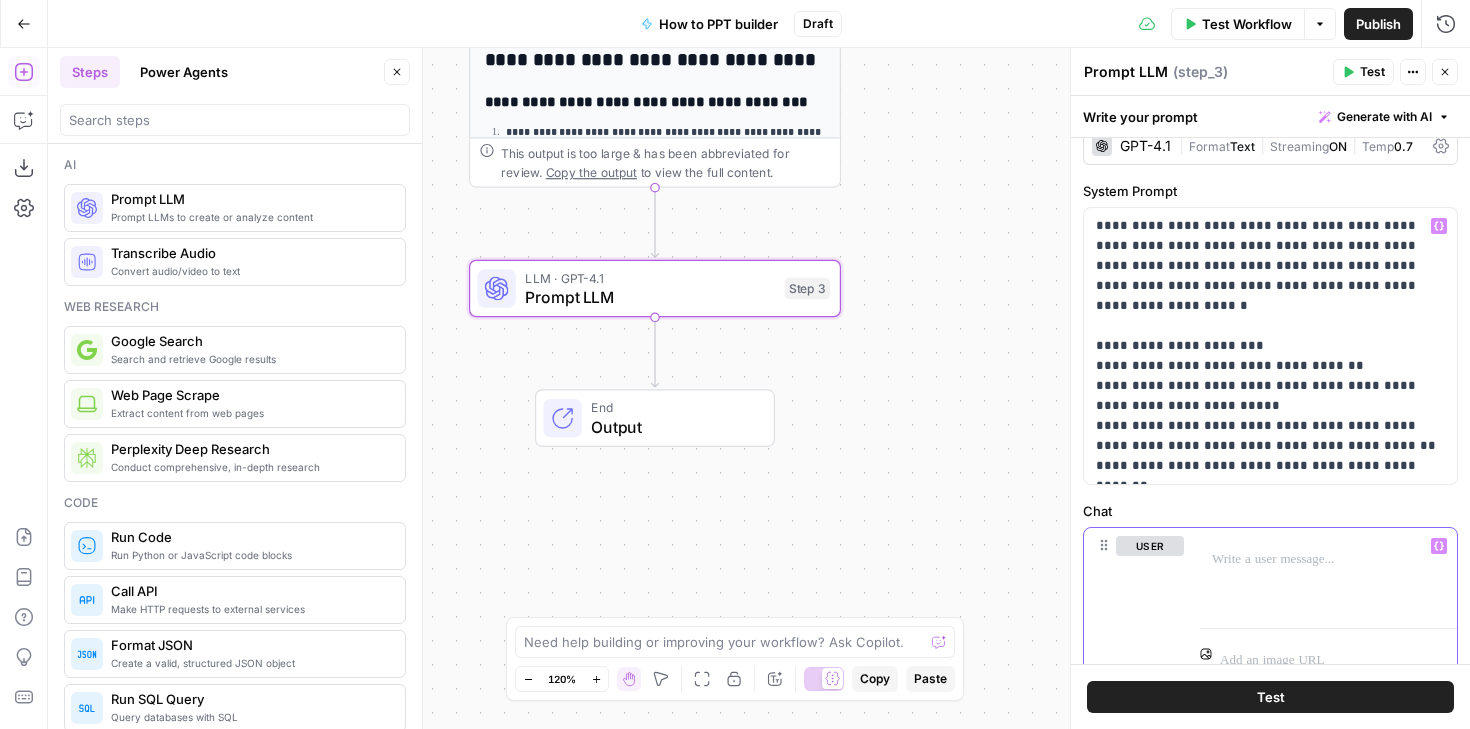 type 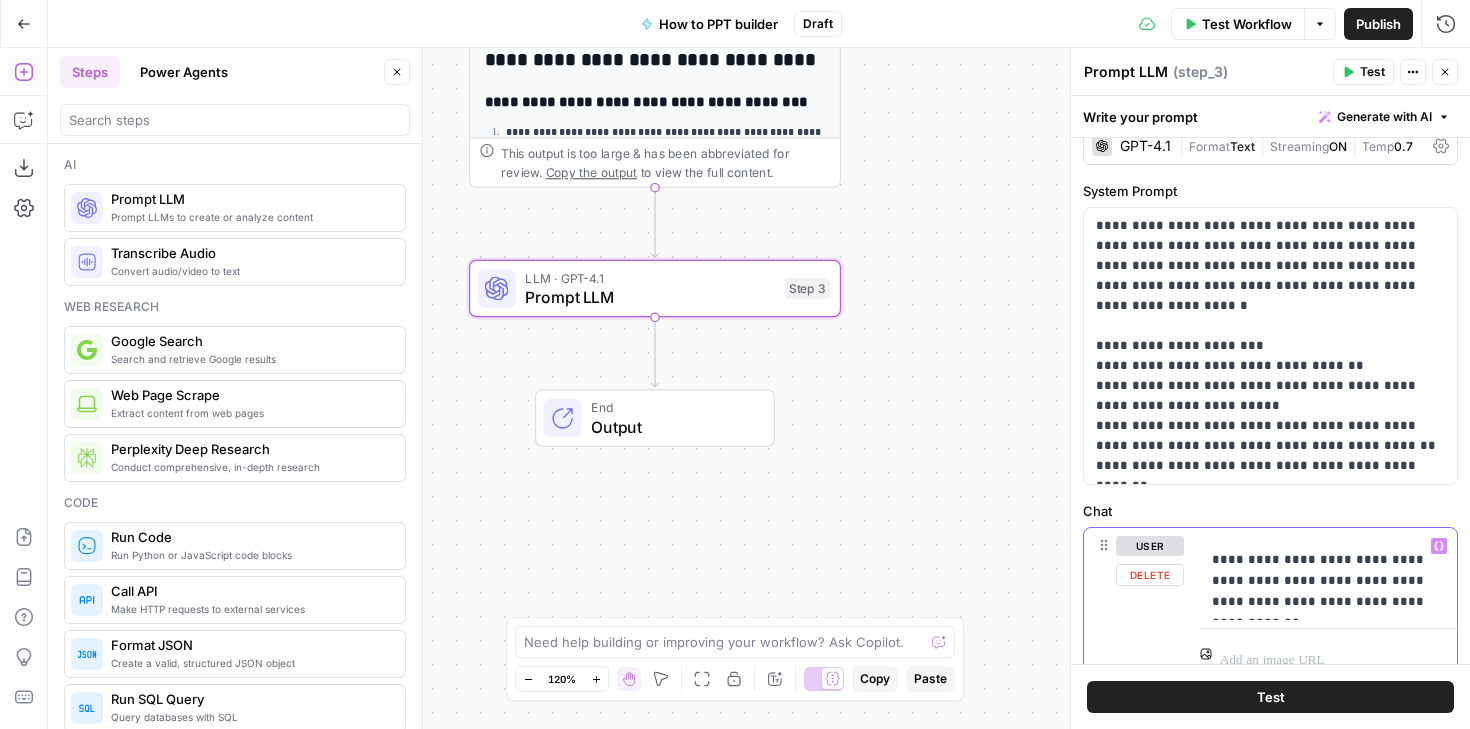 click 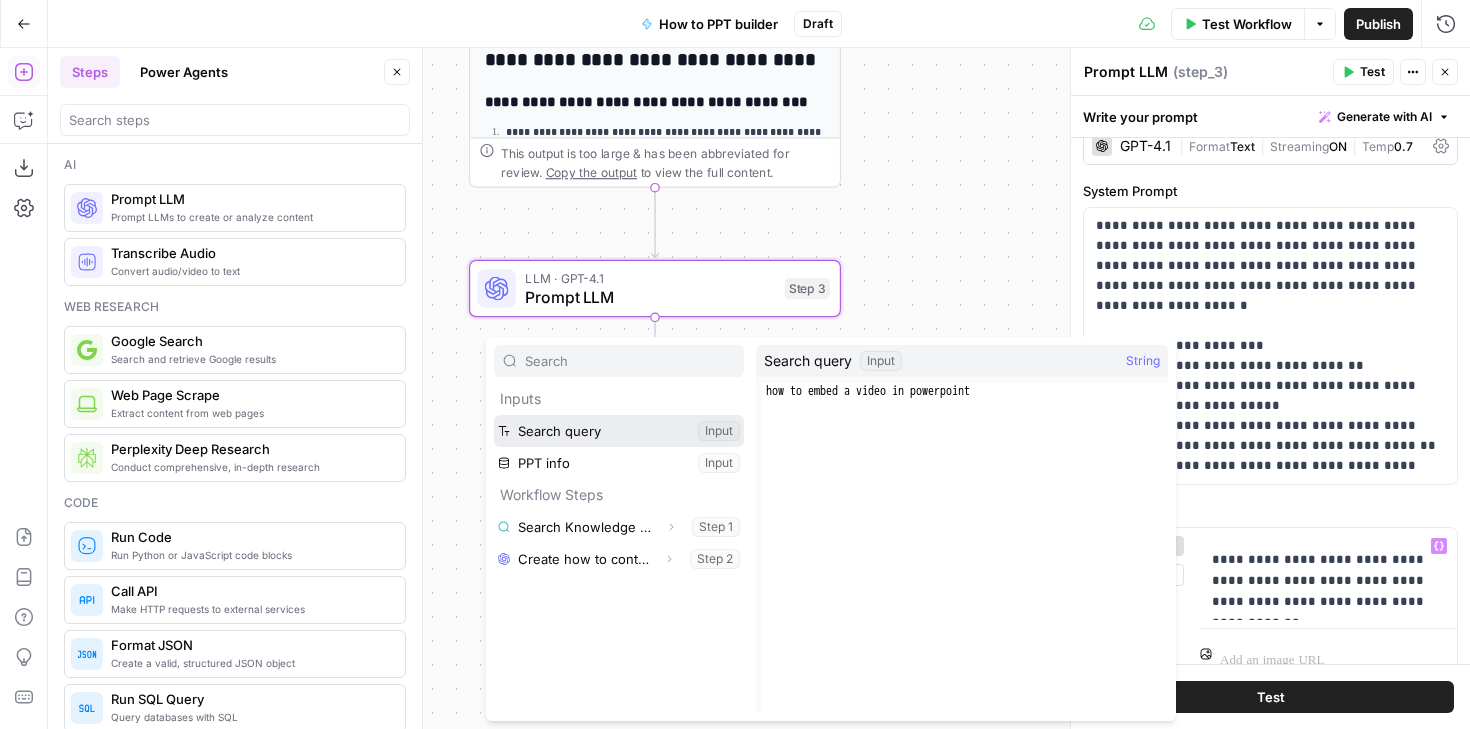 click at bounding box center (619, 431) 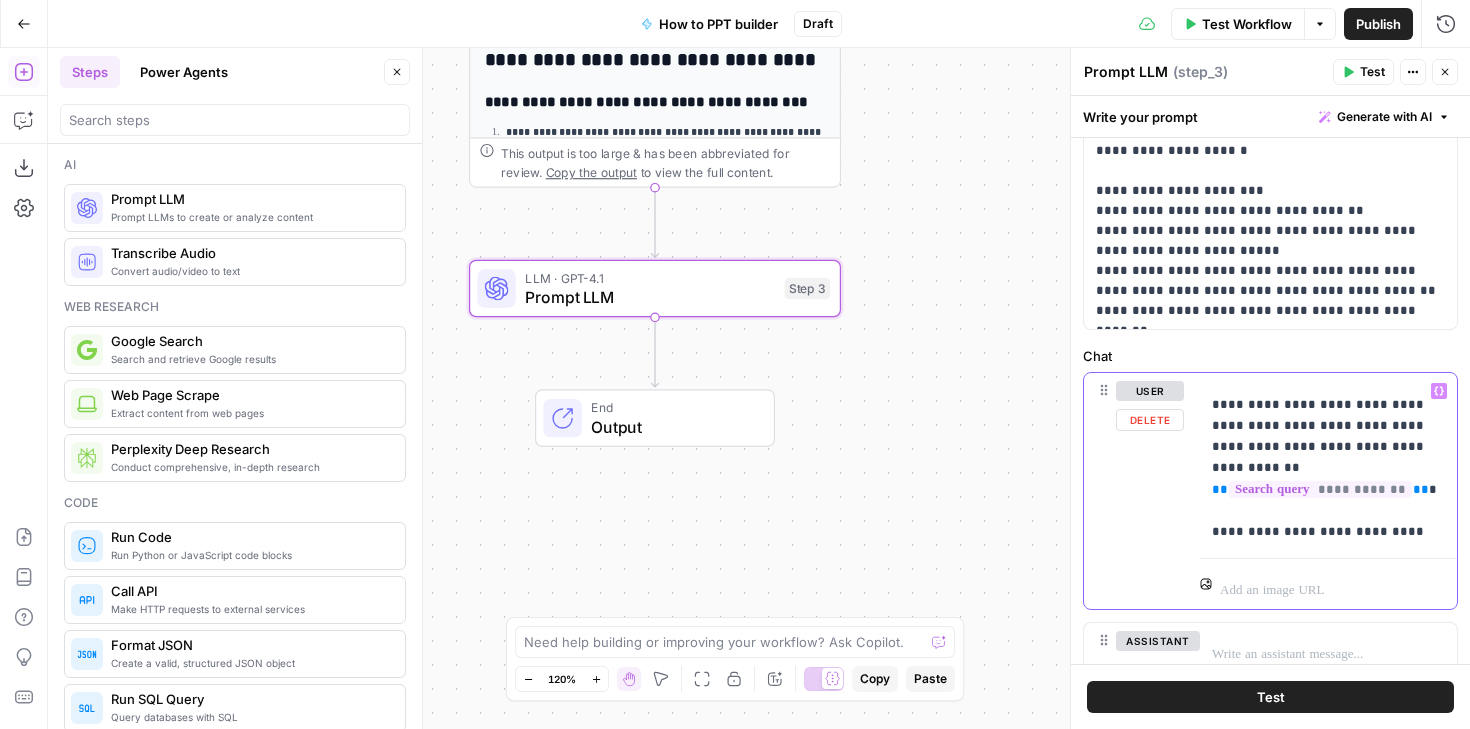 scroll, scrollTop: 188, scrollLeft: 0, axis: vertical 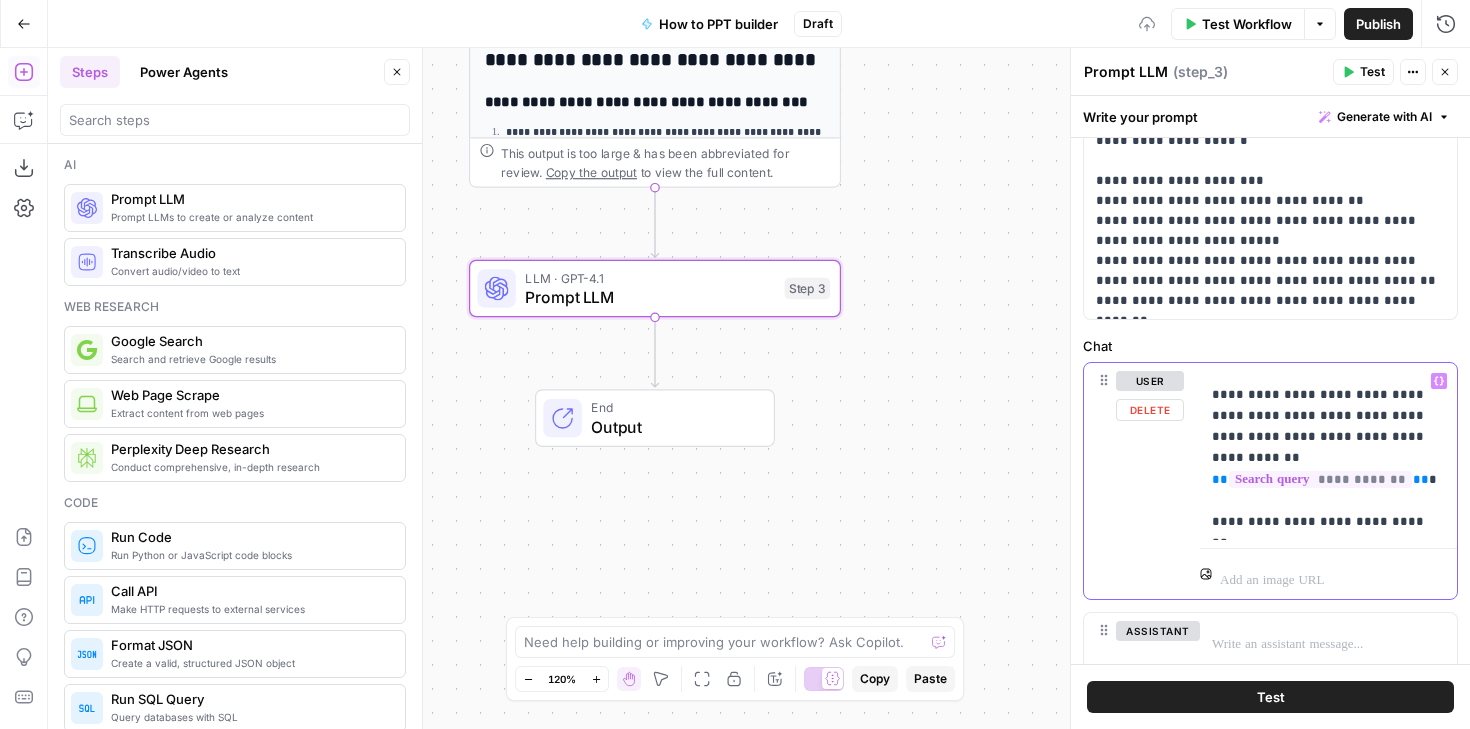 click 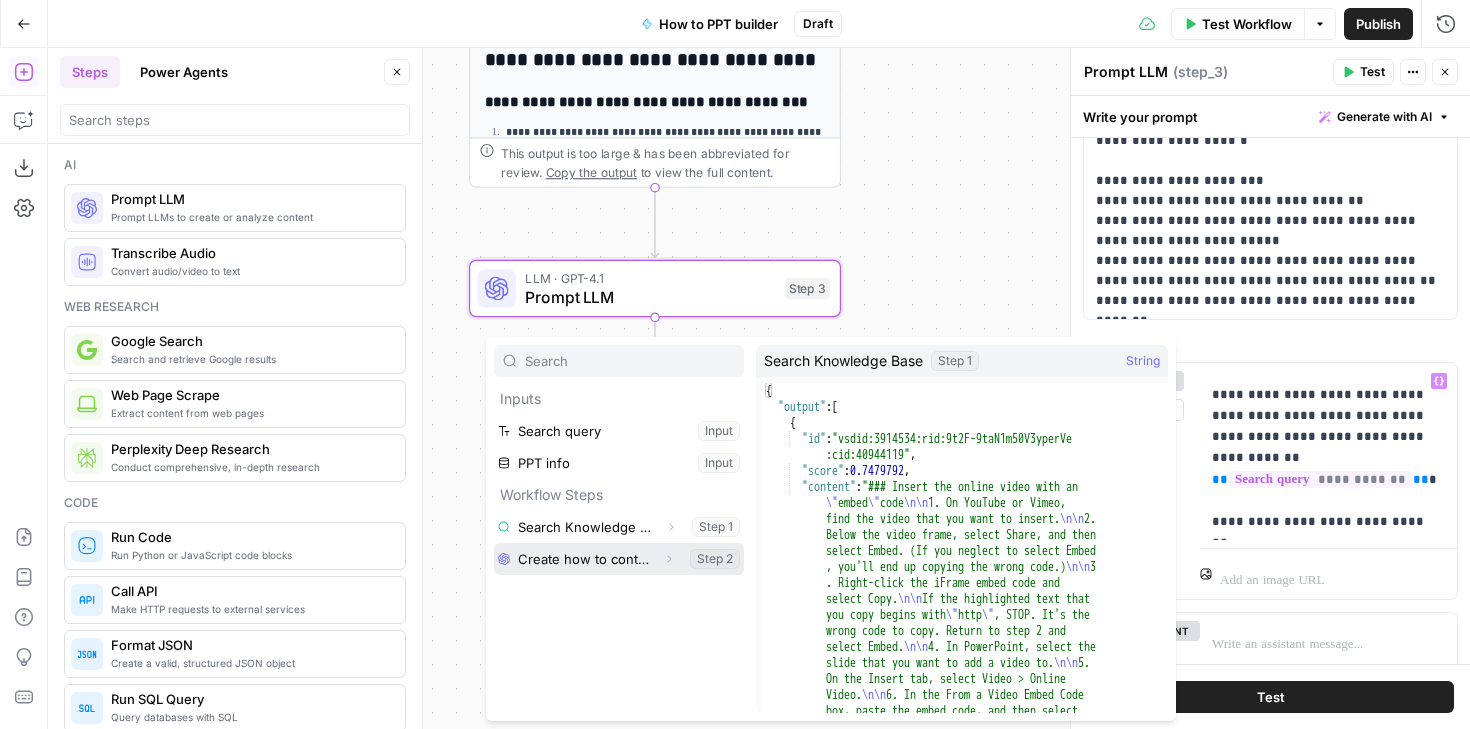 click 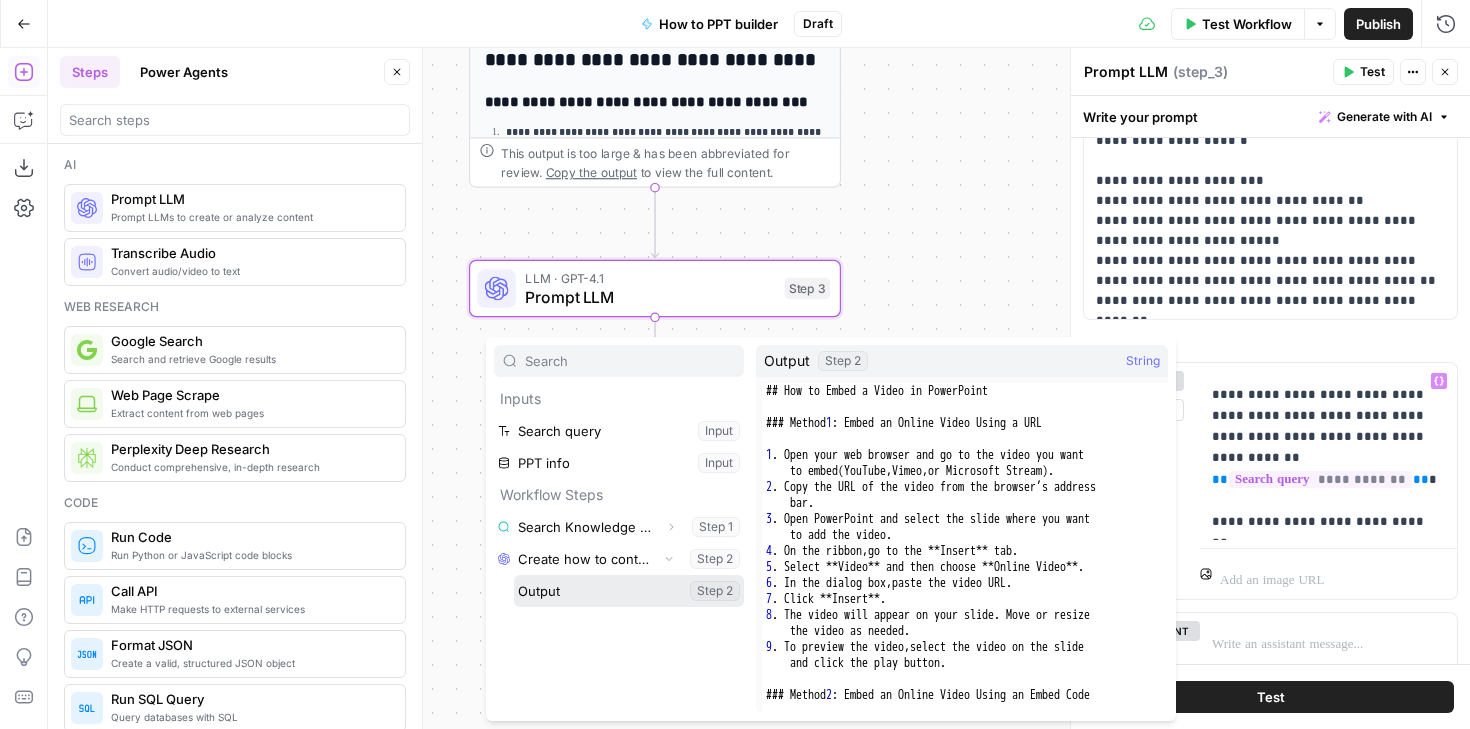 click at bounding box center [629, 591] 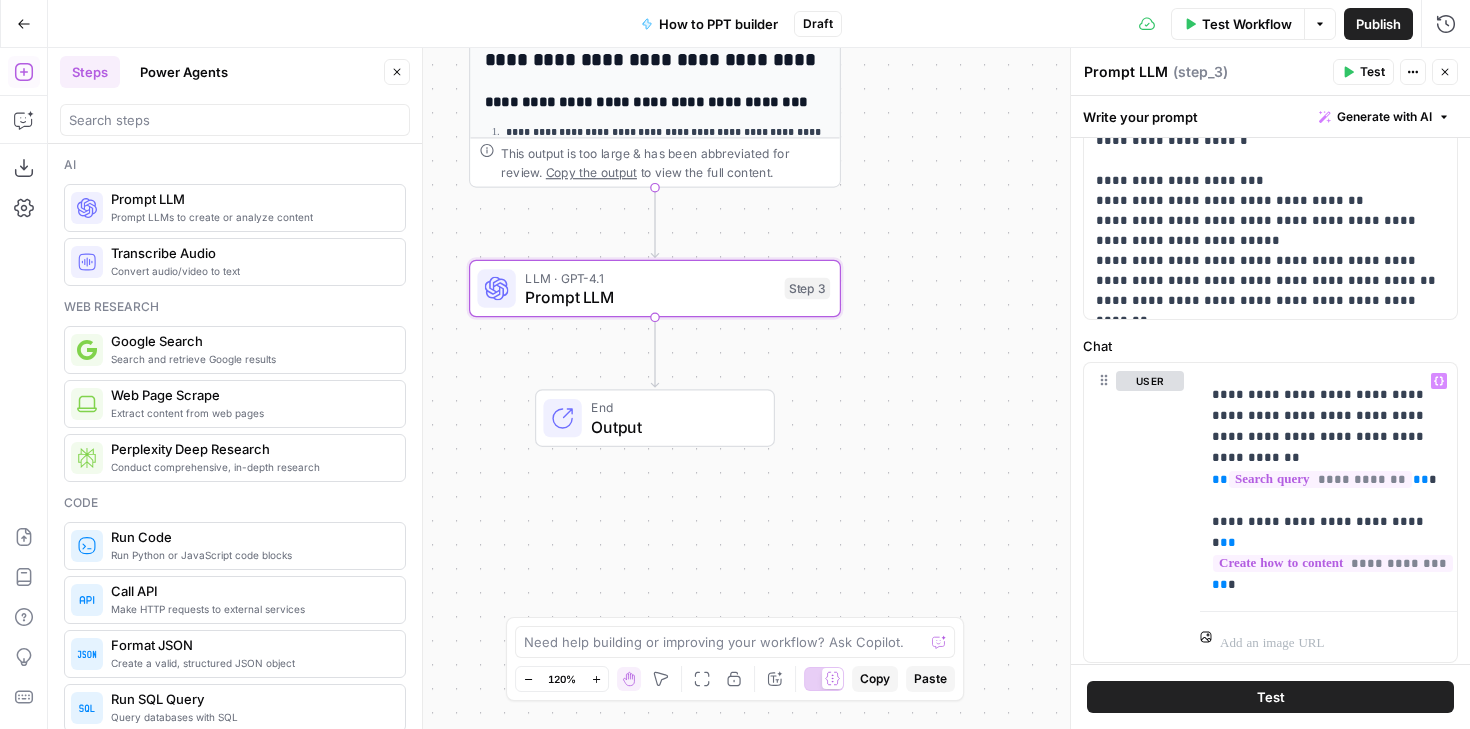 click on "Prompt LLM" at bounding box center (1126, 72) 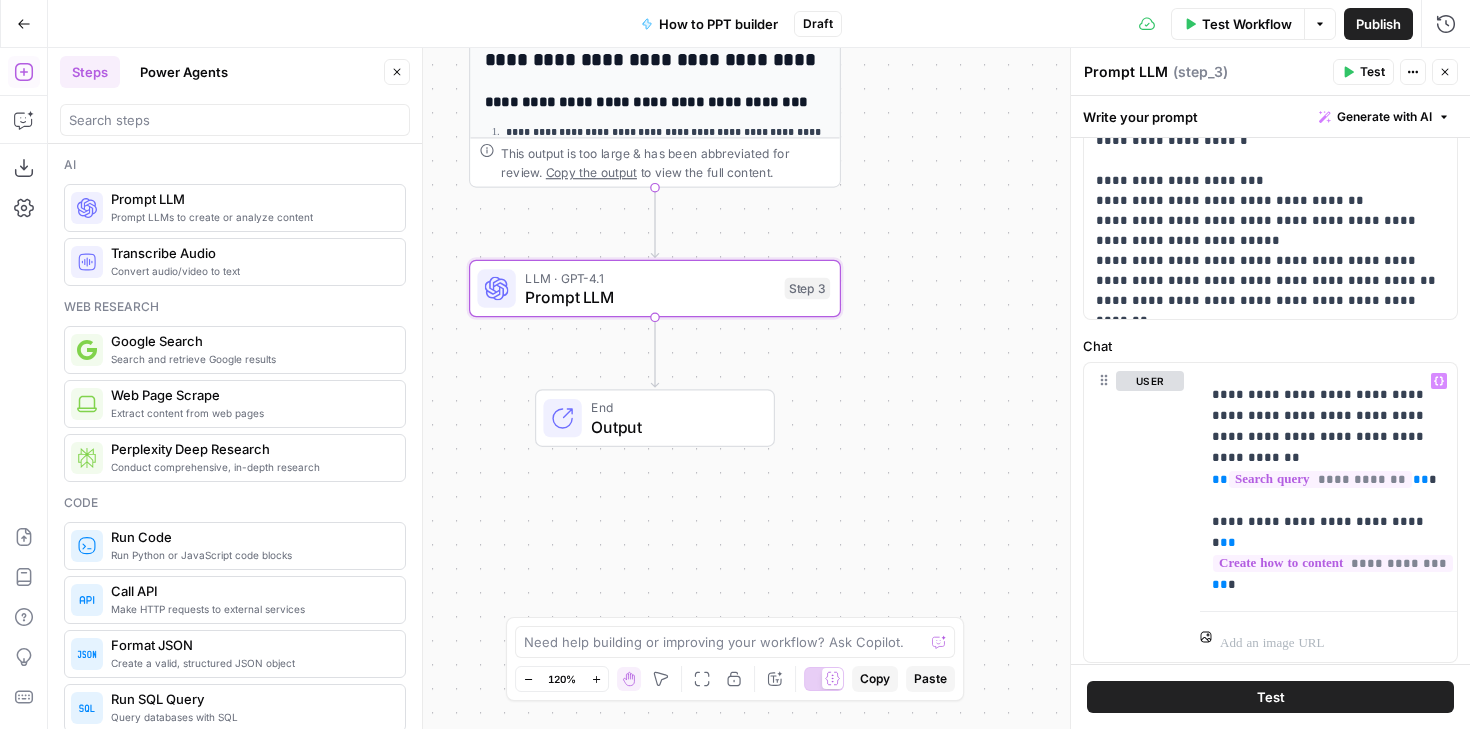 click on "Prompt LLM" at bounding box center (1126, 72) 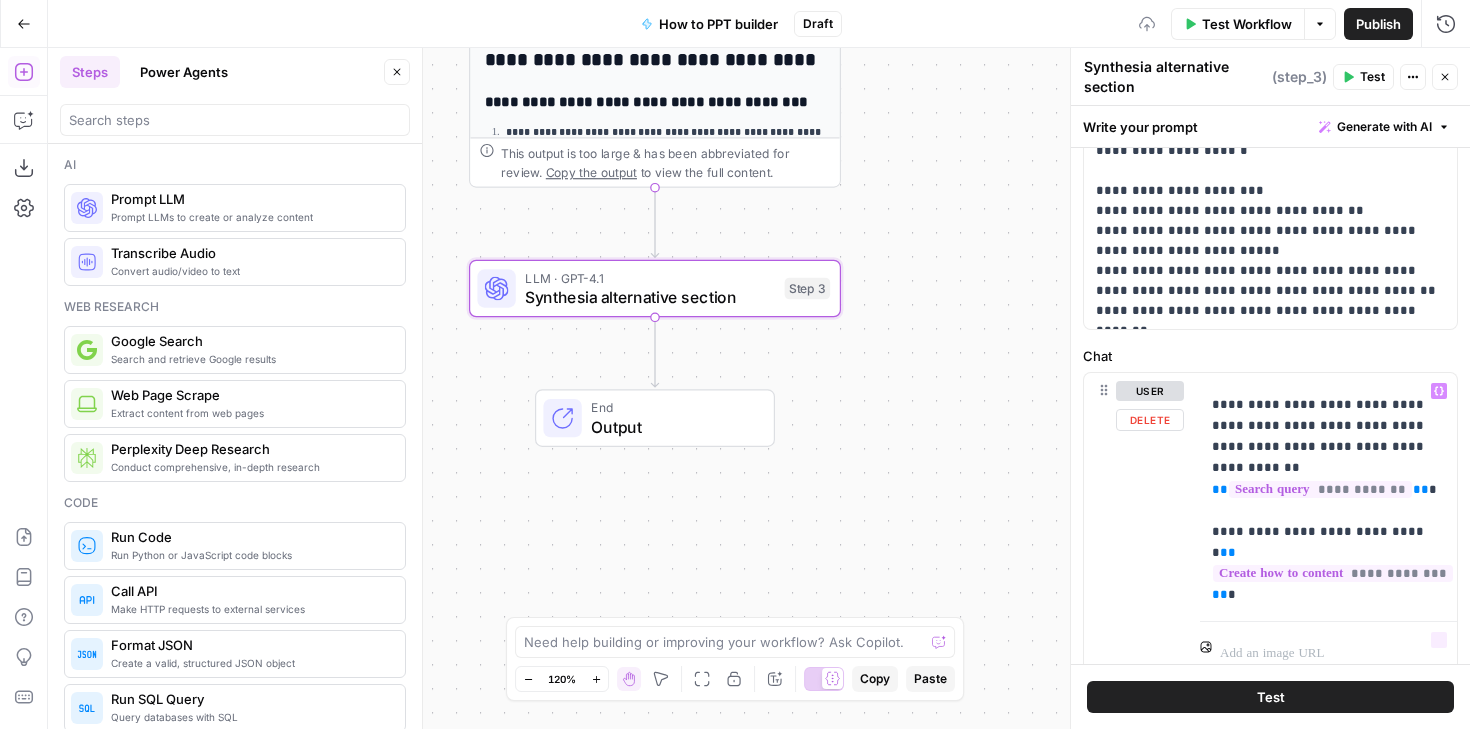 type on "Synthesia alternative section" 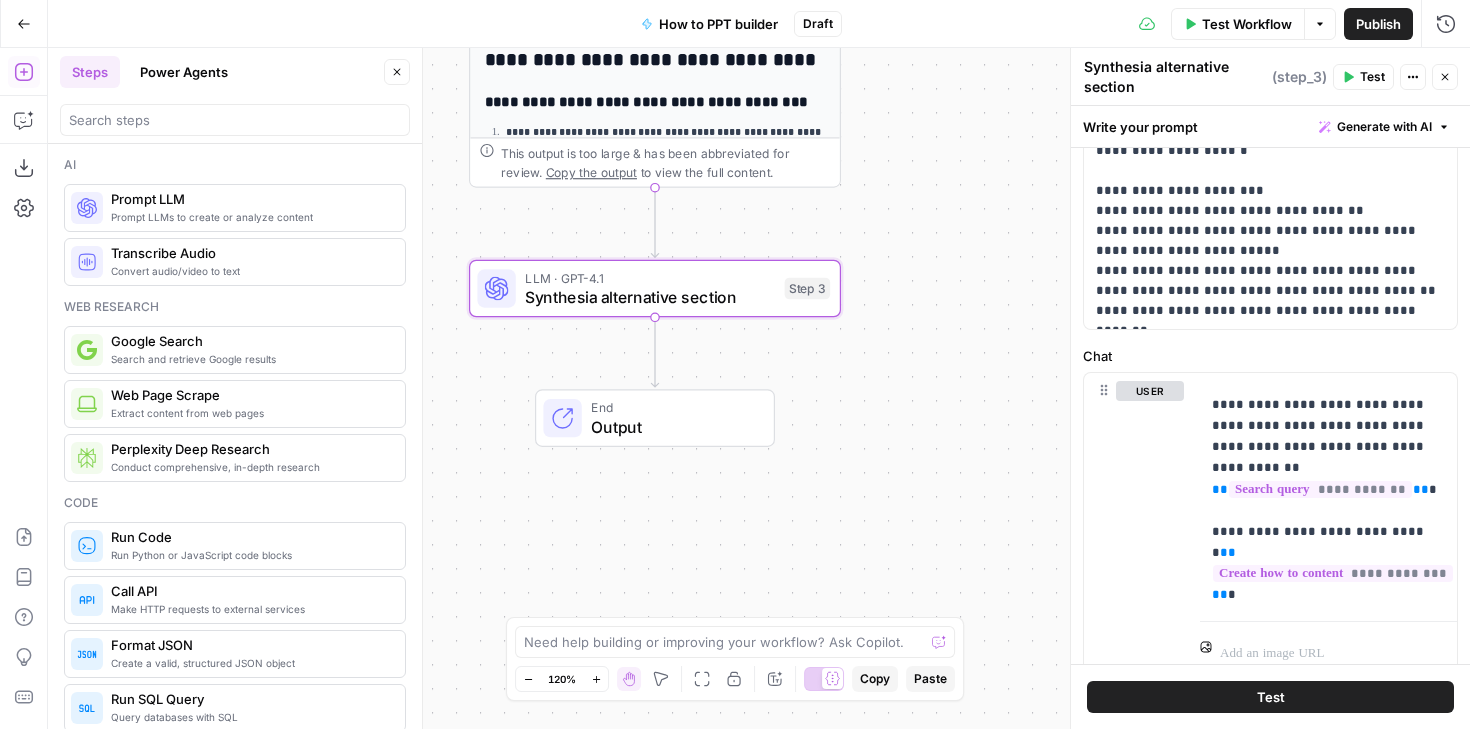 click on "Test" at bounding box center (1270, 697) 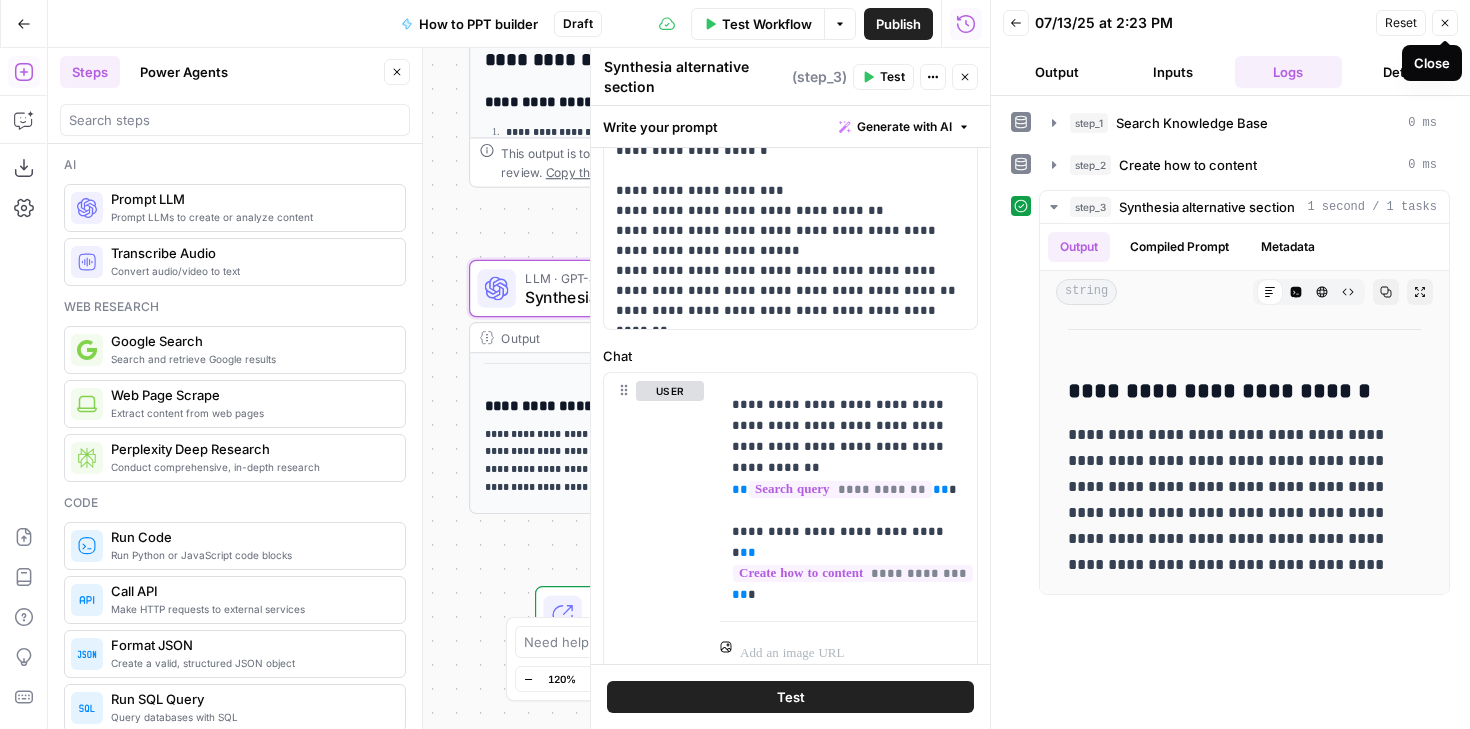 click on "Close" at bounding box center (1445, 23) 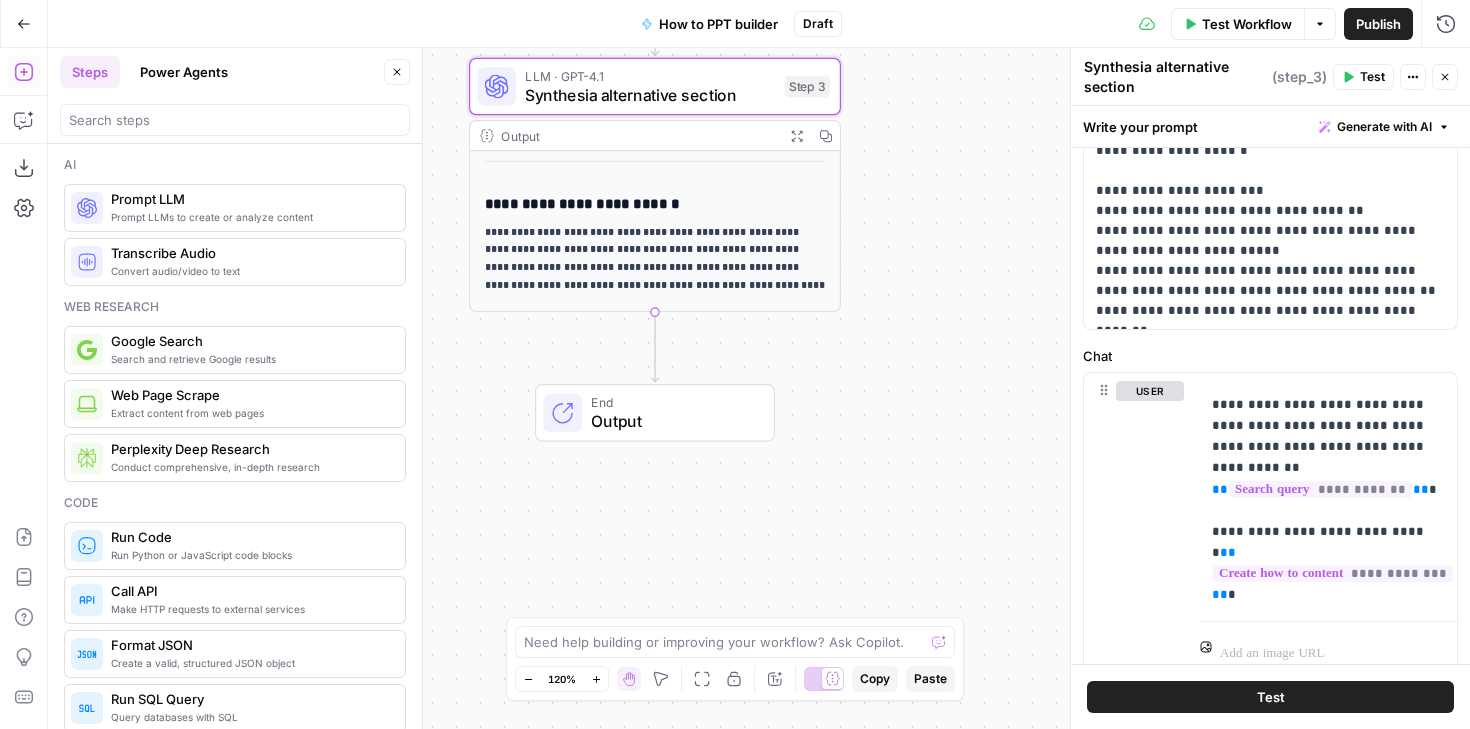 drag, startPoint x: 1029, startPoint y: 446, endPoint x: 1029, endPoint y: 241, distance: 205 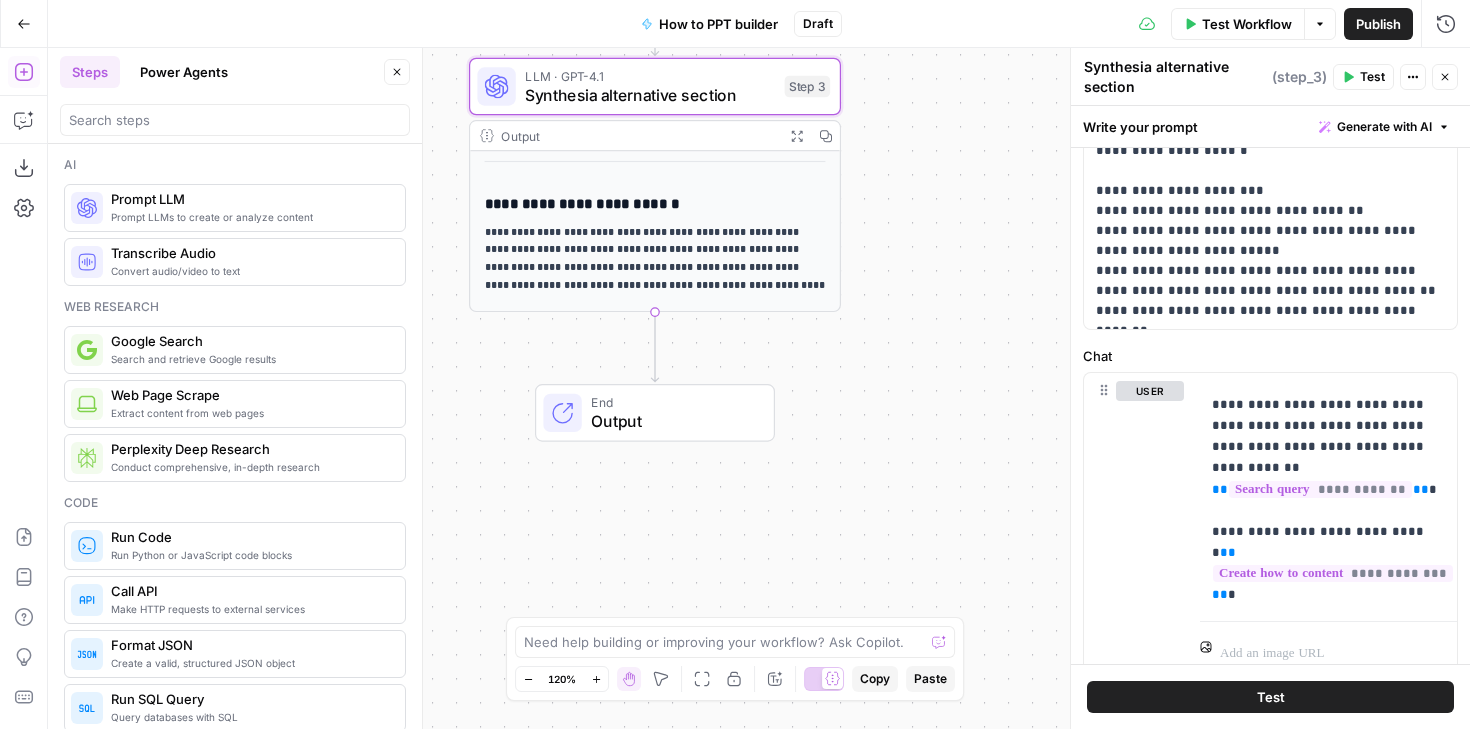 click on "Workflow Set Inputs Inputs Search Knowledge Base Search Knowledge Base Step 1 Output Expand Output Copy 1 2 3 4 5 [    {      "id" :  "vsdid:3914534:rid:9t2F          -9taN1m50V3yperVe:cid:40944119" ,      "score" :  0.7479792 ,      "content" :  "### Insert the online video with           an  \" embed \"  code \n\n 1. On YouTube or           Vimeo, find the video that you want to           insert. \n\n 2. Below the video frame,           select Share, and then select Embed. (If           you neglect to select Embed, you'll end           up copying the wrong code.) \n\n 3. Right          -click the iFrame embed code and select           Copy. \n\n If the highlighted text that           you copy begins with  \" http \" , STOP.           It's the wrong code to copy. Return to           step 2 and select Embed. \n\n 4. In           PowerPoint, select the slide that you           want to add a video to."}," at bounding box center [759, 388] 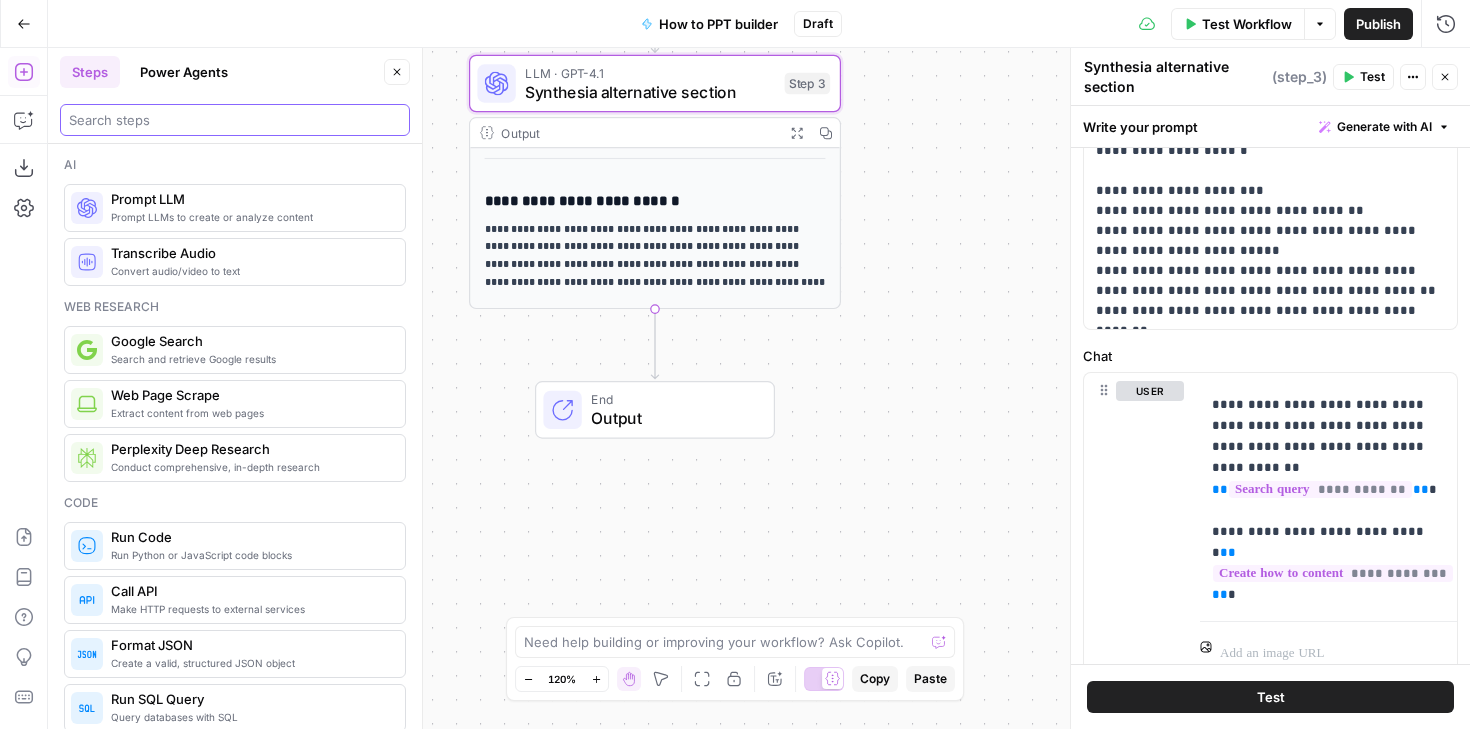 click at bounding box center [235, 120] 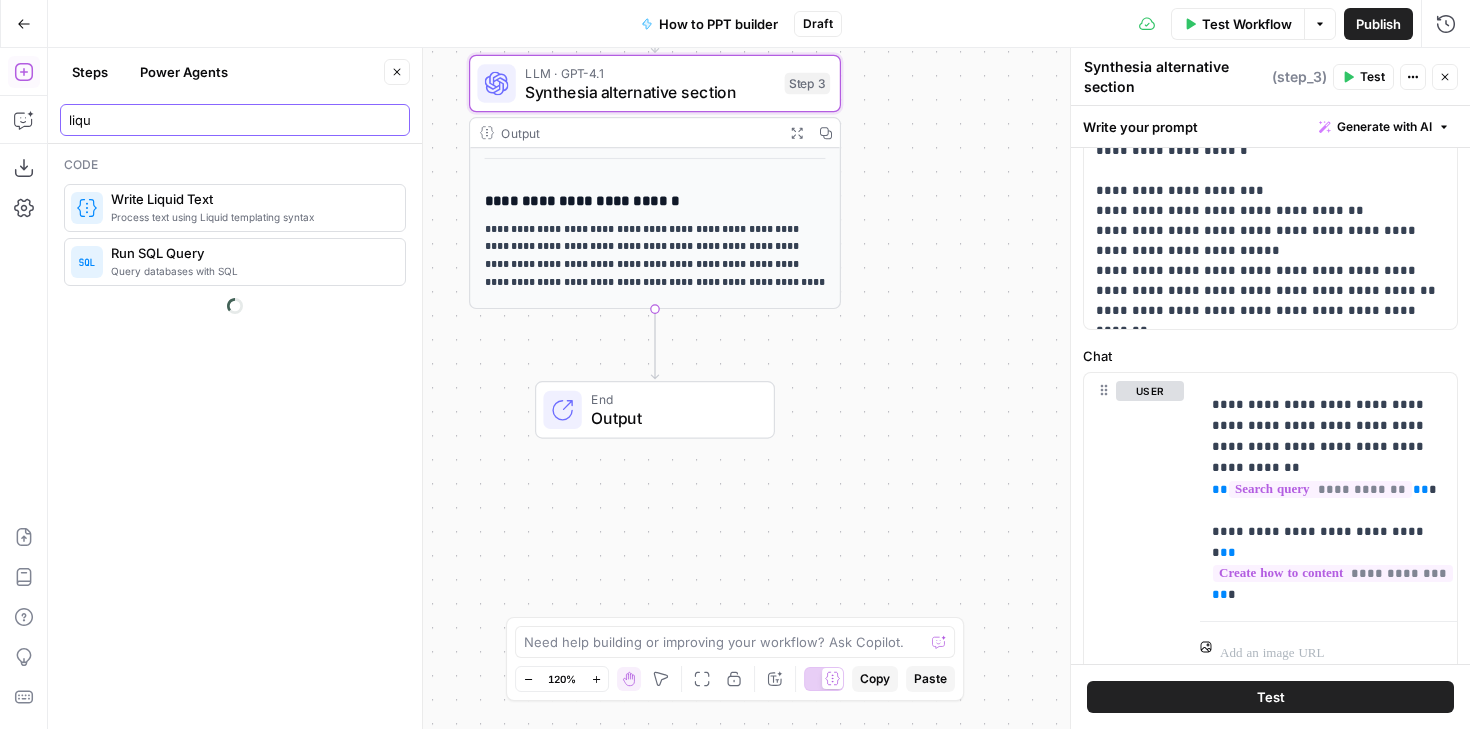 type on "liqu" 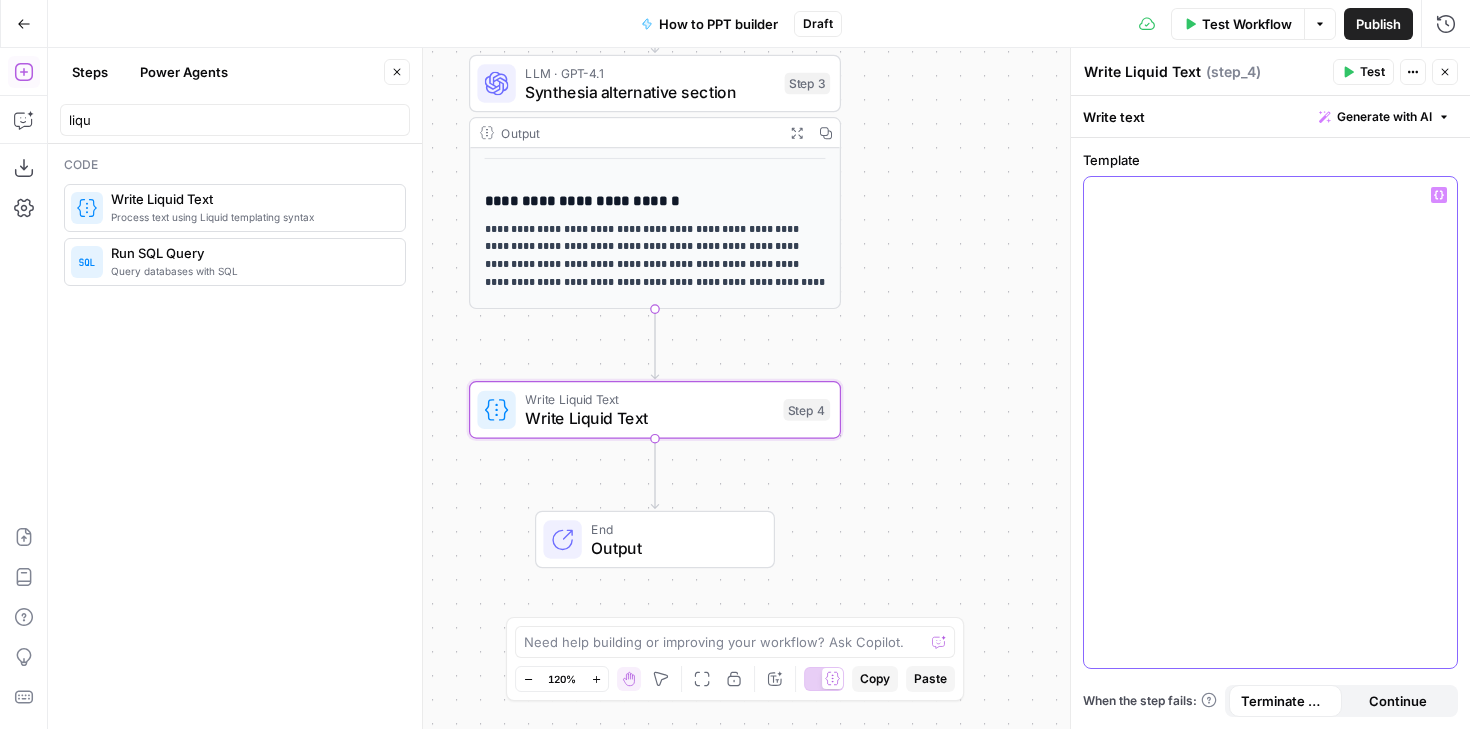 click at bounding box center (1270, 422) 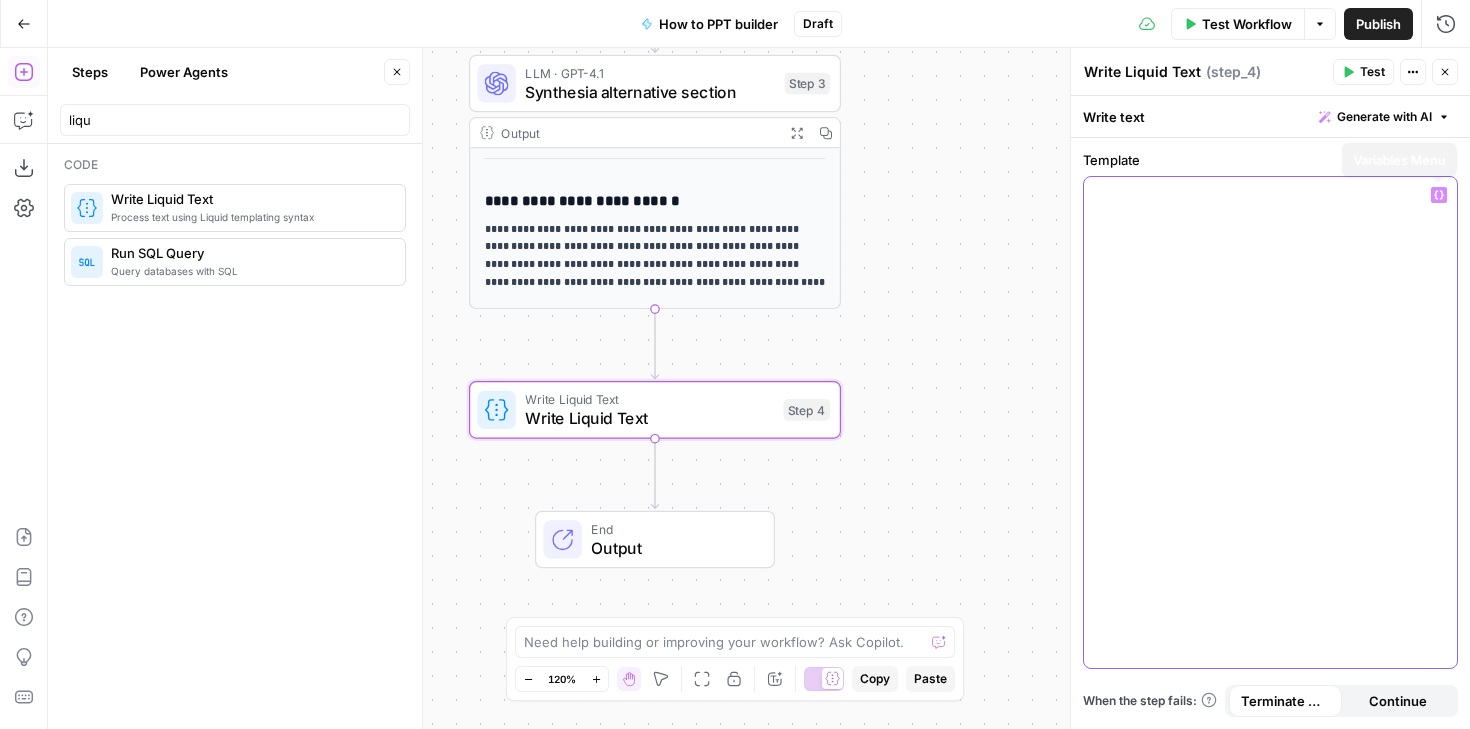 click 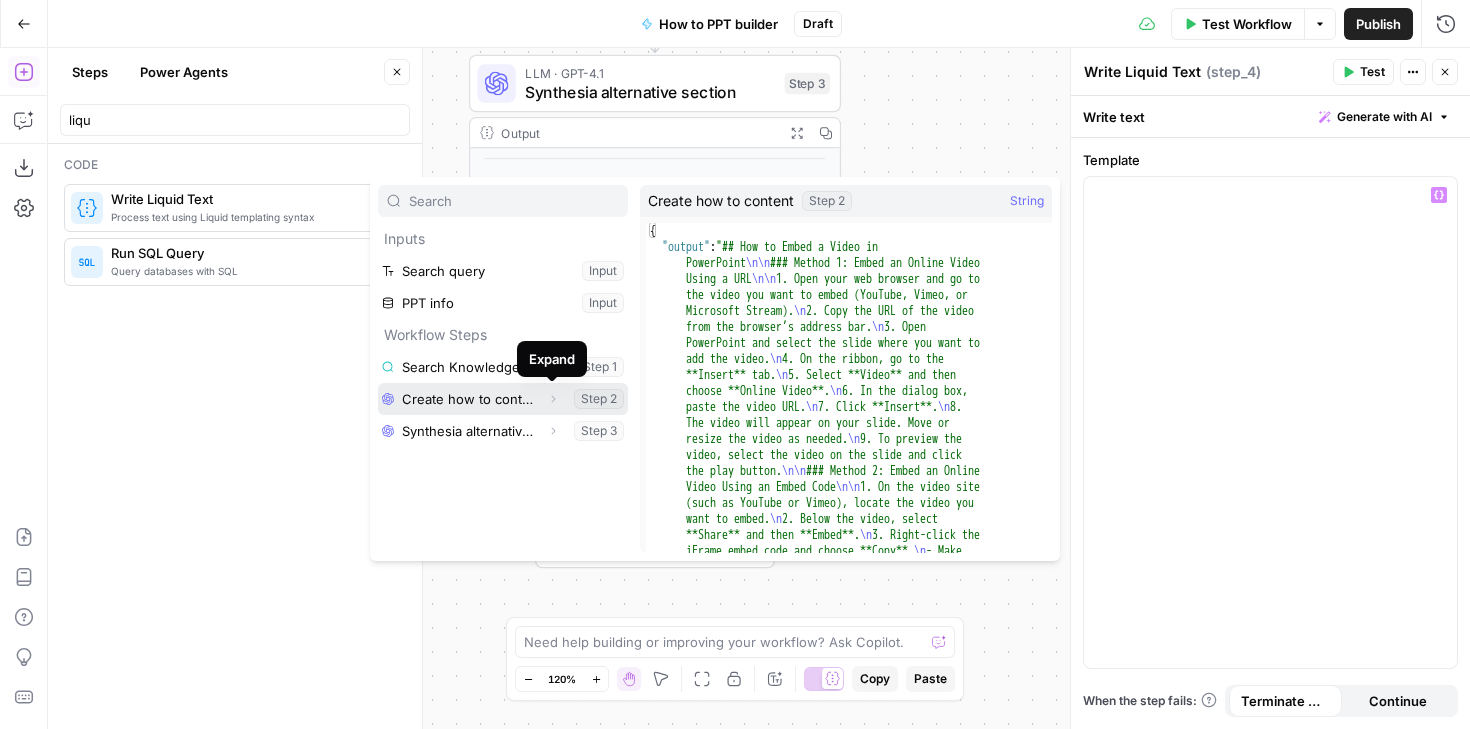 click on "Expand" at bounding box center (553, 399) 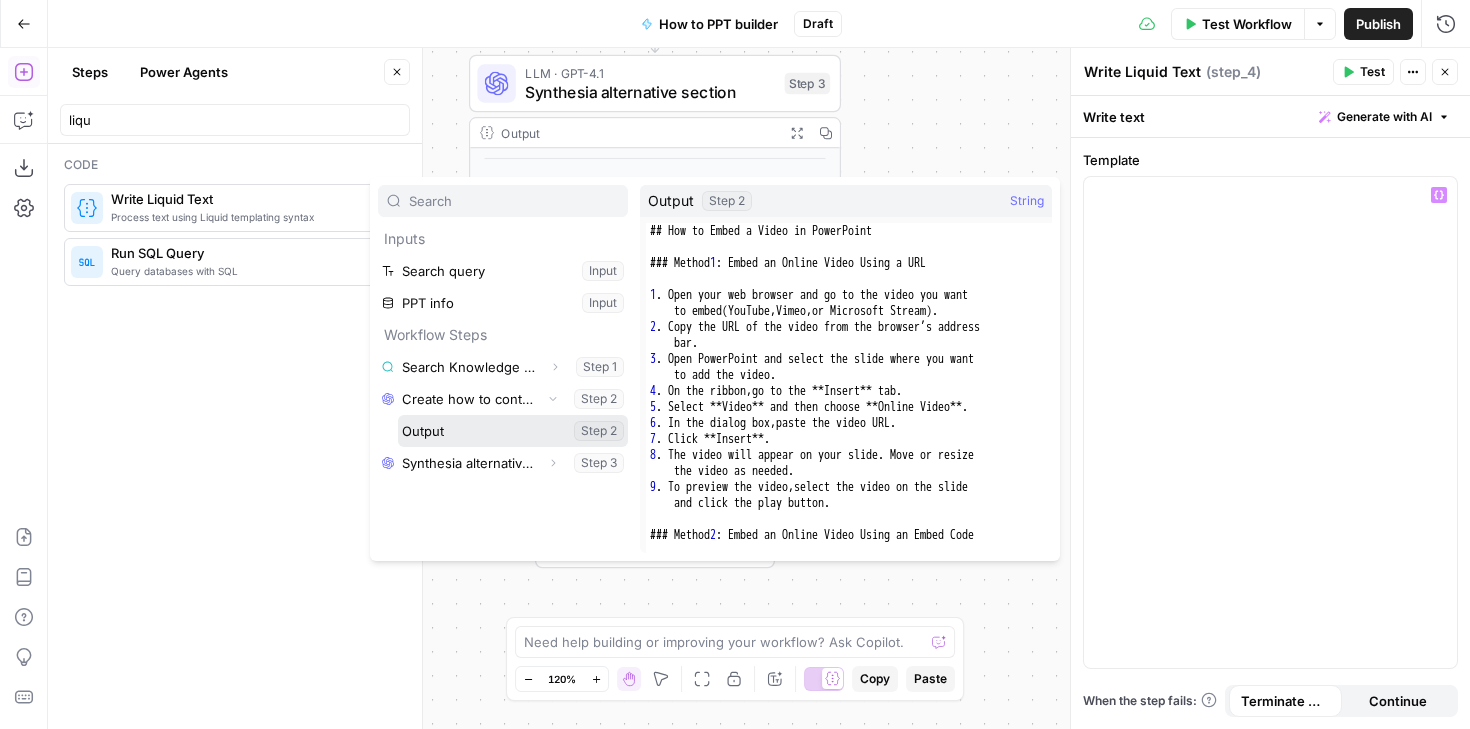click at bounding box center (513, 431) 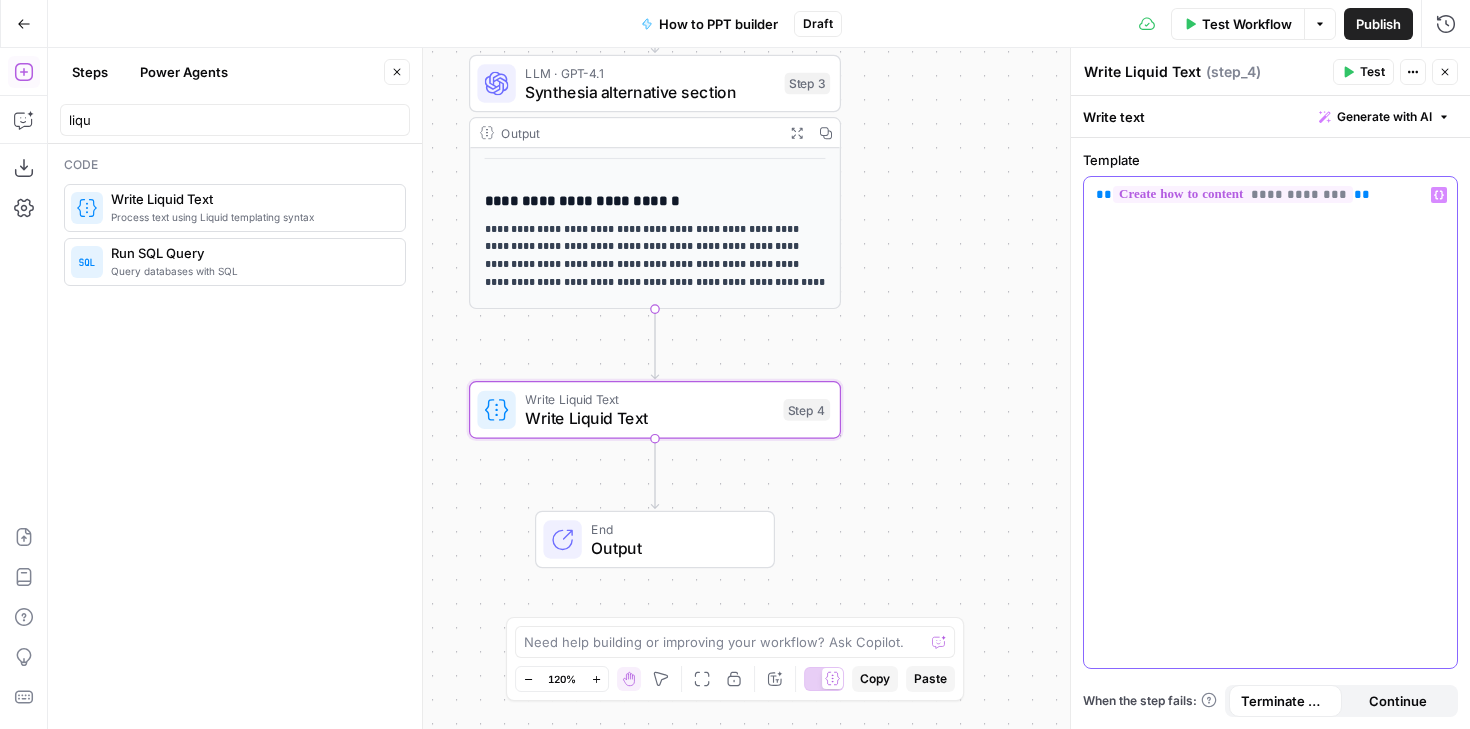 click on "Variables Menu" at bounding box center [1439, 195] 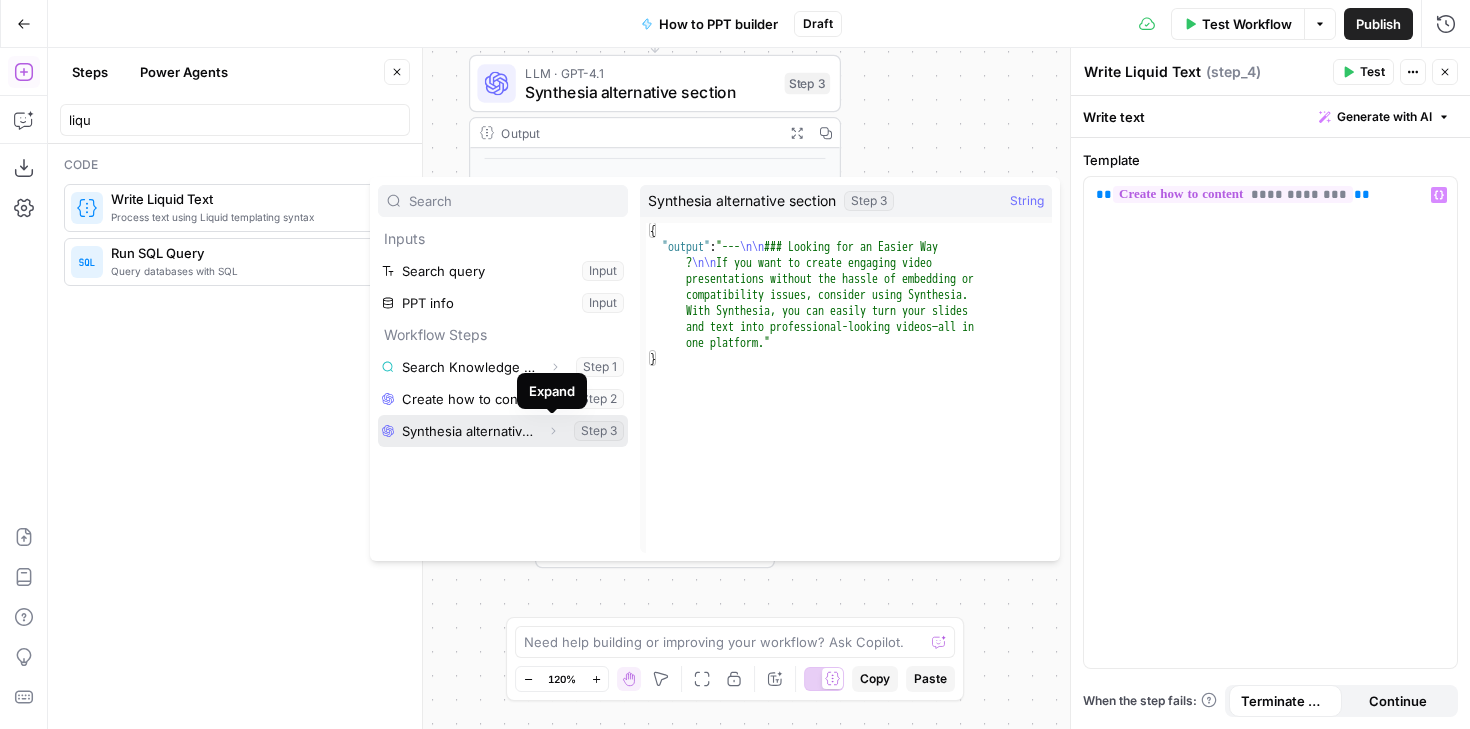 click 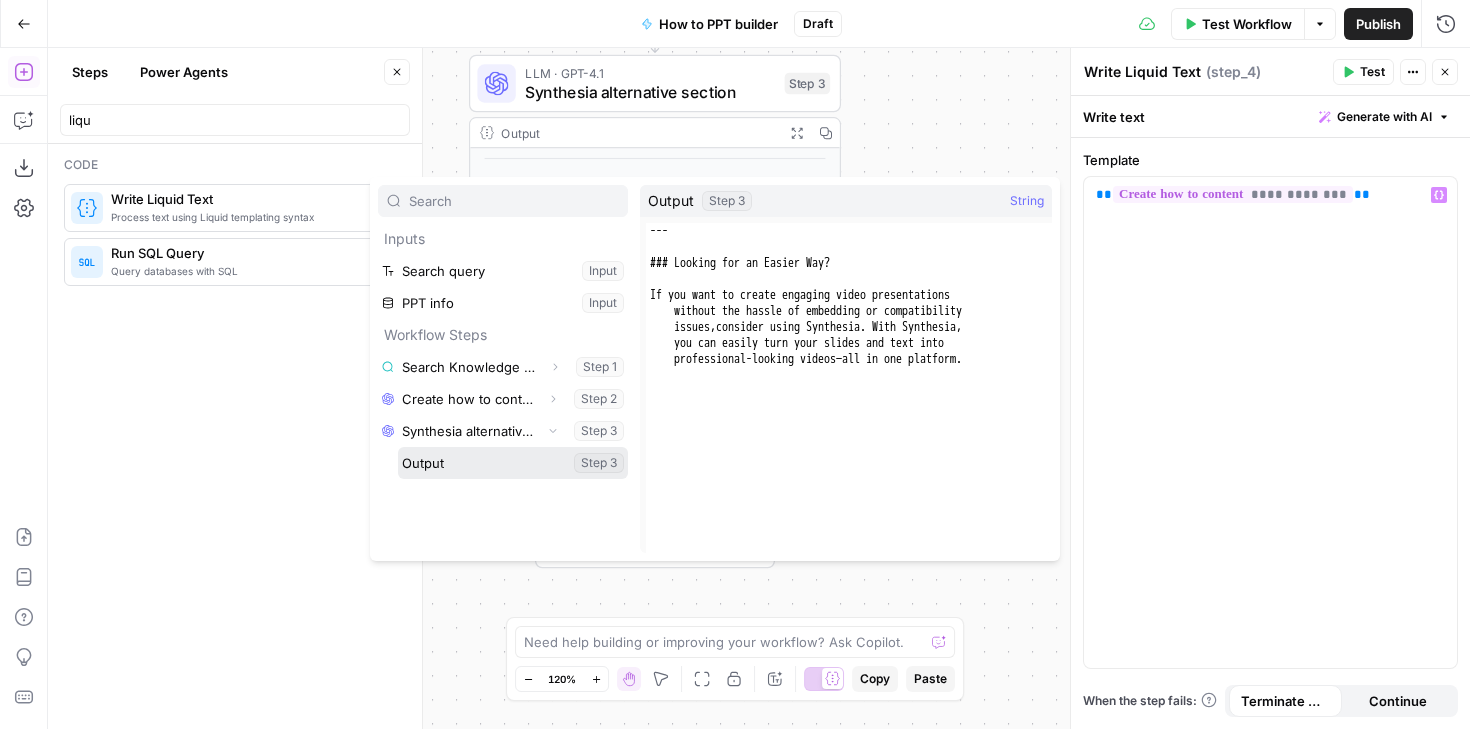 click at bounding box center [513, 463] 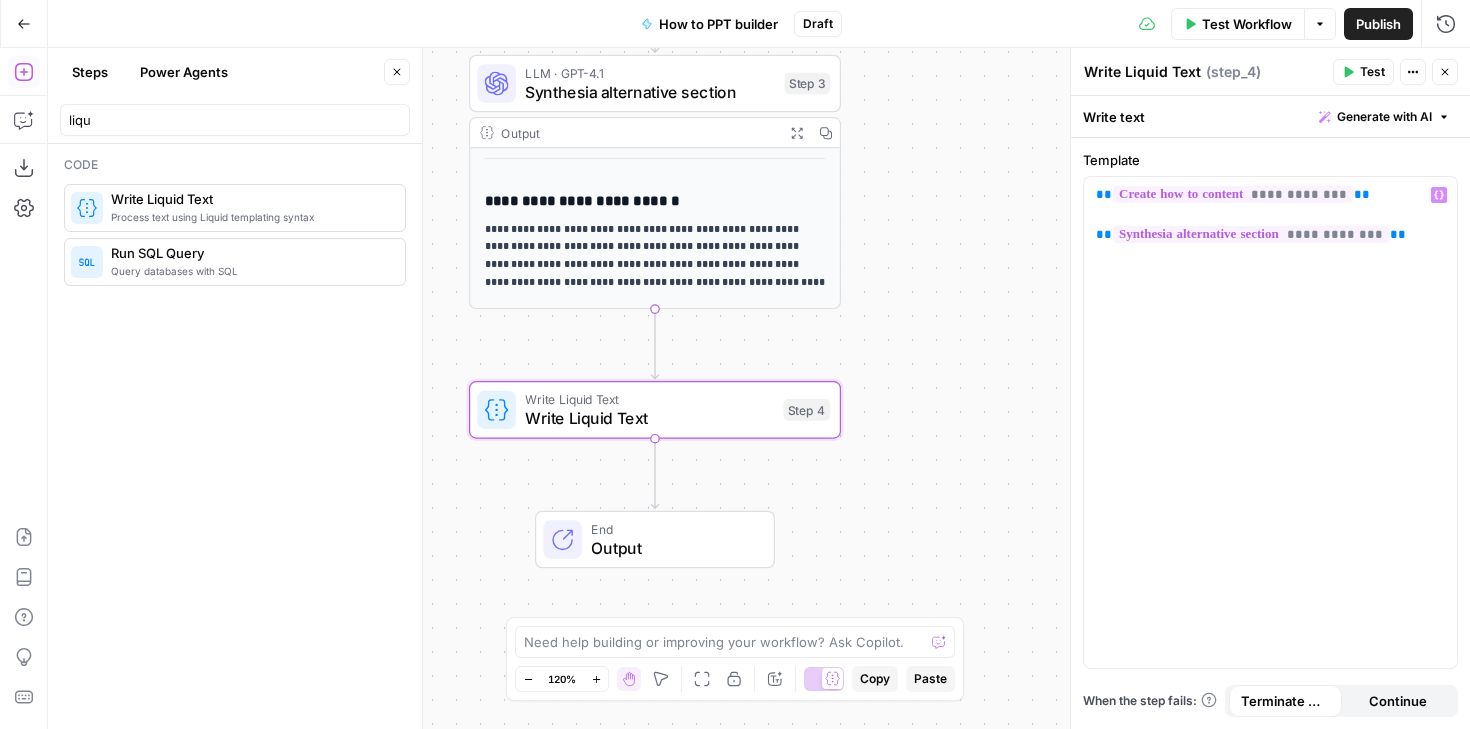 click on "Synthesia alternative section" at bounding box center [650, 92] 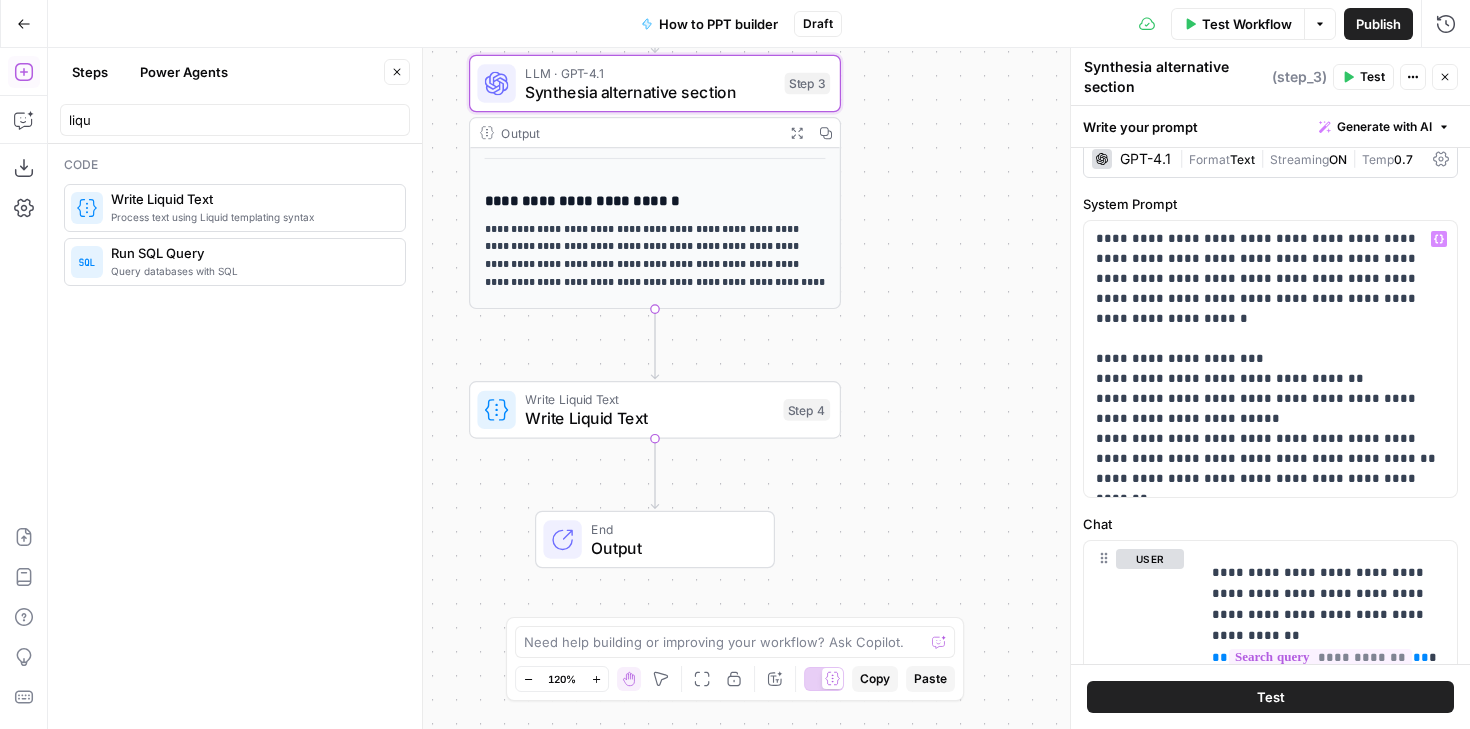scroll, scrollTop: 21, scrollLeft: 0, axis: vertical 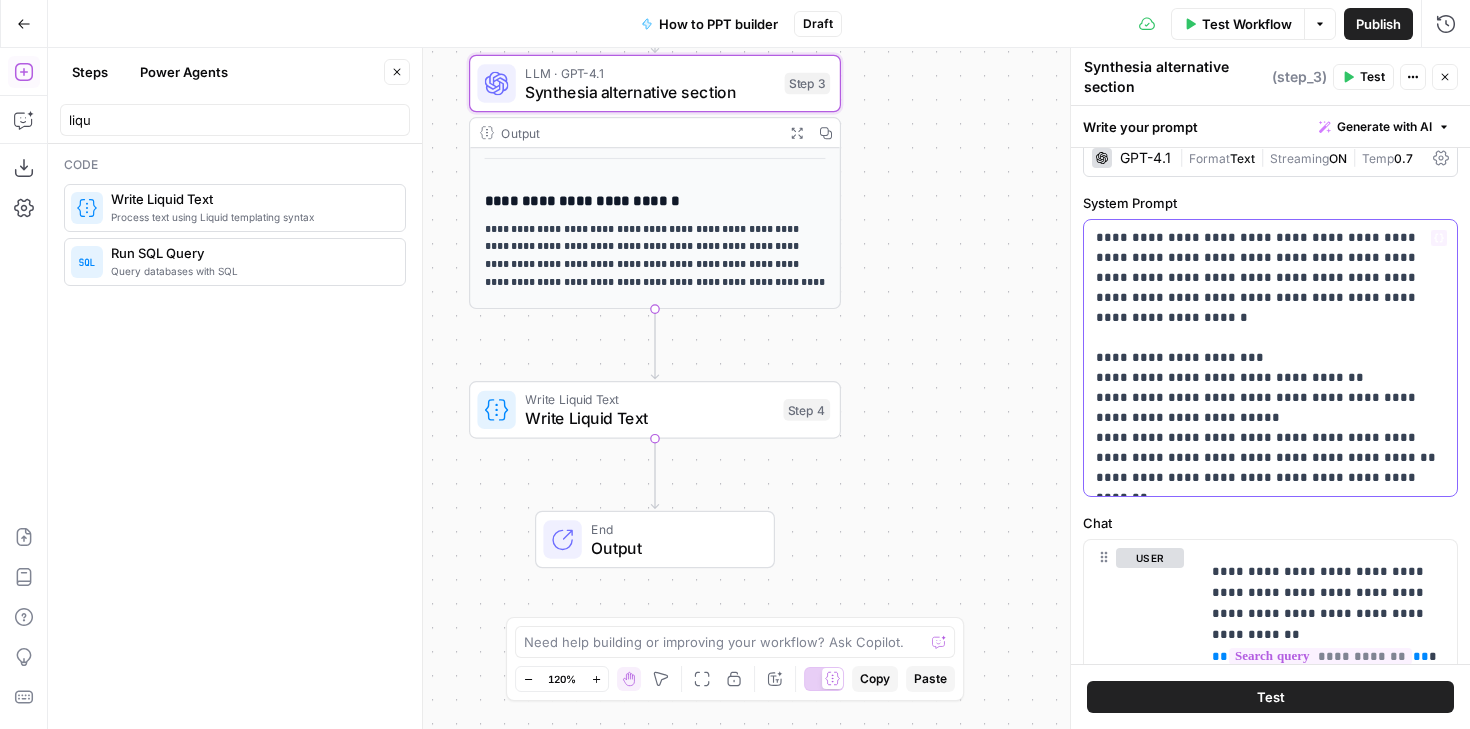 click on "**********" at bounding box center [1270, 358] 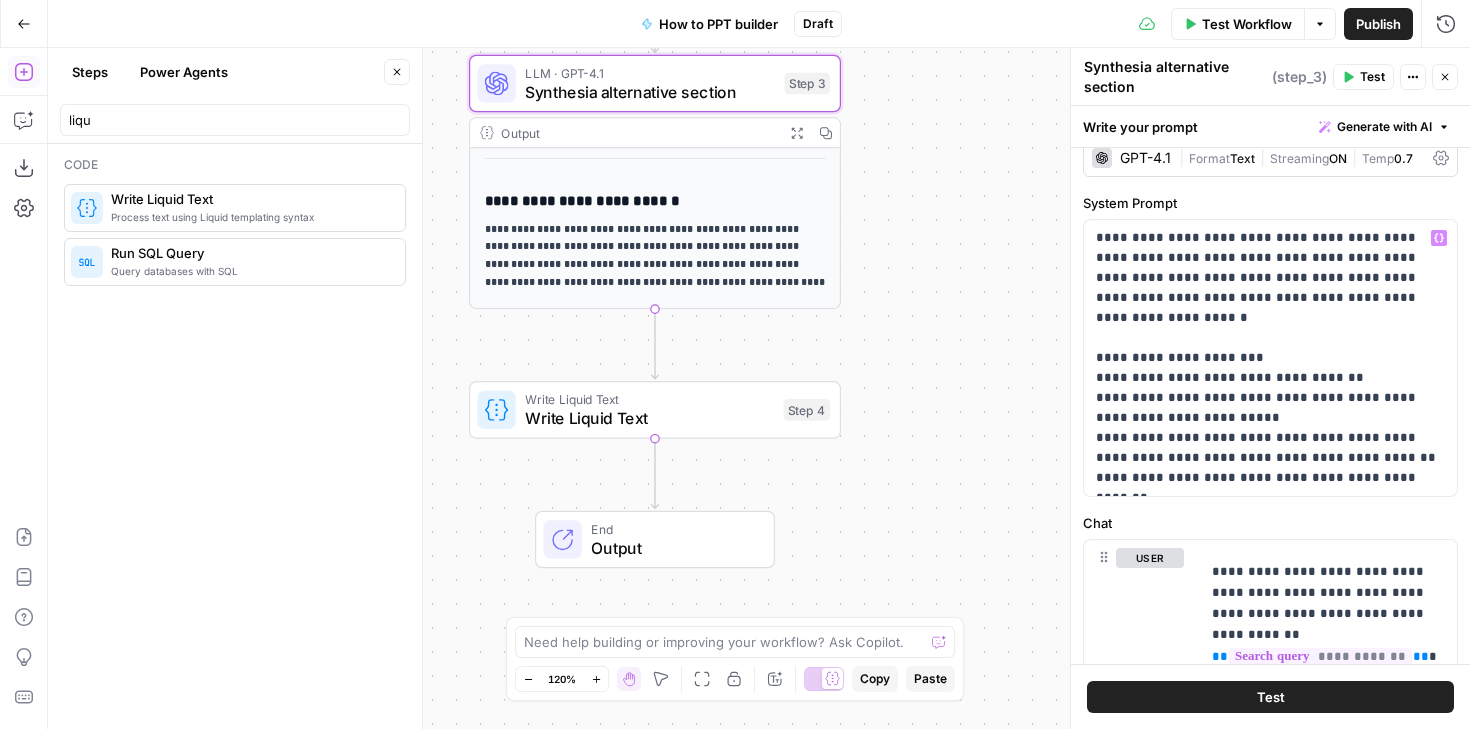 click on "GPT-4.1" at bounding box center [1145, 158] 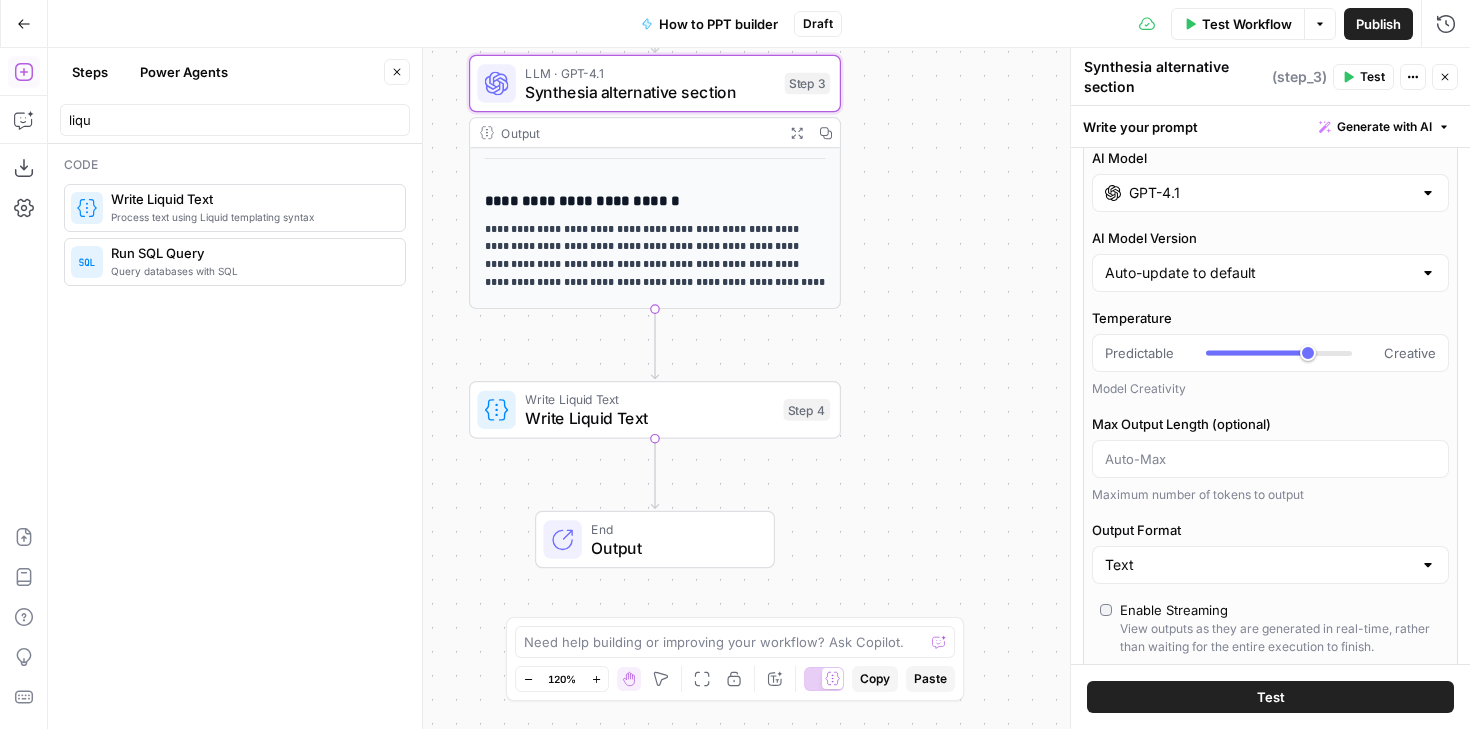 click on "GPT-4.1" at bounding box center [1270, 193] 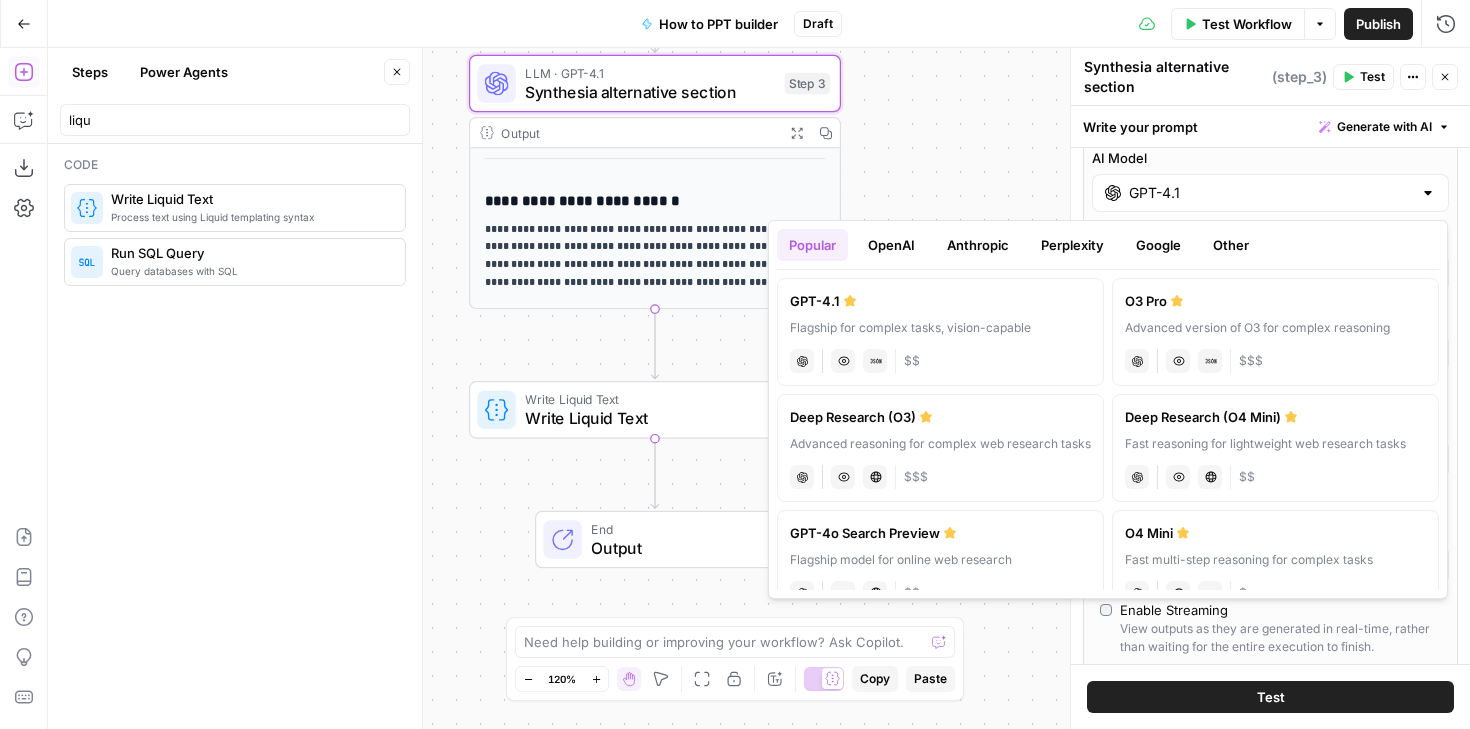click on "Anthropic" at bounding box center [978, 245] 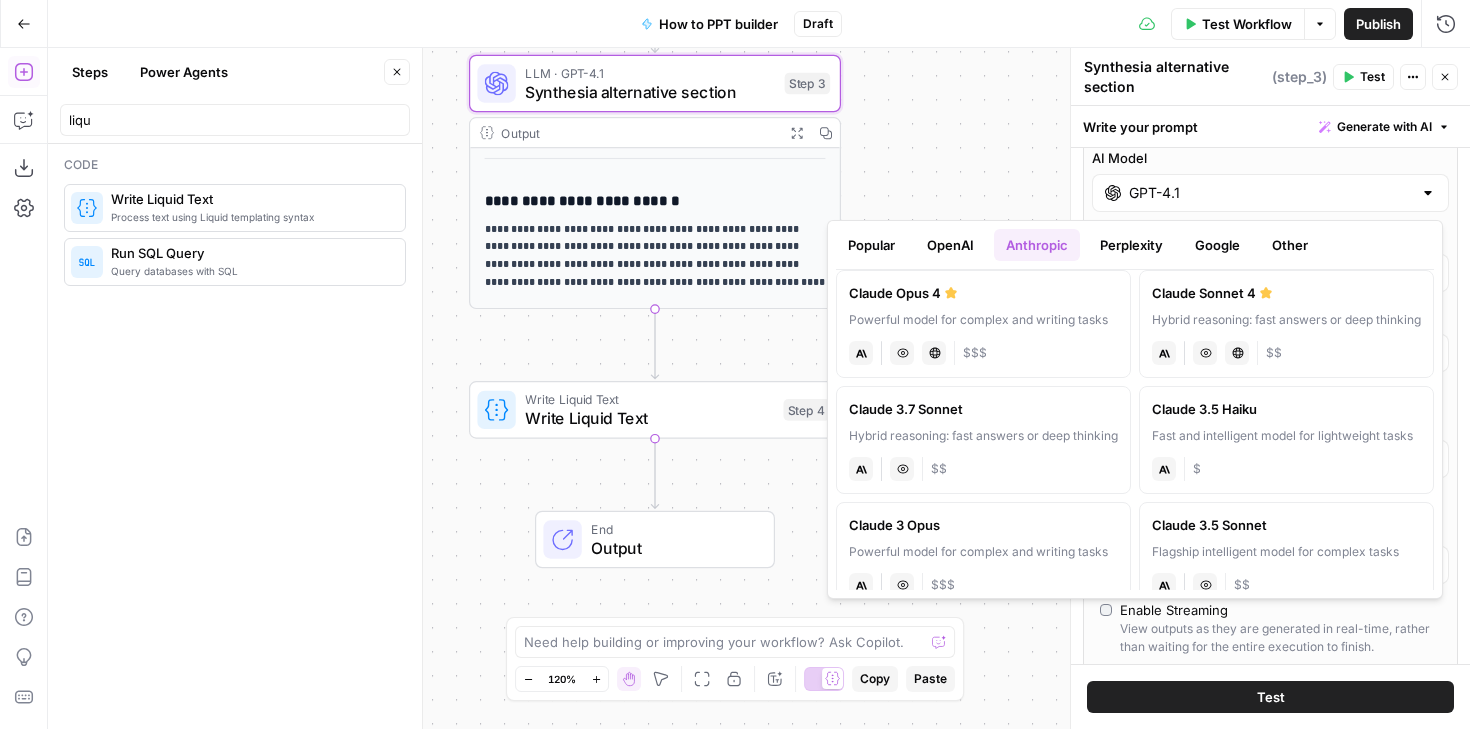 scroll, scrollTop: 0, scrollLeft: 0, axis: both 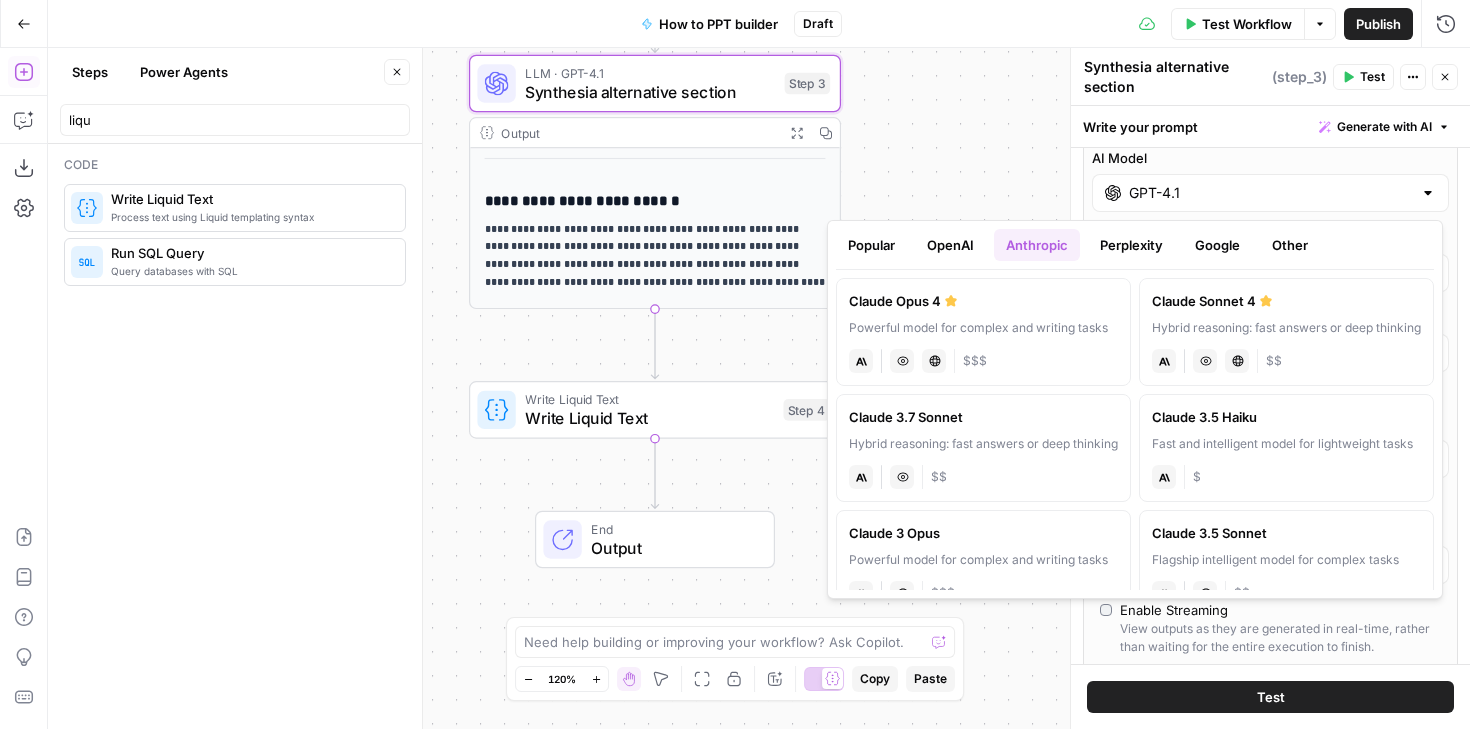 click on "anthropic Vision Capabilities Live Web Research $$$" at bounding box center [983, 359] 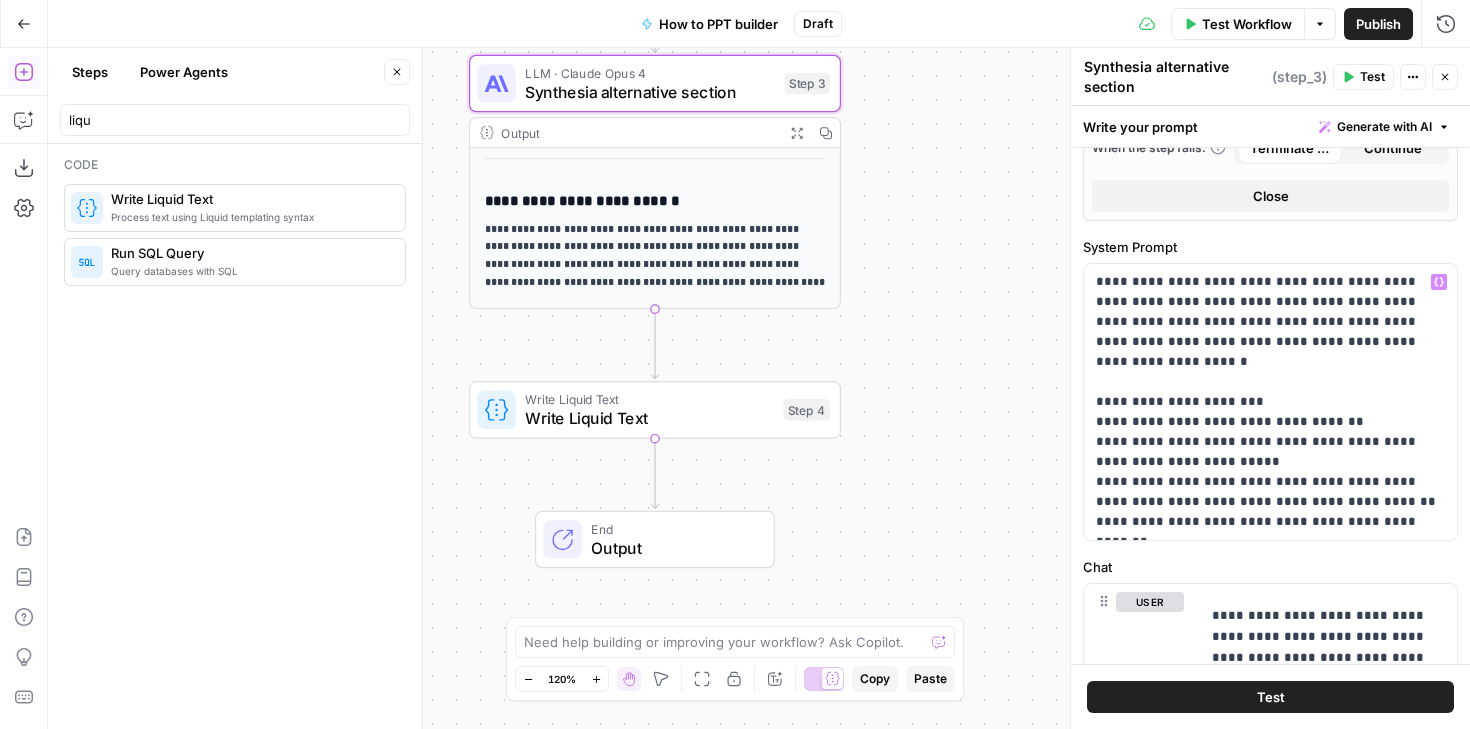 scroll, scrollTop: 576, scrollLeft: 0, axis: vertical 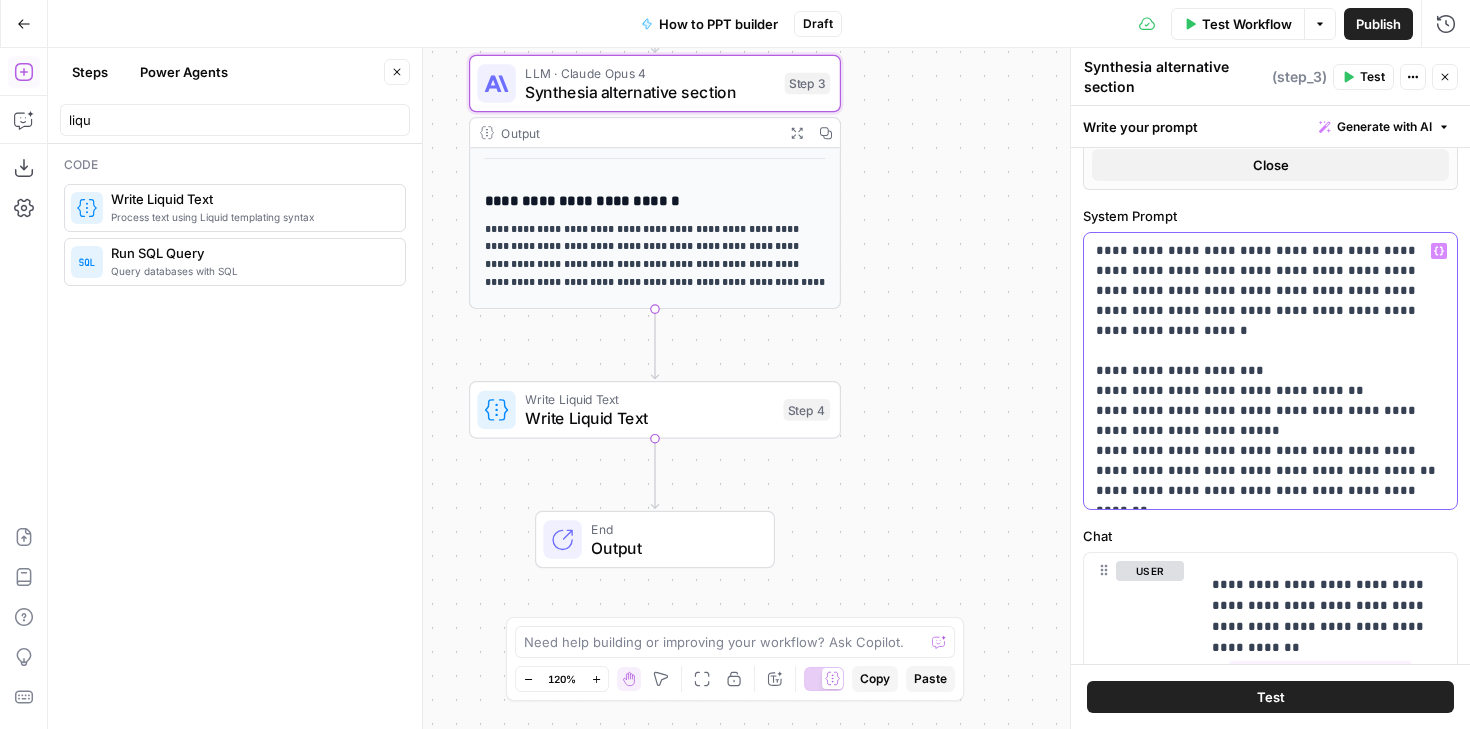 click on "**********" at bounding box center (1270, 371) 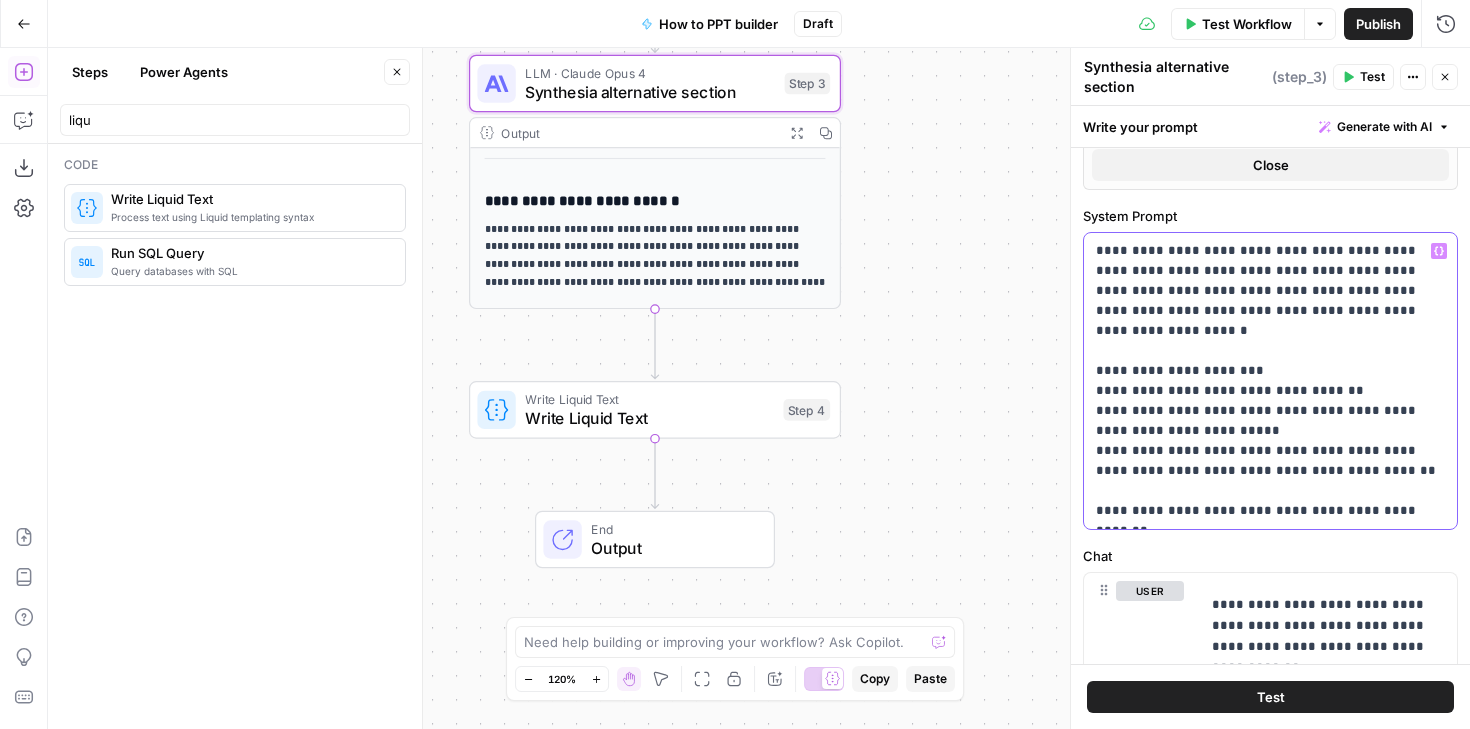 type 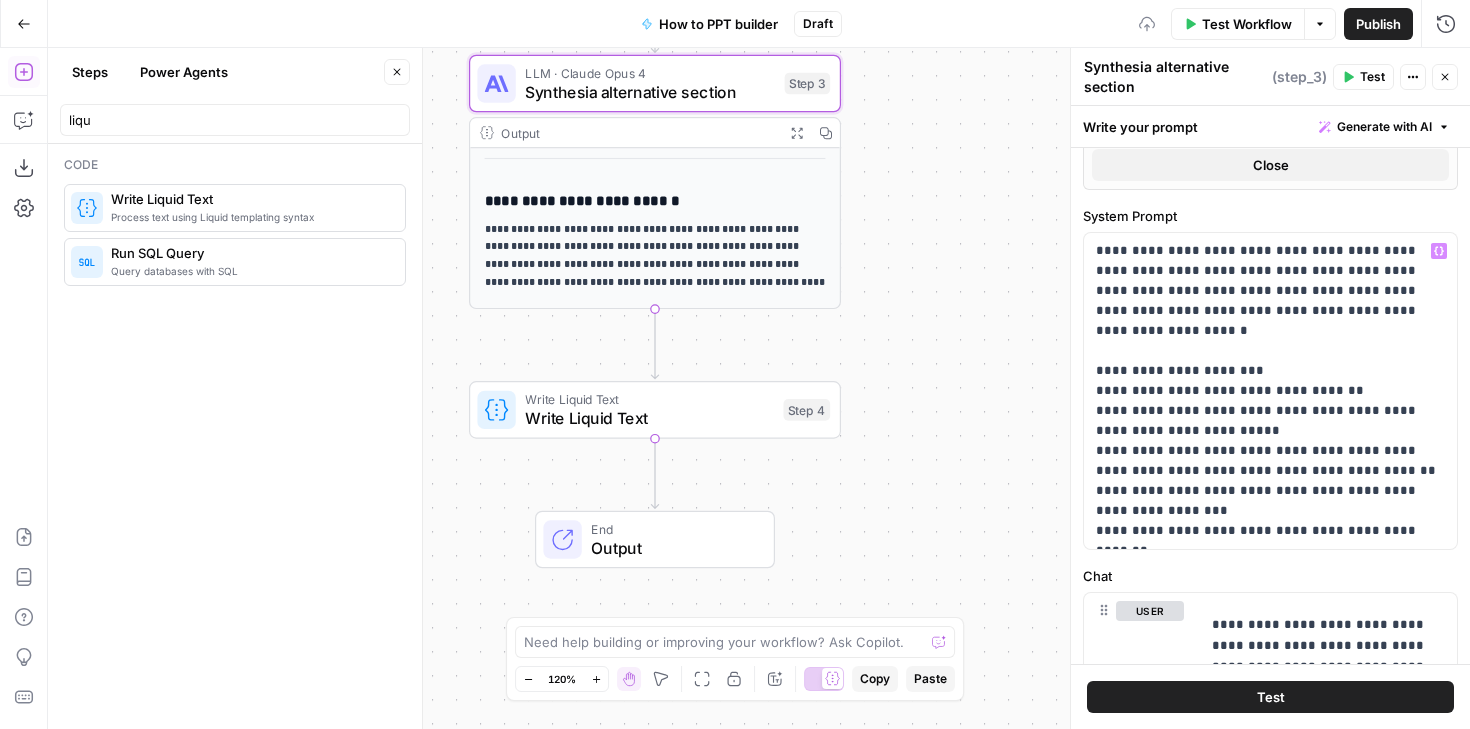 click on "Test" at bounding box center [1271, 697] 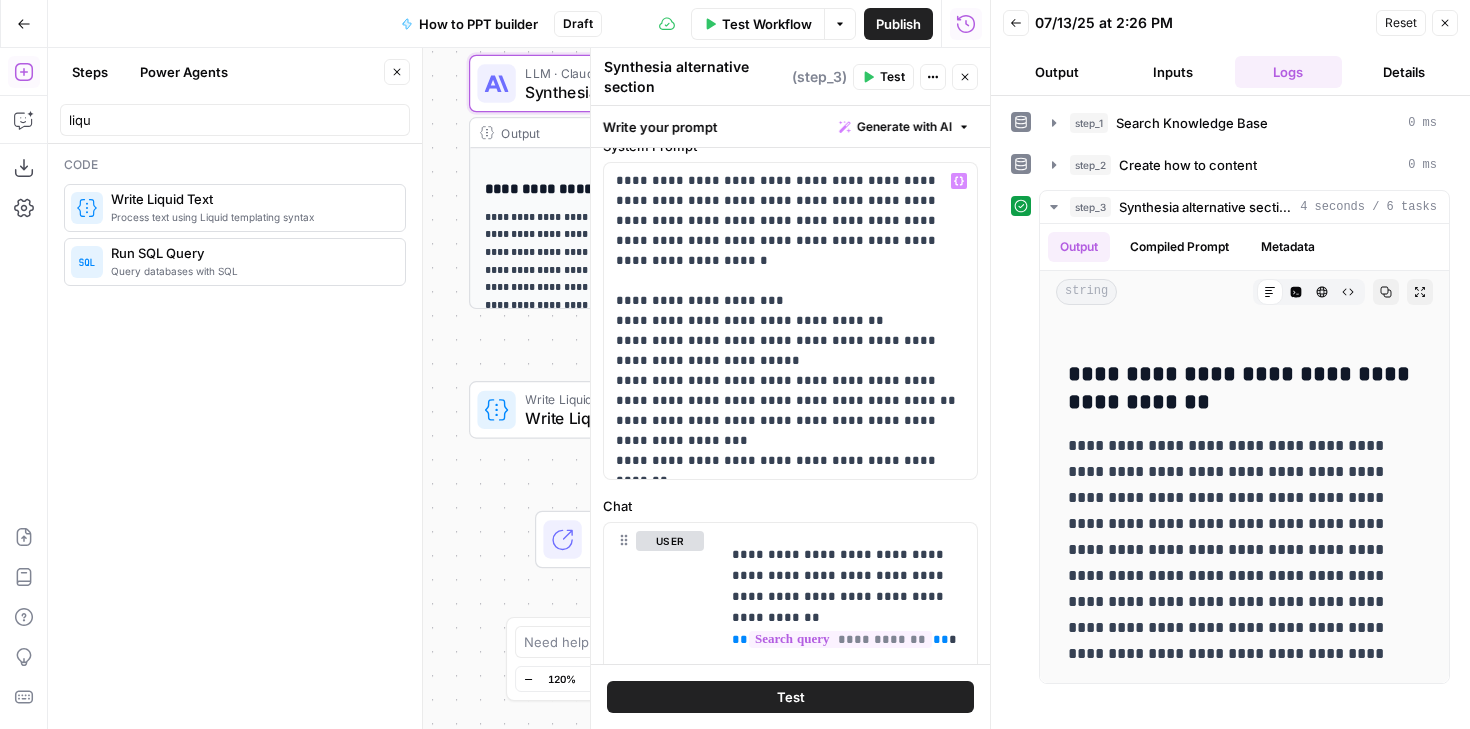 scroll, scrollTop: 659, scrollLeft: 0, axis: vertical 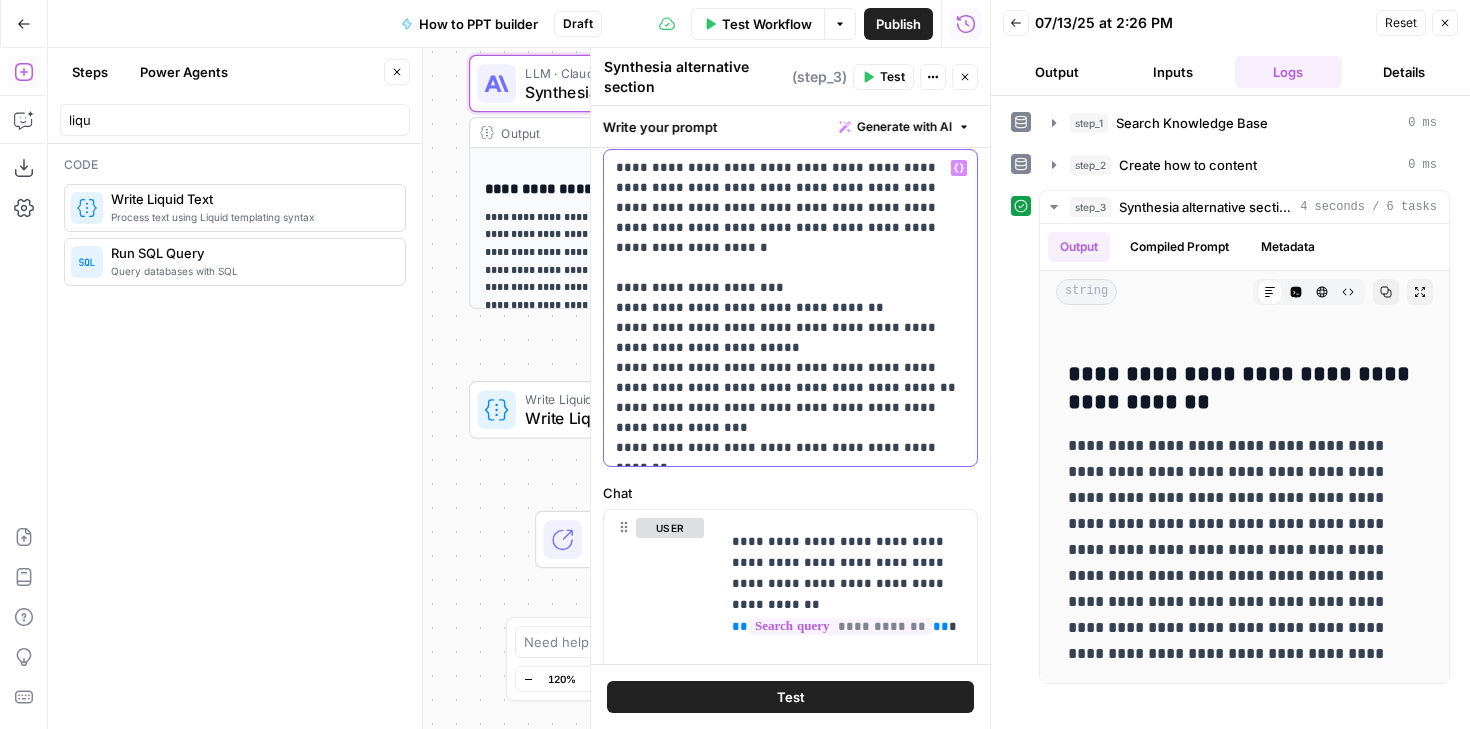 click on "**********" at bounding box center (790, 308) 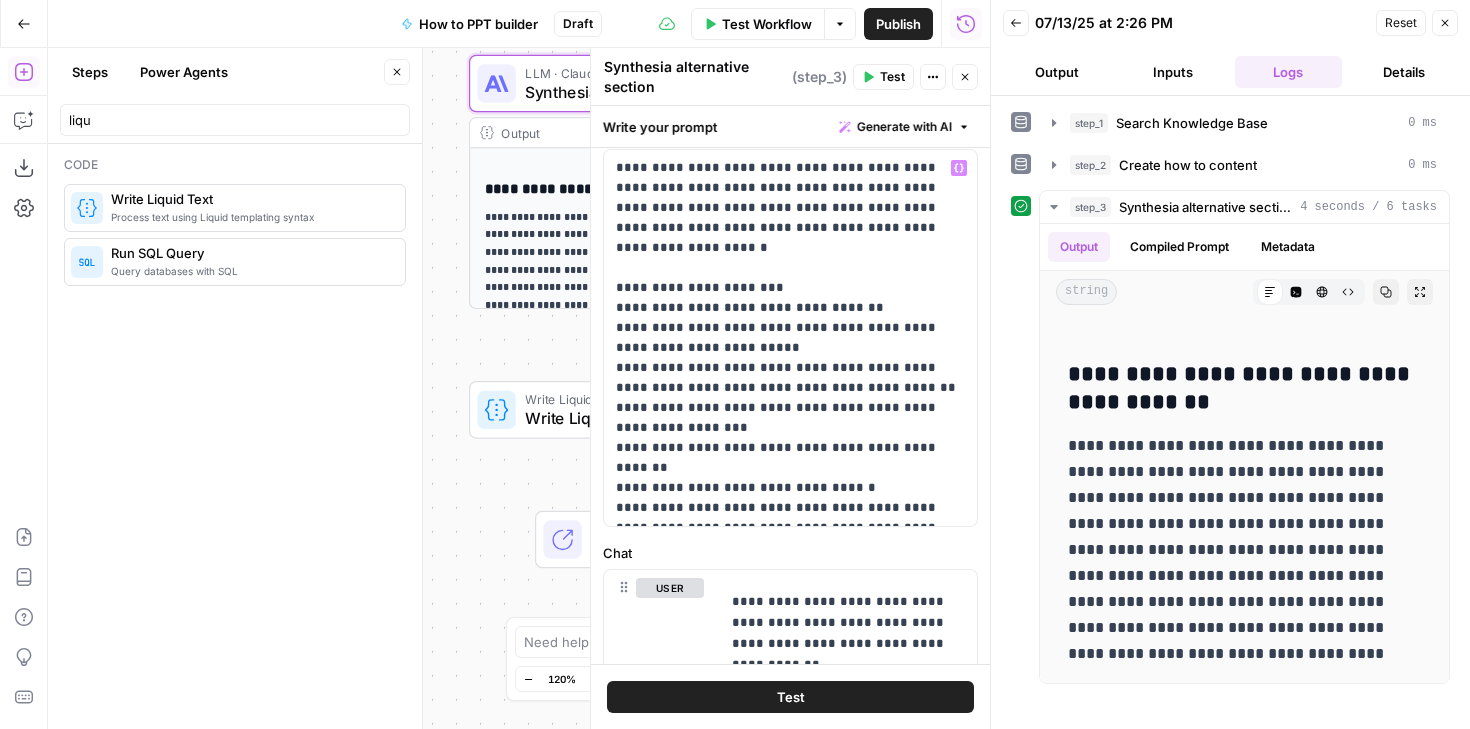 click on "Test" at bounding box center (790, 697) 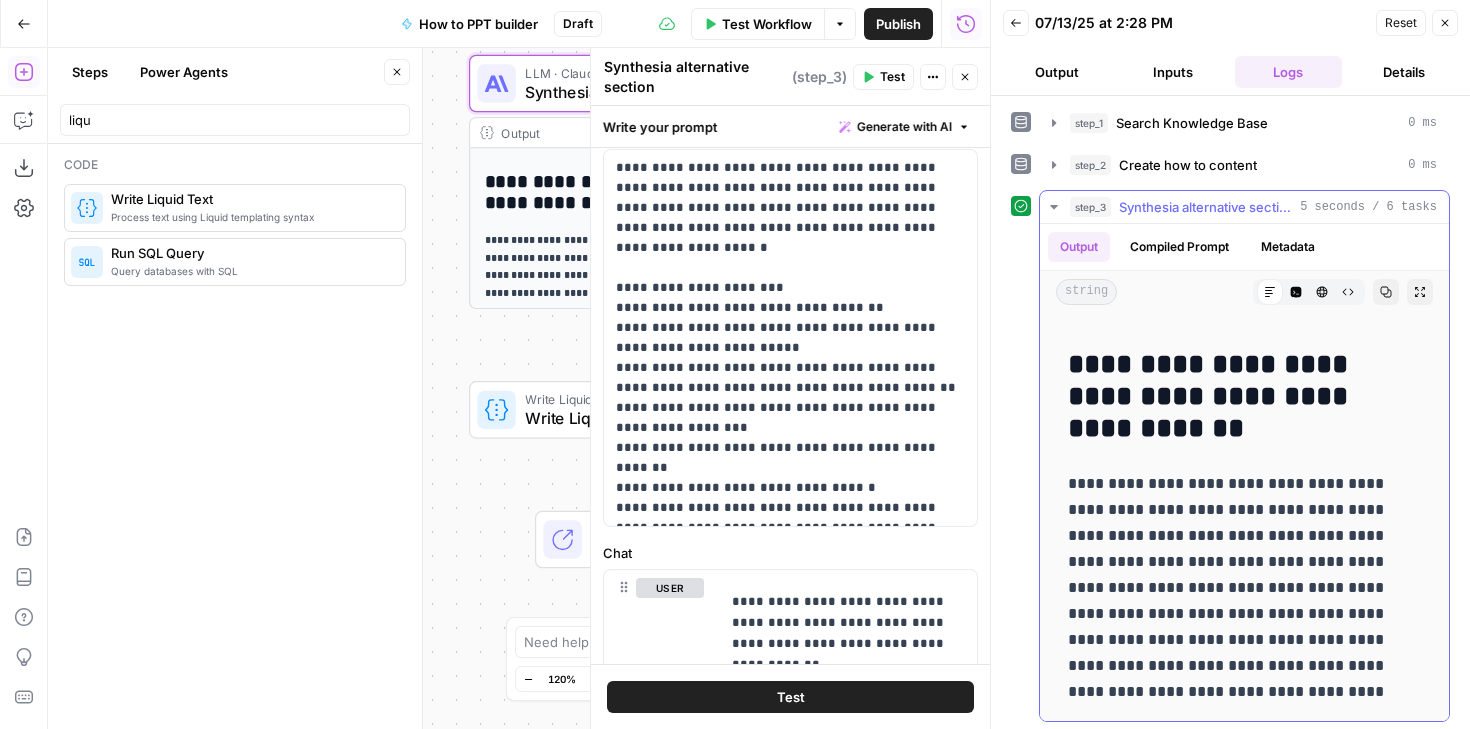 scroll, scrollTop: 3, scrollLeft: 0, axis: vertical 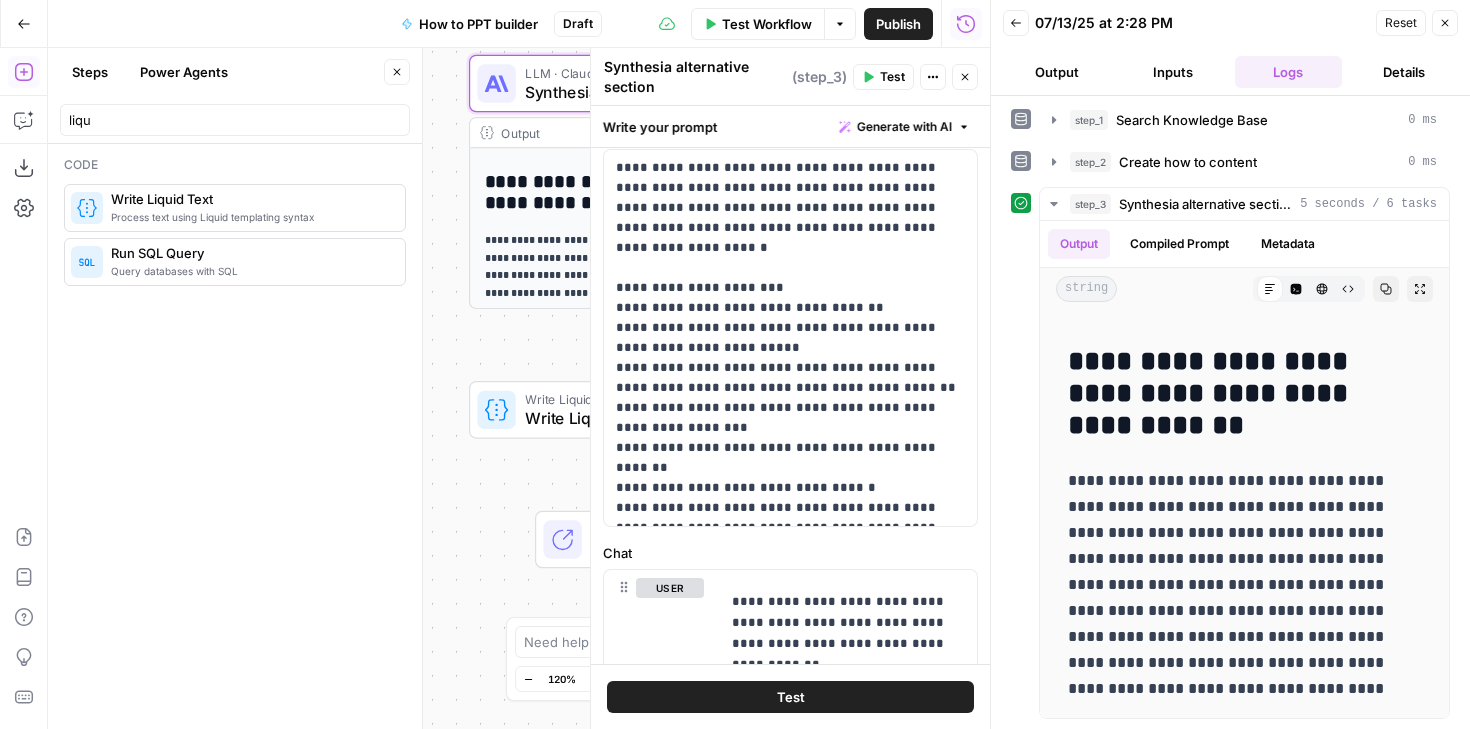 click on "Close" at bounding box center [965, 77] 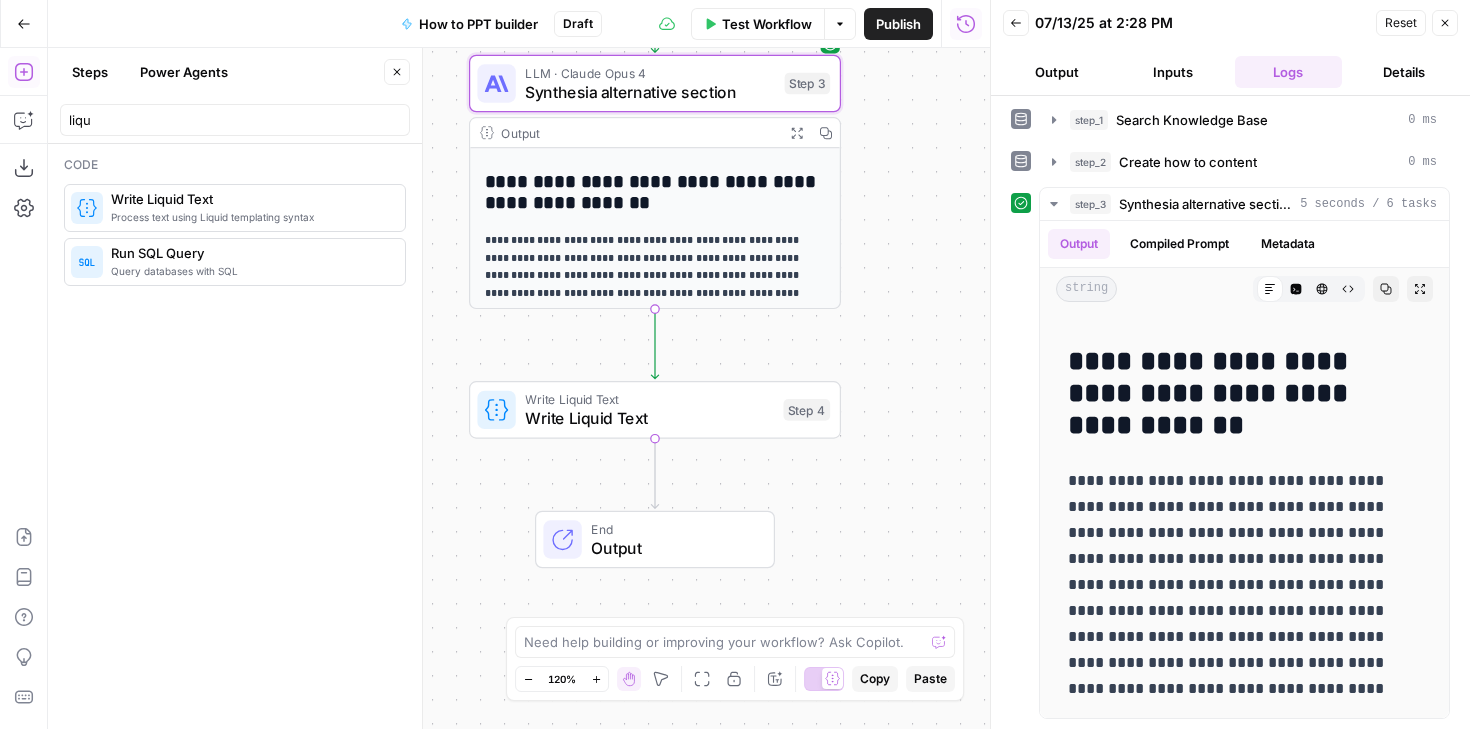 click on "Write Liquid Text" at bounding box center (649, 418) 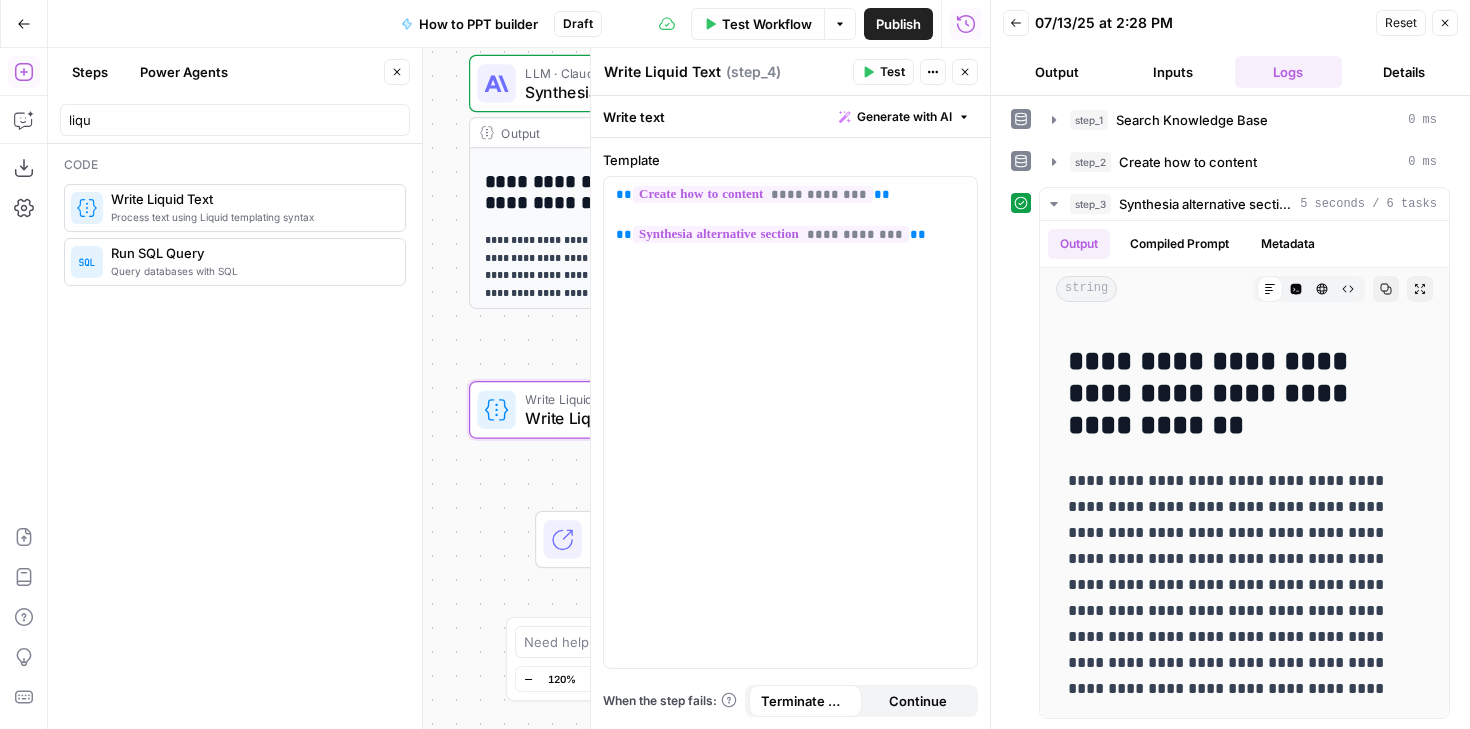 click 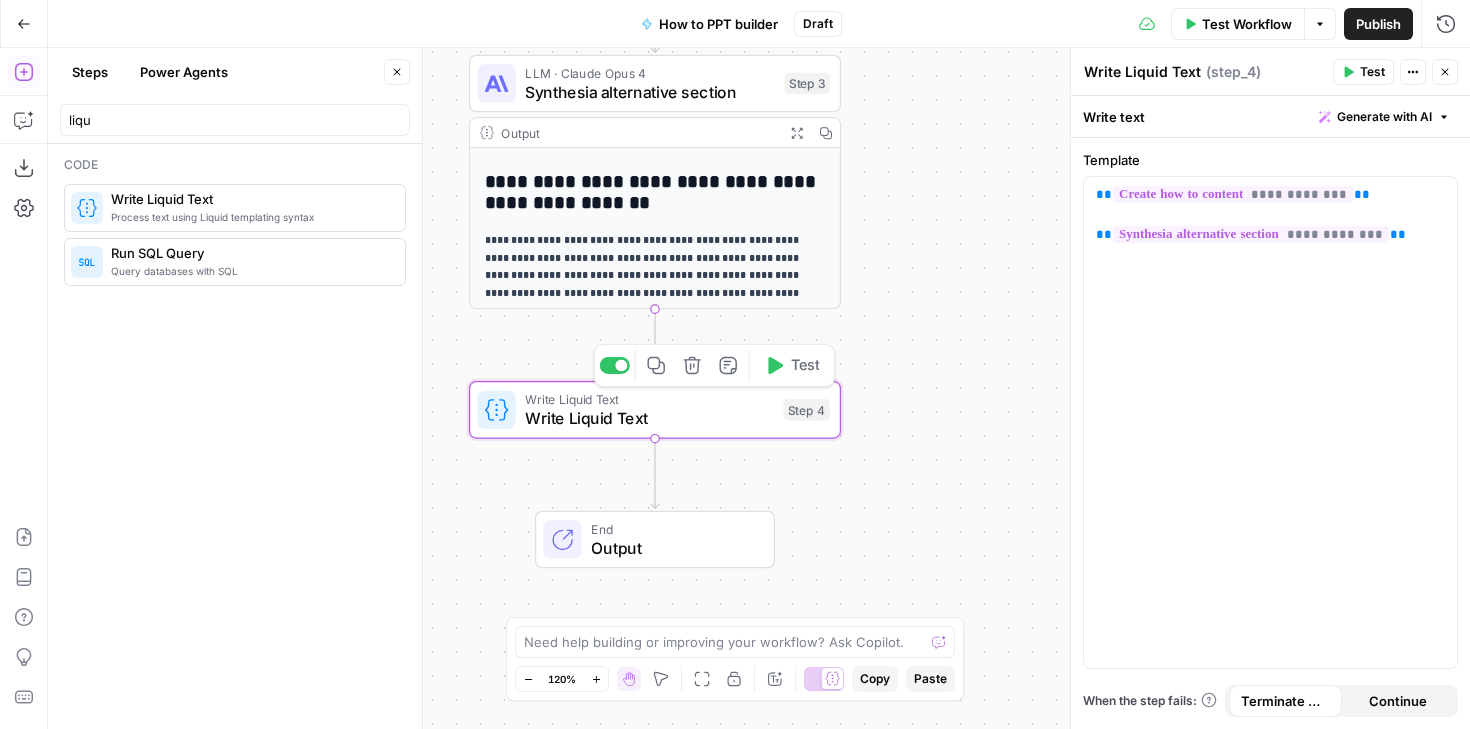 click 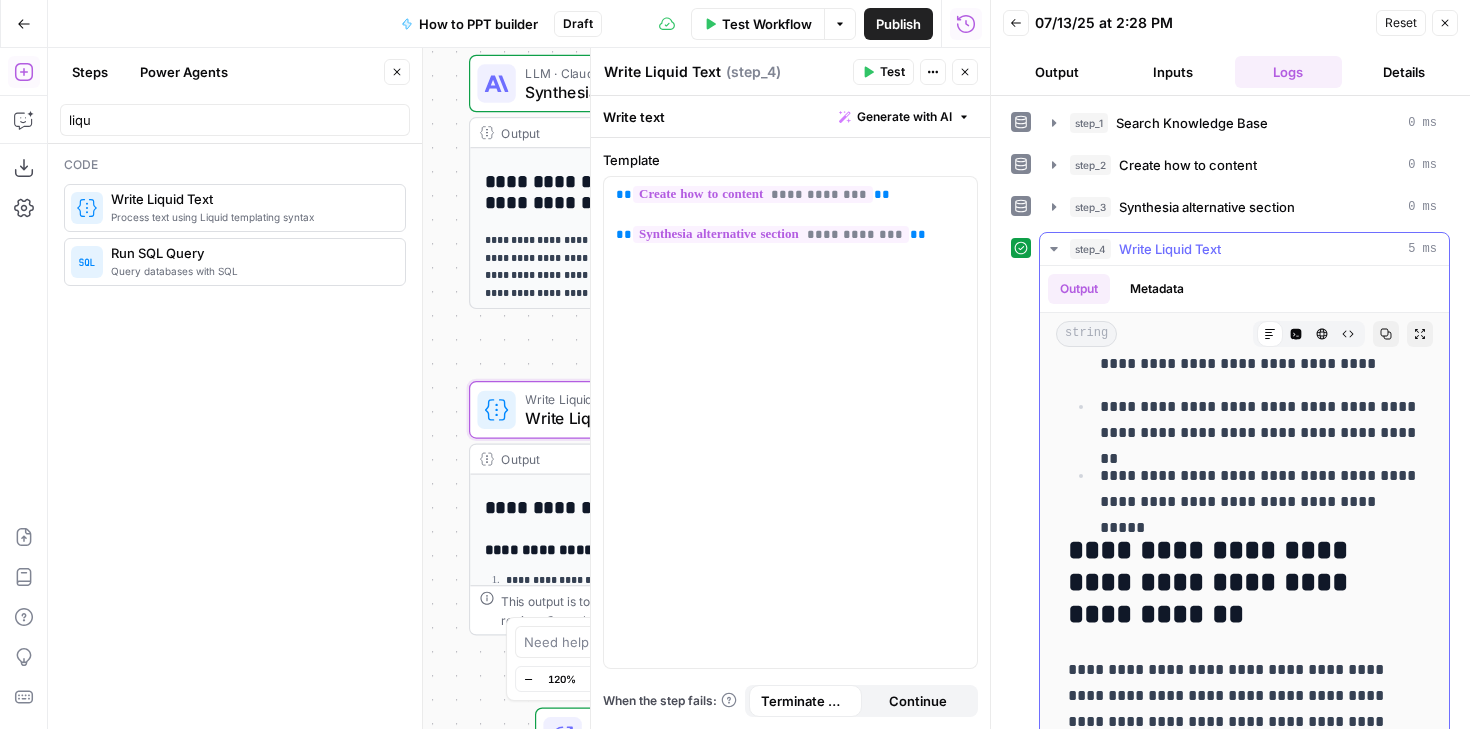 scroll, scrollTop: 2354, scrollLeft: 0, axis: vertical 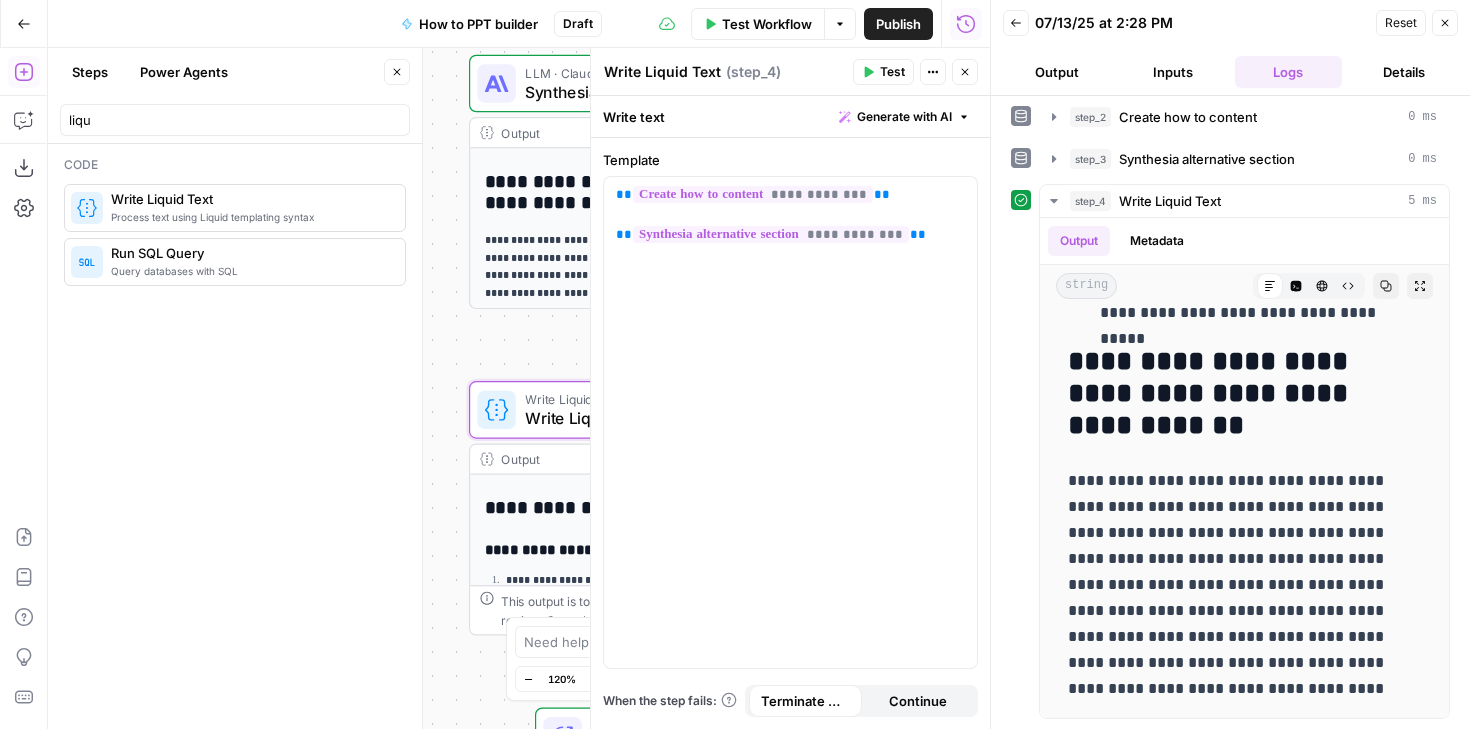 click on "Close" at bounding box center [1445, 23] 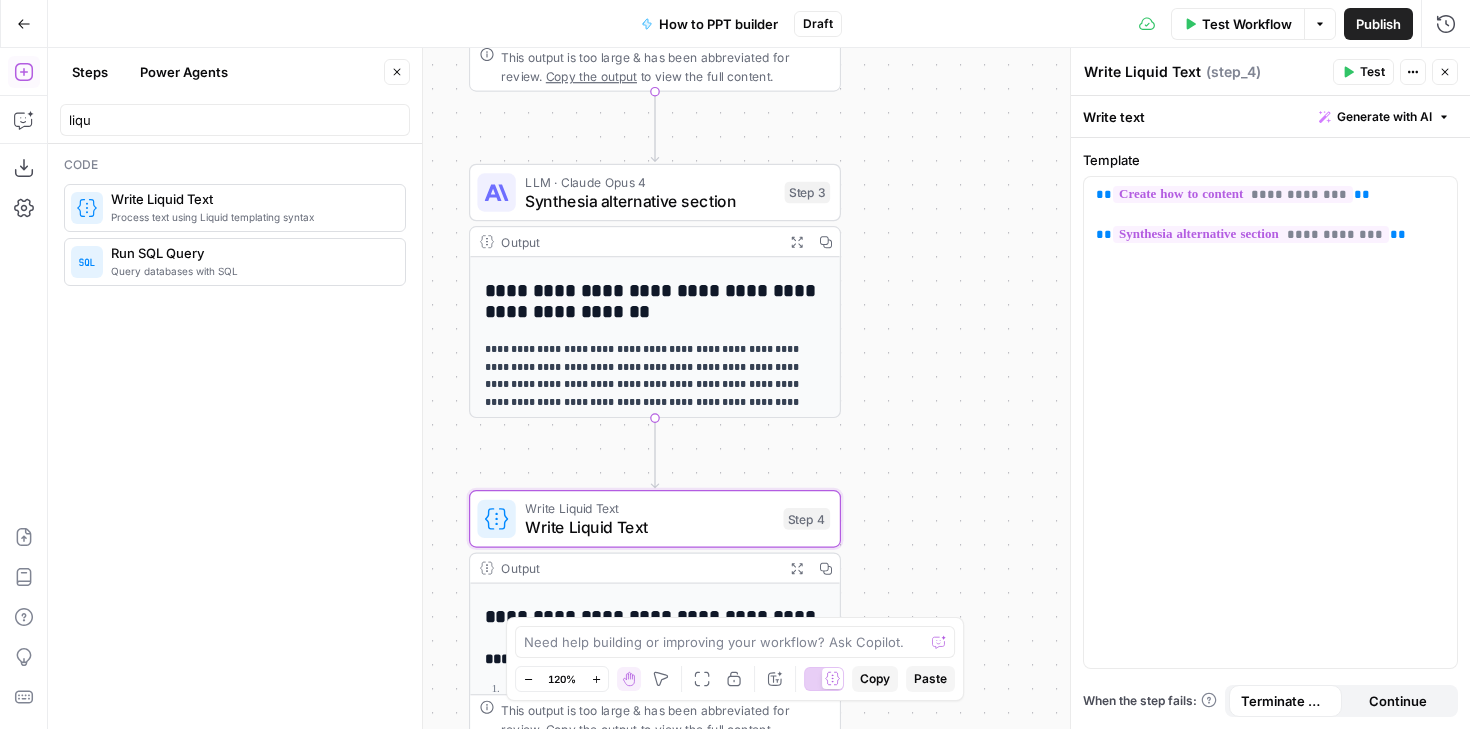 drag, startPoint x: 902, startPoint y: 244, endPoint x: 902, endPoint y: 353, distance: 109 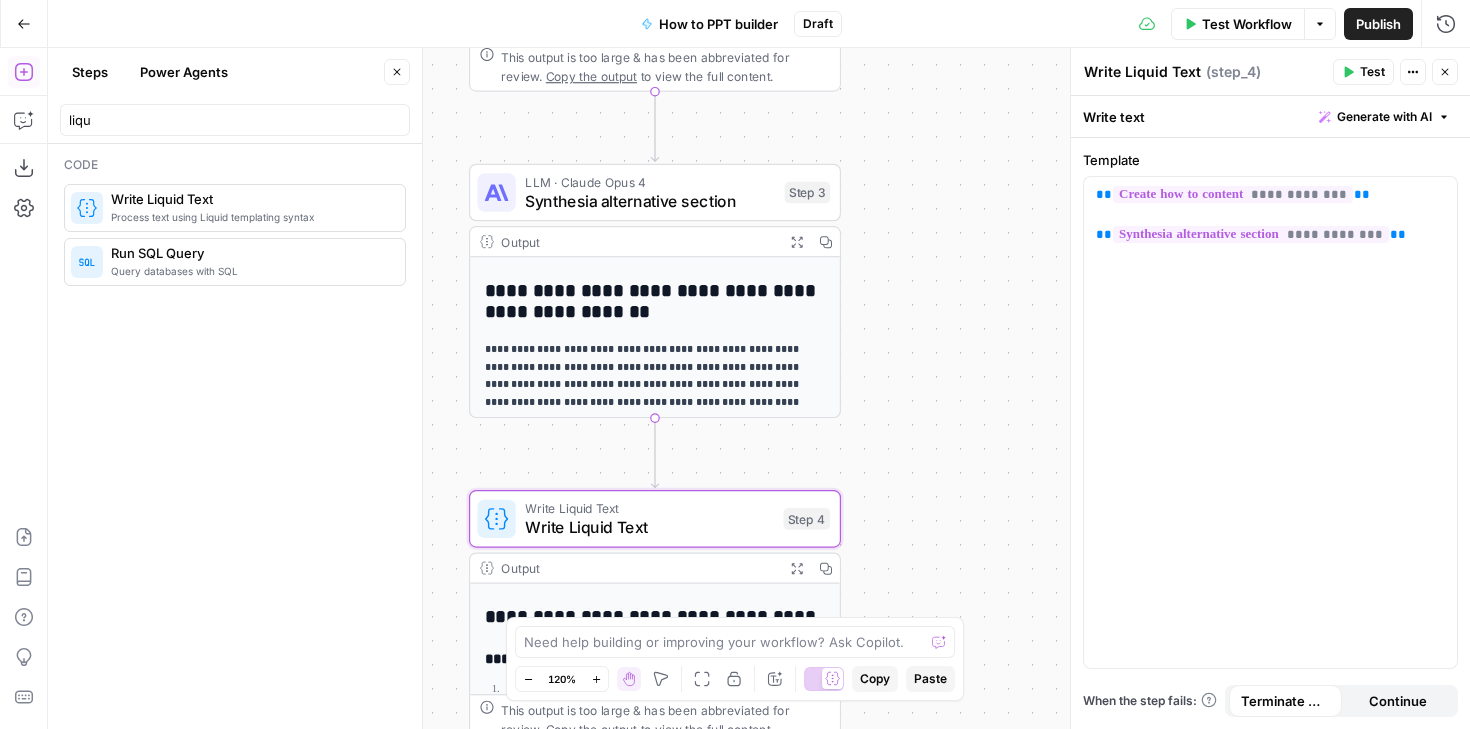 click on "Workflow Set Inputs Inputs Search Knowledge Base Search Knowledge Base Step 1 Output Expand Output Copy 1 2 3 4 5 [    {      "id" :  "vsdid:3914534:rid:9t2F          -9taN1m50V3yperVe:cid:40944119" ,      "score" :  0.7479792 ,      "content" :  "### Insert the online video with           an  \" embed \"  code \n\n 1. On YouTube or           Vimeo, find the video that you want to           insert. \n\n 2. Below the video frame,           select Share, and then select Embed. (If           you neglect to select Embed, you'll end           up copying the wrong code.) \n\n 3. Right          -click the iFrame embed code and select           Copy. \n\n If the highlighted text that           you copy begins with  \" http \" , STOP.           It's the wrong code to copy. Return to           step 2 and select Embed. \n\n 4. In           PowerPoint, select the slide that you           want to add a video to."}," at bounding box center [759, 388] 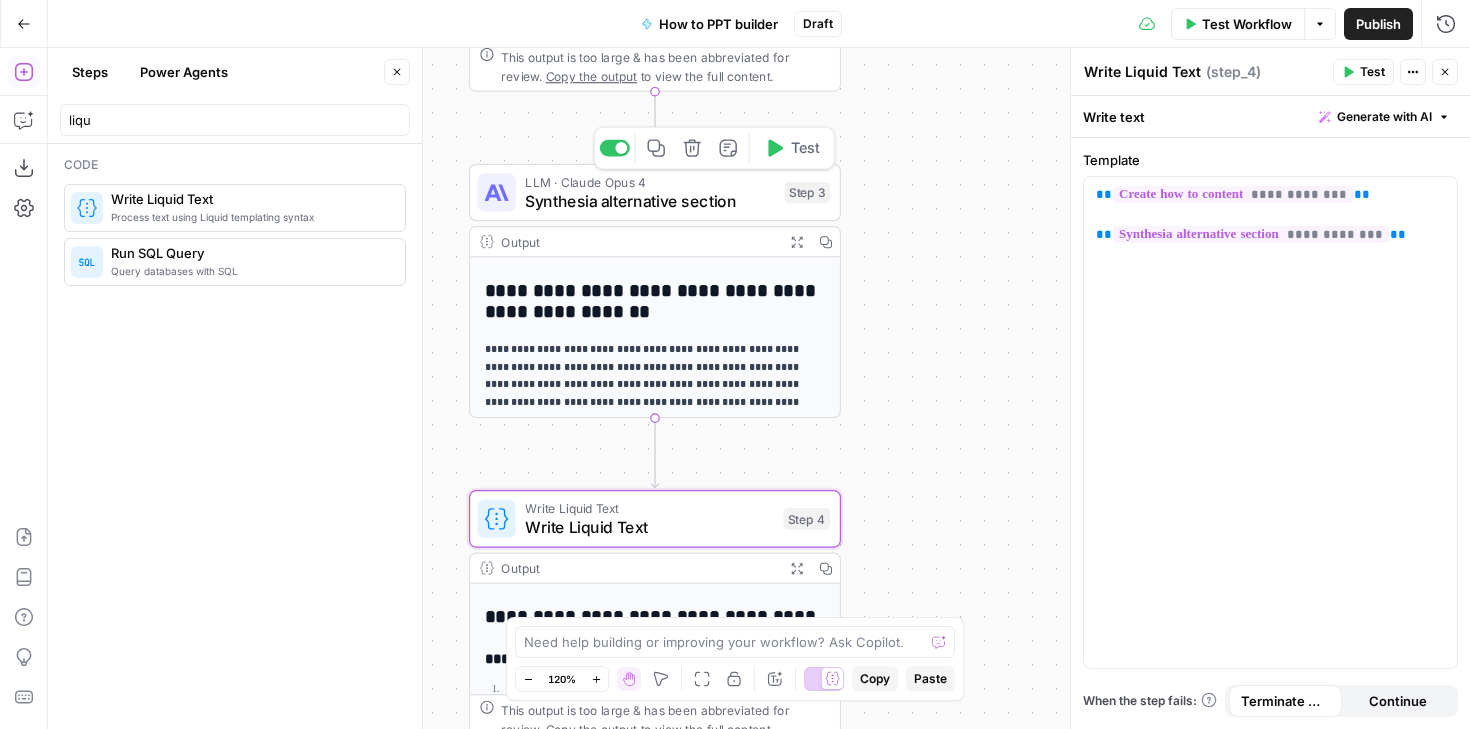click on "Synthesia alternative section" at bounding box center (650, 201) 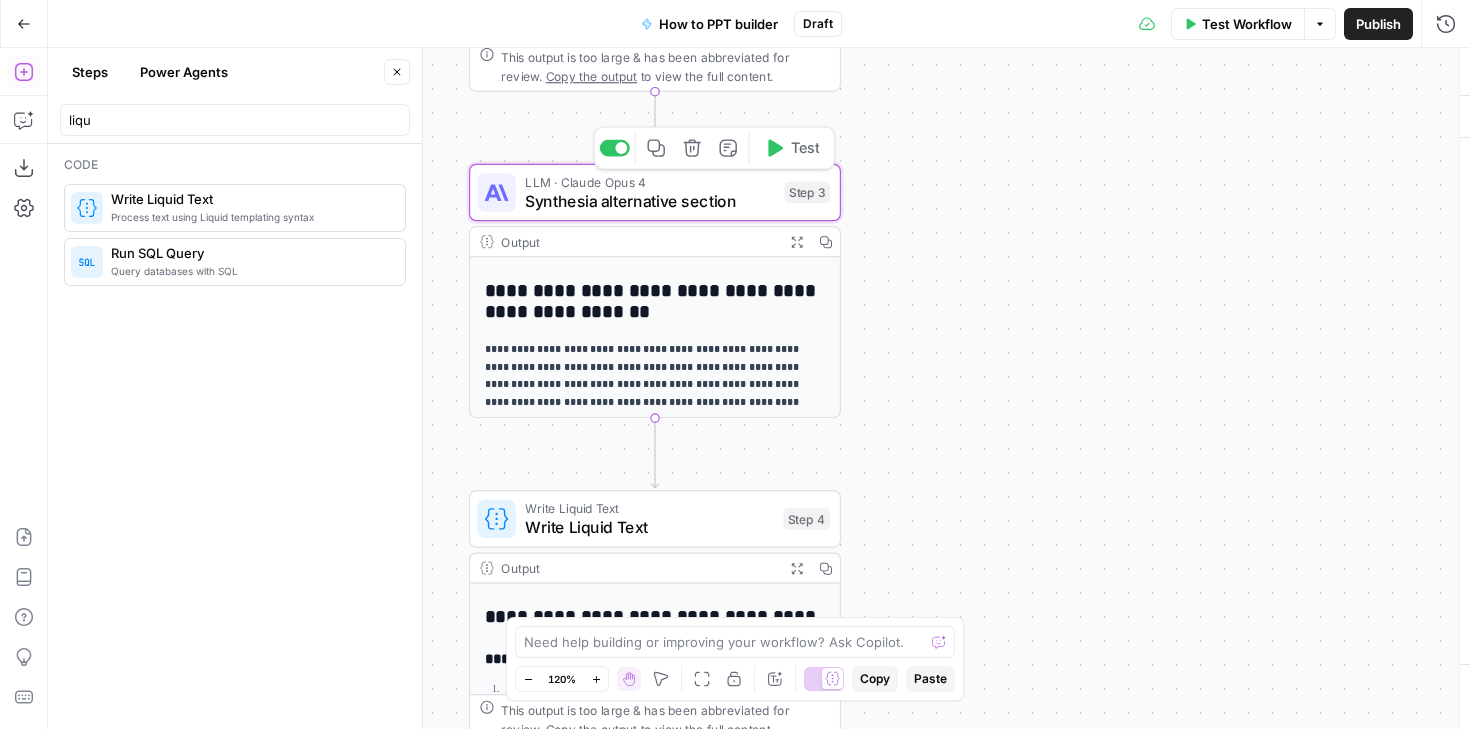 type on "Synthesia alternative section" 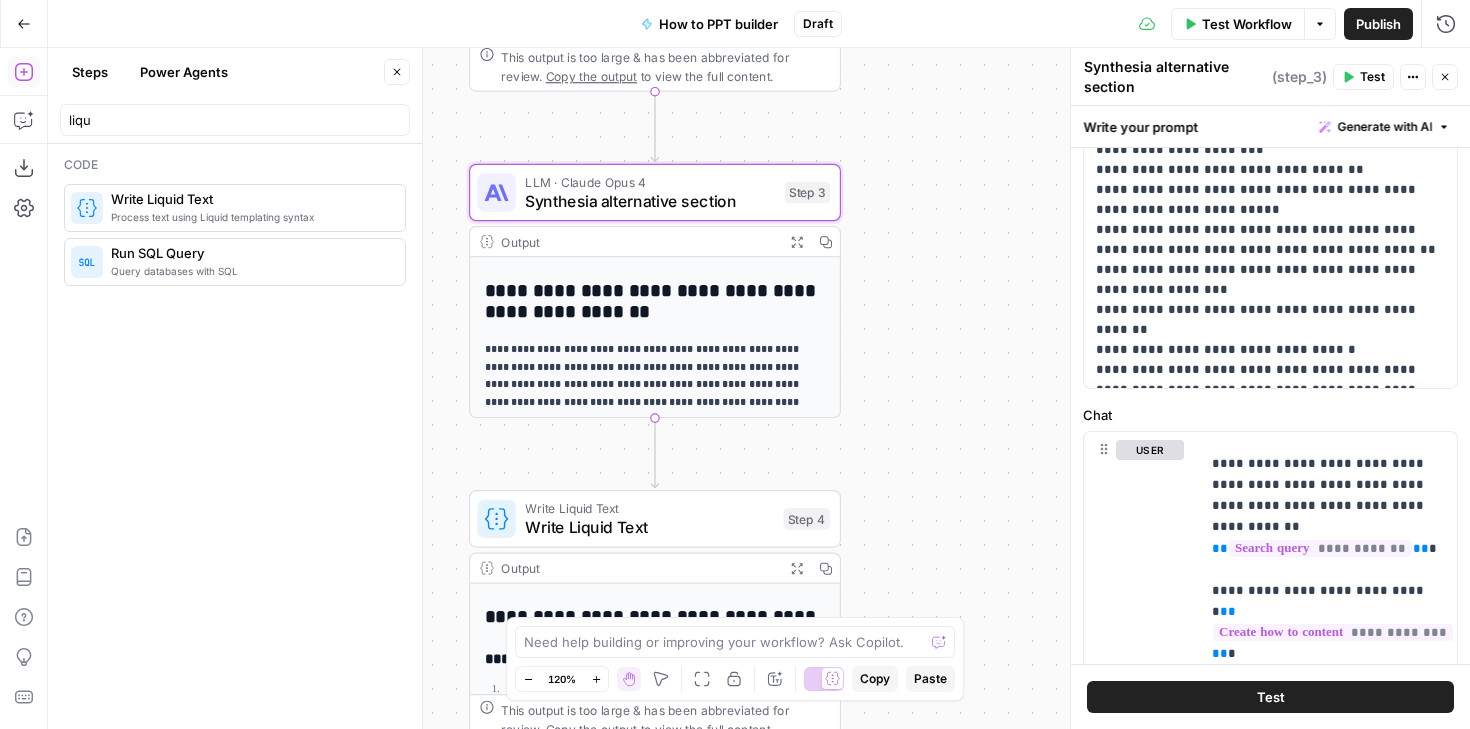 scroll, scrollTop: 230, scrollLeft: 0, axis: vertical 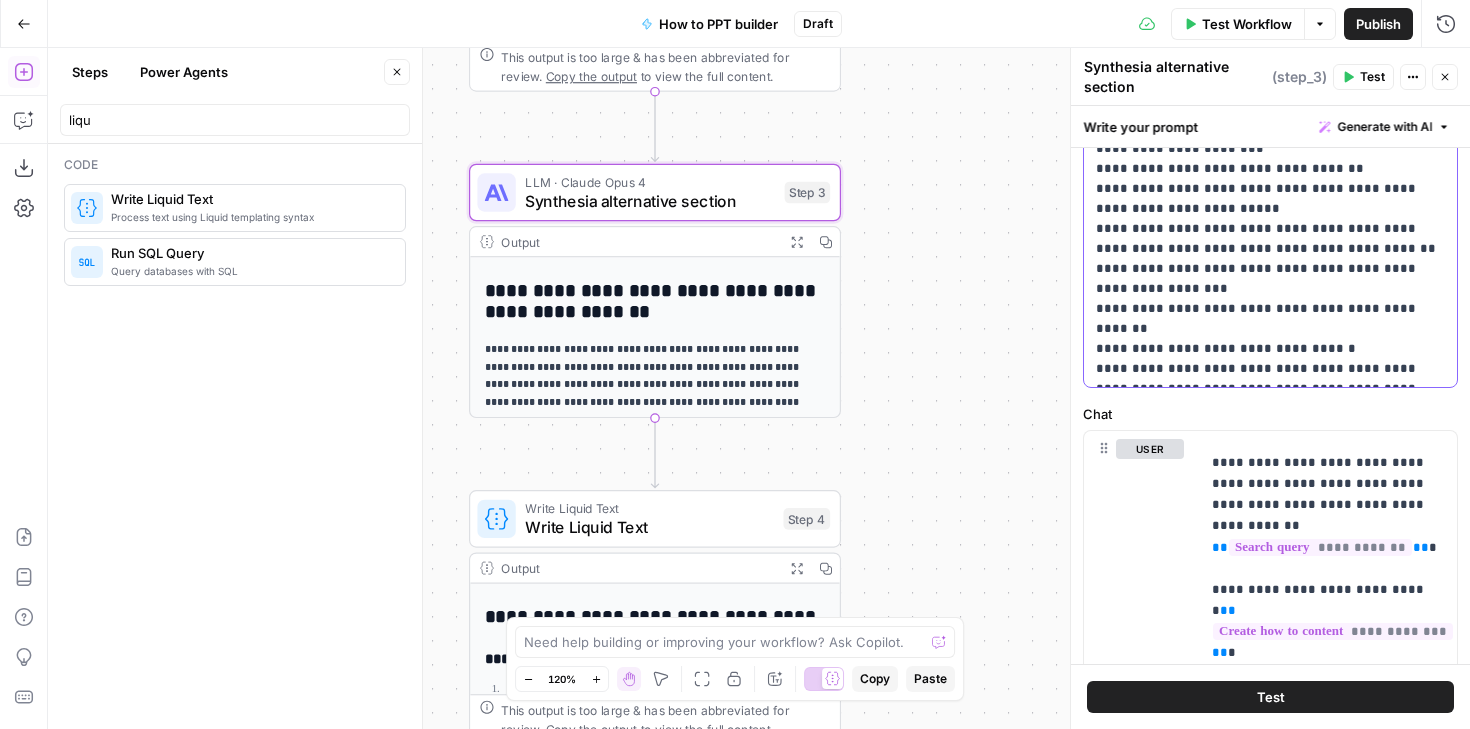 click on "**********" at bounding box center [1270, 199] 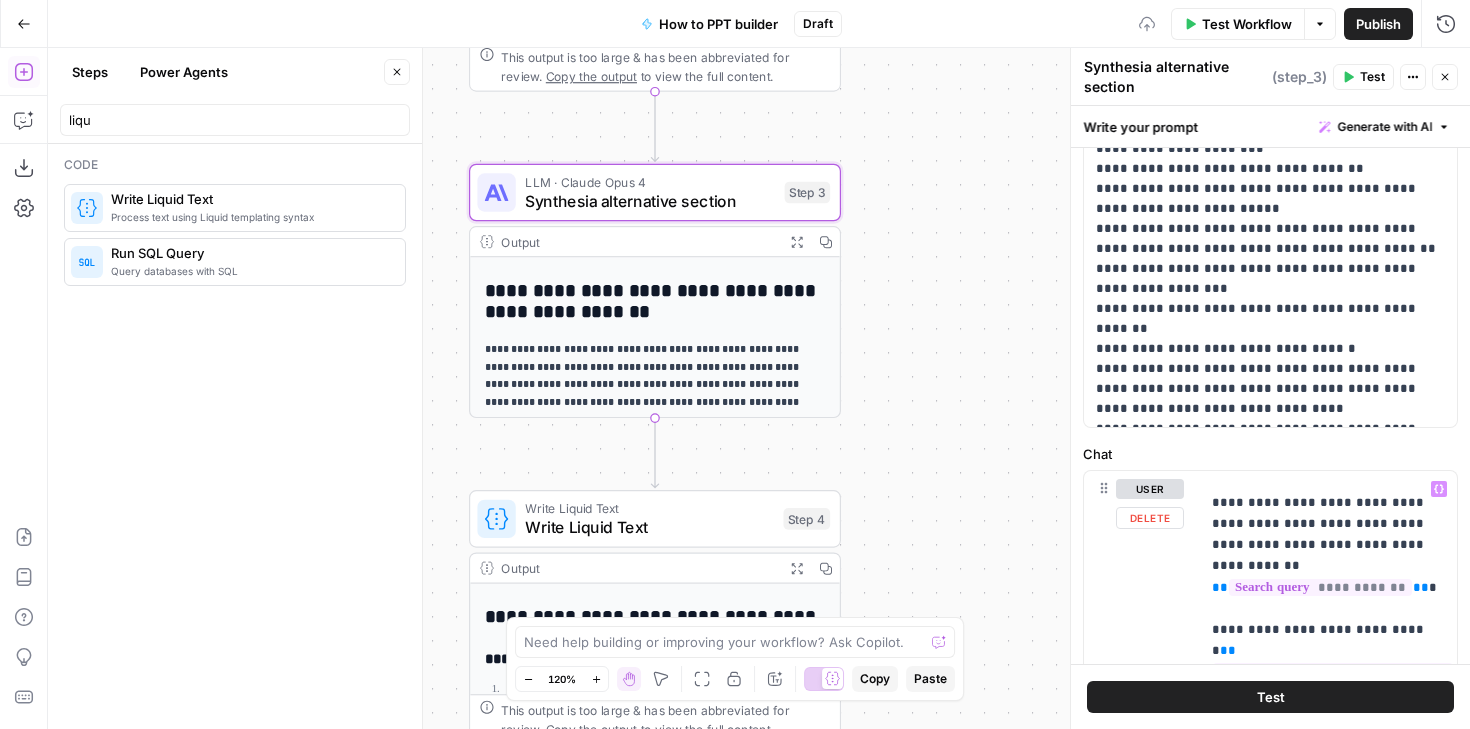 click on "Test" at bounding box center [1271, 697] 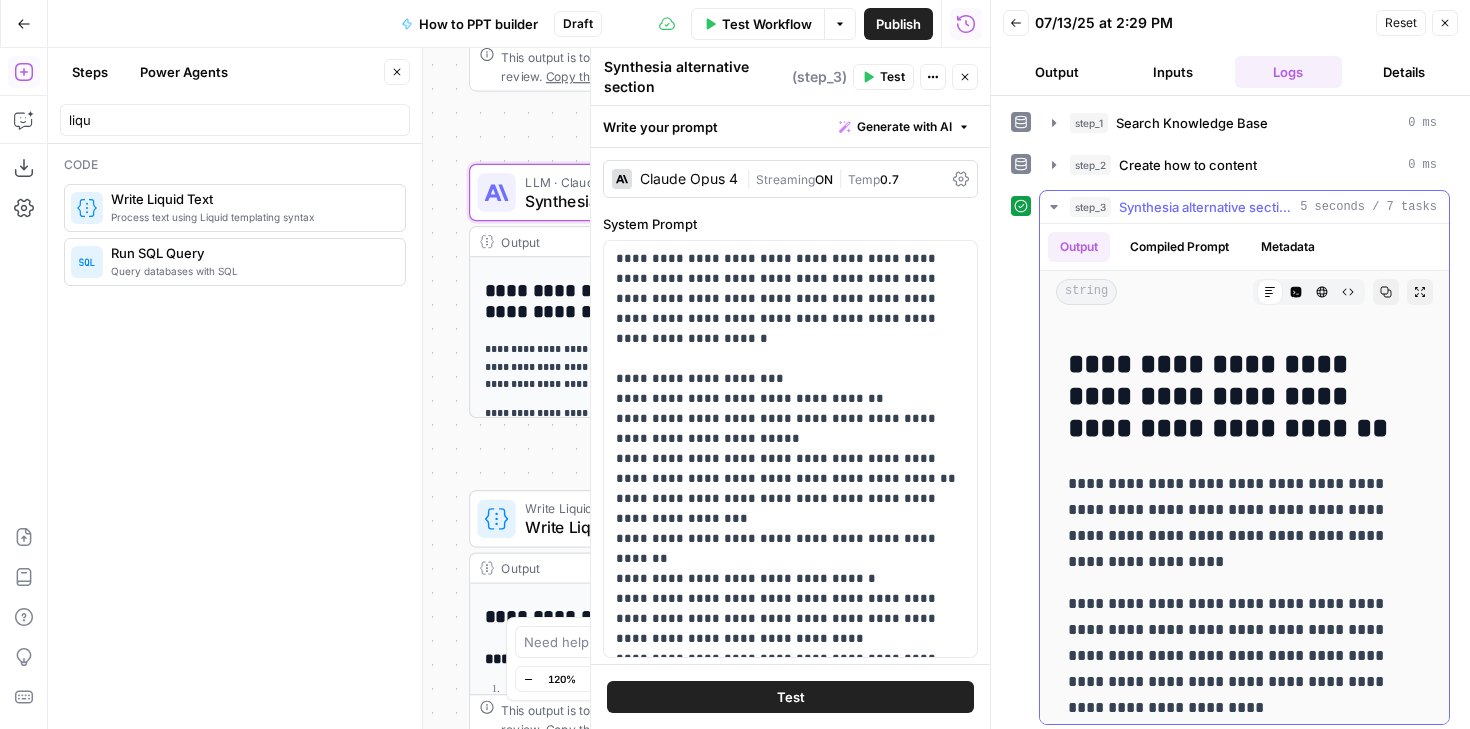 scroll, scrollTop: 0, scrollLeft: 0, axis: both 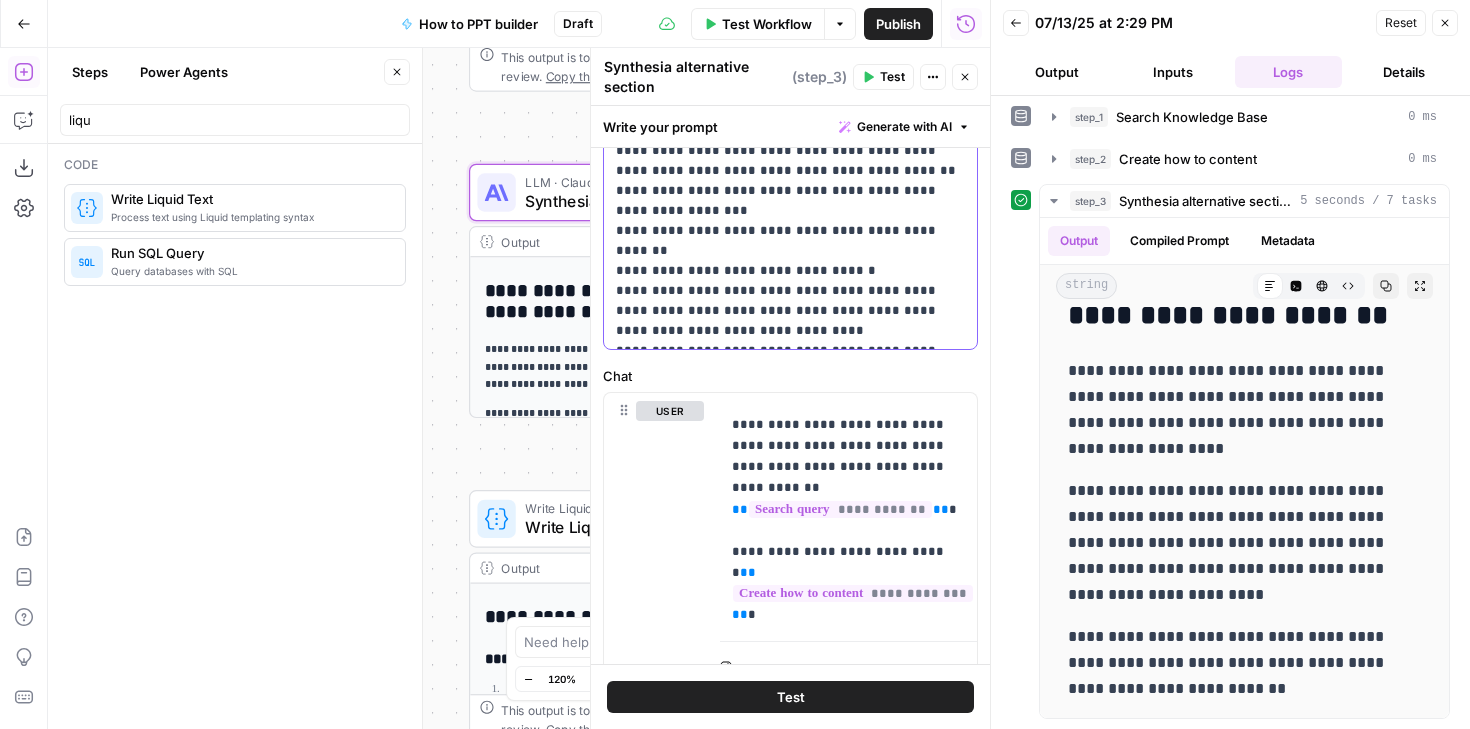 click on "**********" at bounding box center (790, 141) 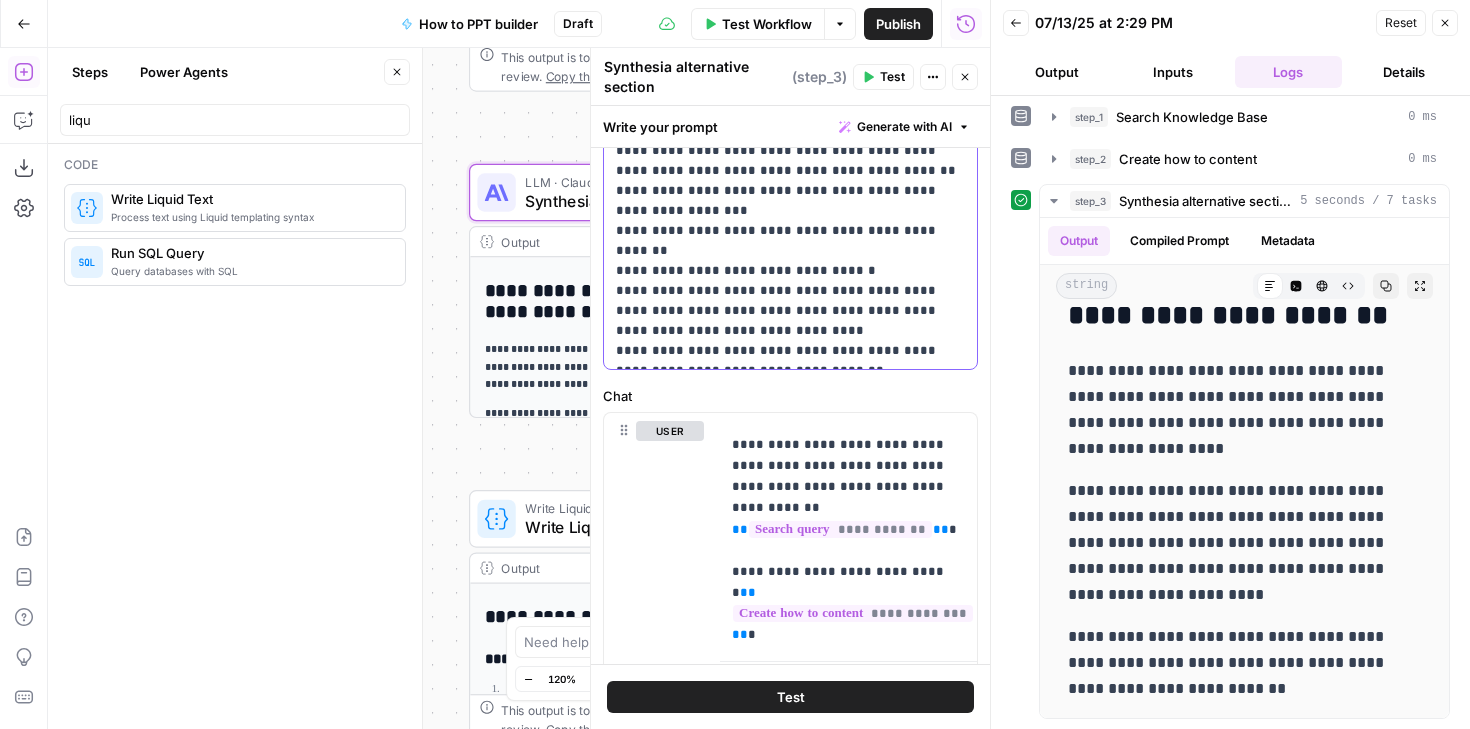 type 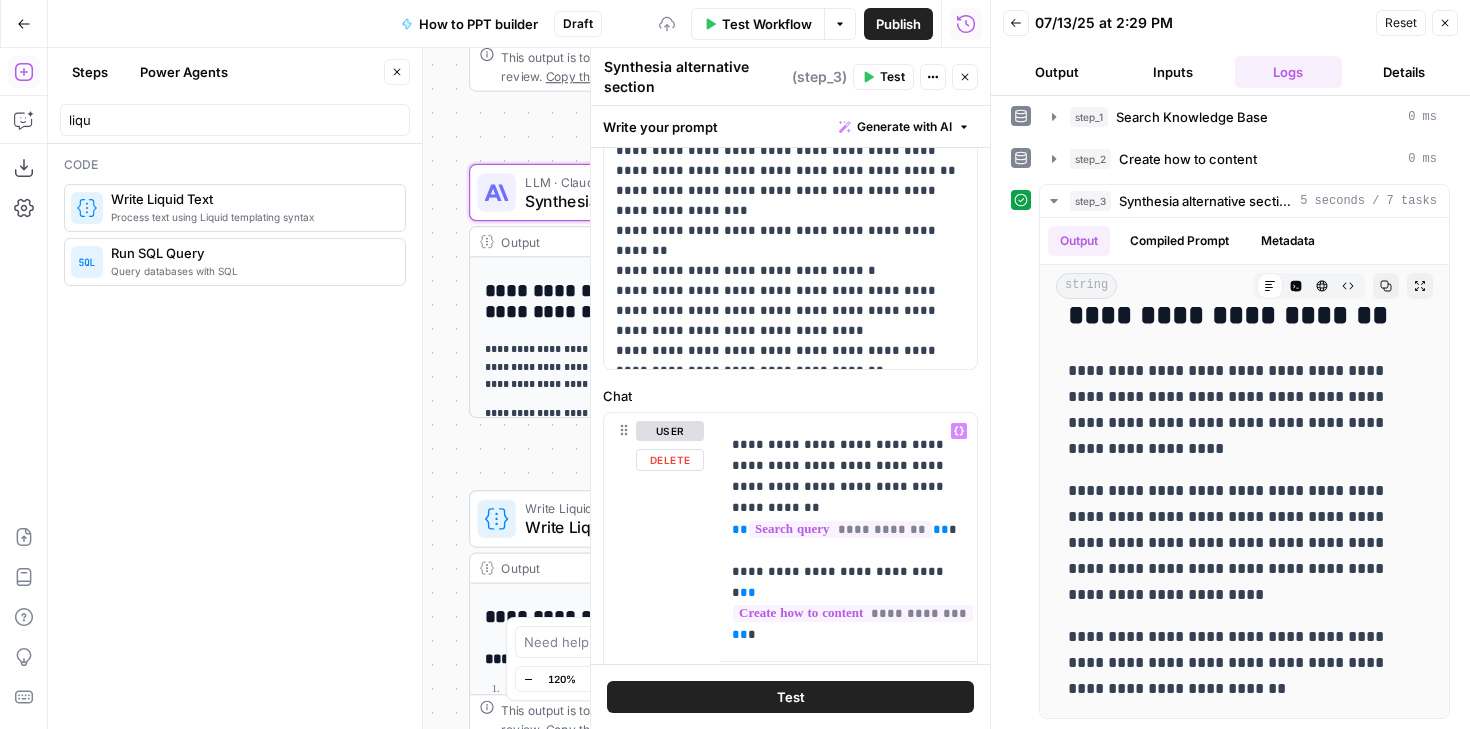 click on "Test" at bounding box center (790, 697) 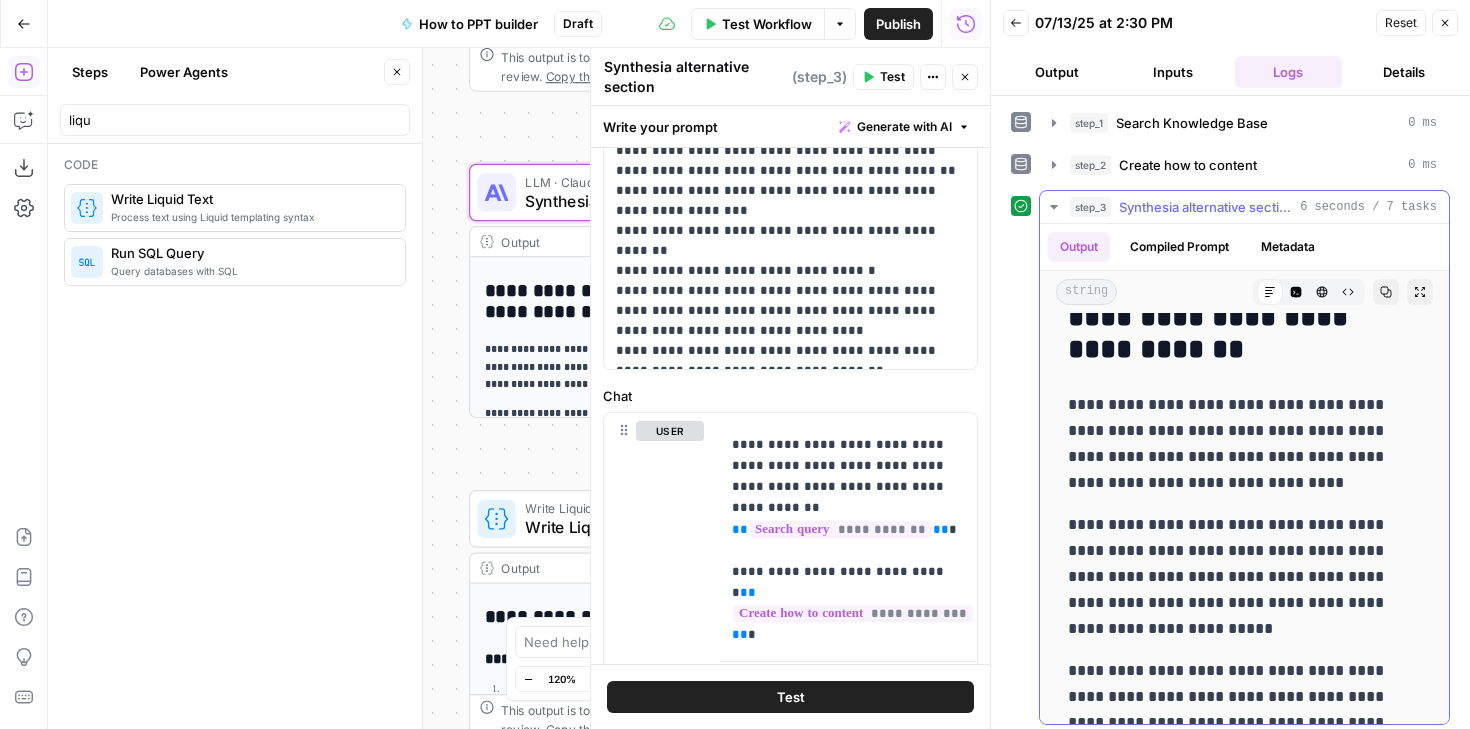 scroll, scrollTop: 133, scrollLeft: 0, axis: vertical 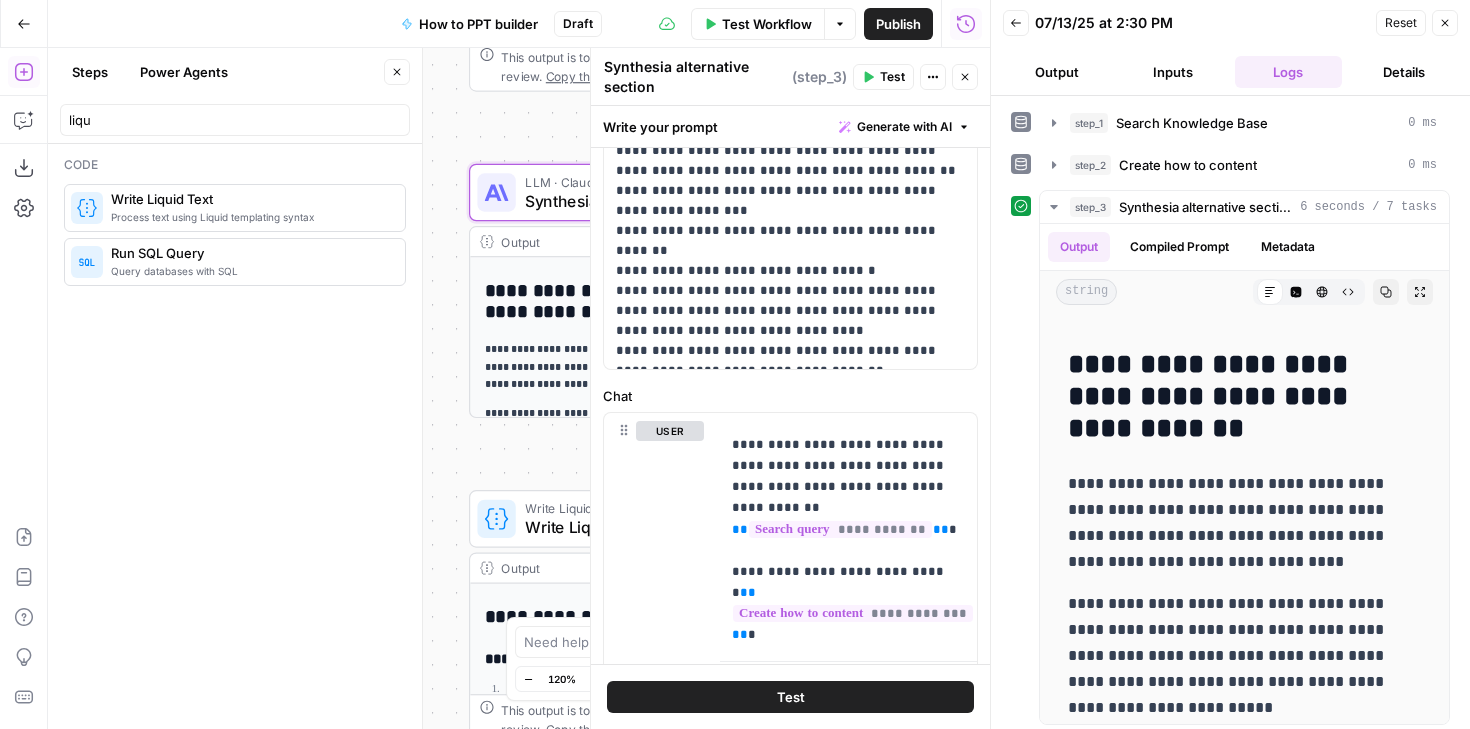 click 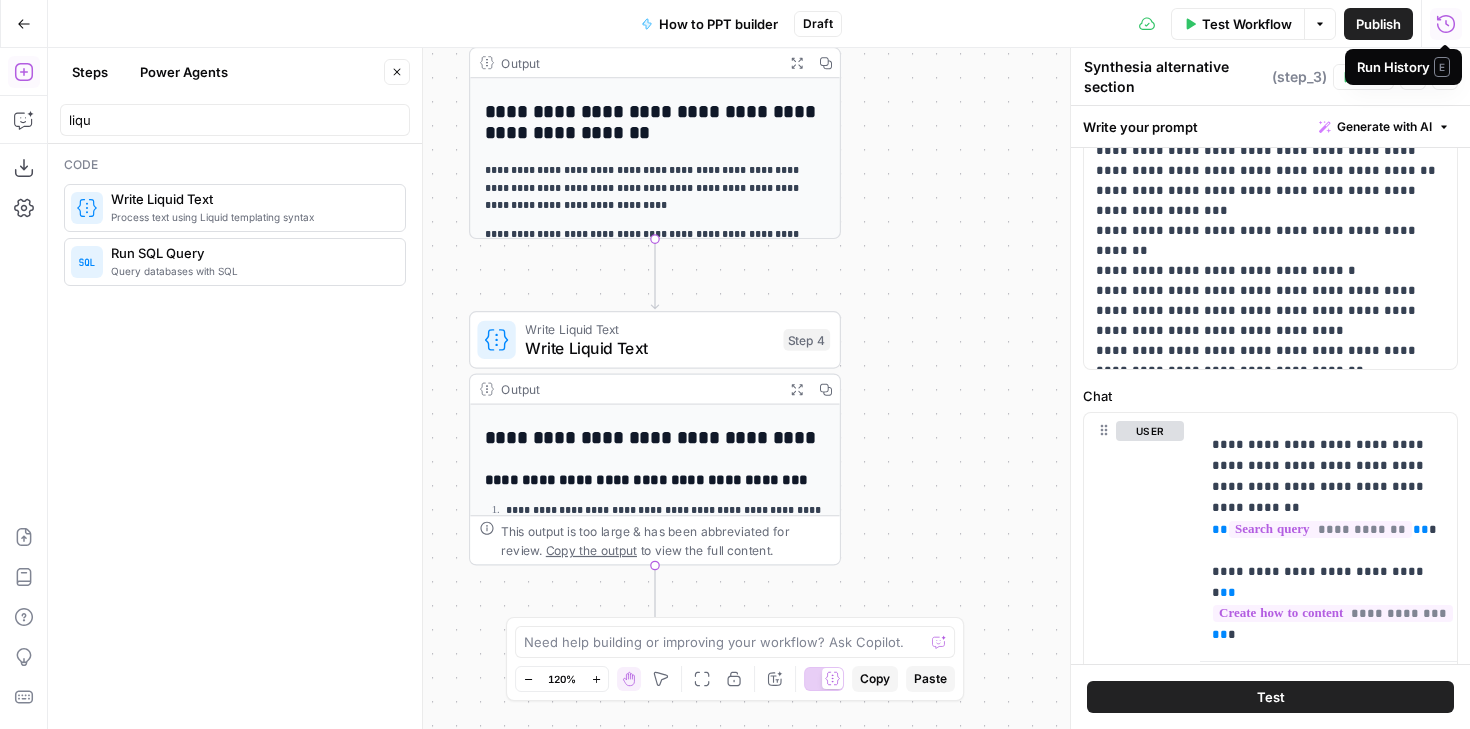 drag, startPoint x: 994, startPoint y: 445, endPoint x: 994, endPoint y: 245, distance: 200 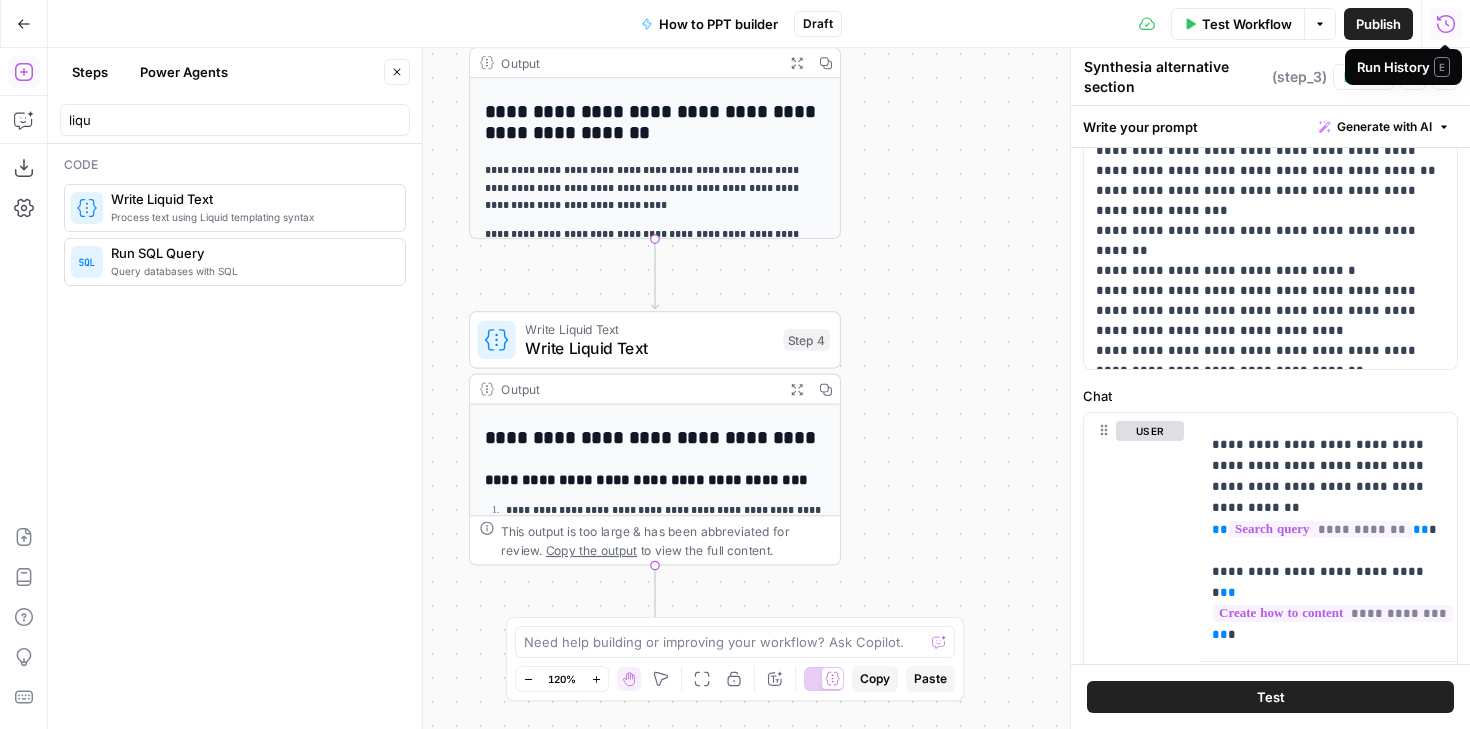 click on "Workflow Set Inputs Inputs Search Knowledge Base Search Knowledge Base Step 1 Output Expand Output Copy 1 2 3 4 5 [    {      "id" :  "vsdid:3914534:rid:9t2F          -9taN1m50V3yperVe:cid:40944119" ,      "score" :  0.7479792 ,      "content" :  "### Insert the online video with           an  \" embed \"  code \n\n 1. On YouTube or           Vimeo, find the video that you want to           insert. \n\n 2. Below the video frame,           select Share, and then select Embed. (If           you neglect to select Embed, you'll end           up copying the wrong code.) \n\n 3. Right          -click the iFrame embed code and select           Copy. \n\n If the highlighted text that           you copy begins with  \" http \" , STOP.           It's the wrong code to copy. Return to           step 2 and select Embed. \n\n 4. In           PowerPoint, select the slide that you           want to add a video to."}," at bounding box center [759, 388] 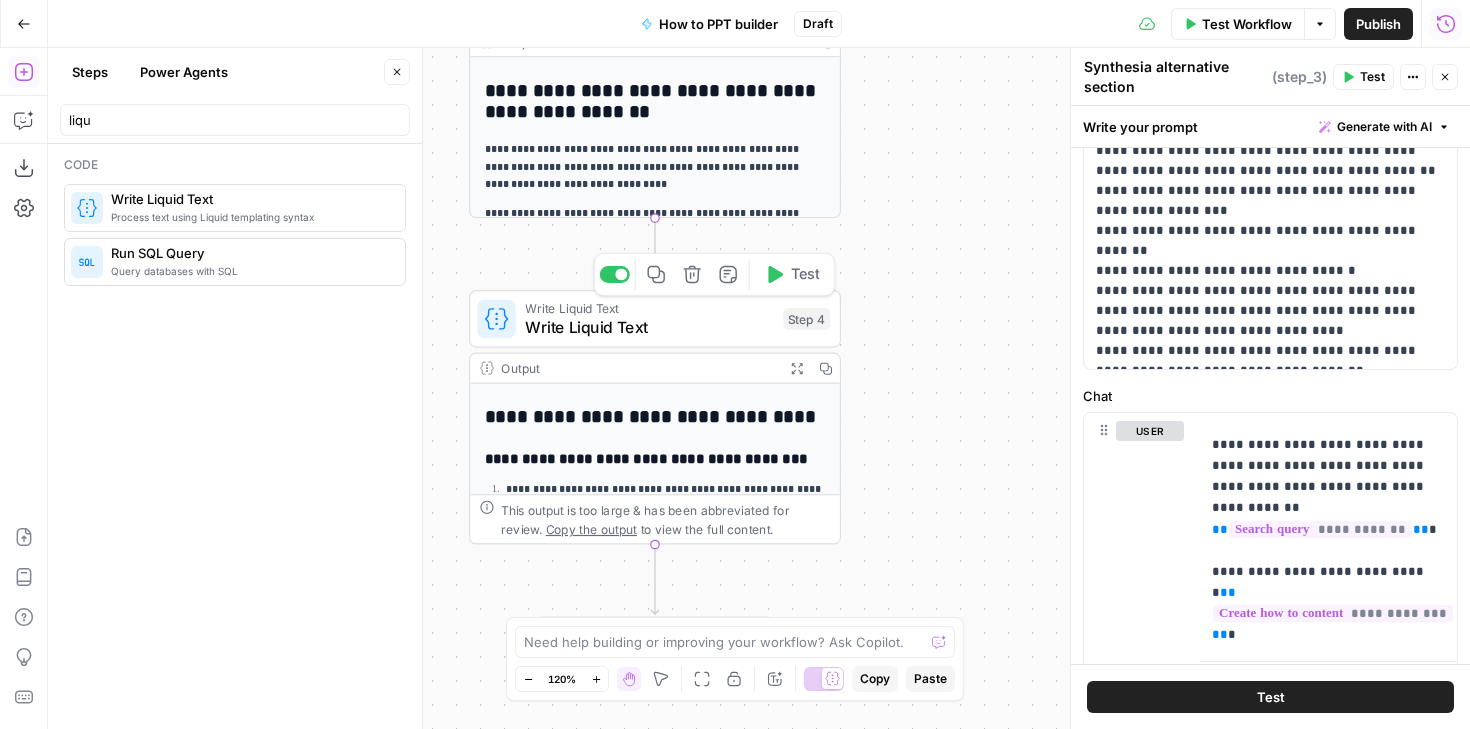 click 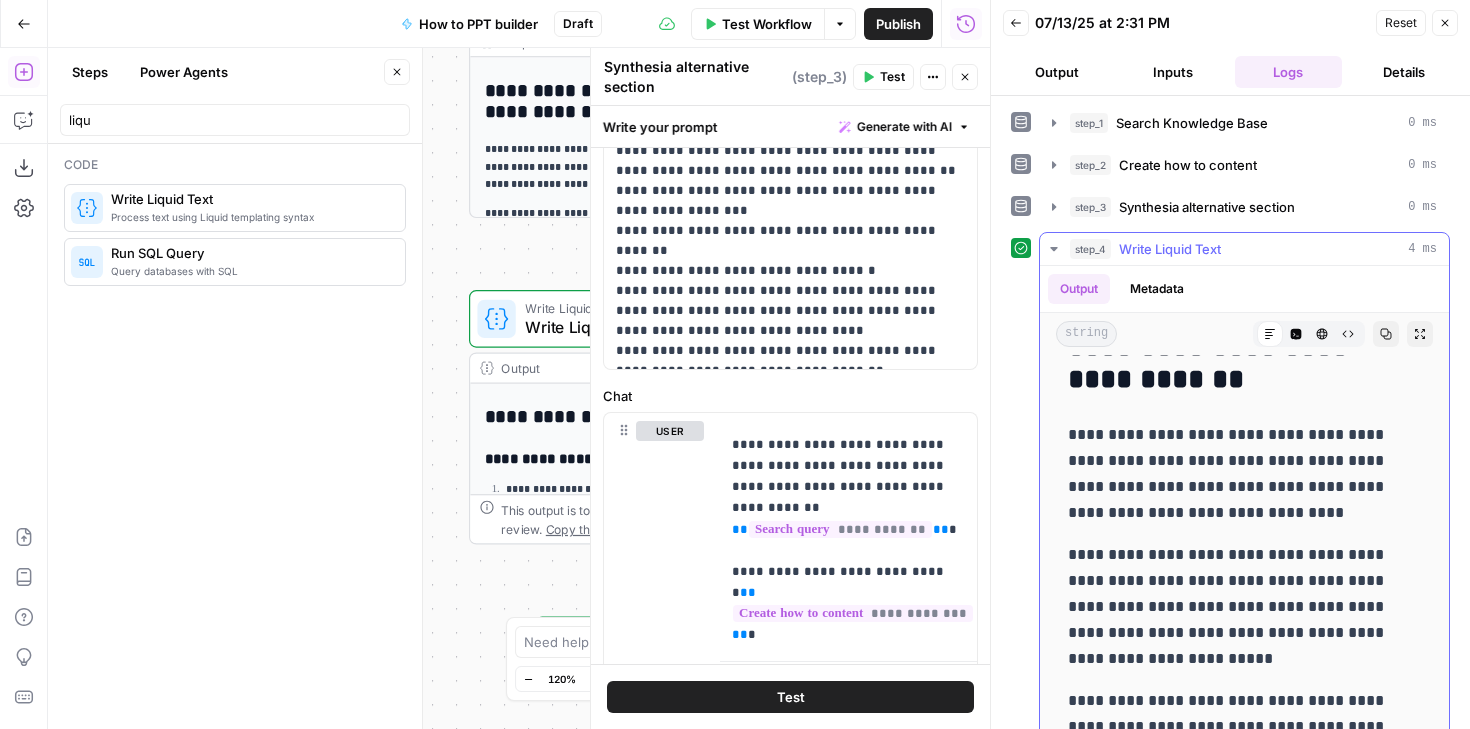 scroll, scrollTop: 2490, scrollLeft: 0, axis: vertical 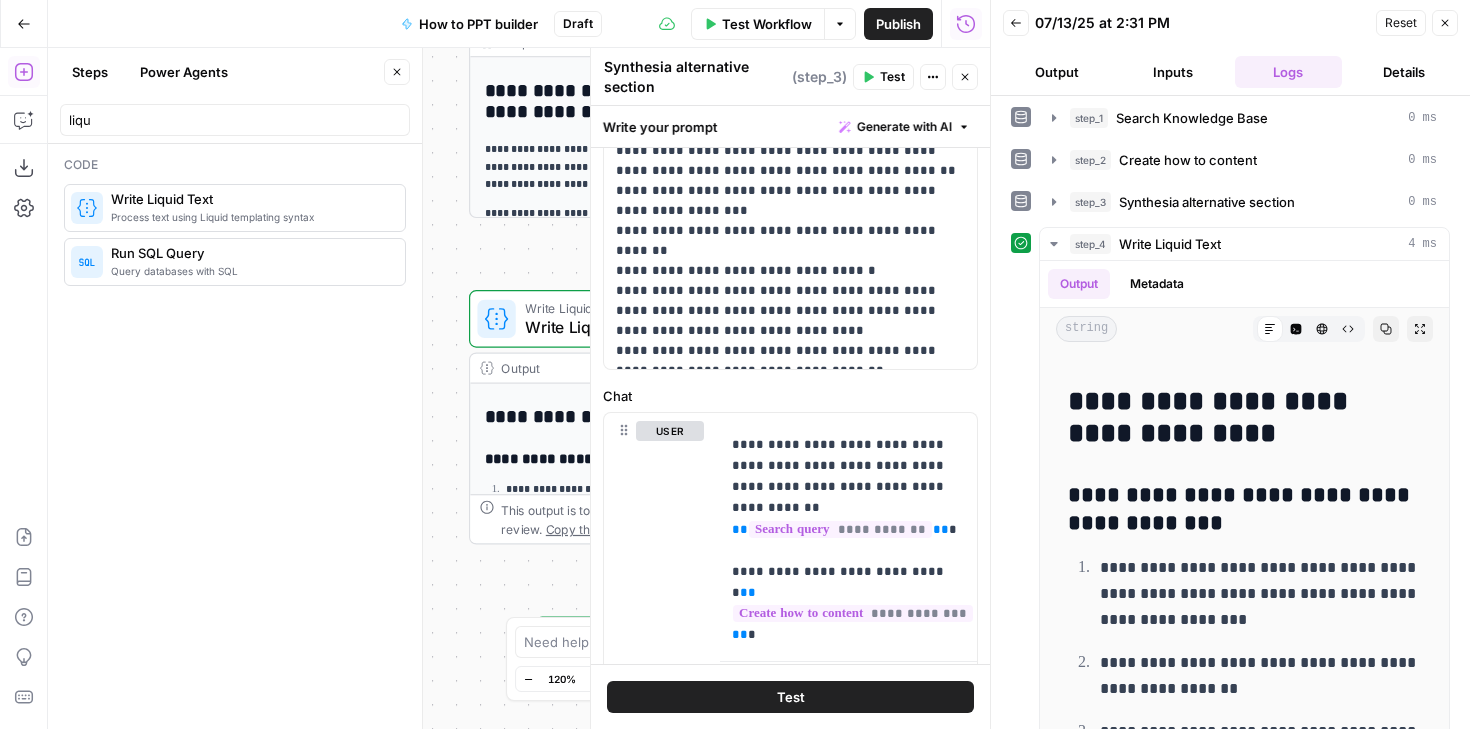 click on "Close" at bounding box center (1445, 23) 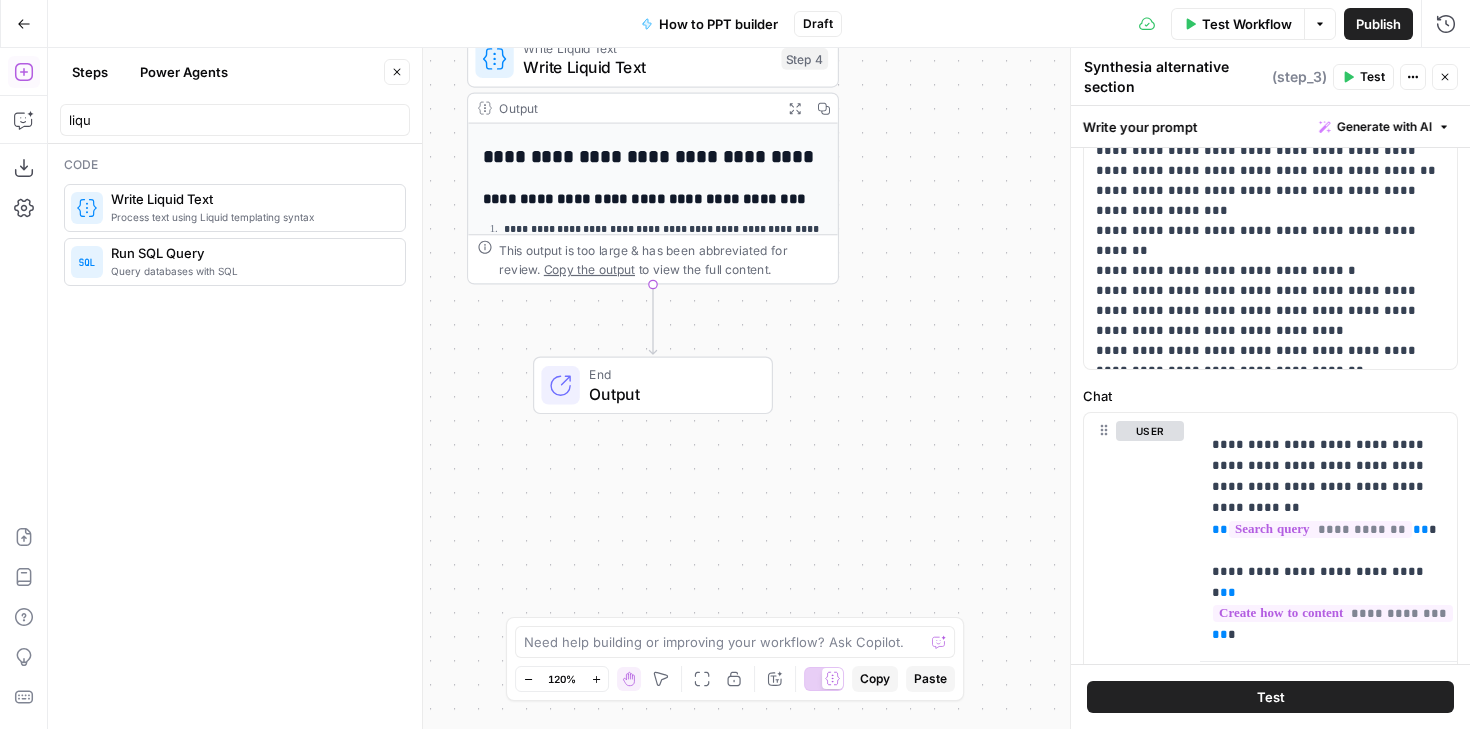 drag, startPoint x: 976, startPoint y: 412, endPoint x: 974, endPoint y: 152, distance: 260.0077 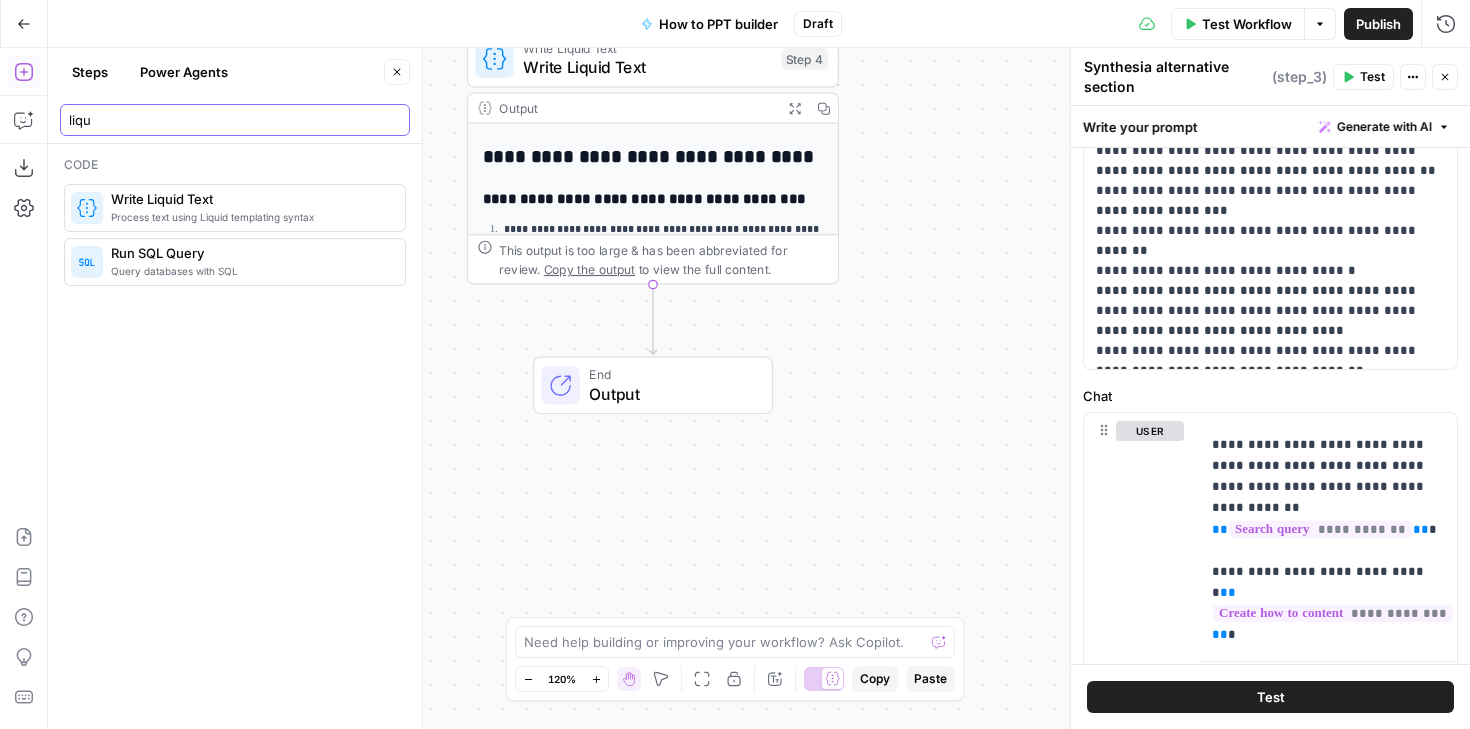 drag, startPoint x: 272, startPoint y: 124, endPoint x: 0, endPoint y: 122, distance: 272.00735 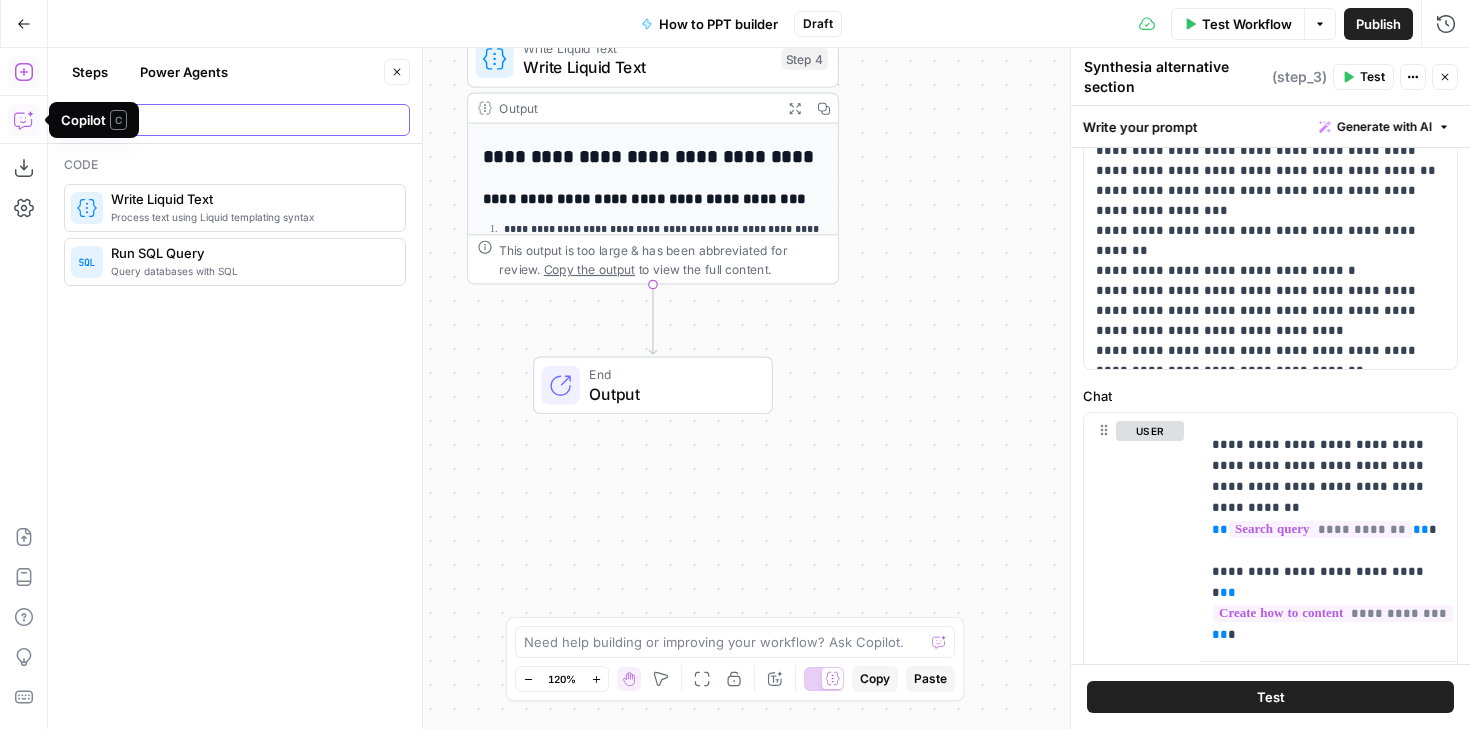 type on "l" 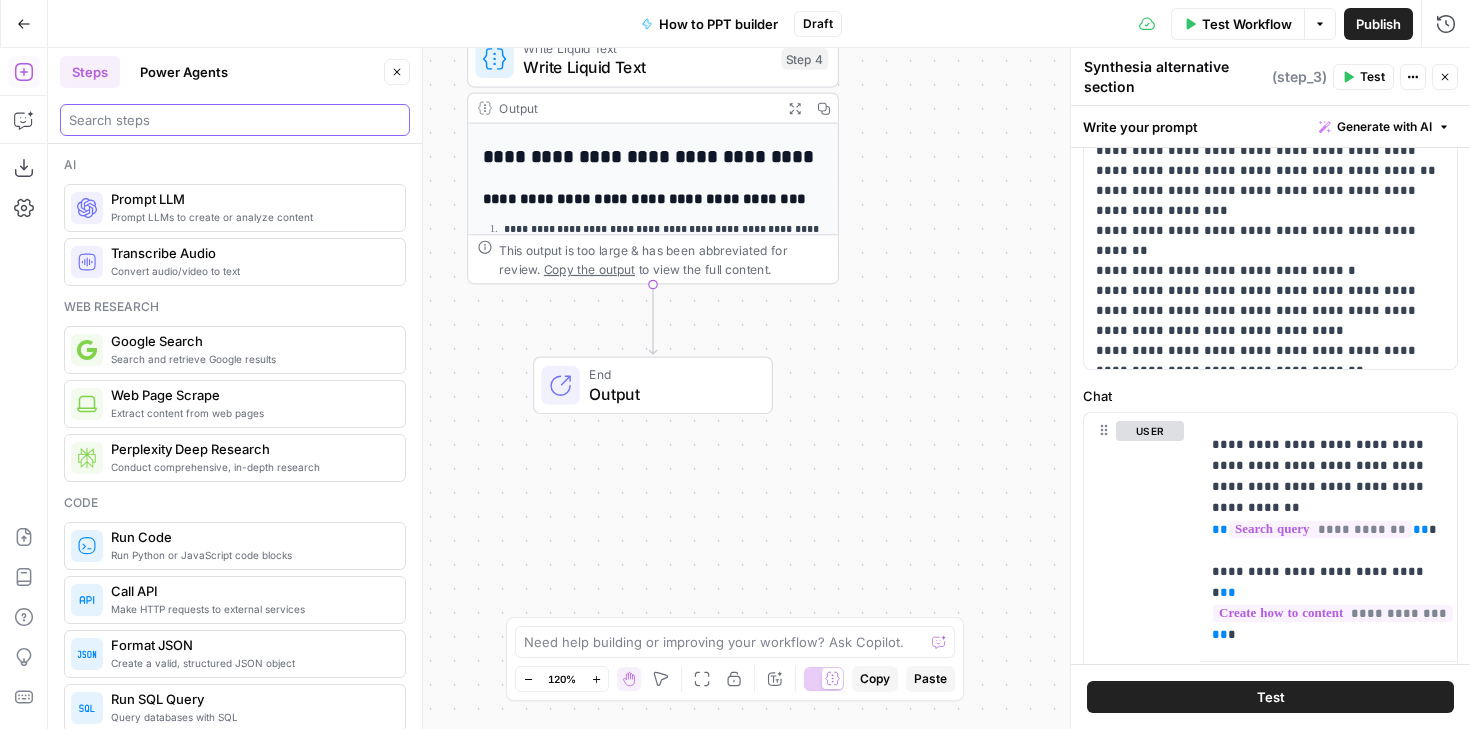 type 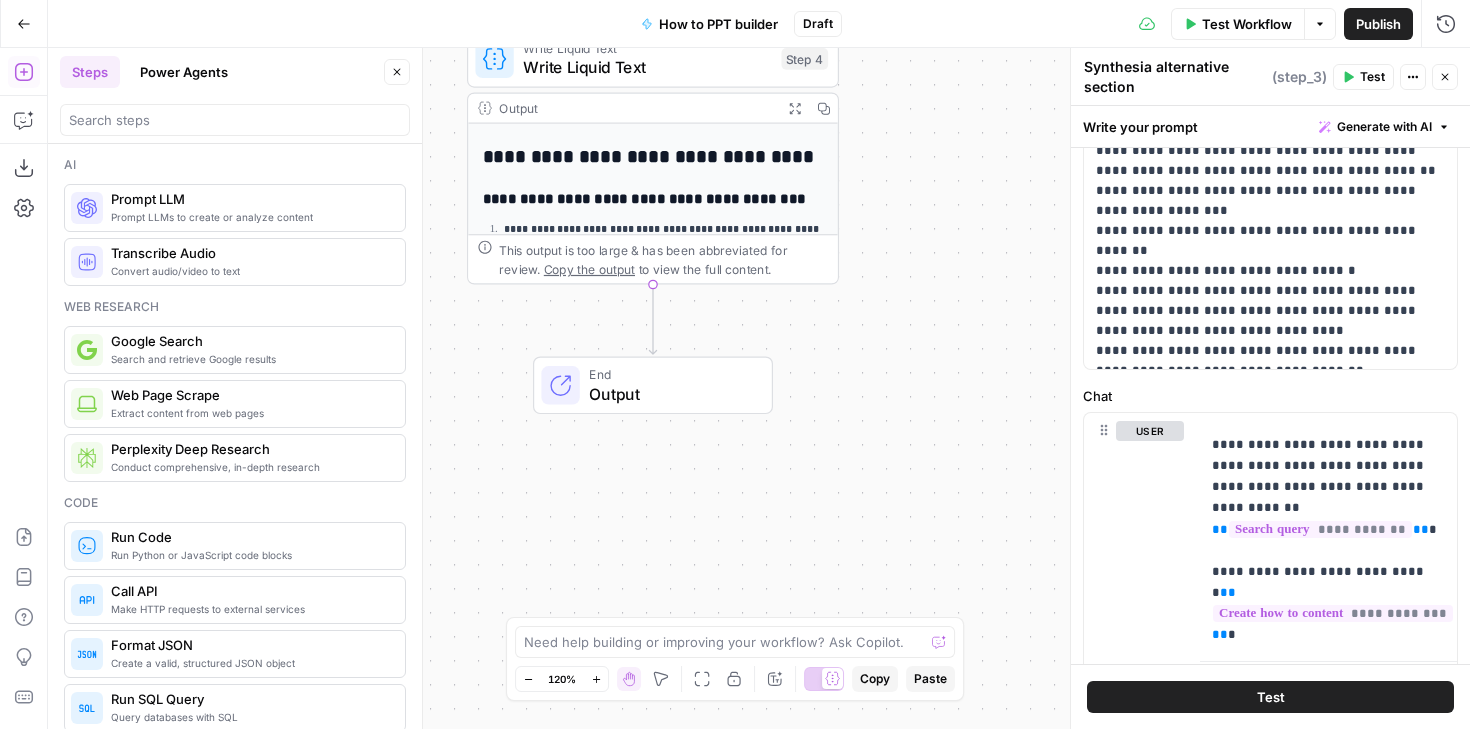 click on "Power Agents" at bounding box center (184, 72) 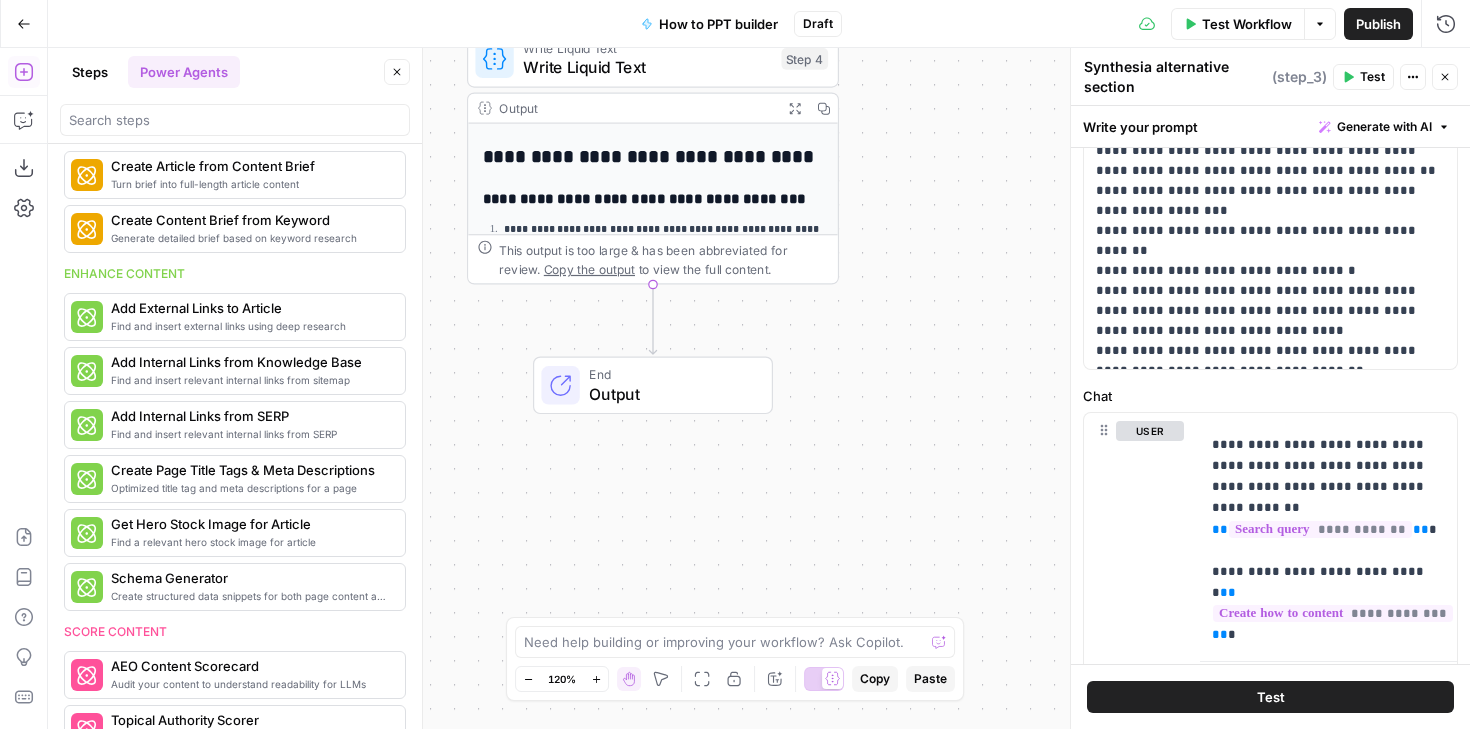 scroll, scrollTop: 230, scrollLeft: 0, axis: vertical 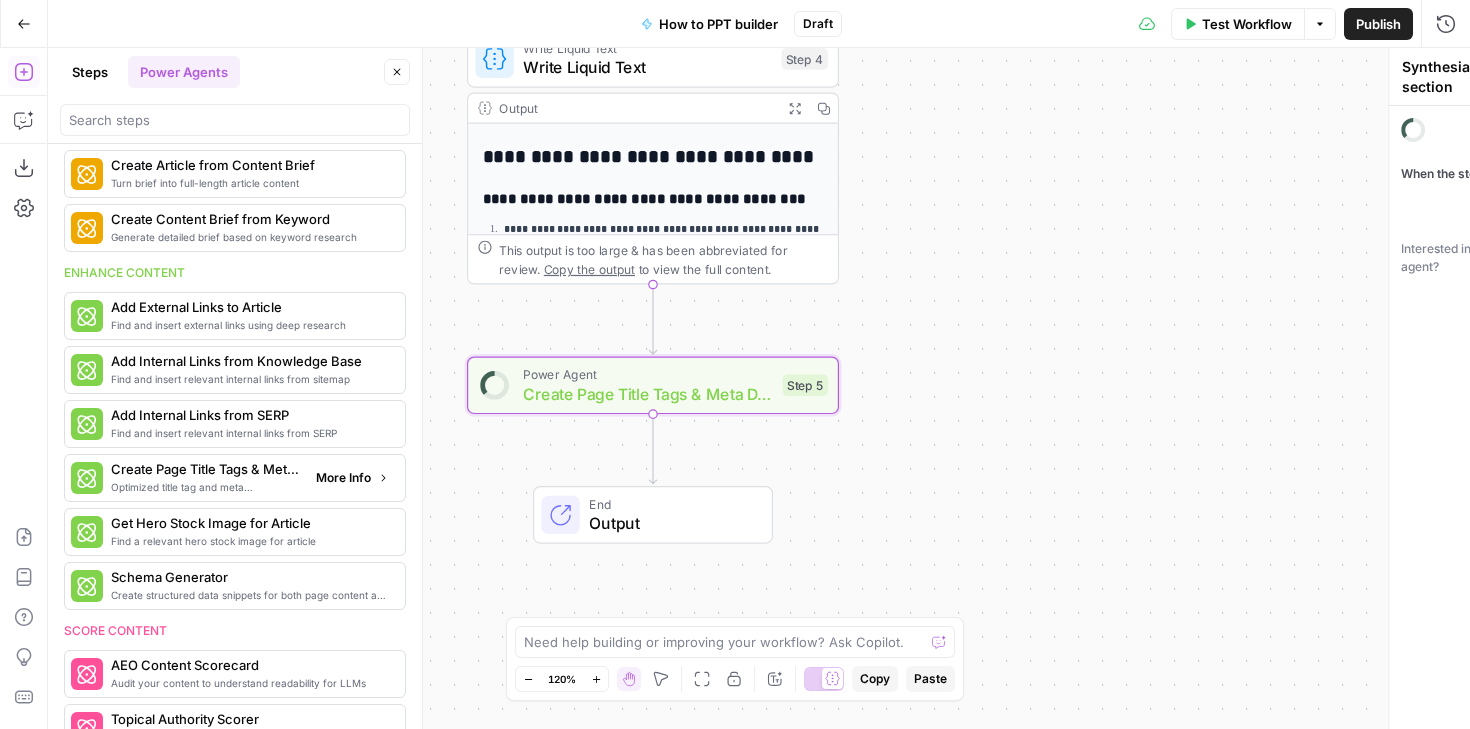 type on "Create Page Title Tags & Meta Descriptions" 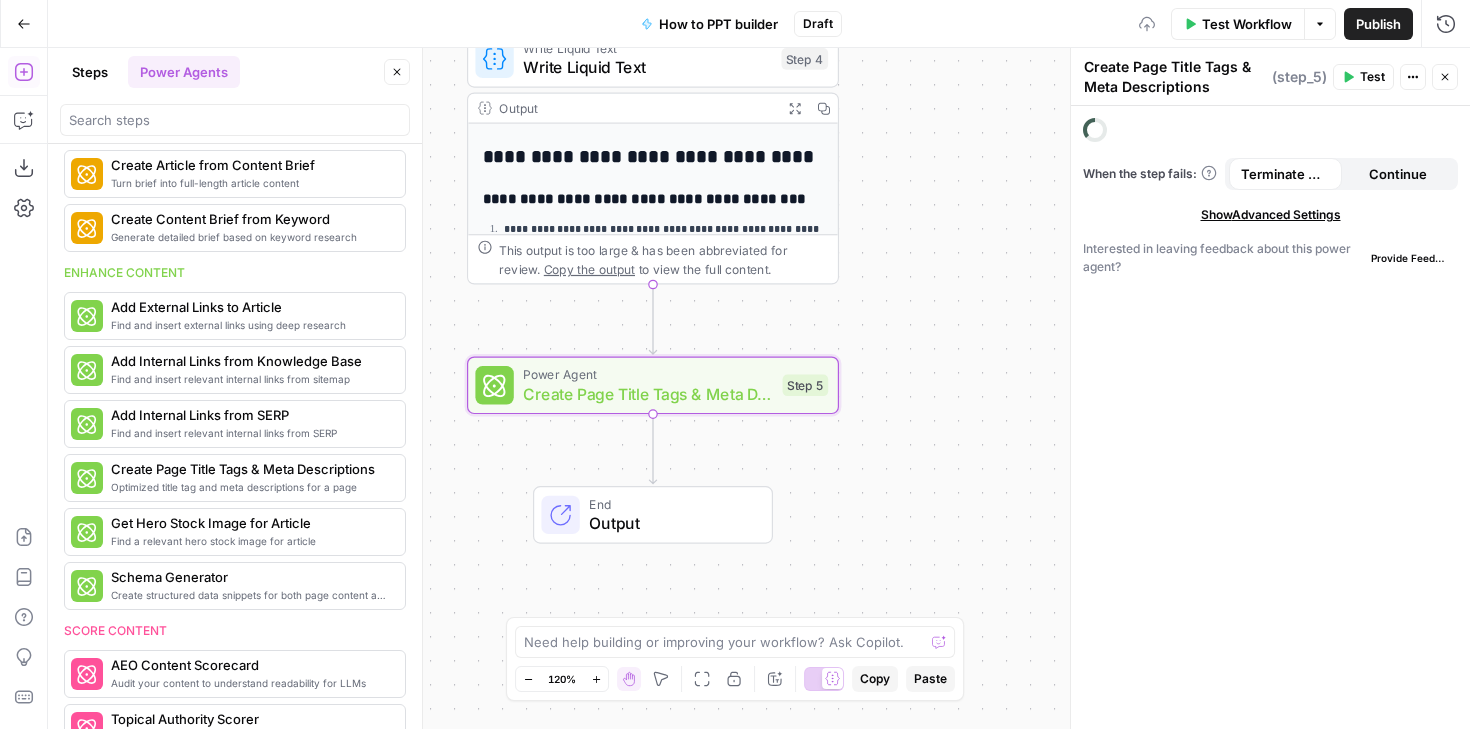 scroll, scrollTop: 452, scrollLeft: 0, axis: vertical 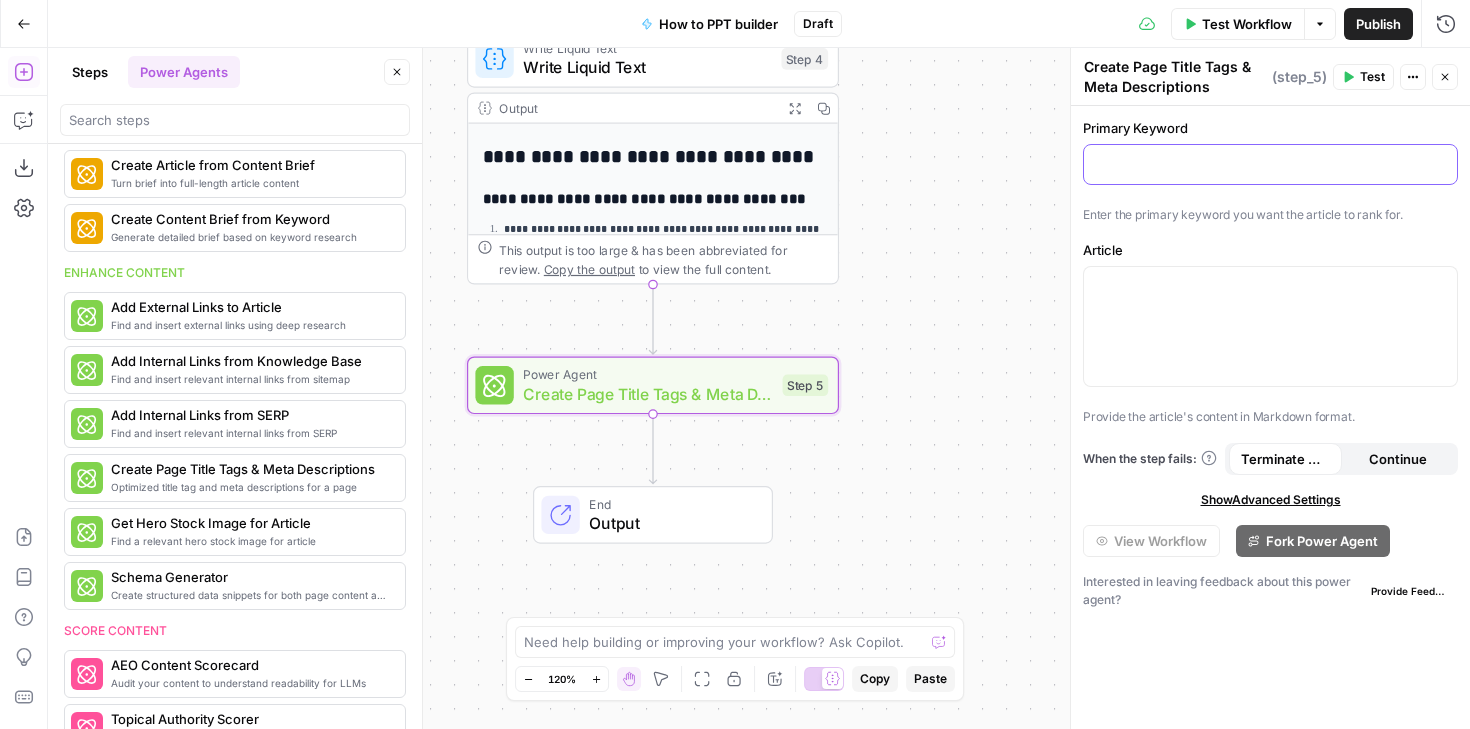 click at bounding box center (1270, 164) 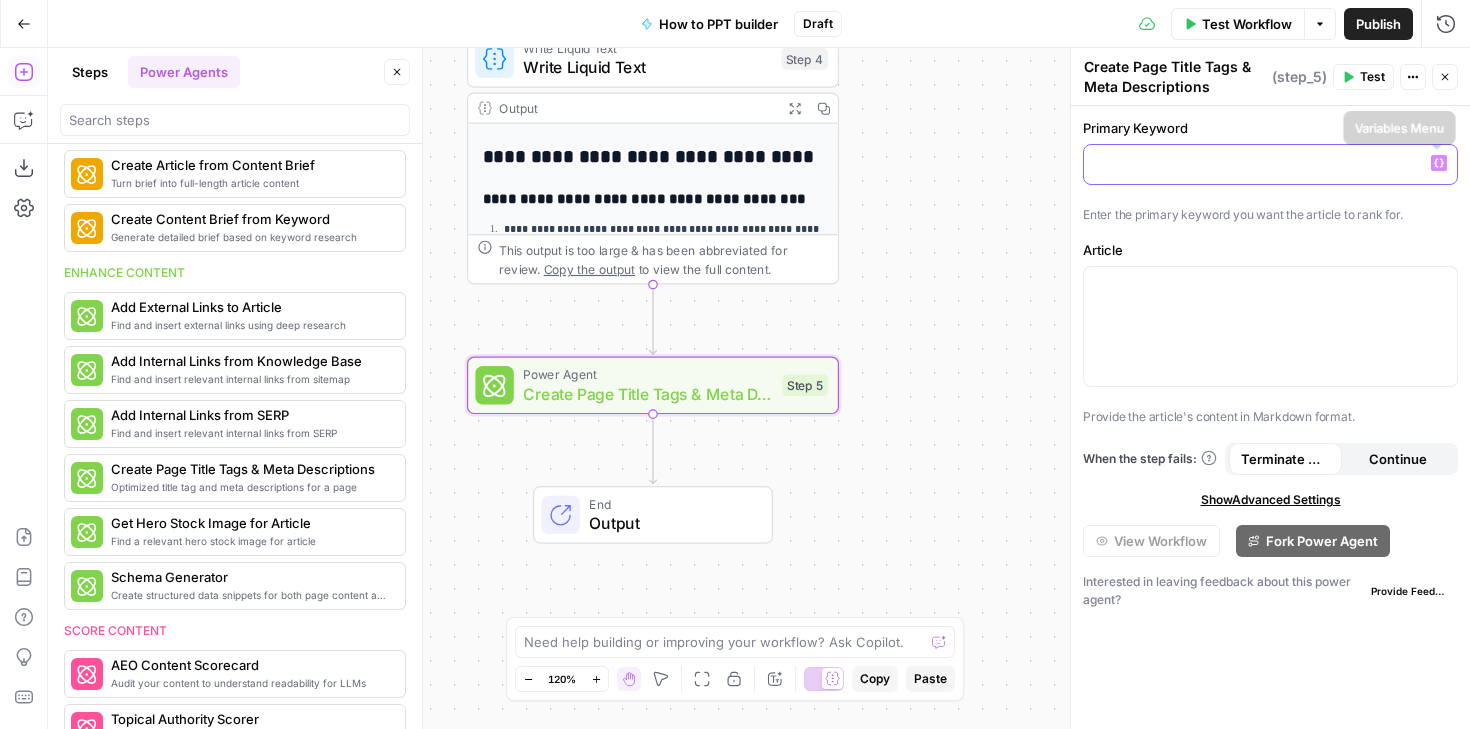 click 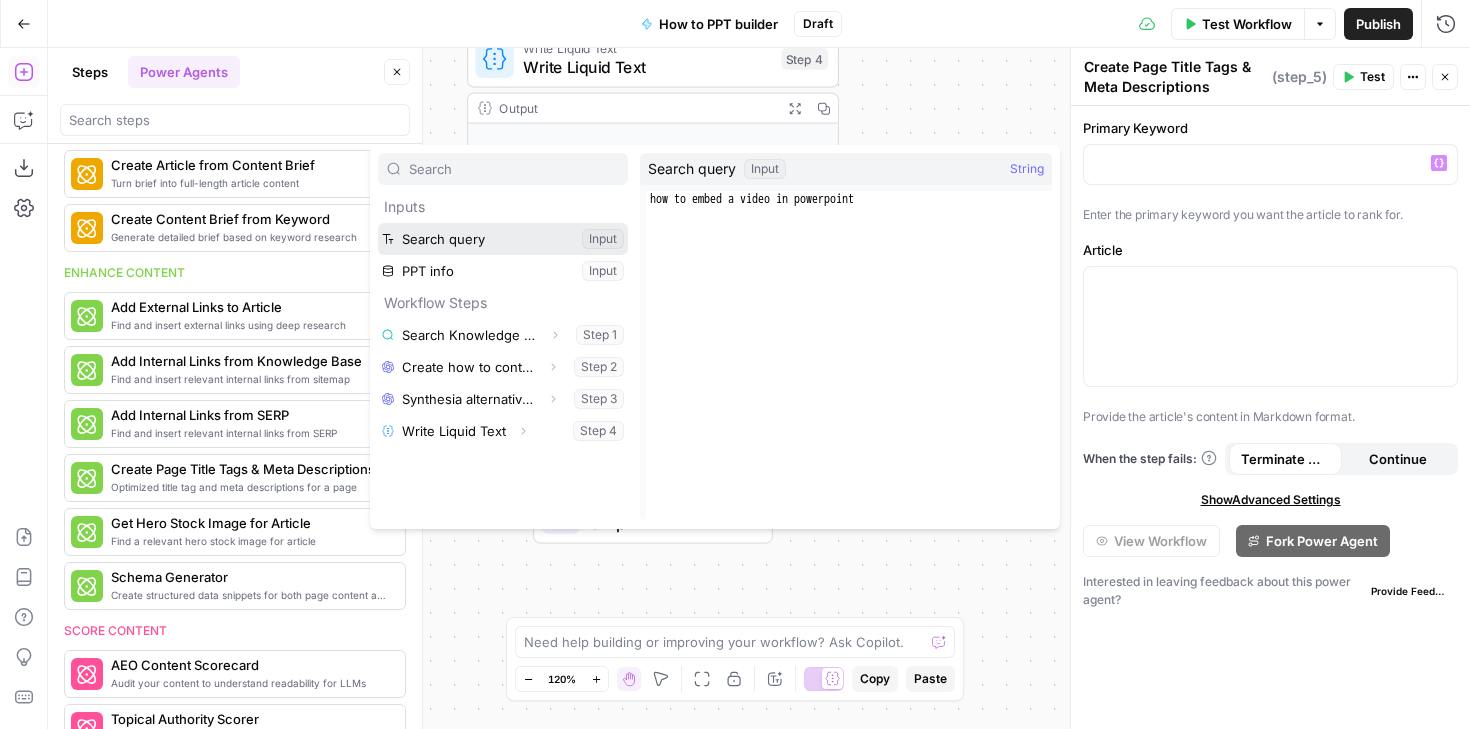 click at bounding box center [503, 239] 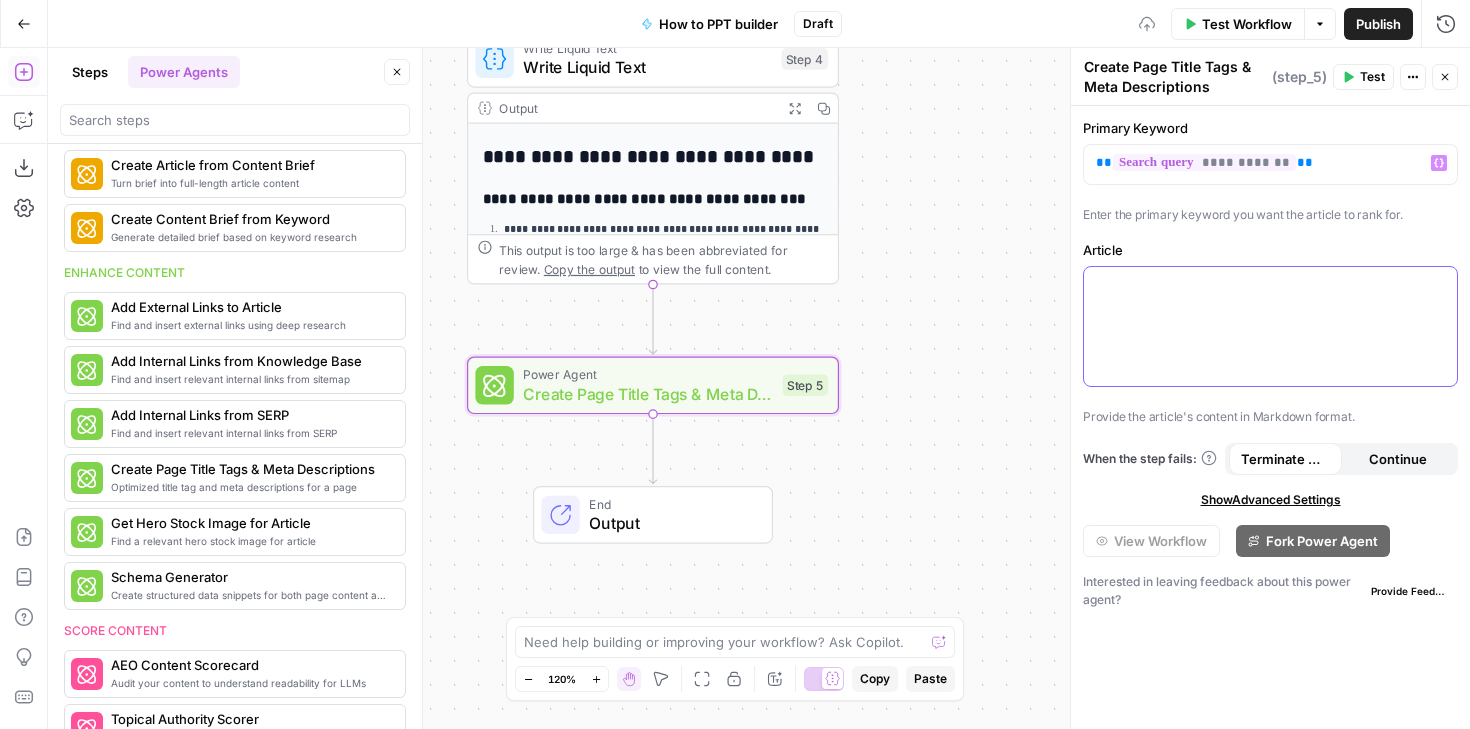 click at bounding box center (1270, 285) 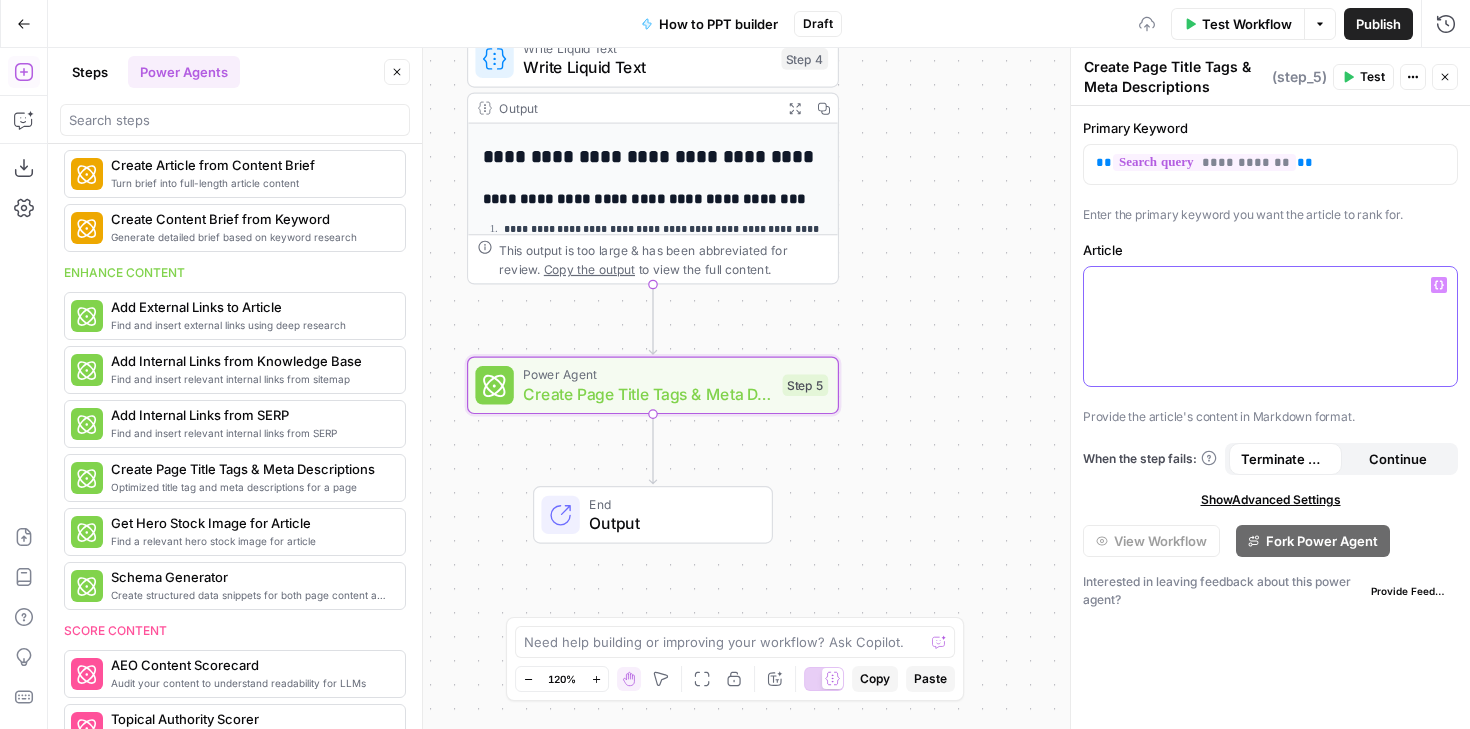 click 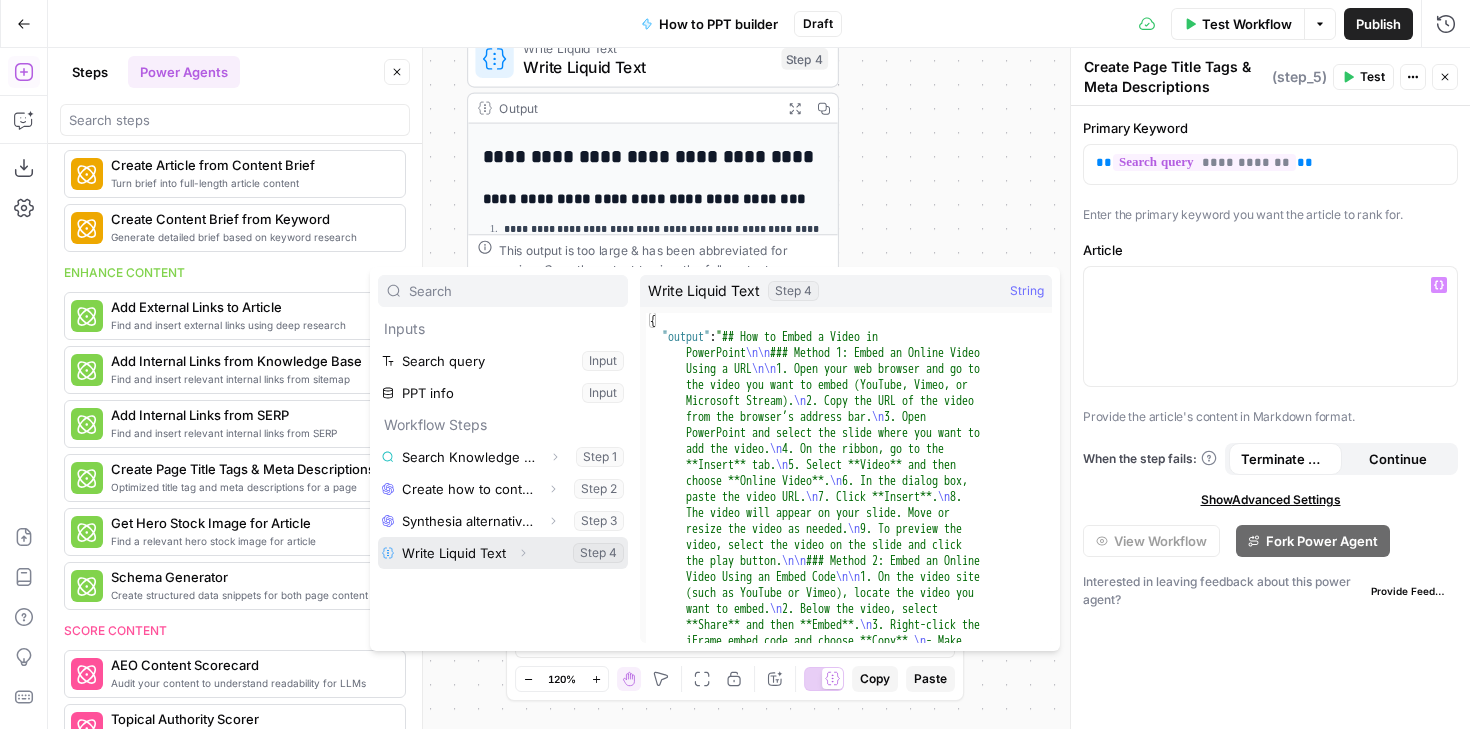click on "Expand" at bounding box center [523, 553] 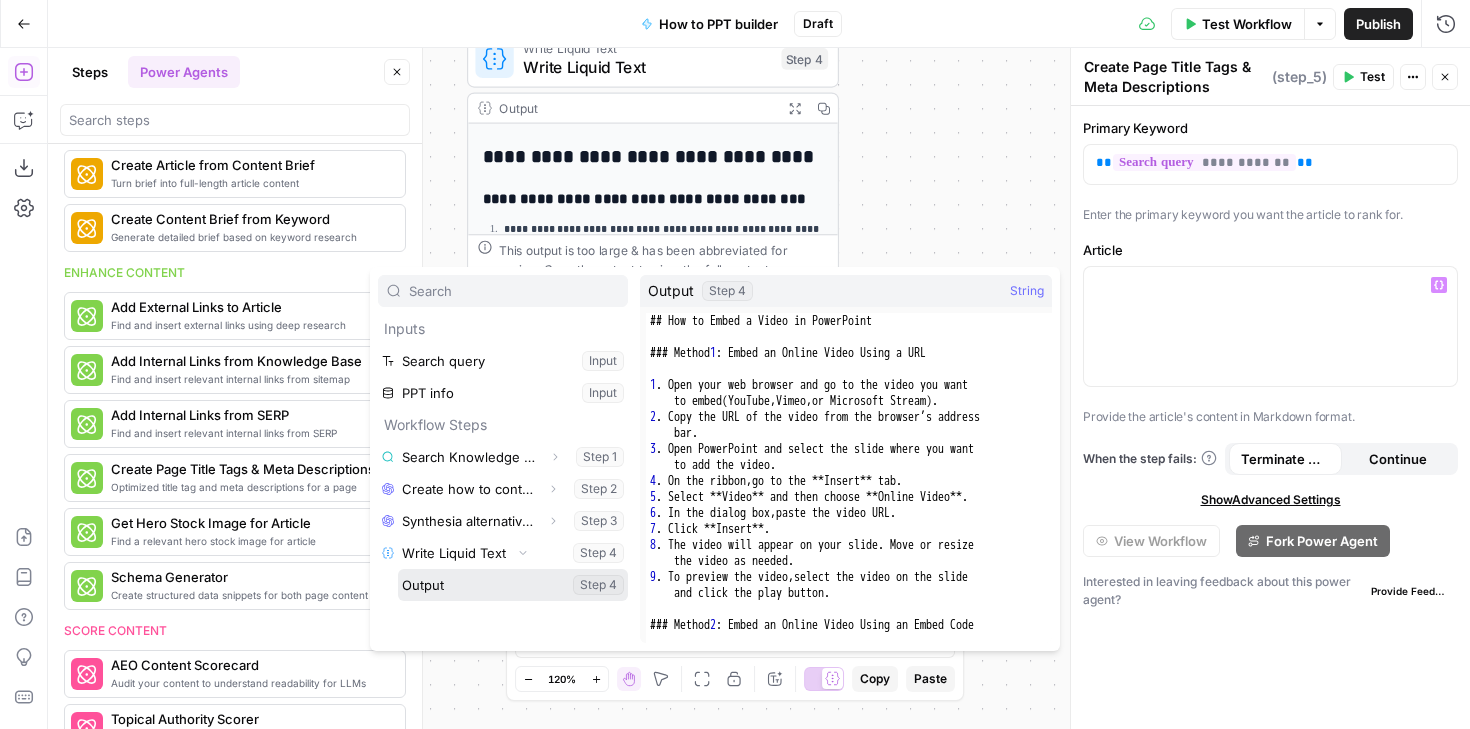 click at bounding box center (513, 585) 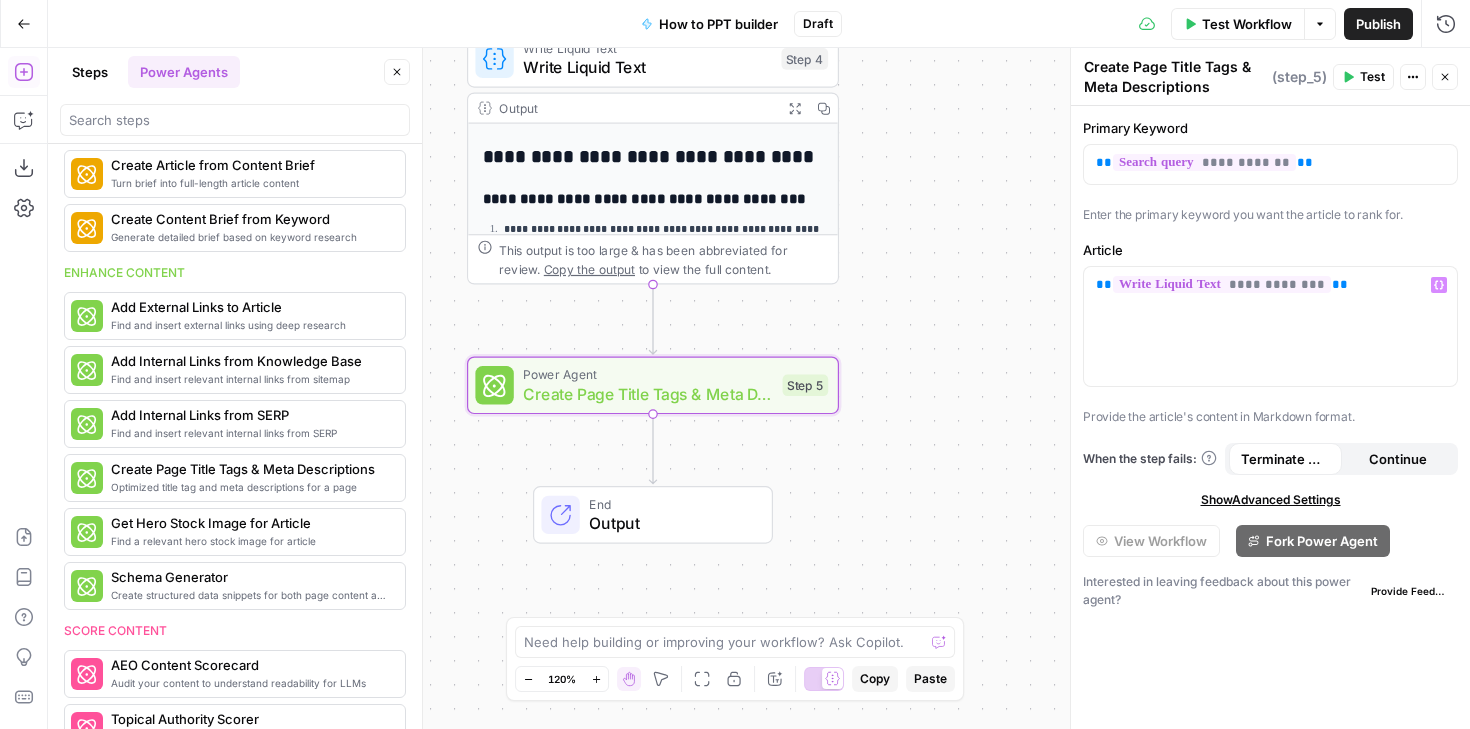 click on "Test" at bounding box center [1372, 77] 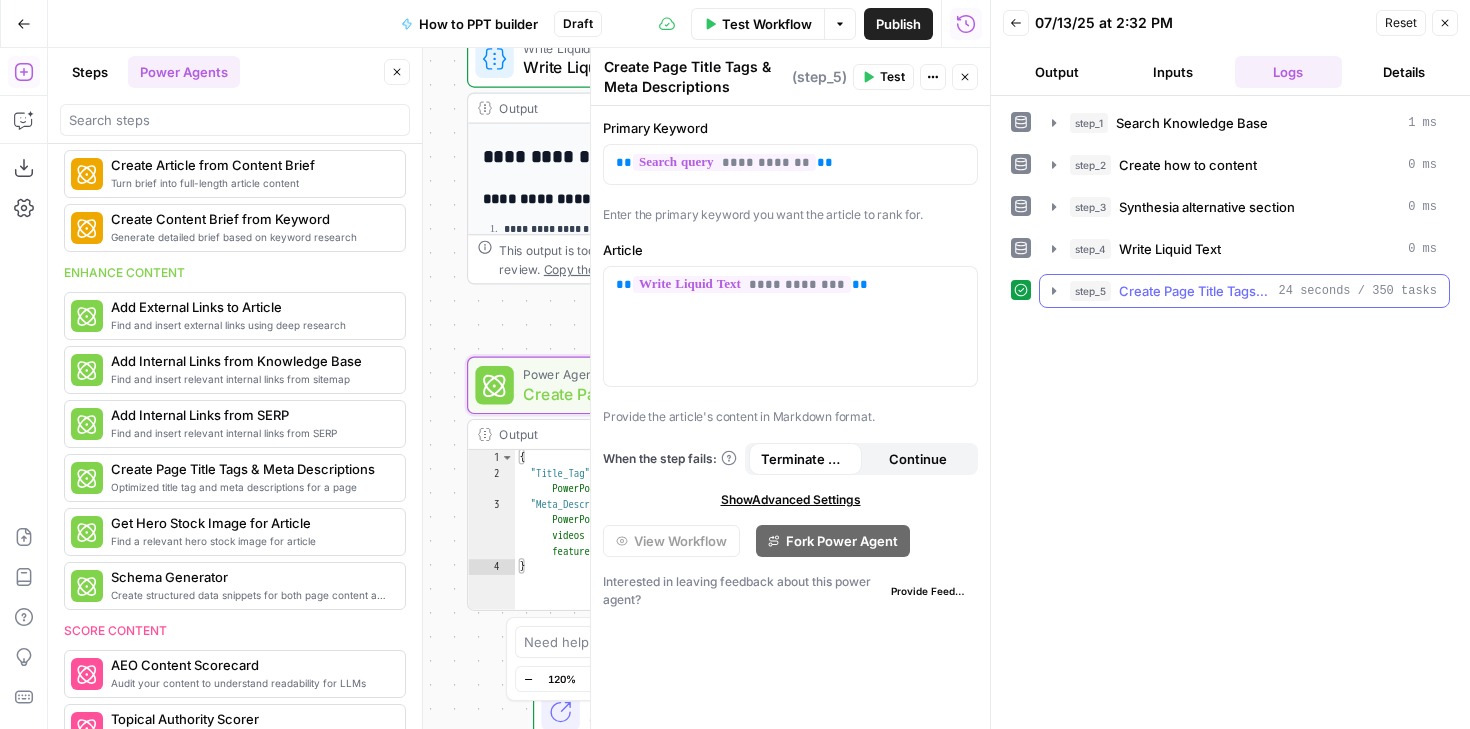 click 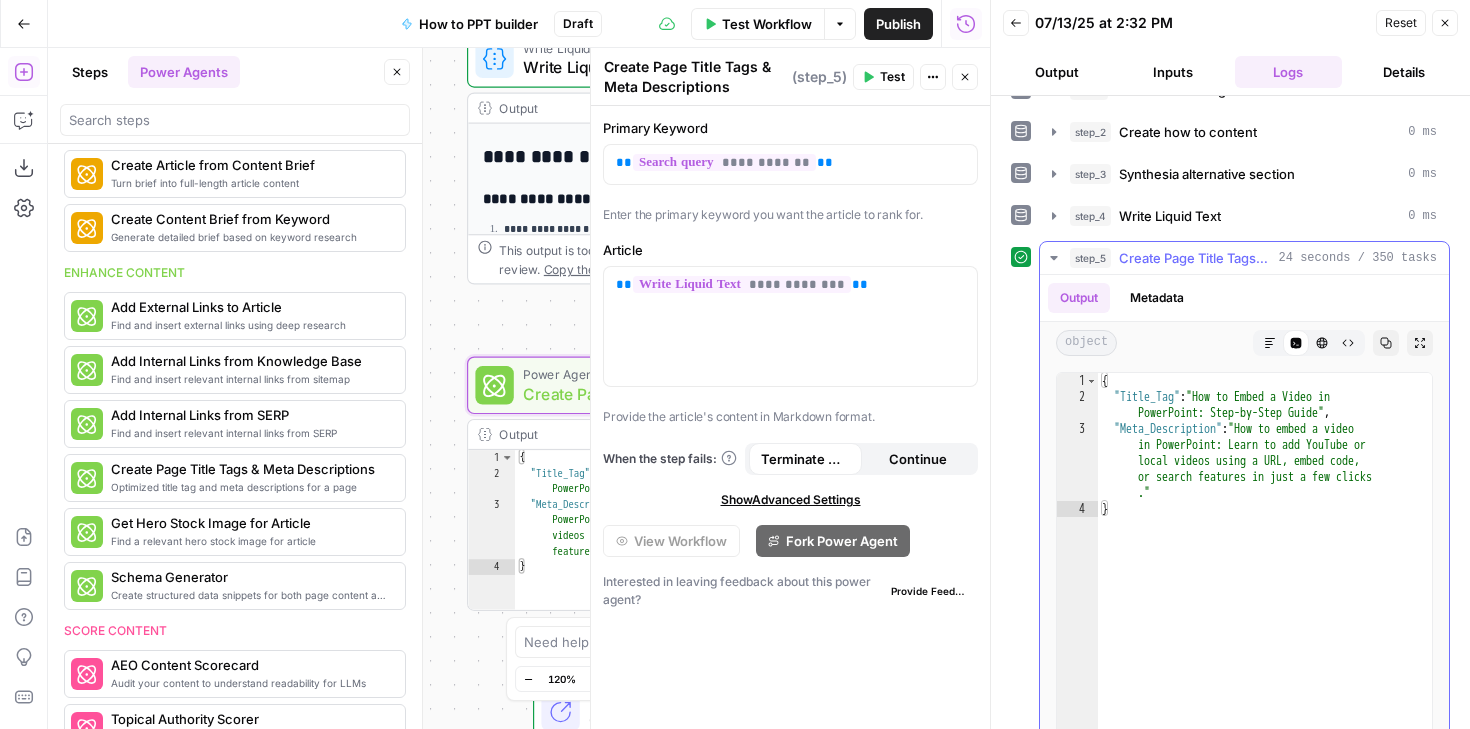 scroll, scrollTop: 41, scrollLeft: 0, axis: vertical 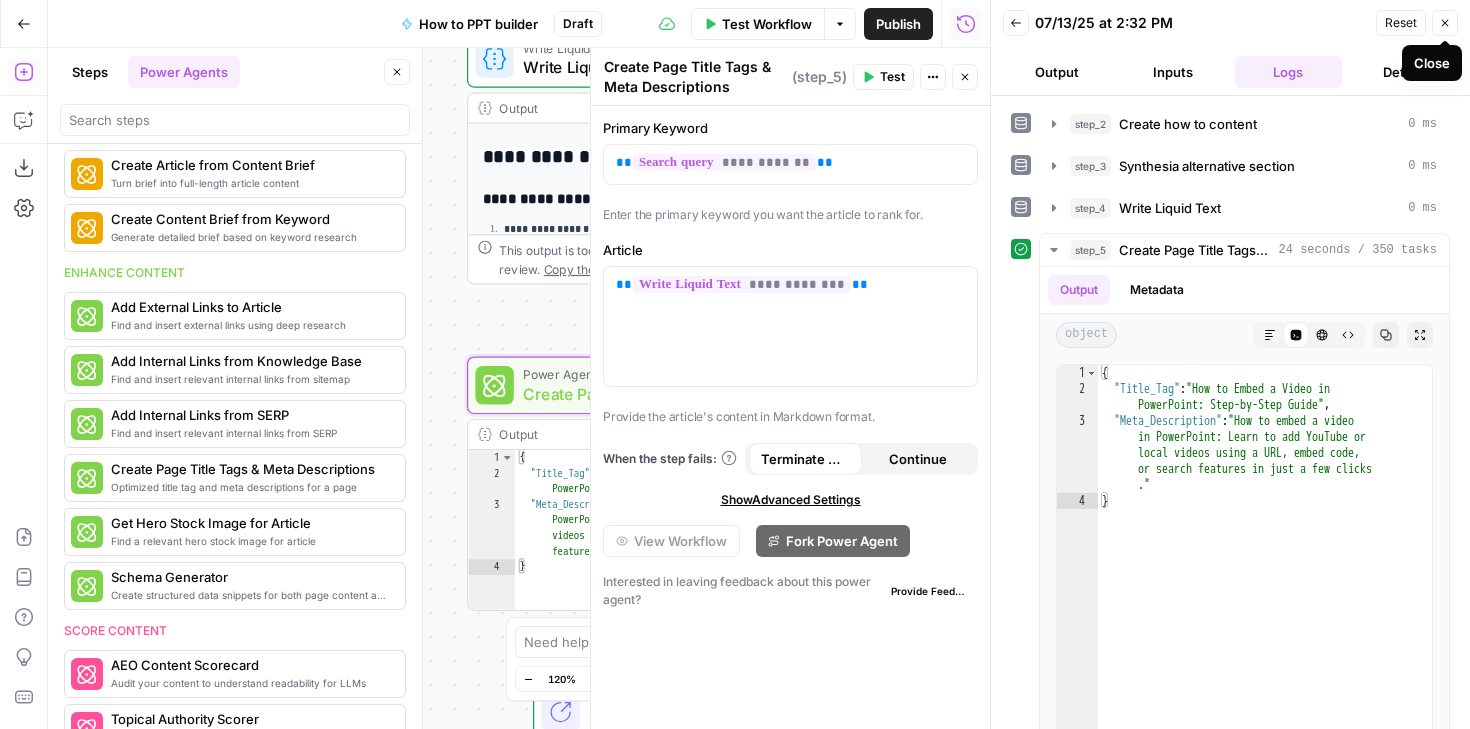 click 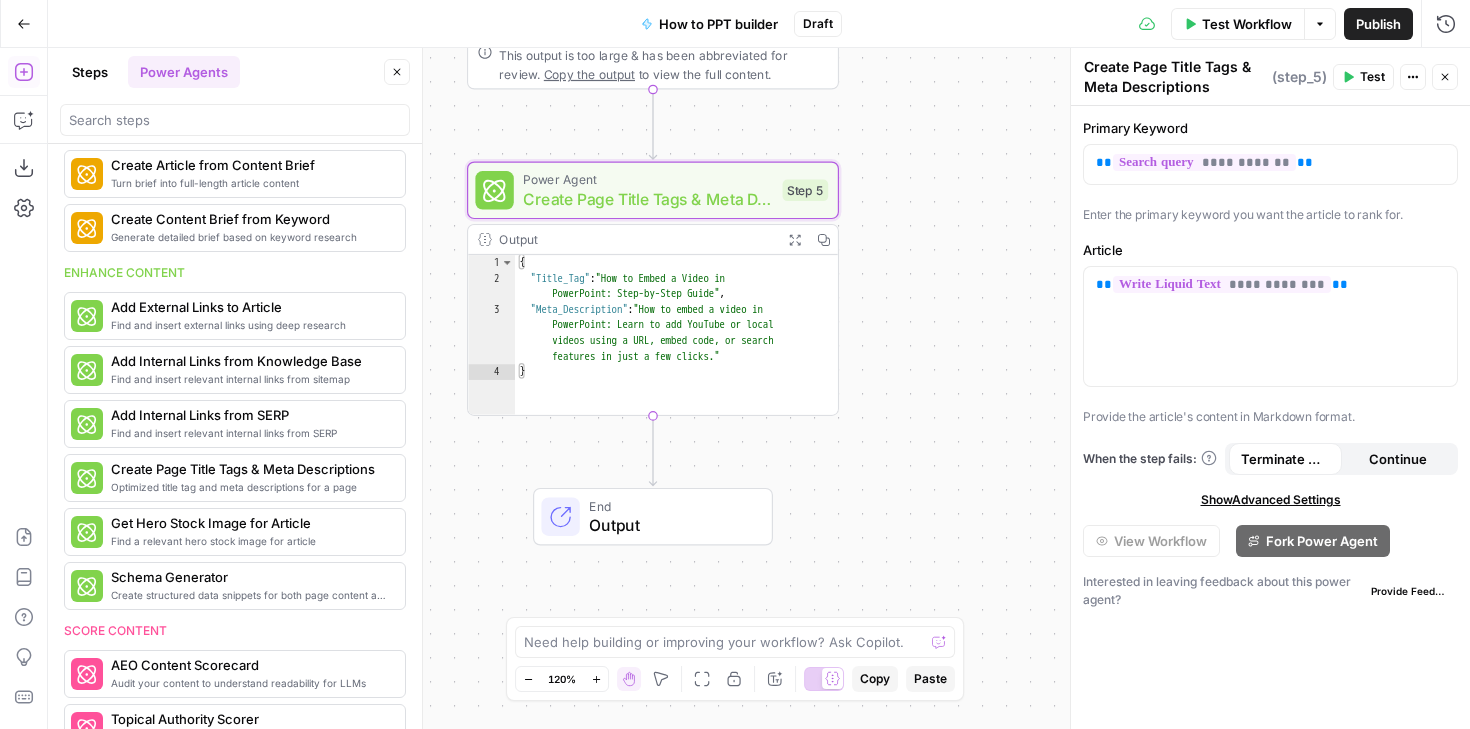drag, startPoint x: 1006, startPoint y: 402, endPoint x: 1006, endPoint y: 207, distance: 195 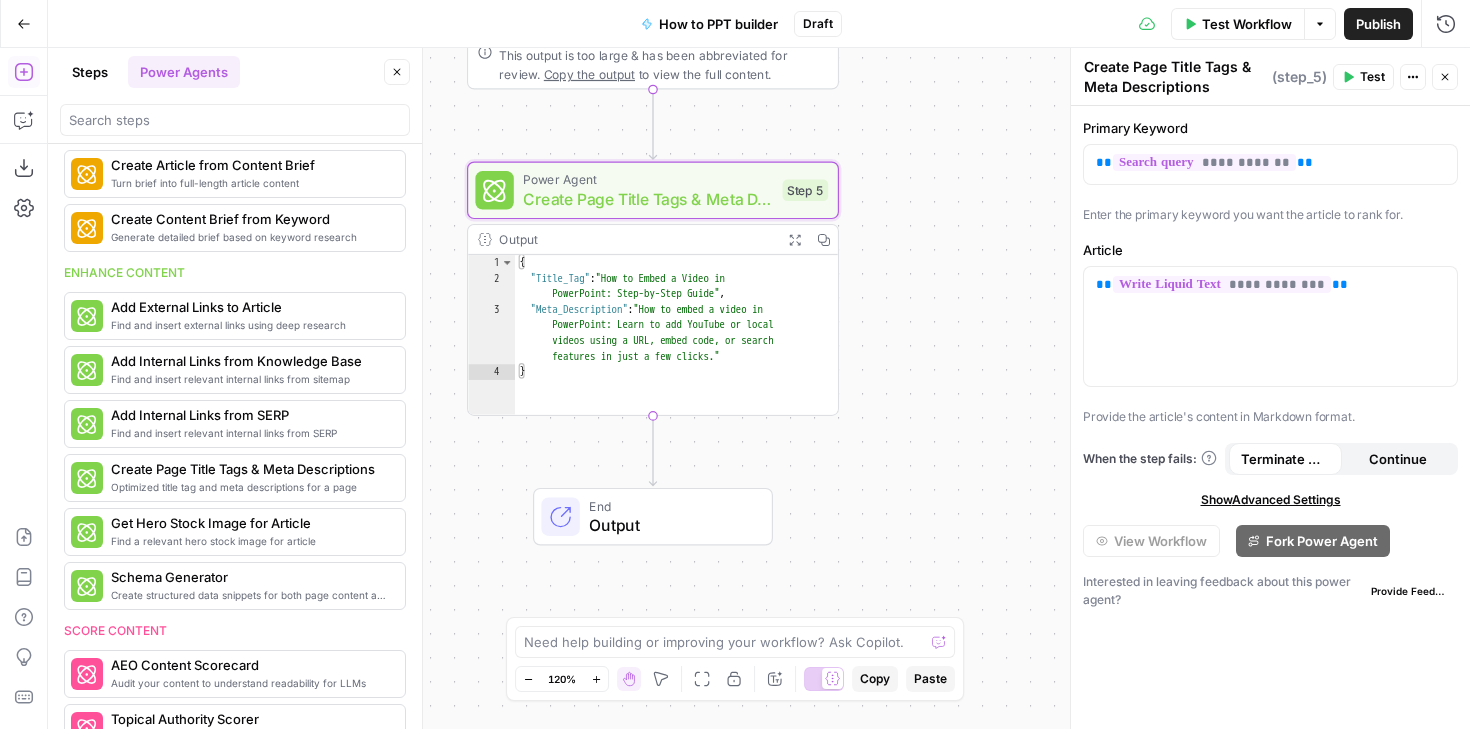 click on "Workflow Set Inputs Inputs Search Knowledge Base Search Knowledge Base Step 1 Output Expand Output Copy 1 2 3 4 5 [    {      "id" :  "vsdid:3914534:rid:9t2F          -9taN1m50V3yperVe:cid:40944119" ,      "score" :  0.7479792 ,      "content" :  "### Insert the online video with           an  \" embed \"  code \n\n 1. On YouTube or           Vimeo, find the video that you want to           insert. \n\n 2. Below the video frame,           select Share, and then select Embed. (If           you neglect to select Embed, you'll end           up copying the wrong code.) \n\n 3. Right          -click the iFrame embed code and select           Copy. \n\n If the highlighted text that           you copy begins with  \" http \" , STOP.           It's the wrong code to copy. Return to           step 2 and select Embed. \n\n 4. In           PowerPoint, select the slide that you           want to add a video to."}," at bounding box center [759, 388] 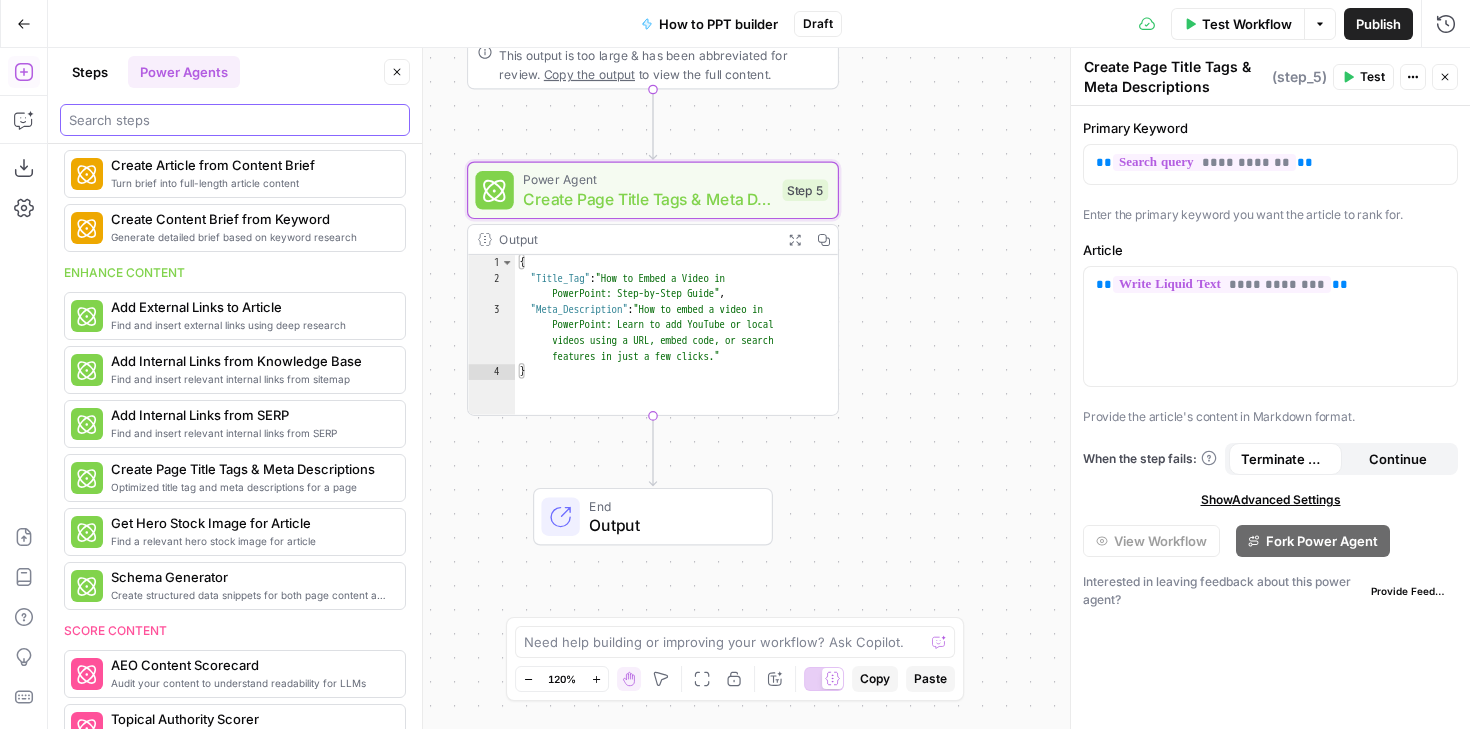 click at bounding box center (235, 120) 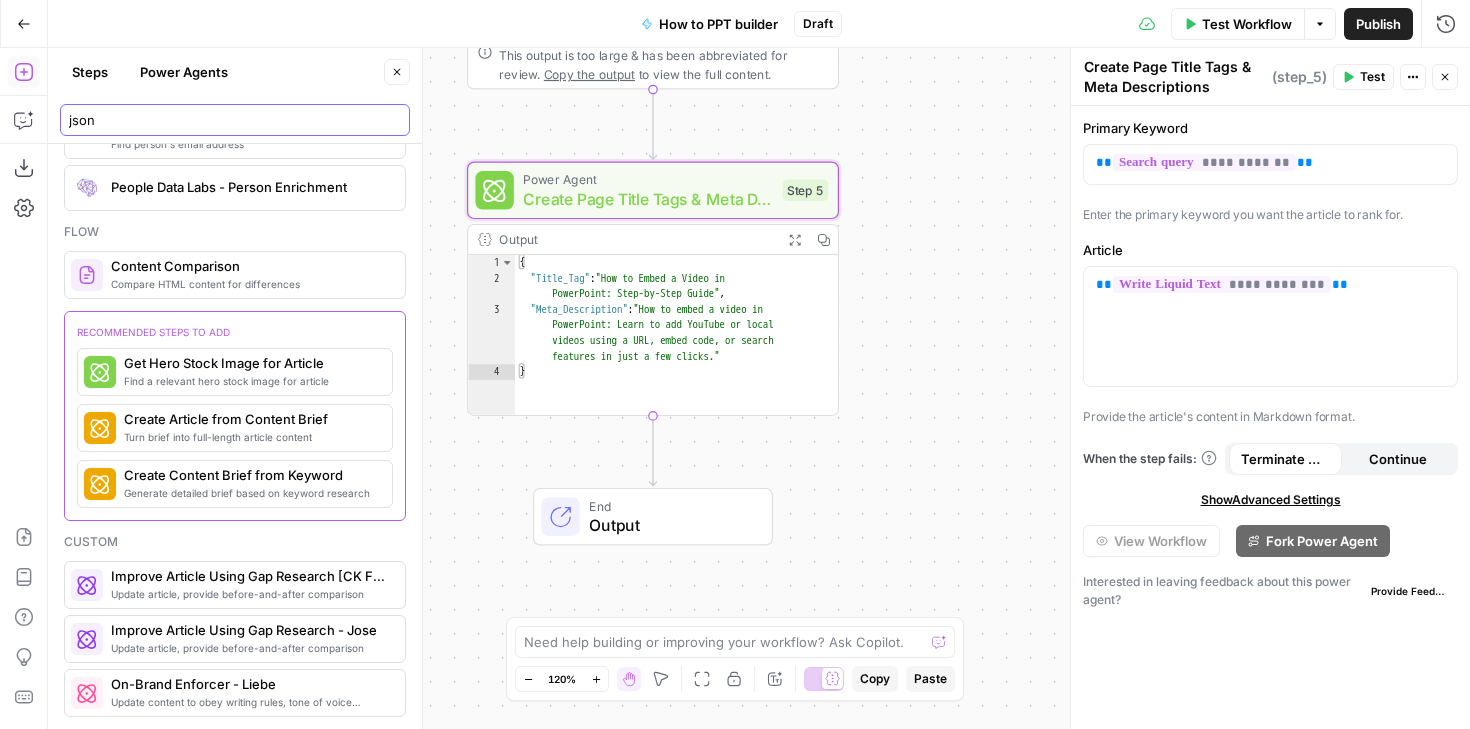 scroll, scrollTop: 6, scrollLeft: 0, axis: vertical 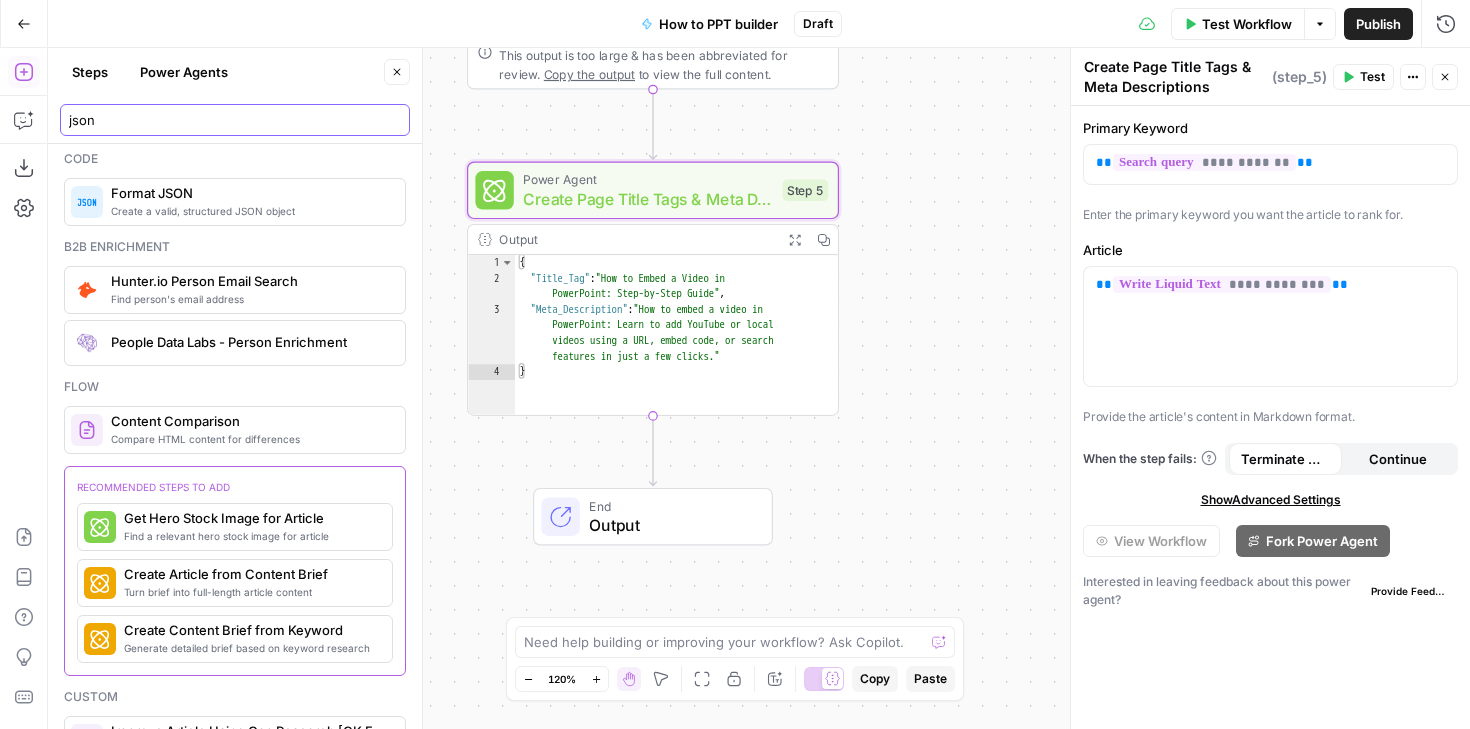 type on "json" 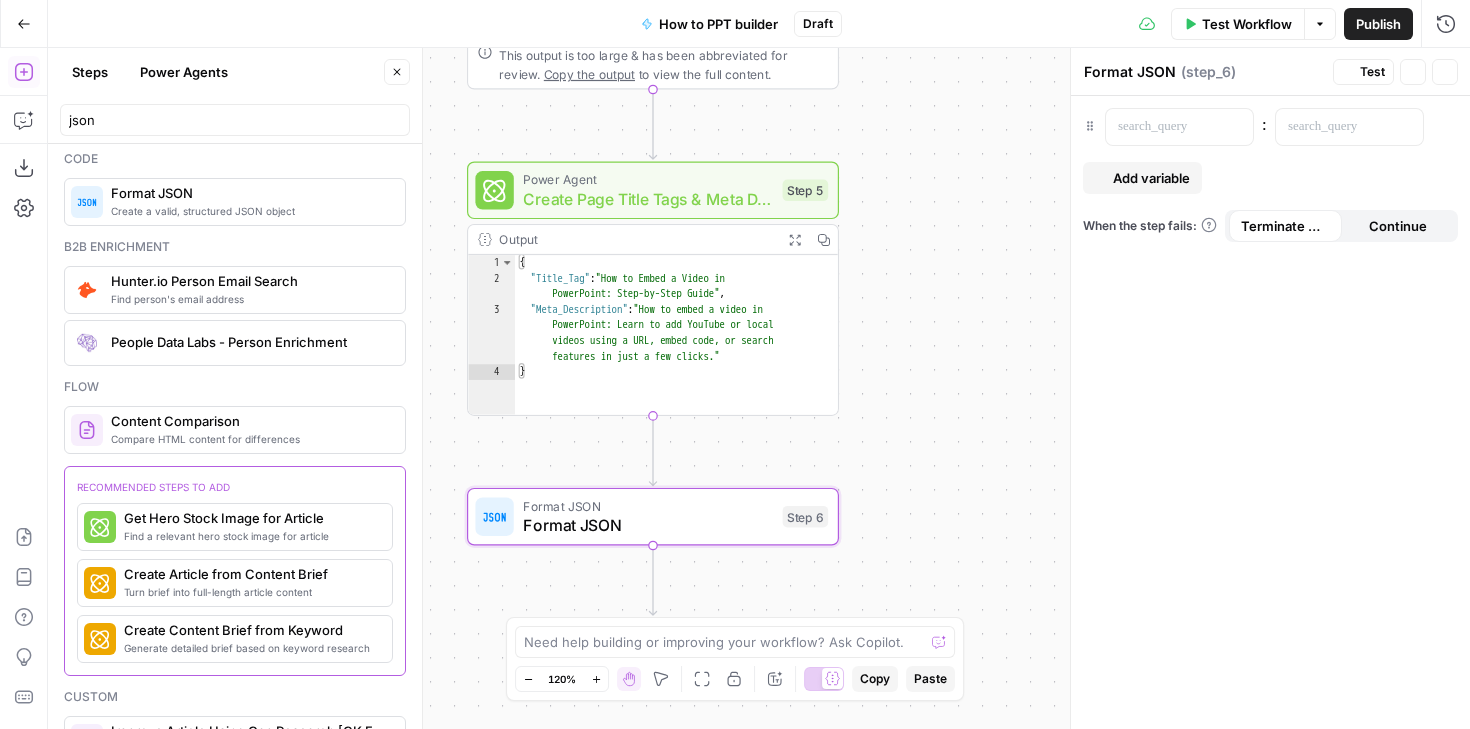 scroll, scrollTop: 0, scrollLeft: 0, axis: both 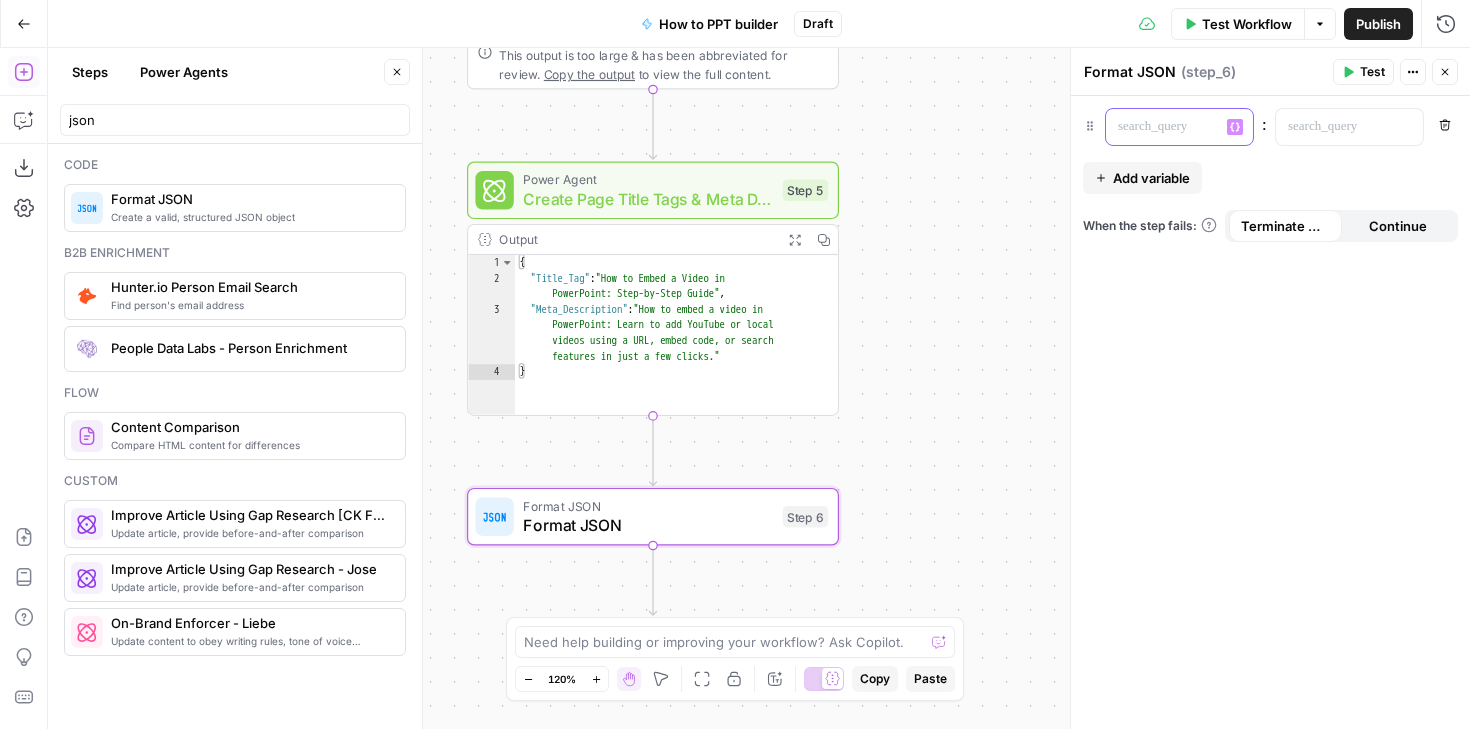 click at bounding box center (1163, 127) 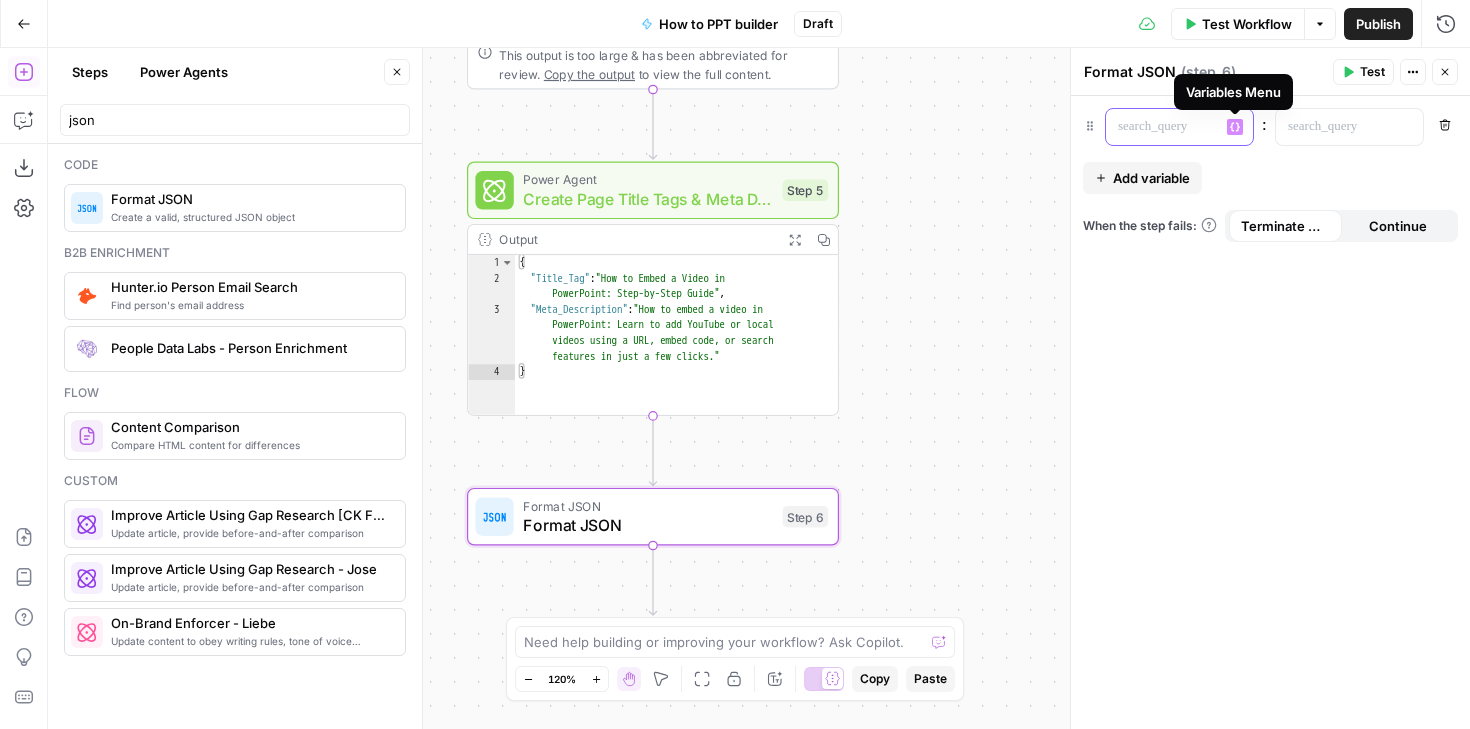 click 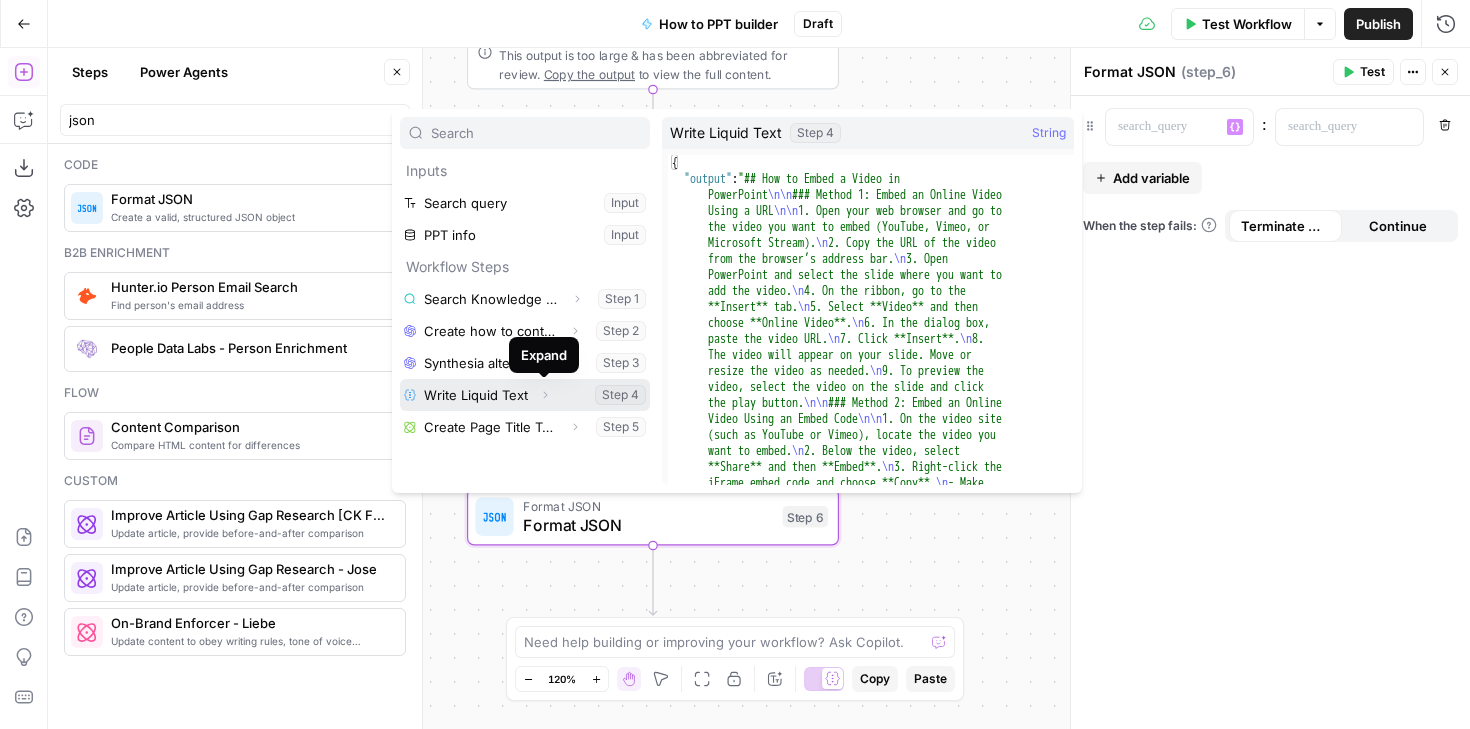click 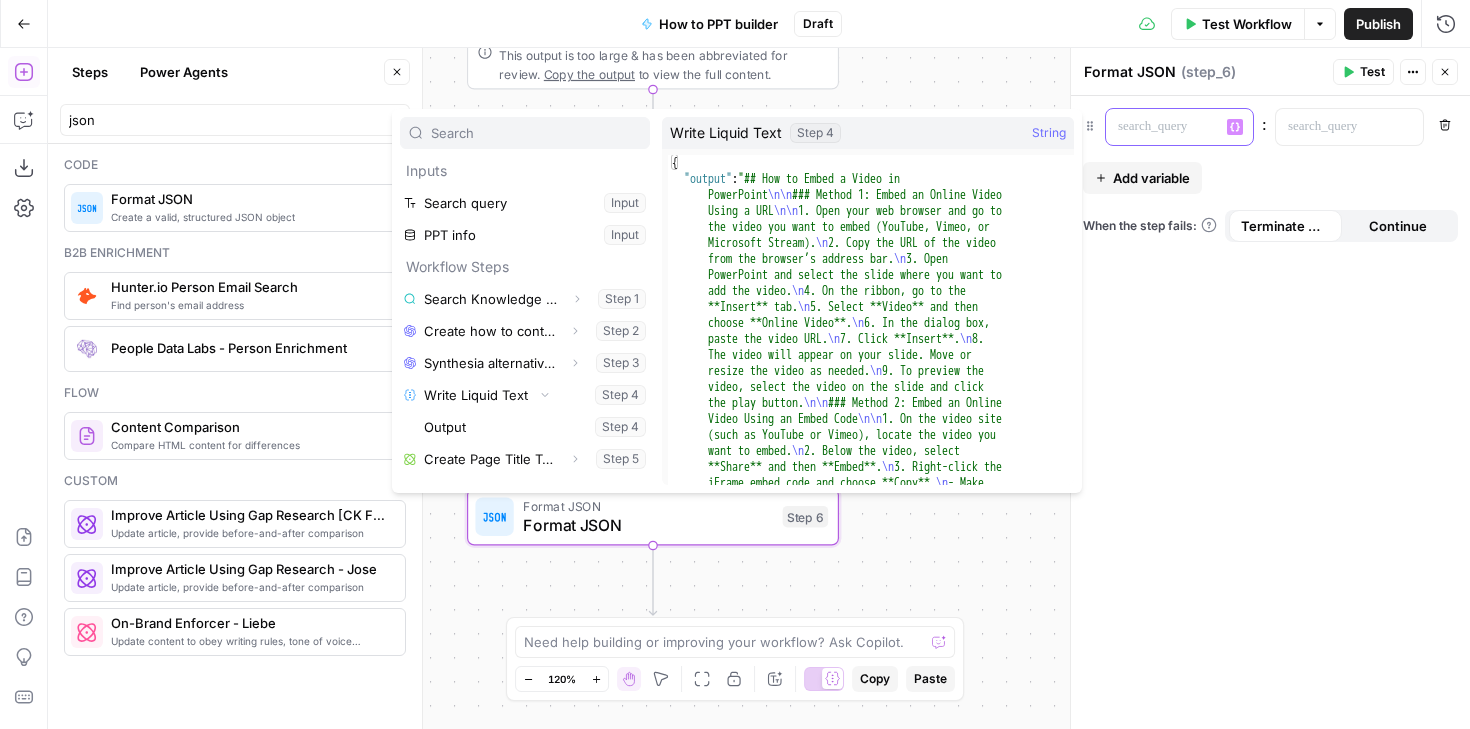 click at bounding box center [1163, 127] 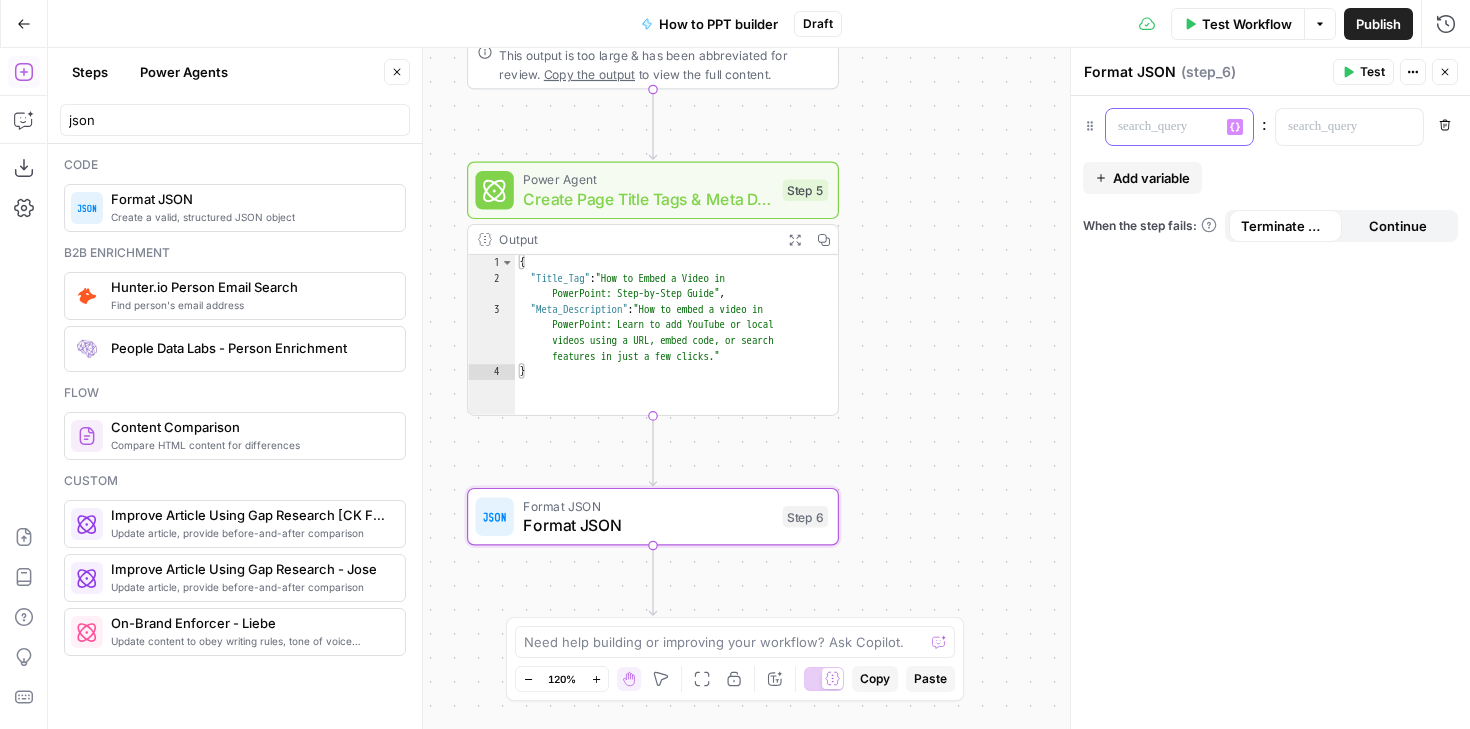 type 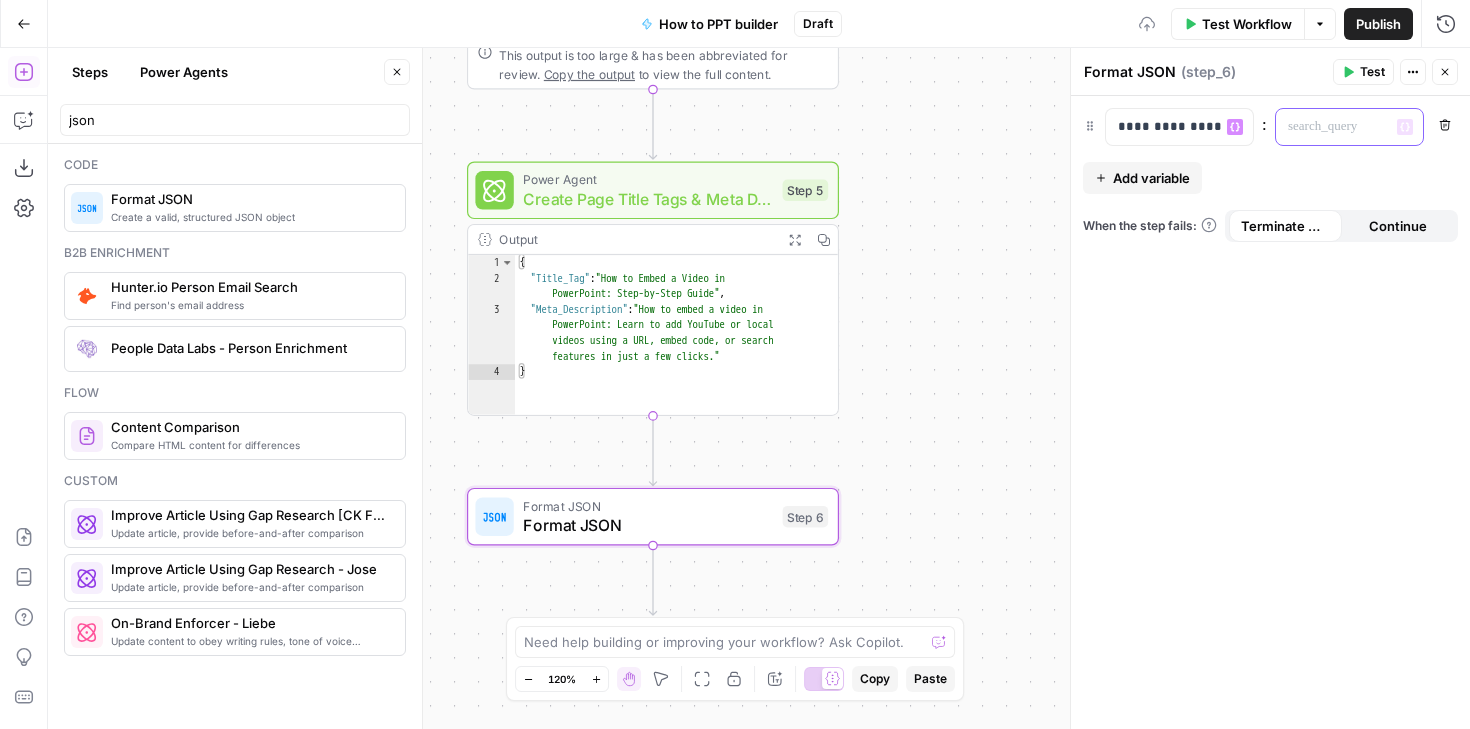 click at bounding box center [1333, 127] 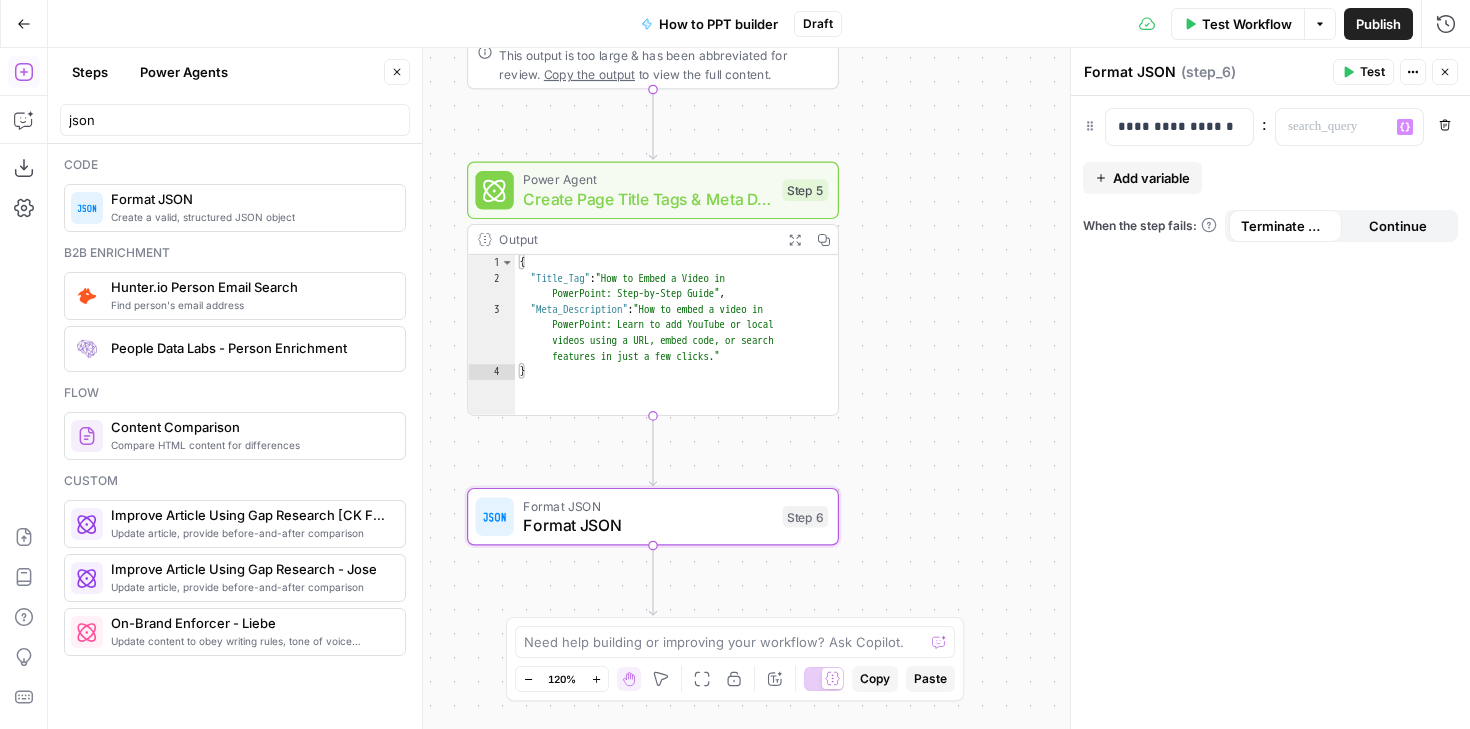 click on "“/” to reference Variables Menu" at bounding box center (1349, 127) 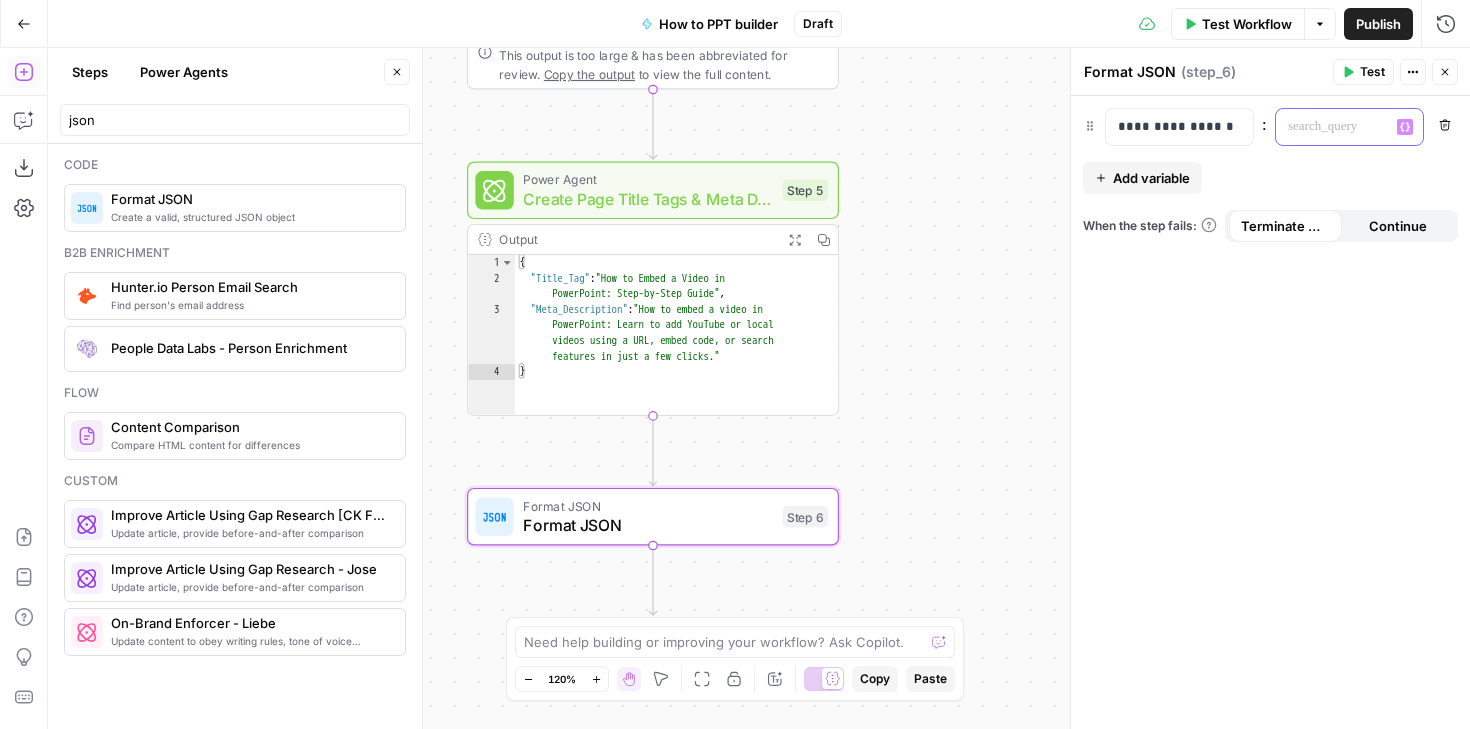 click 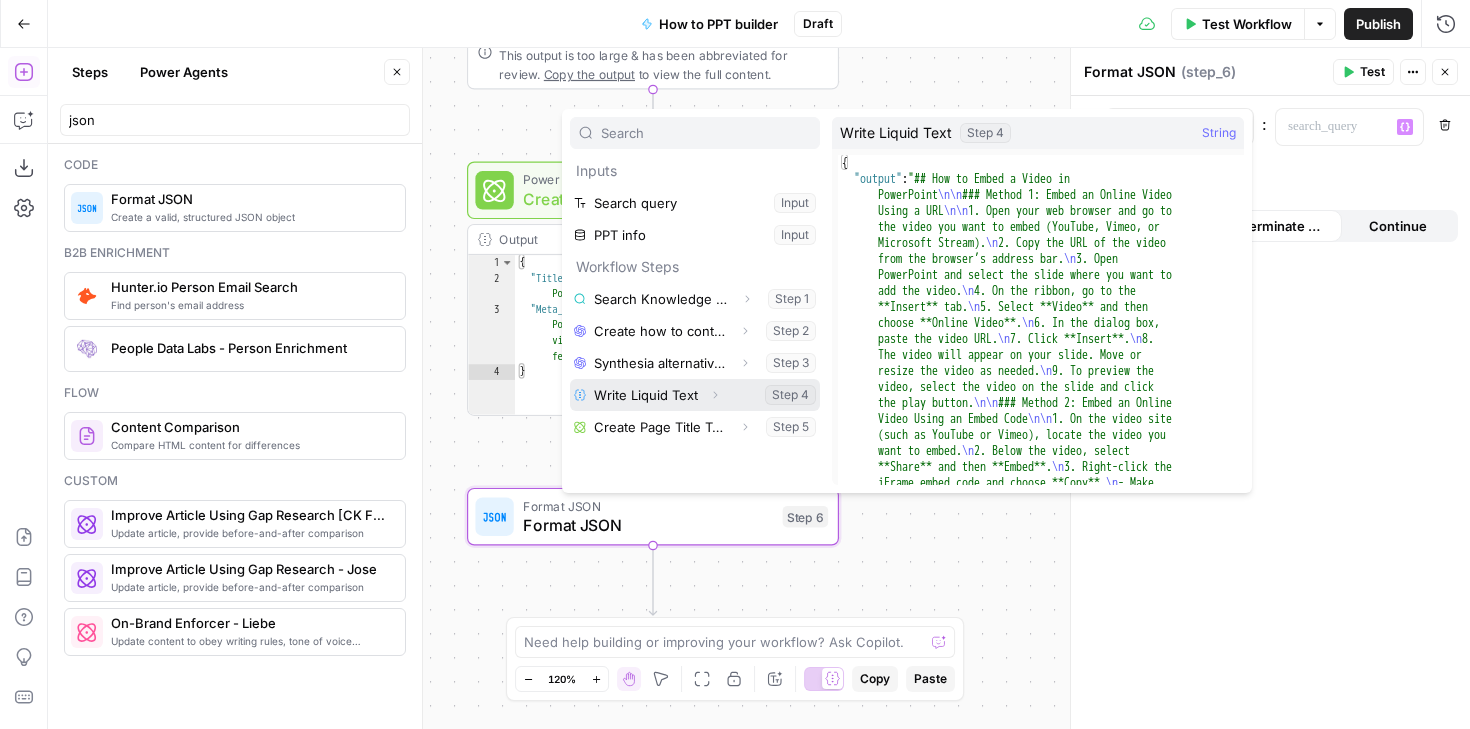 click 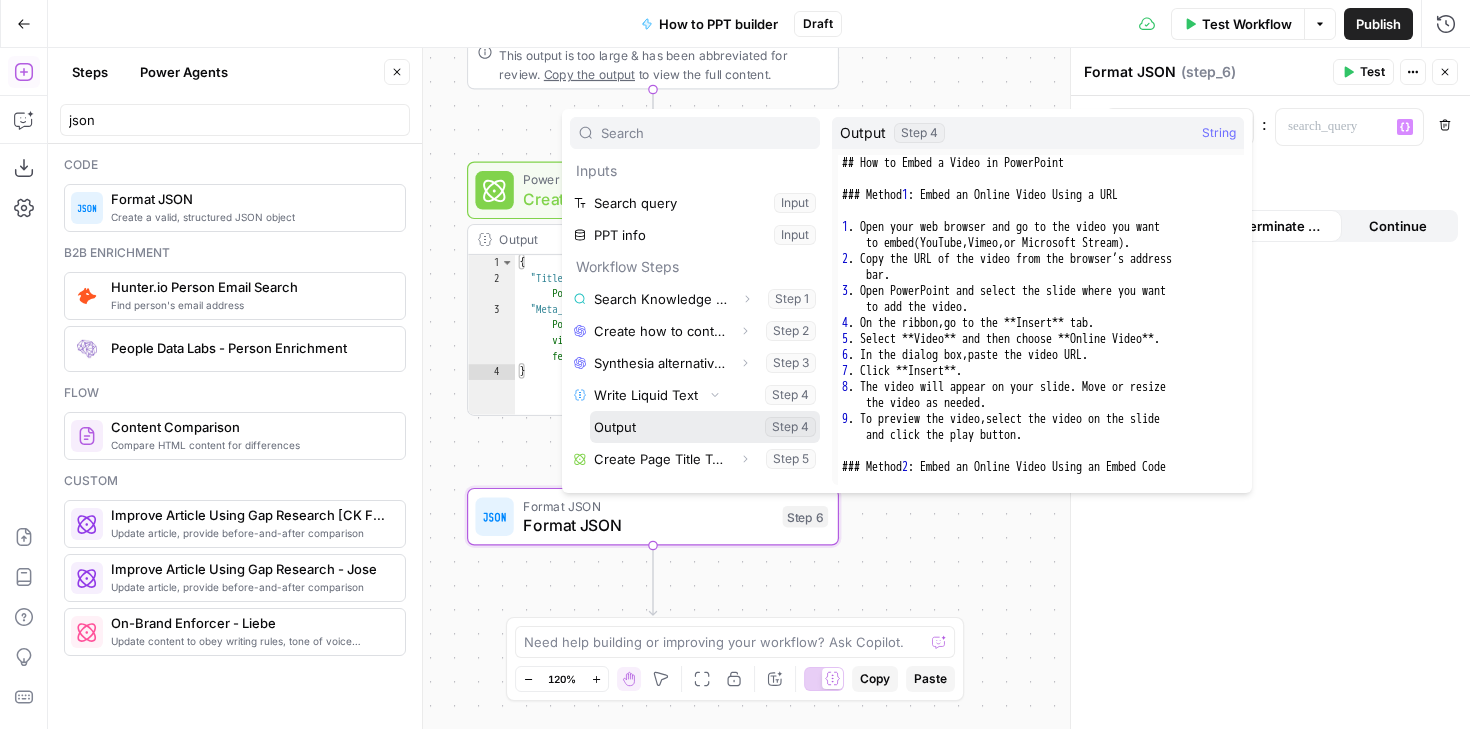 click at bounding box center (705, 427) 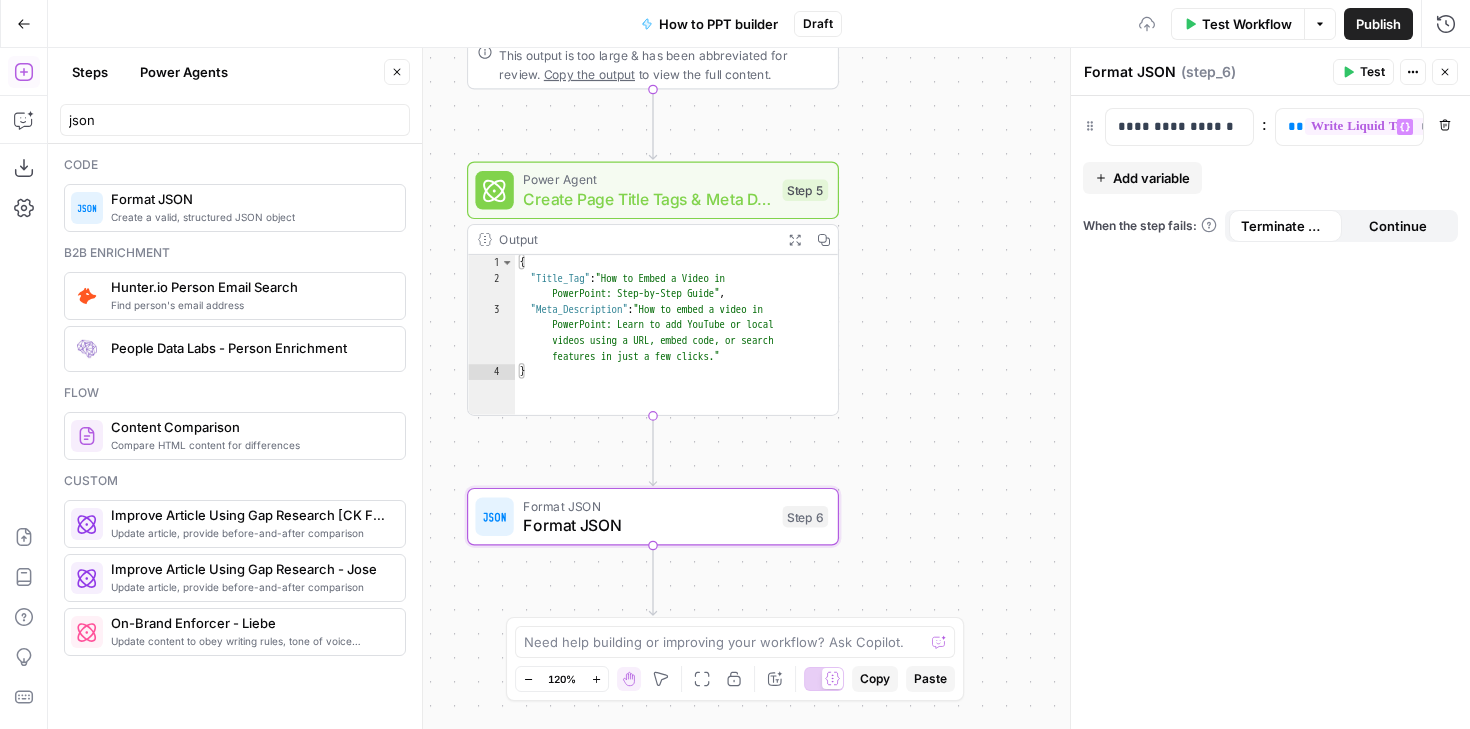 click on "Add variable" at bounding box center [1151, 178] 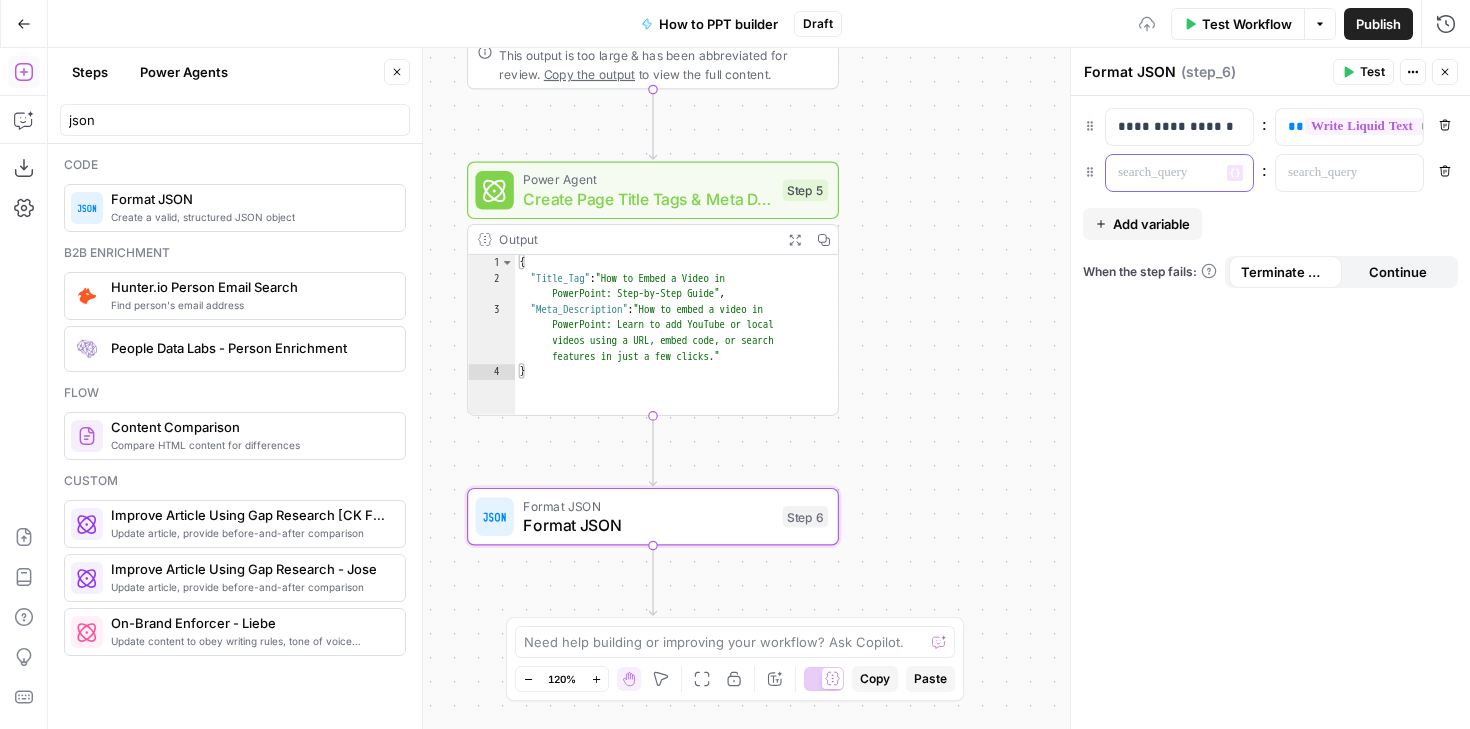 click at bounding box center [1163, 173] 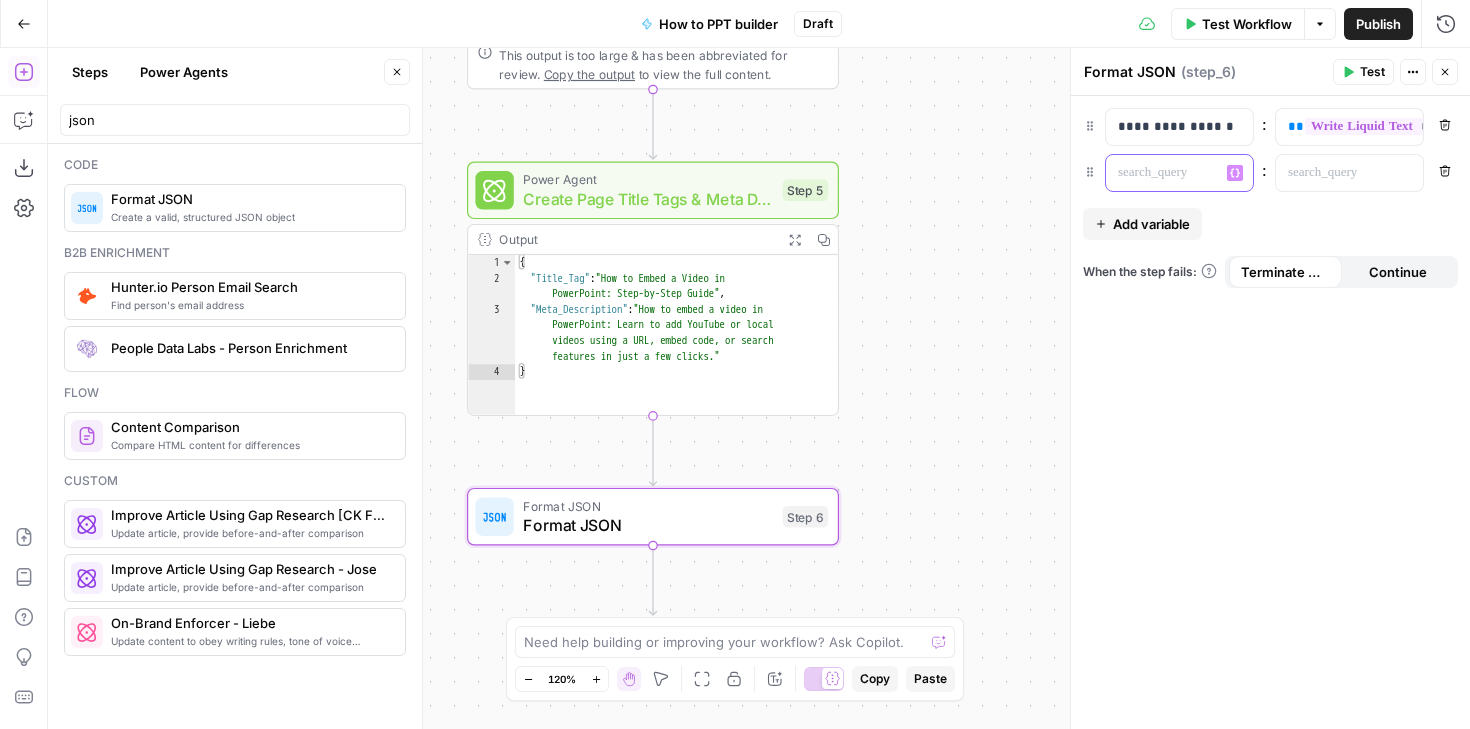 type 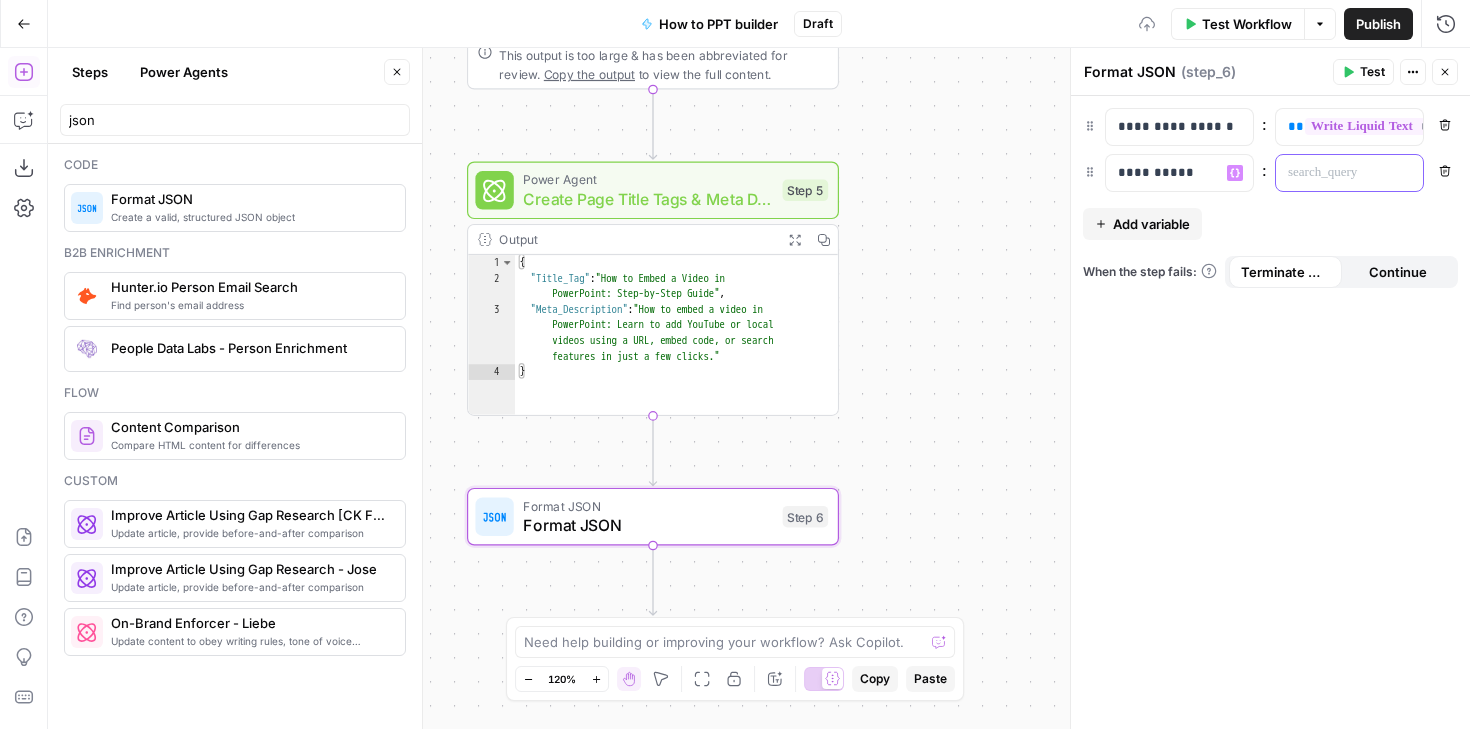 click at bounding box center (1333, 173) 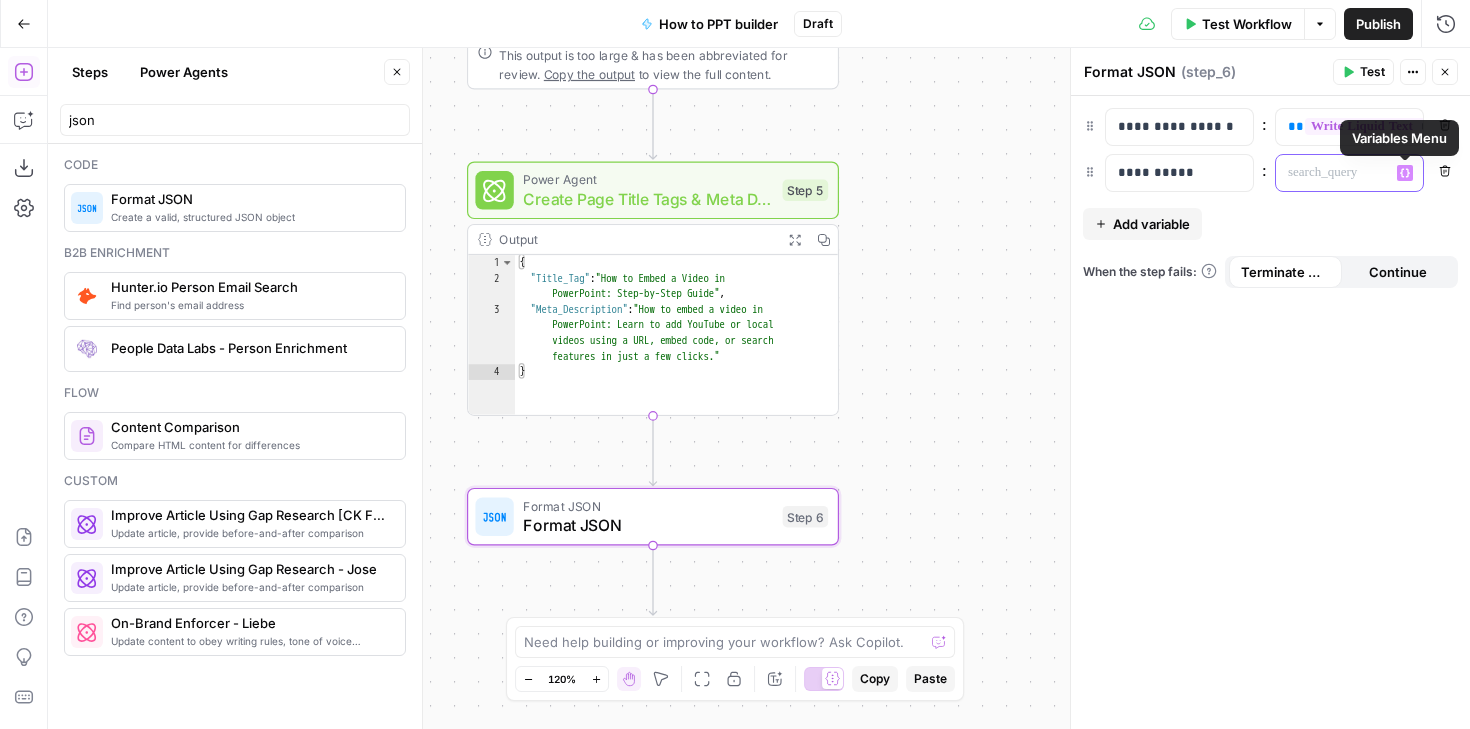 click 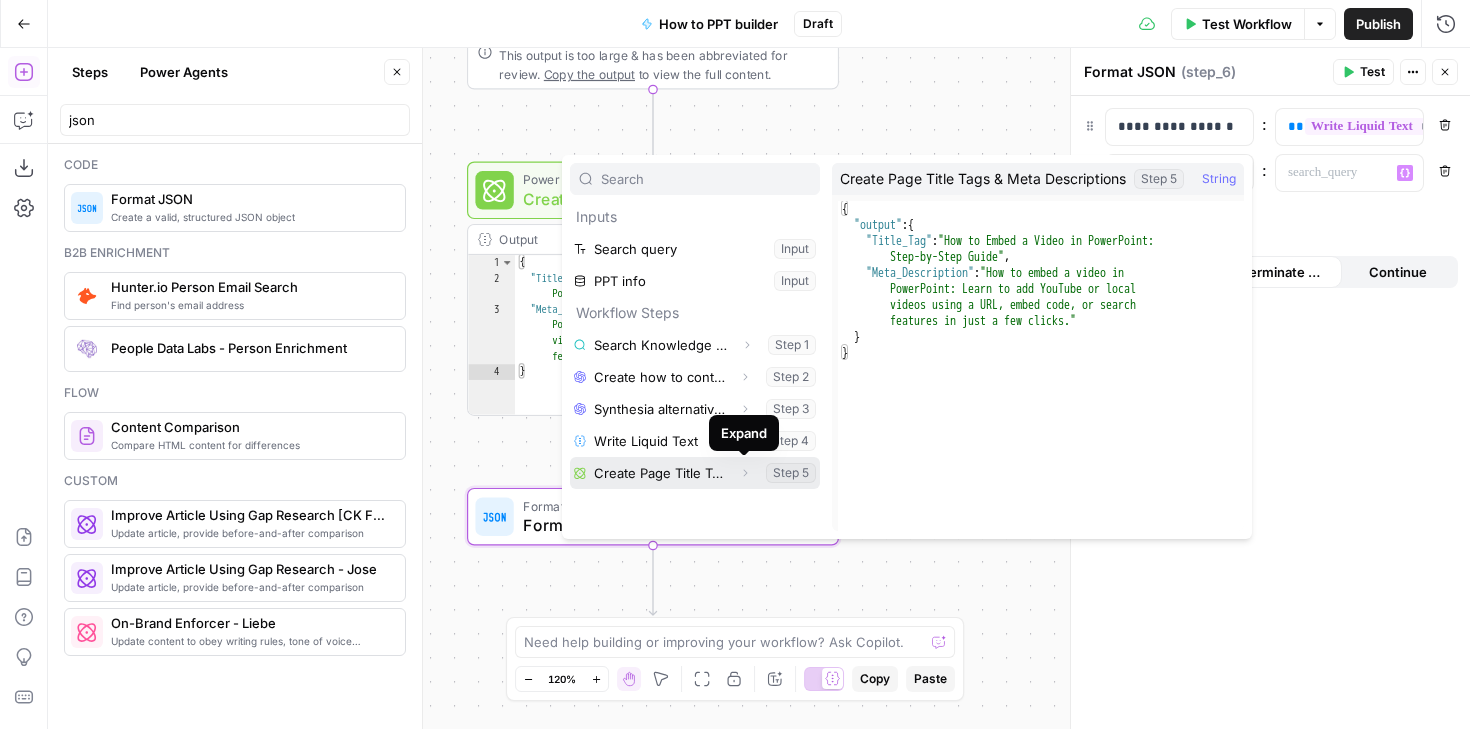click 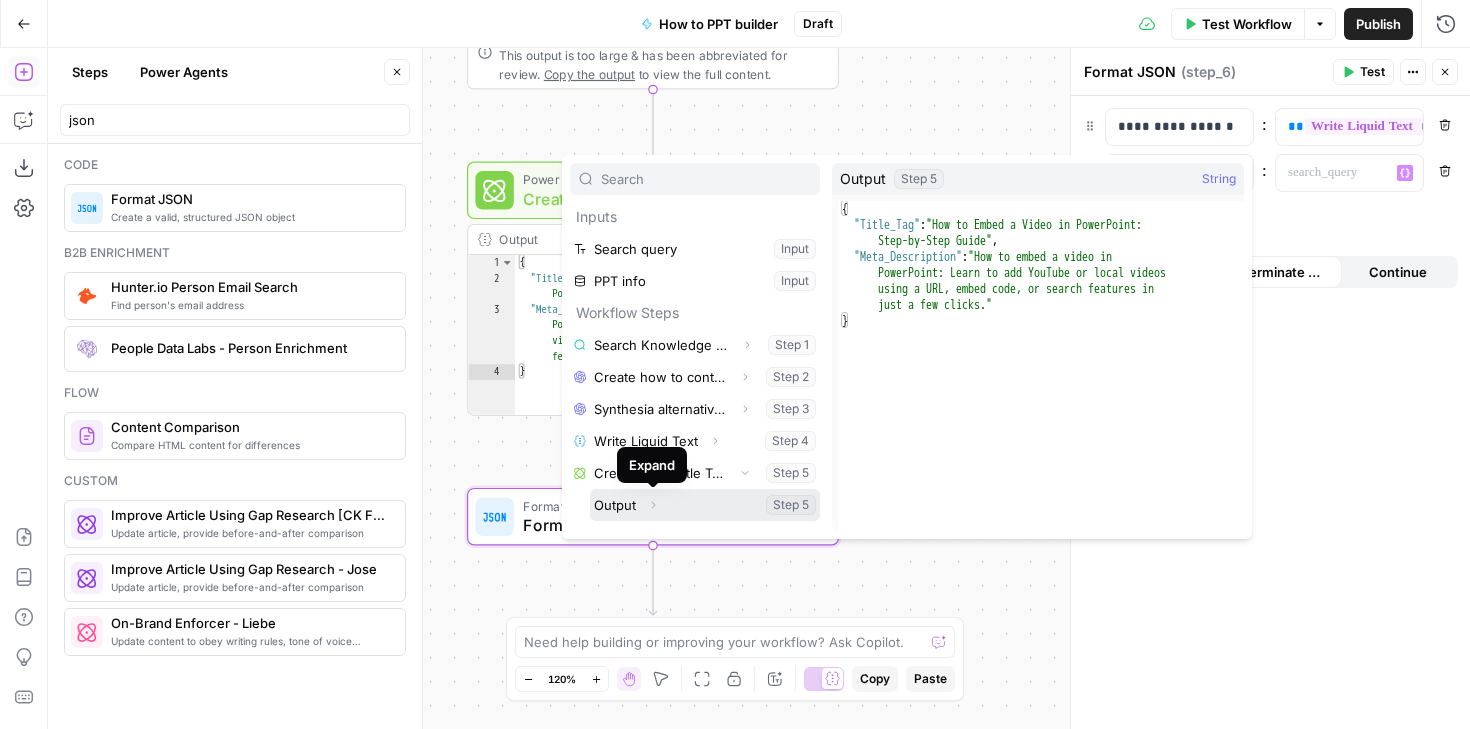 click 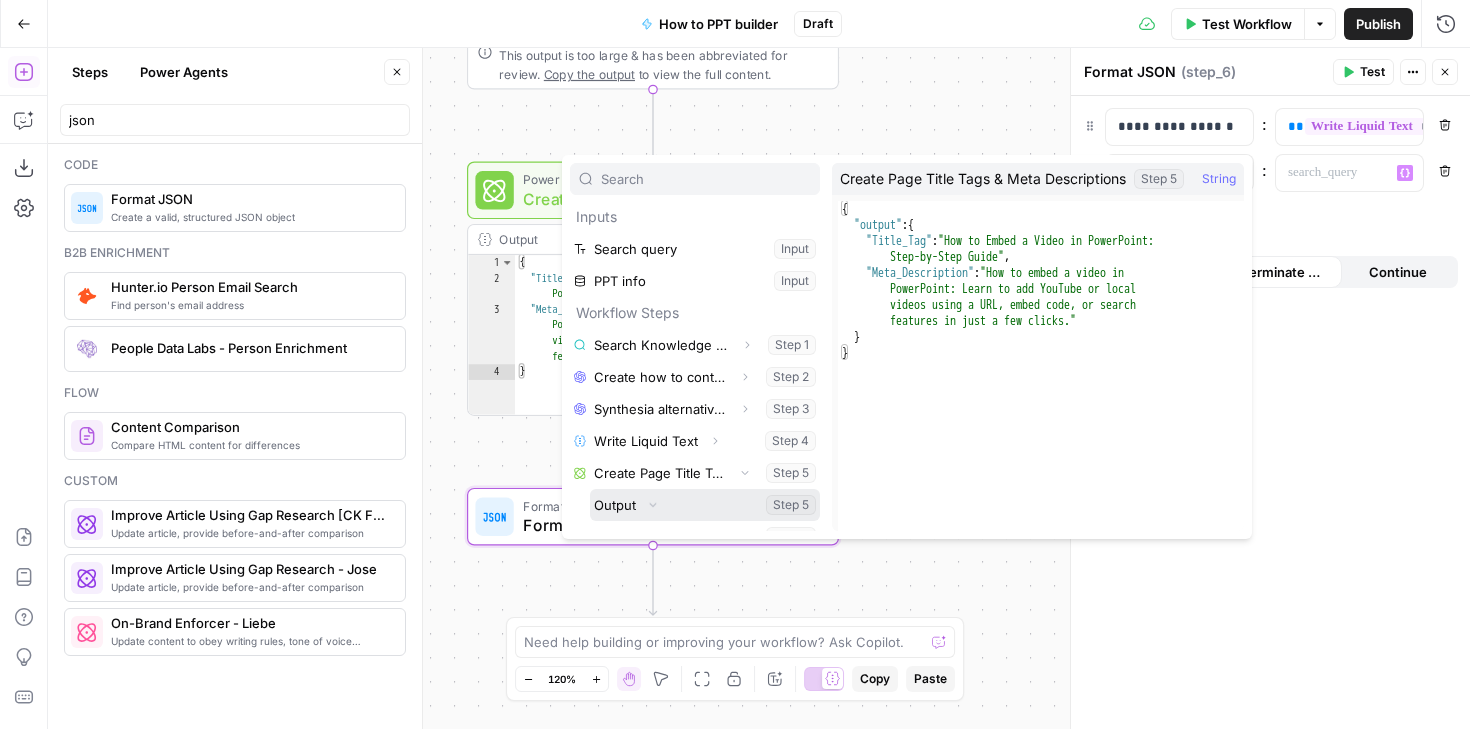 scroll, scrollTop: 54, scrollLeft: 0, axis: vertical 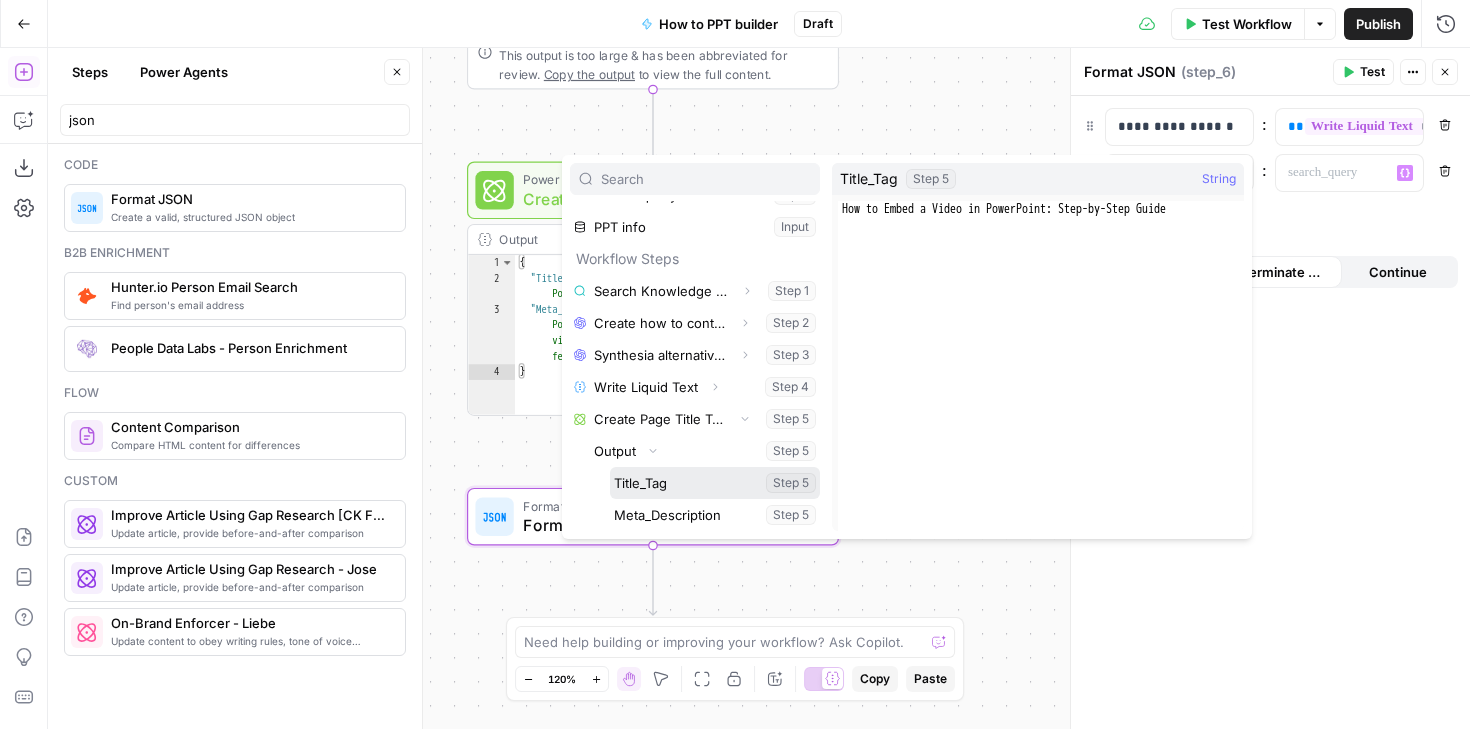 click at bounding box center [715, 483] 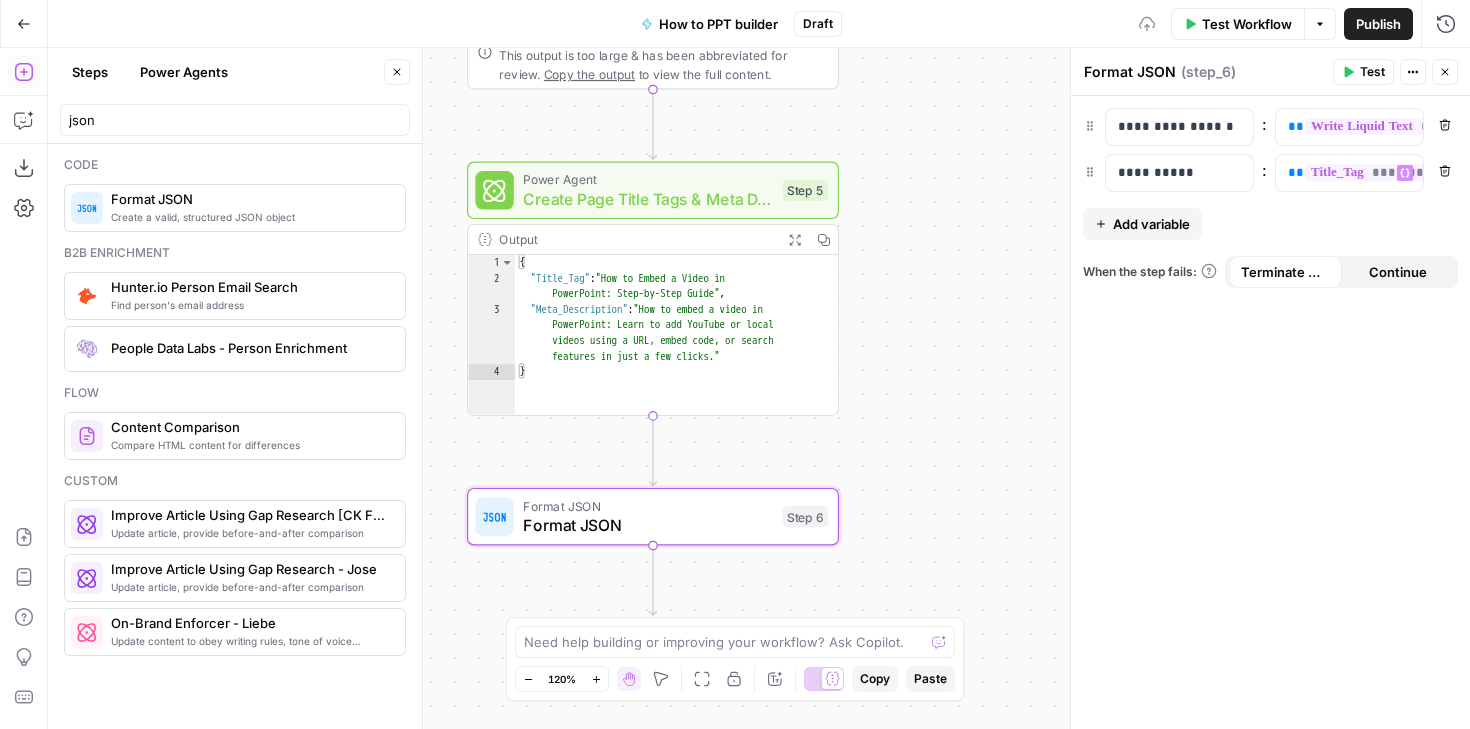 click on "Add variable" at bounding box center (1151, 224) 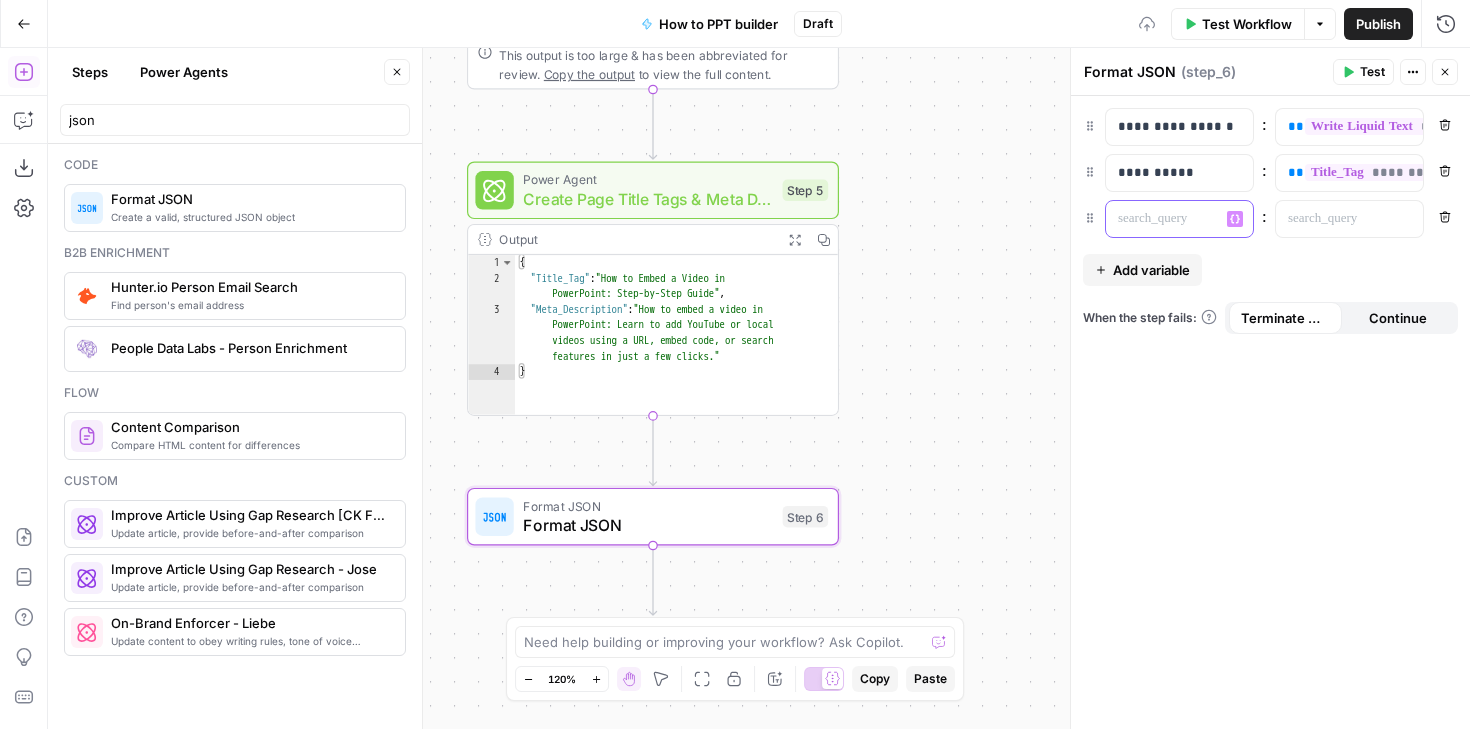 click at bounding box center (1163, 219) 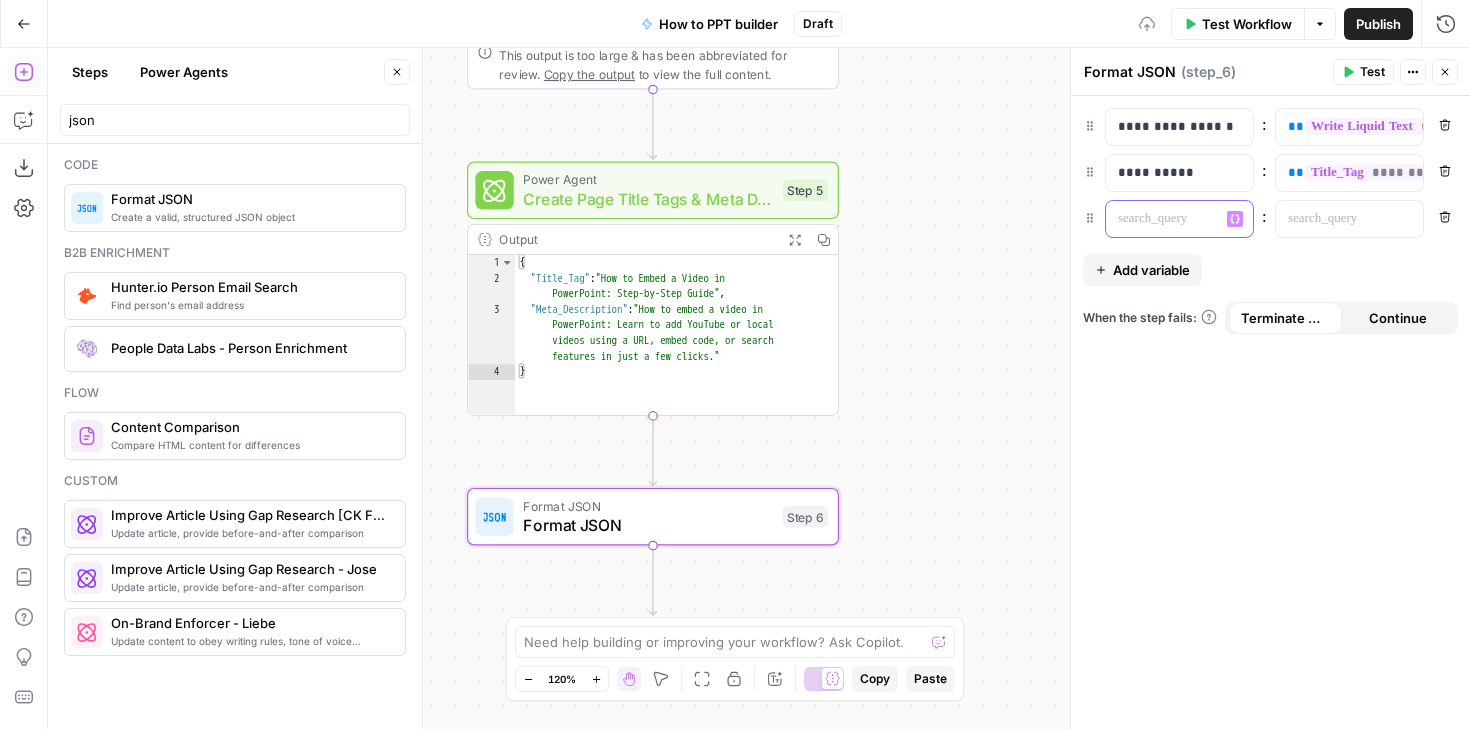 type 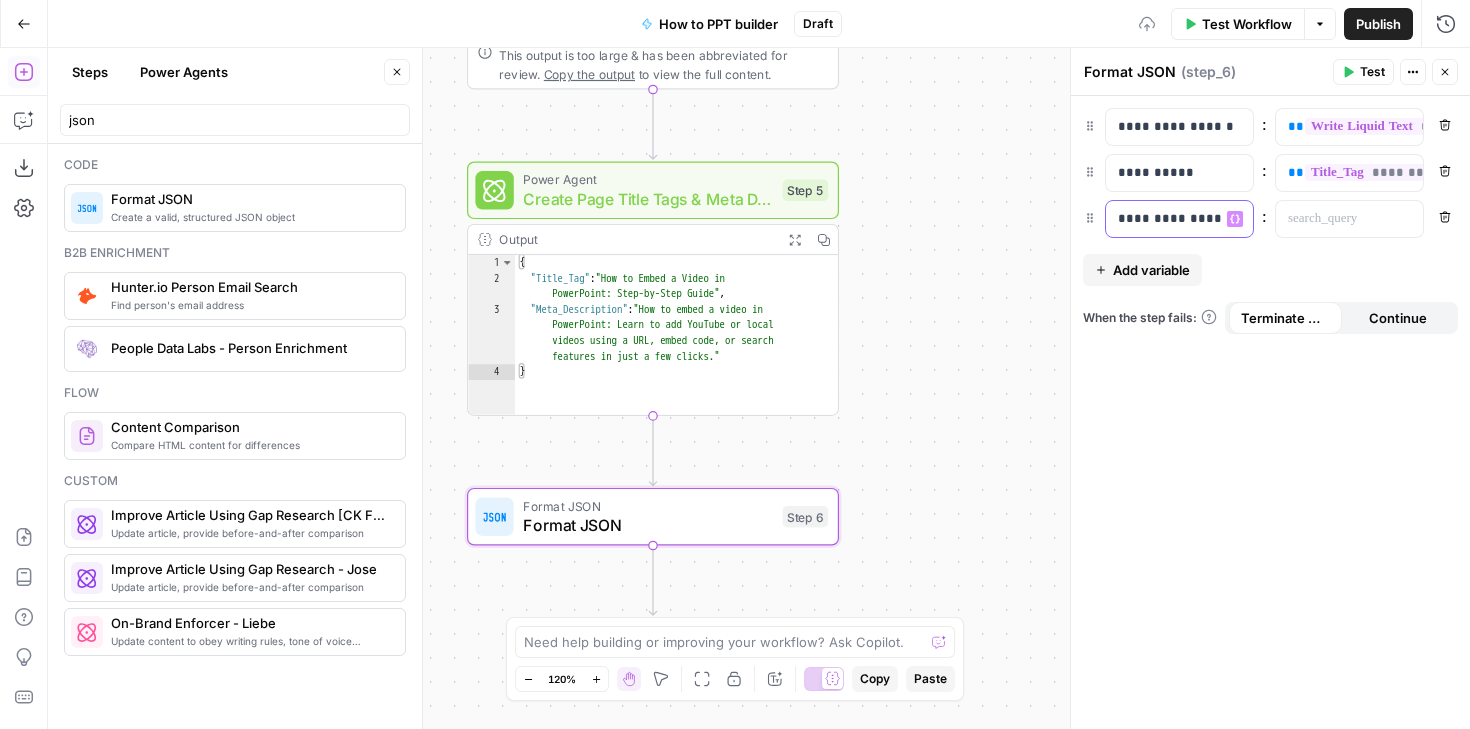 scroll, scrollTop: 0, scrollLeft: 0, axis: both 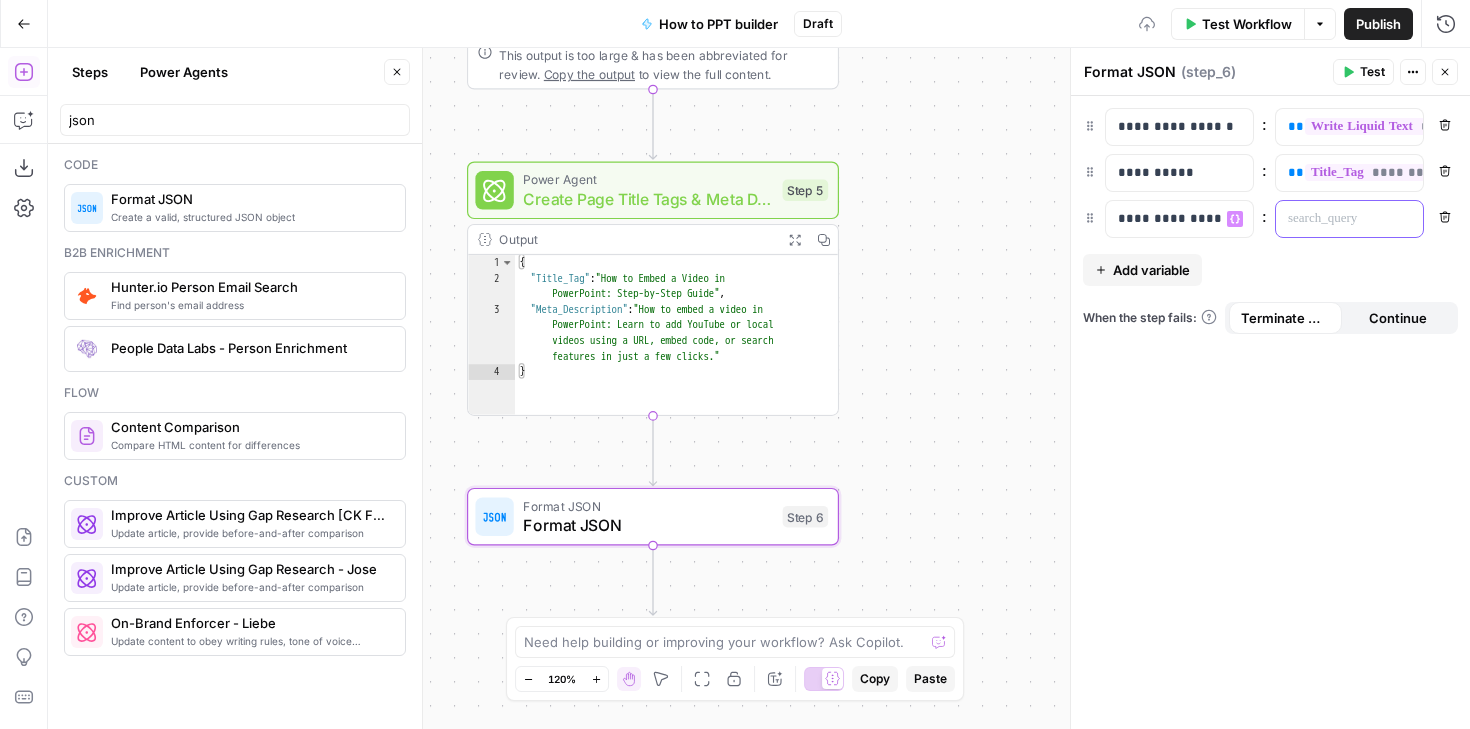 click at bounding box center [1333, 219] 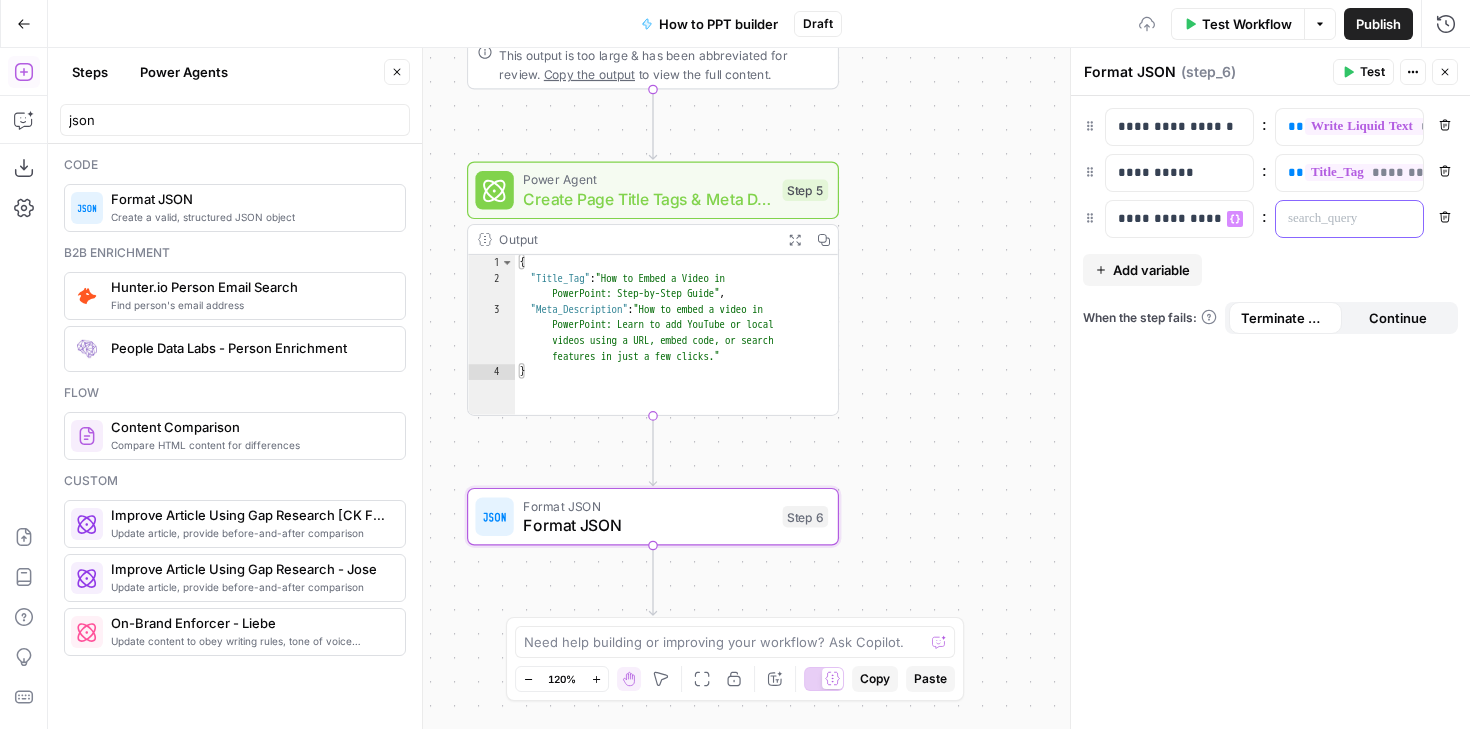 scroll, scrollTop: 0, scrollLeft: 0, axis: both 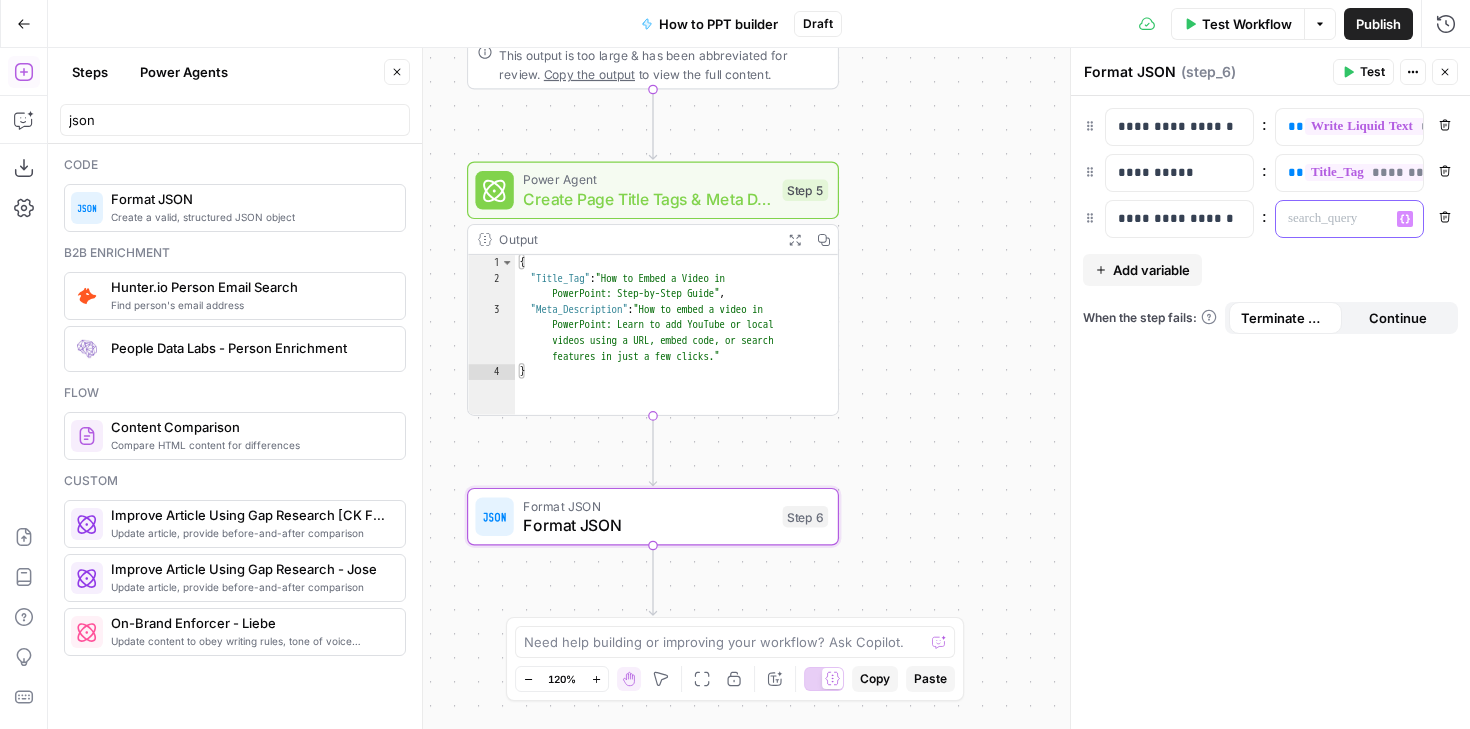 click on "Variables Menu" at bounding box center [1405, 219] 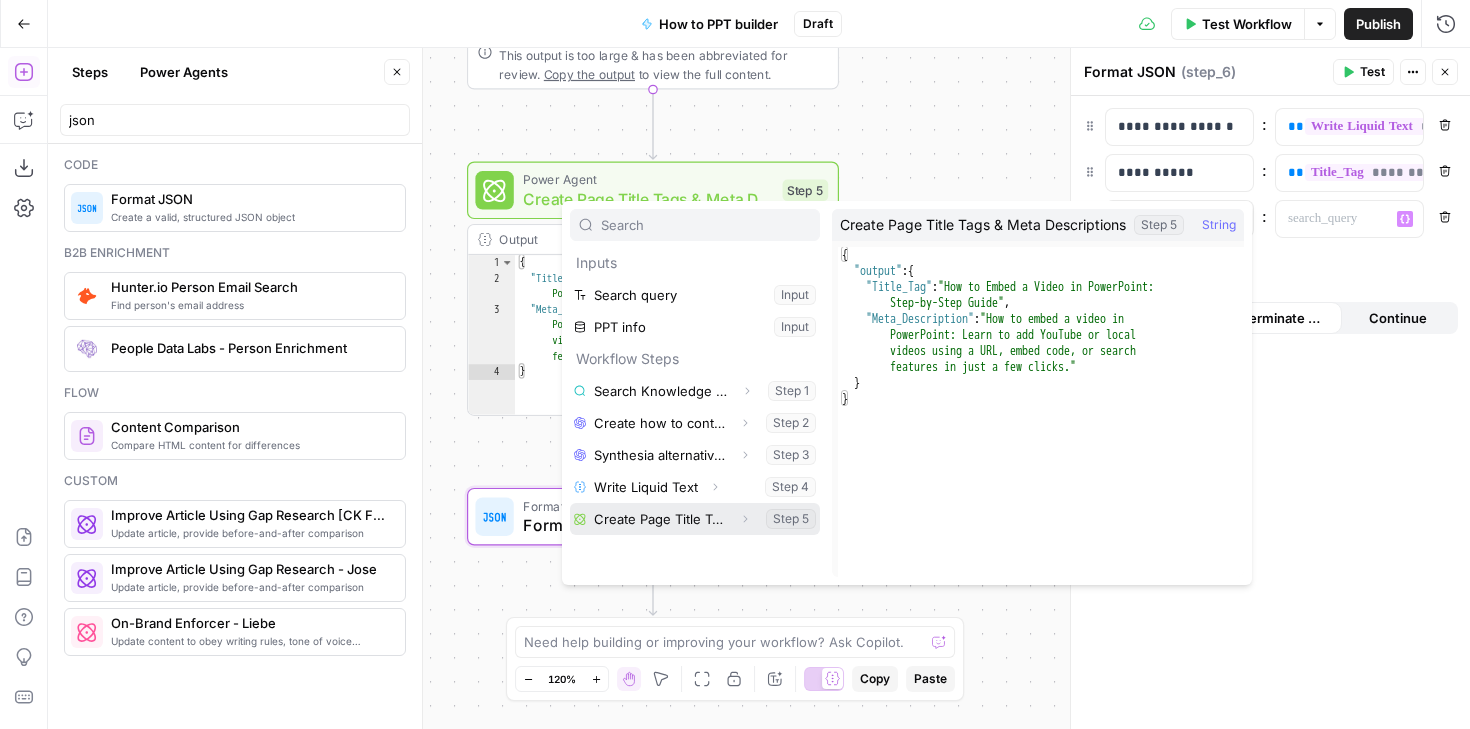 click 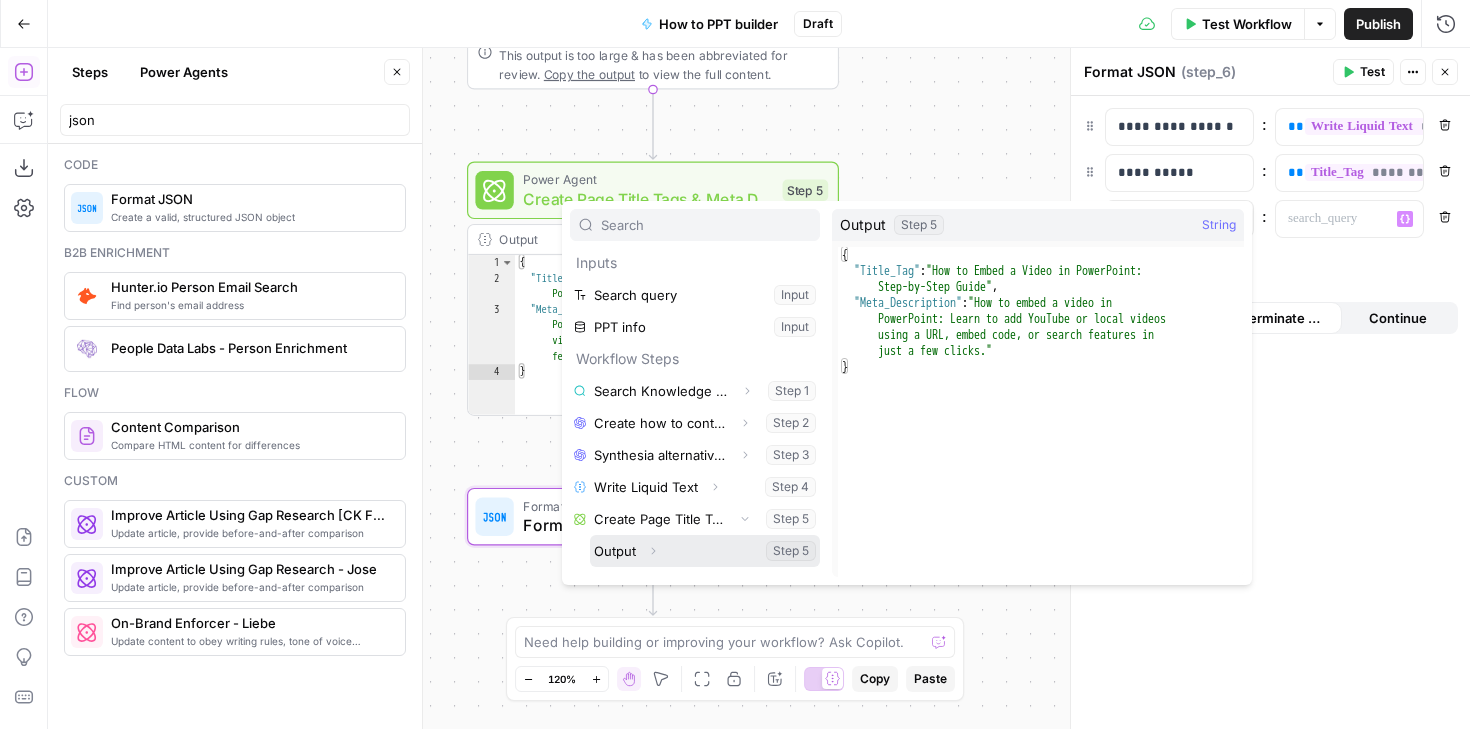 click 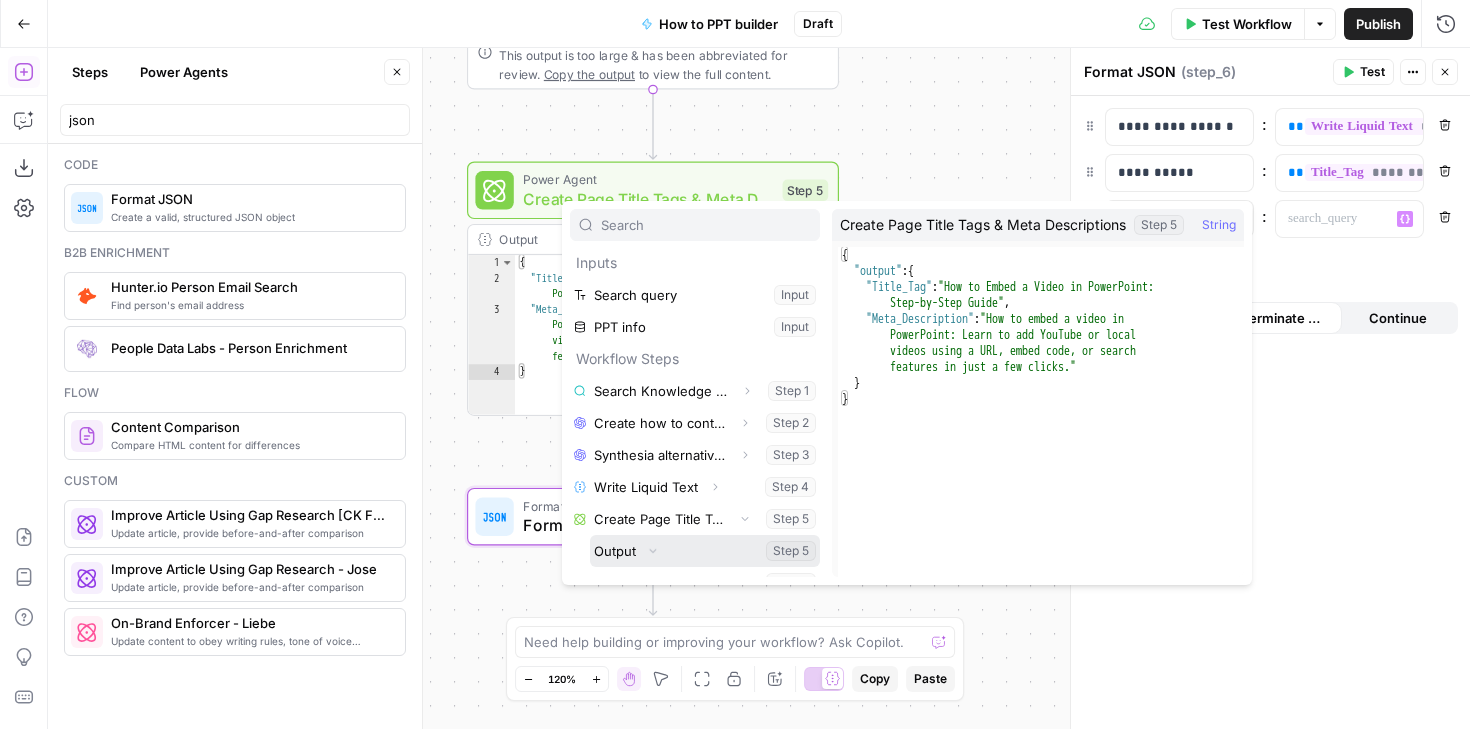 scroll, scrollTop: 54, scrollLeft: 0, axis: vertical 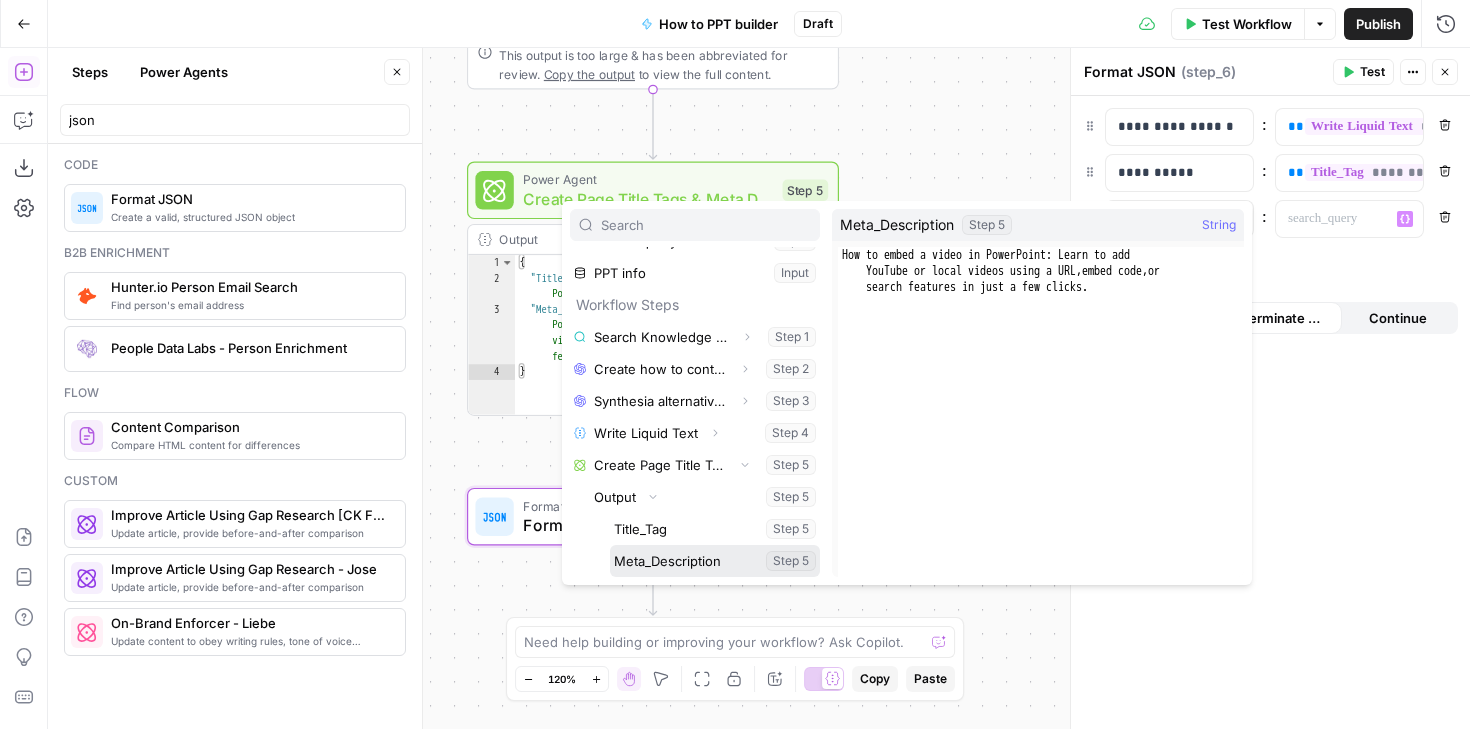 click at bounding box center [715, 561] 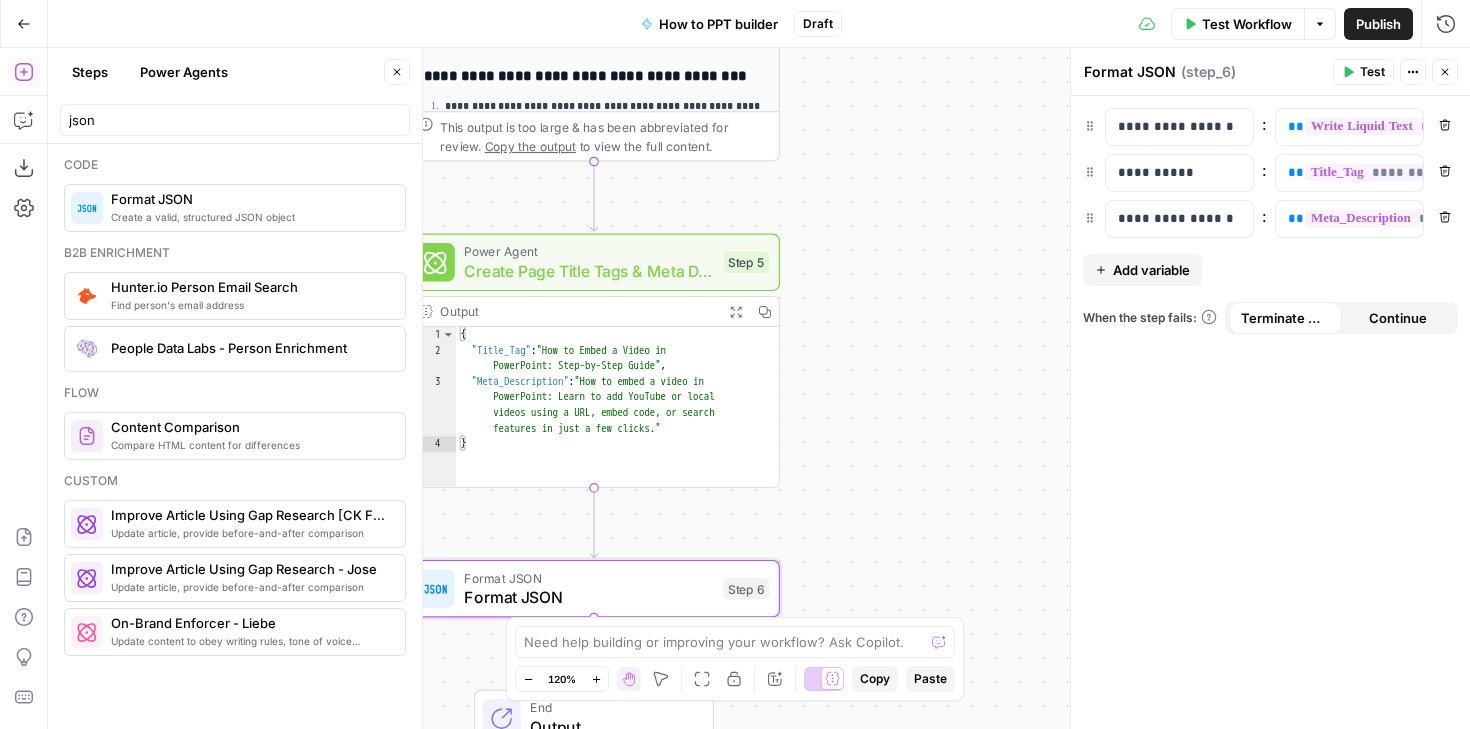 drag, startPoint x: 915, startPoint y: 425, endPoint x: 856, endPoint y: 499, distance: 94.641426 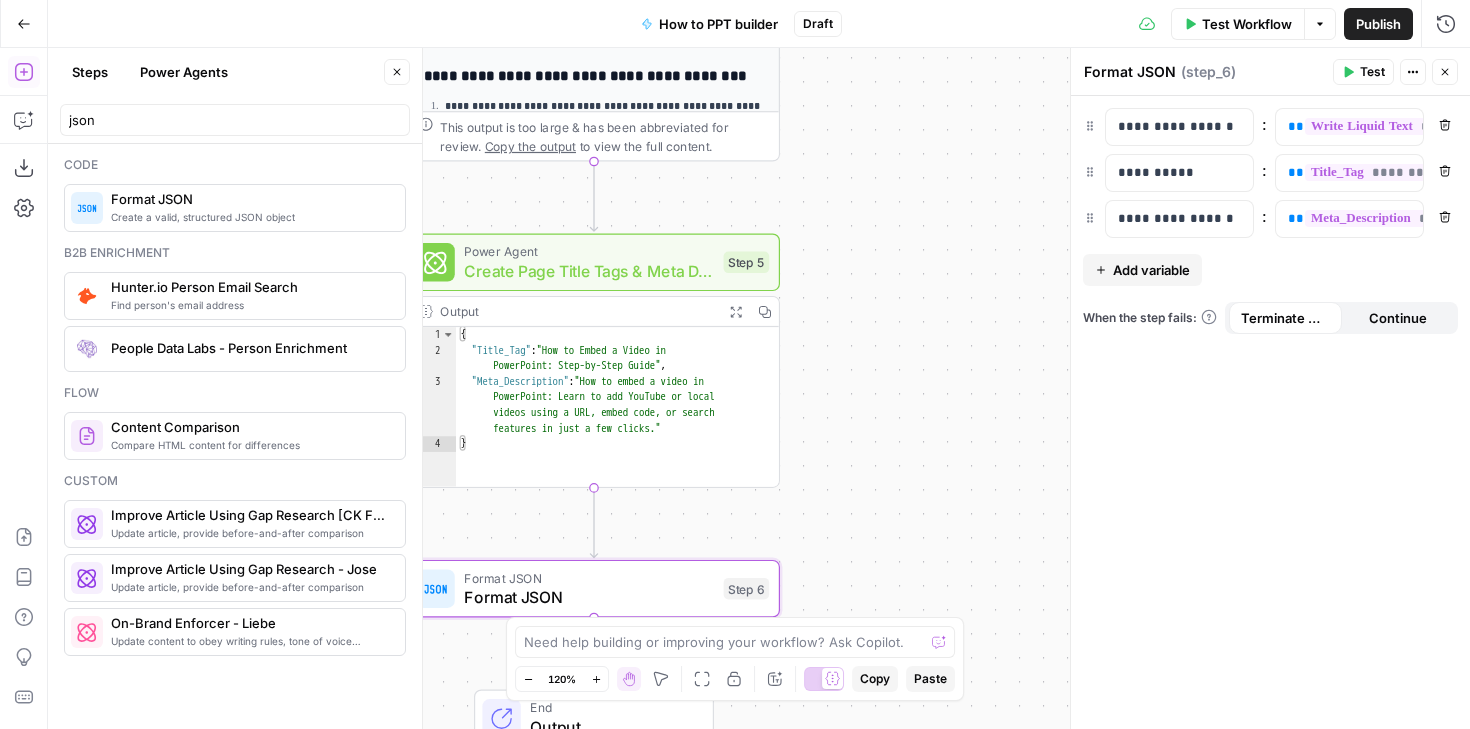 click on "Workflow Set Inputs Inputs Search Knowledge Base Search Knowledge Base Step 1 Output Expand Output Copy 1 2 3 4 5 [    {      "id" :  "vsdid:3914534:rid:9t2F          -9taN1m50V3yperVe:cid:40944119" ,      "score" :  0.7479792 ,      "content" :  "### Insert the online video with           an  \" embed \"  code \n\n 1. On YouTube or           Vimeo, find the video that you want to           insert. \n\n 2. Below the video frame,           select Share, and then select Embed. (If           you neglect to select Embed, you'll end           up copying the wrong code.) \n\n 3. Right          -click the iFrame embed code and select           Copy. \n\n If the highlighted text that           you copy begins with  \" http \" , STOP.           It's the wrong code to copy. Return to           step 2 and select Embed. \n\n 4. In           PowerPoint, select the slide that you           want to add a video to."}," at bounding box center (759, 388) 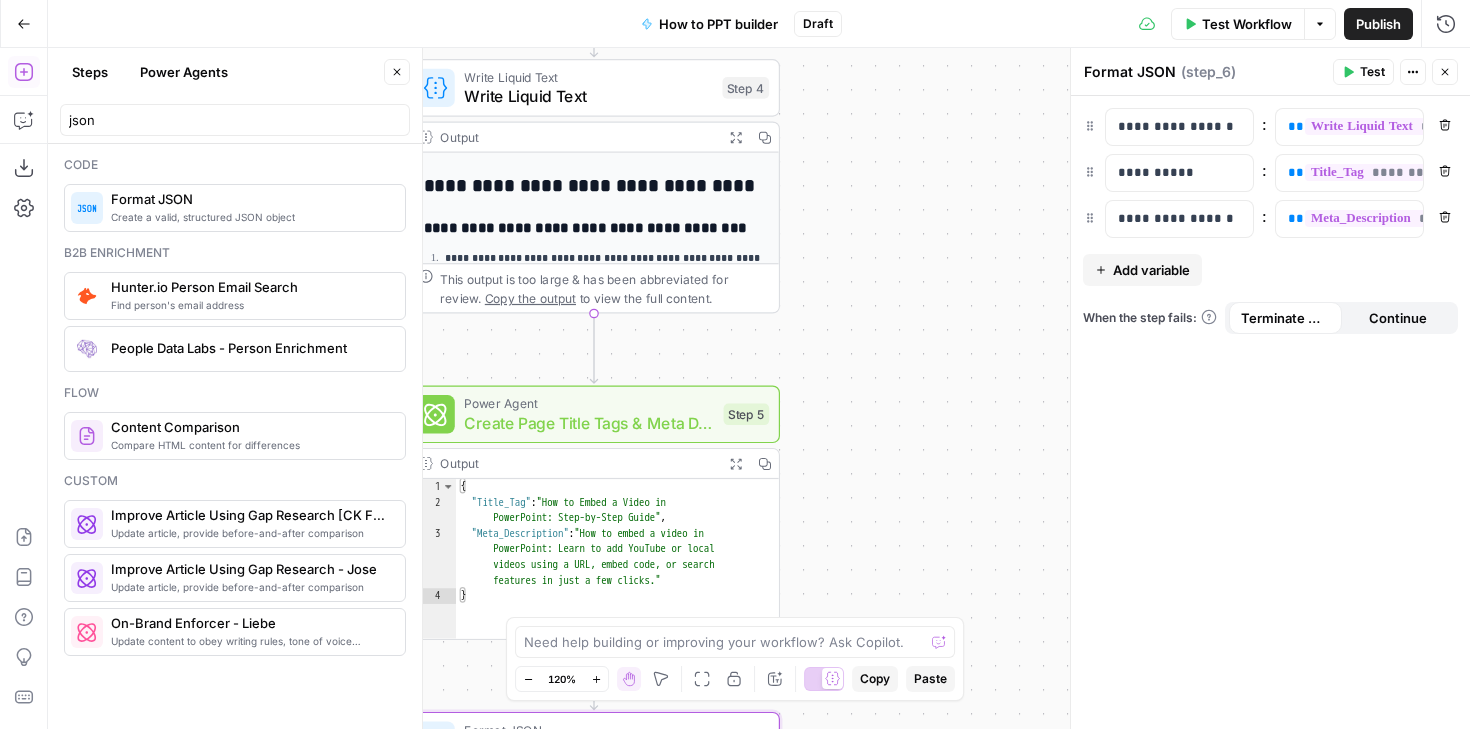 drag, startPoint x: 918, startPoint y: 287, endPoint x: 917, endPoint y: 507, distance: 220.00227 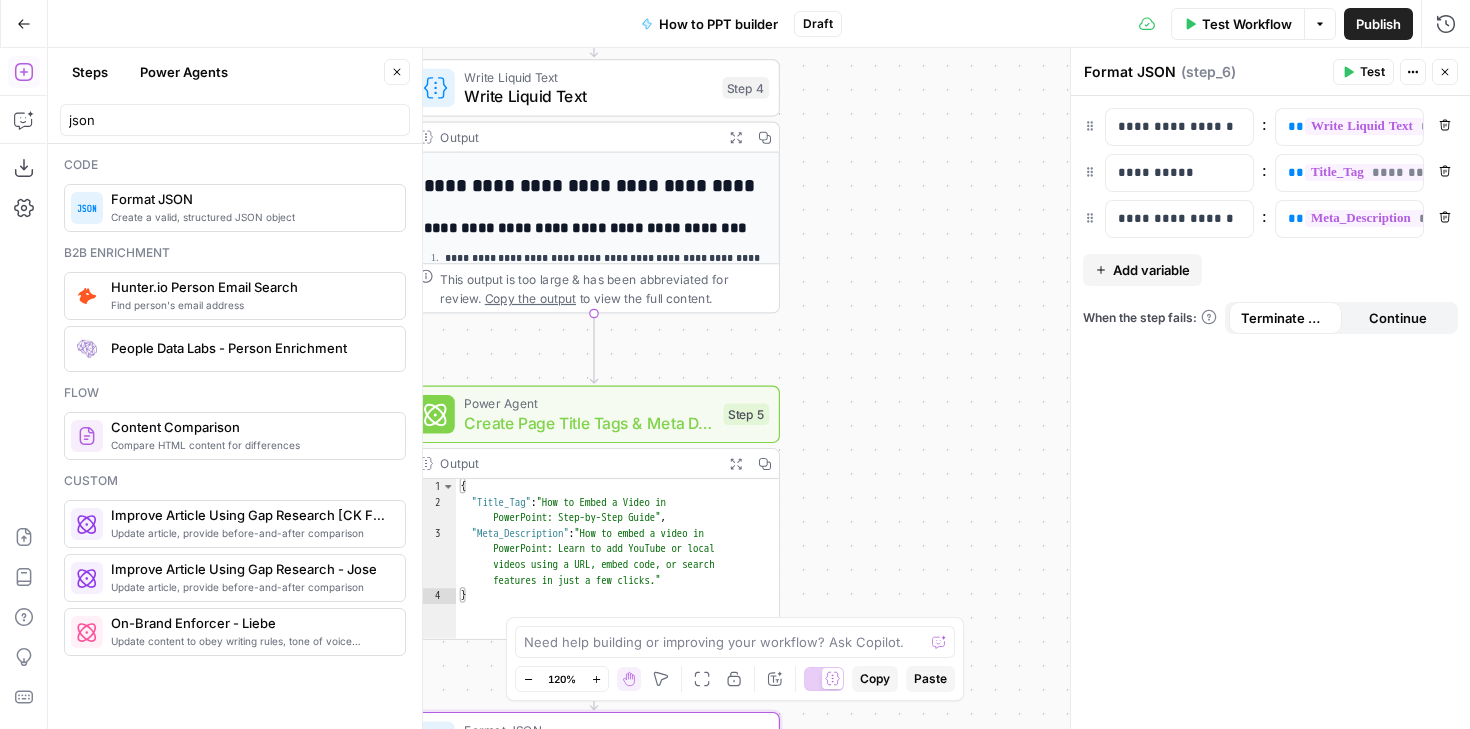 click on "Workflow Set Inputs Inputs Search Knowledge Base Search Knowledge Base Step 1 Output Expand Output Copy 1 2 3 4 5 [    {      "id" :  "vsdid:3914534:rid:9t2F          -9taN1m50V3yperVe:cid:40944119" ,      "score" :  0.7479792 ,      "content" :  "### Insert the online video with           an  \" embed \"  code \n\n 1. On YouTube or           Vimeo, find the video that you want to           insert. \n\n 2. Below the video frame,           select Share, and then select Embed. (If           you neglect to select Embed, you'll end           up copying the wrong code.) \n\n 3. Right          -click the iFrame embed code and select           Copy. \n\n If the highlighted text that           you copy begins with  \" http \" , STOP.           It's the wrong code to copy. Return to           step 2 and select Embed. \n\n 4. In           PowerPoint, select the slide that you           want to add a video to."}," at bounding box center (759, 388) 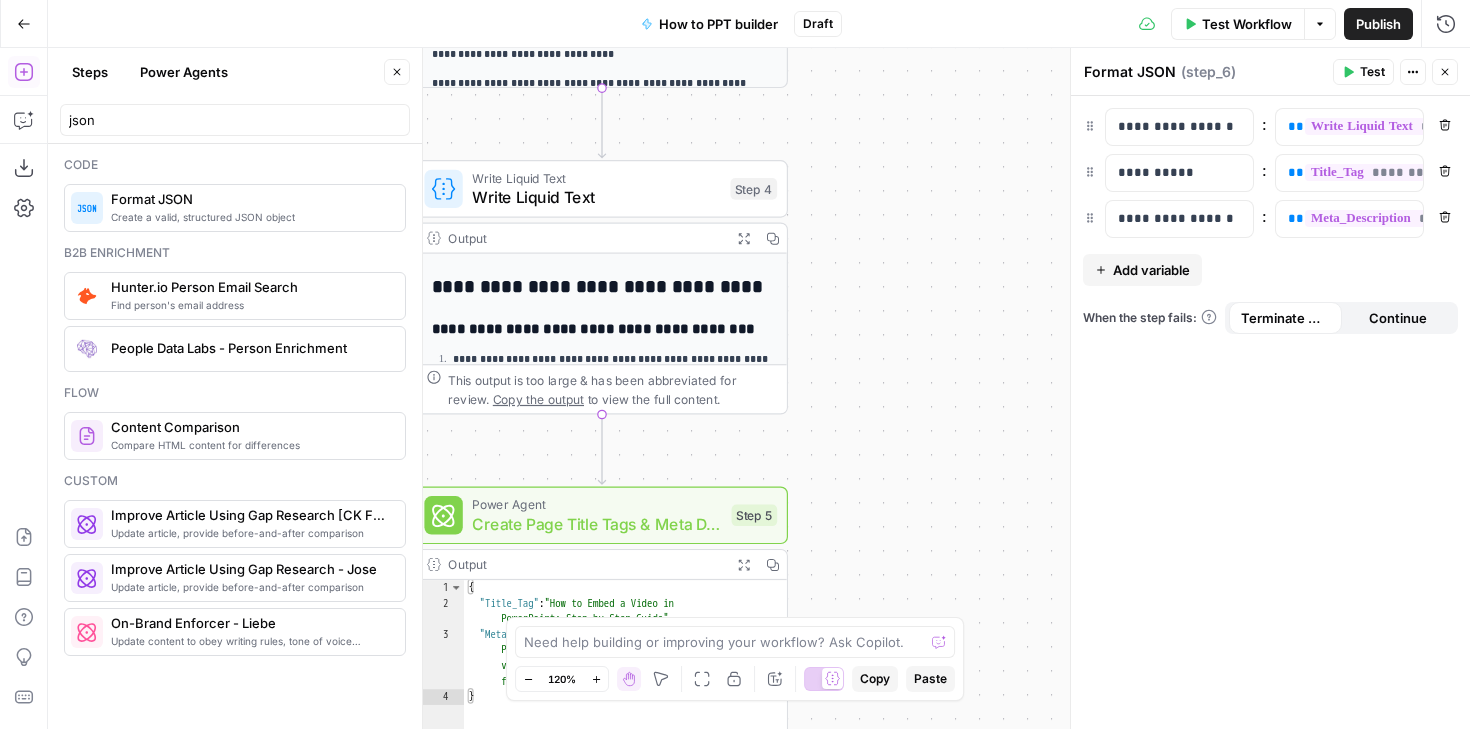 drag, startPoint x: 920, startPoint y: 357, endPoint x: 929, endPoint y: 409, distance: 52.773098 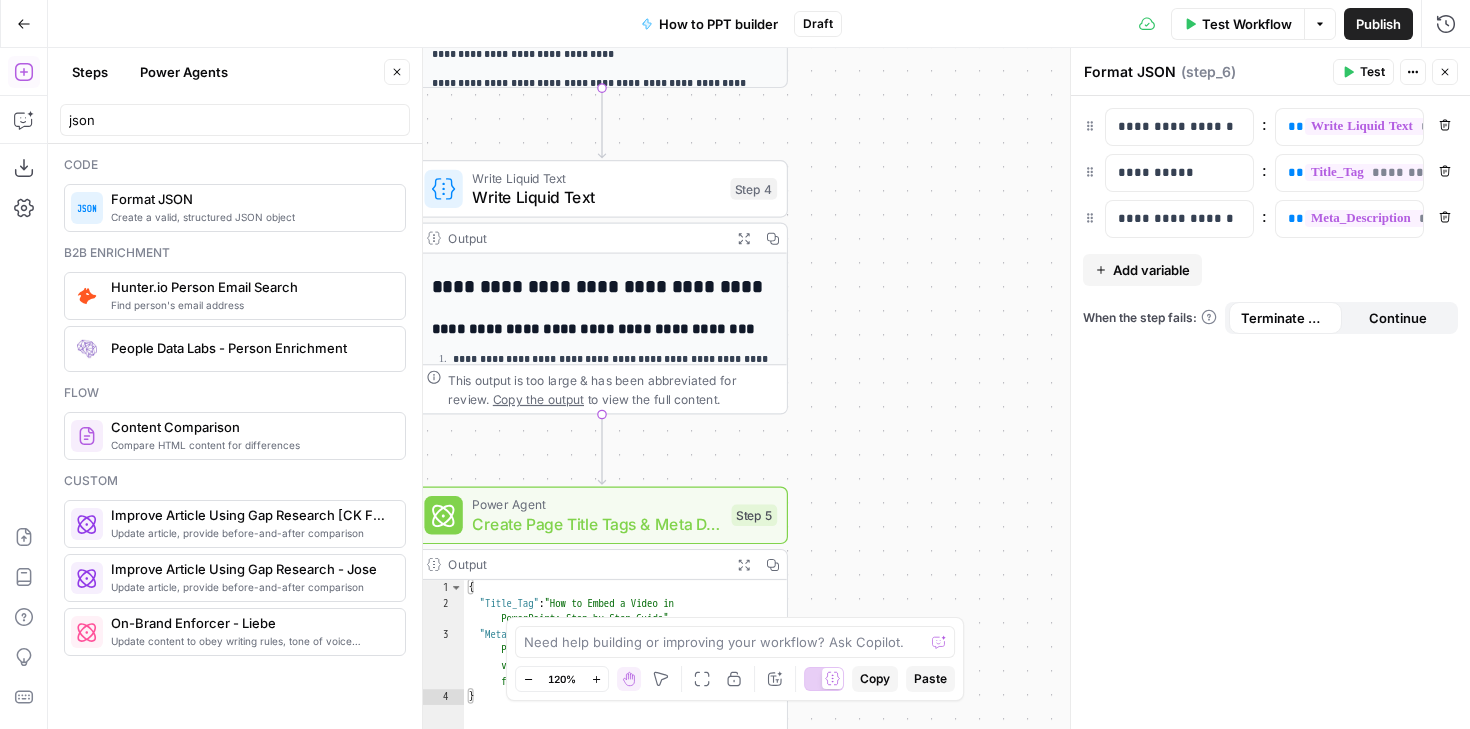 click on "Workflow Set Inputs Inputs Search Knowledge Base Search Knowledge Base Step 1 Output Expand Output Copy 1 2 3 4 5 [    {      "id" :  "vsdid:3914534:rid:9t2F          -9taN1m50V3yperVe:cid:40944119" ,      "score" :  0.7479792 ,      "content" :  "### Insert the online video with           an  \" embed \"  code \n\n 1. On YouTube or           Vimeo, find the video that you want to           insert. \n\n 2. Below the video frame,           select Share, and then select Embed. (If           you neglect to select Embed, you'll end           up copying the wrong code.) \n\n 3. Right          -click the iFrame embed code and select           Copy. \n\n If the highlighted text that           you copy begins with  \" http \" , STOP.           It's the wrong code to copy. Return to           step 2 and select Embed. \n\n 4. In           PowerPoint, select the slide that you           want to add a video to."}," at bounding box center (759, 388) 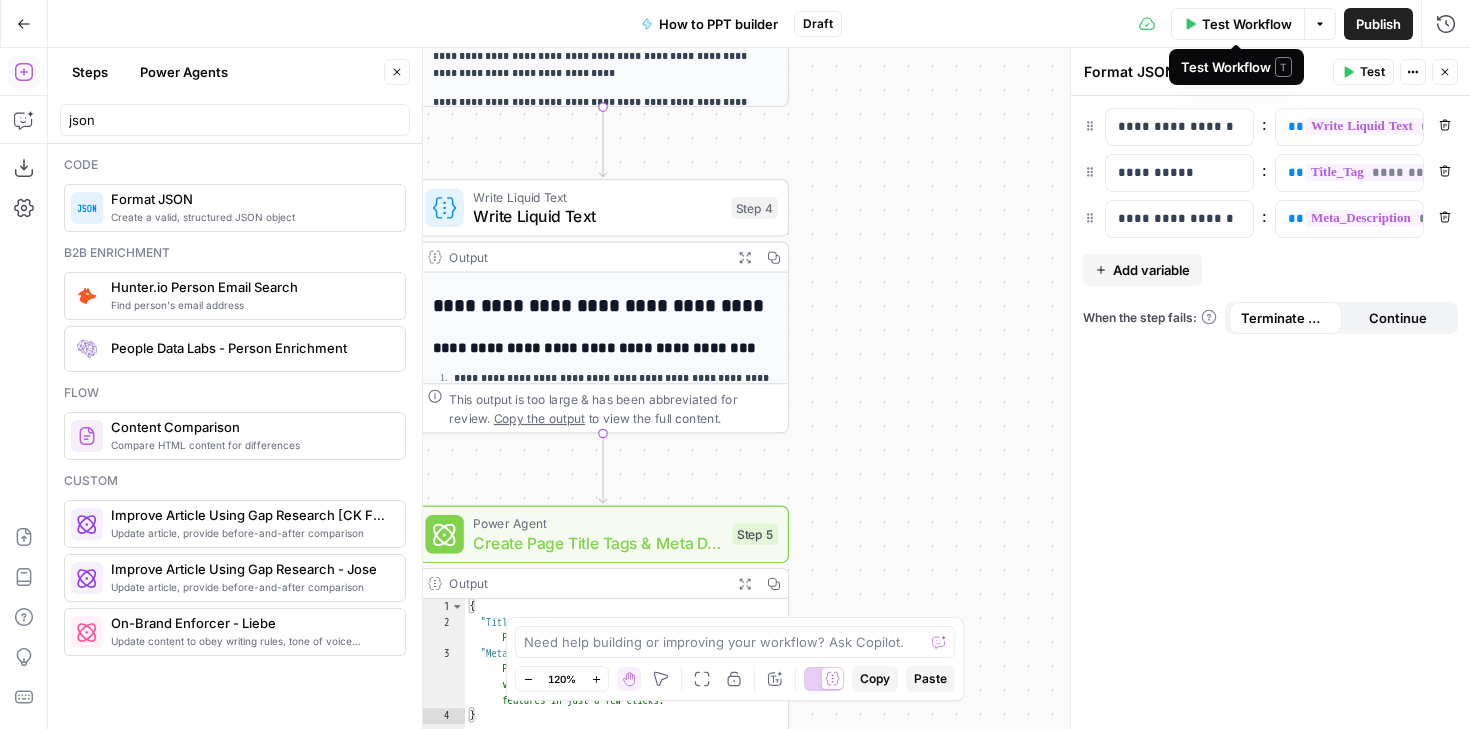 click on "Test Workflow" at bounding box center (1247, 24) 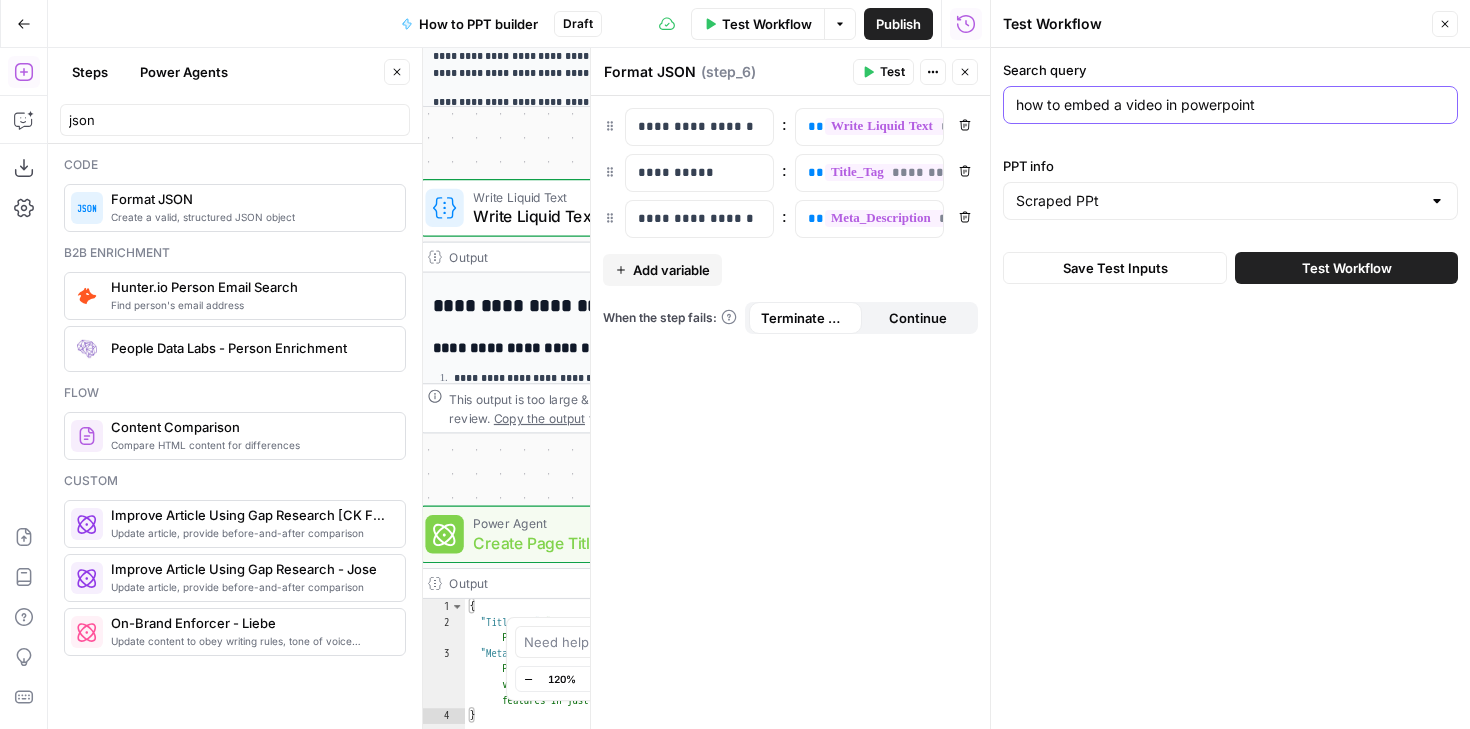 click on "how to embed a video in powerpoint" at bounding box center (1230, 105) 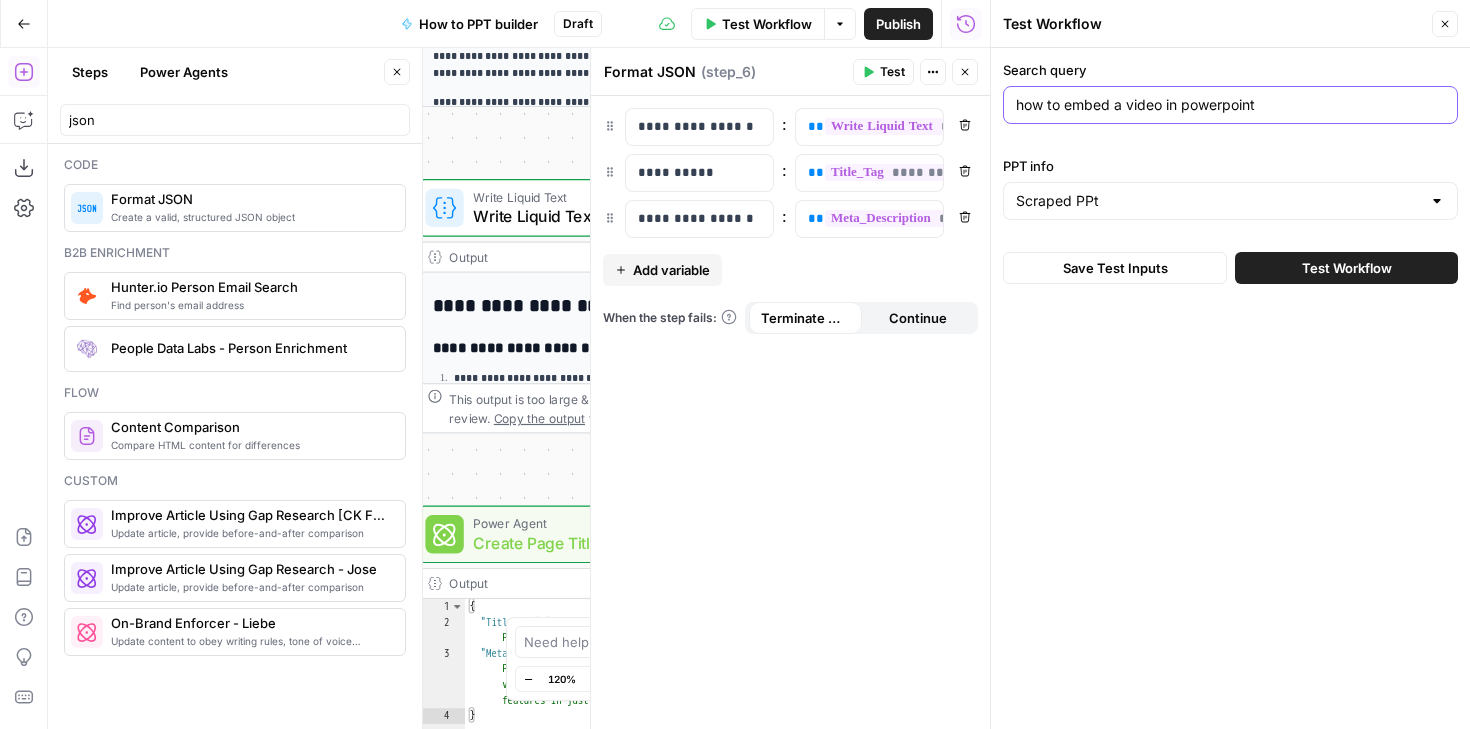 paste on "add speaker notes" 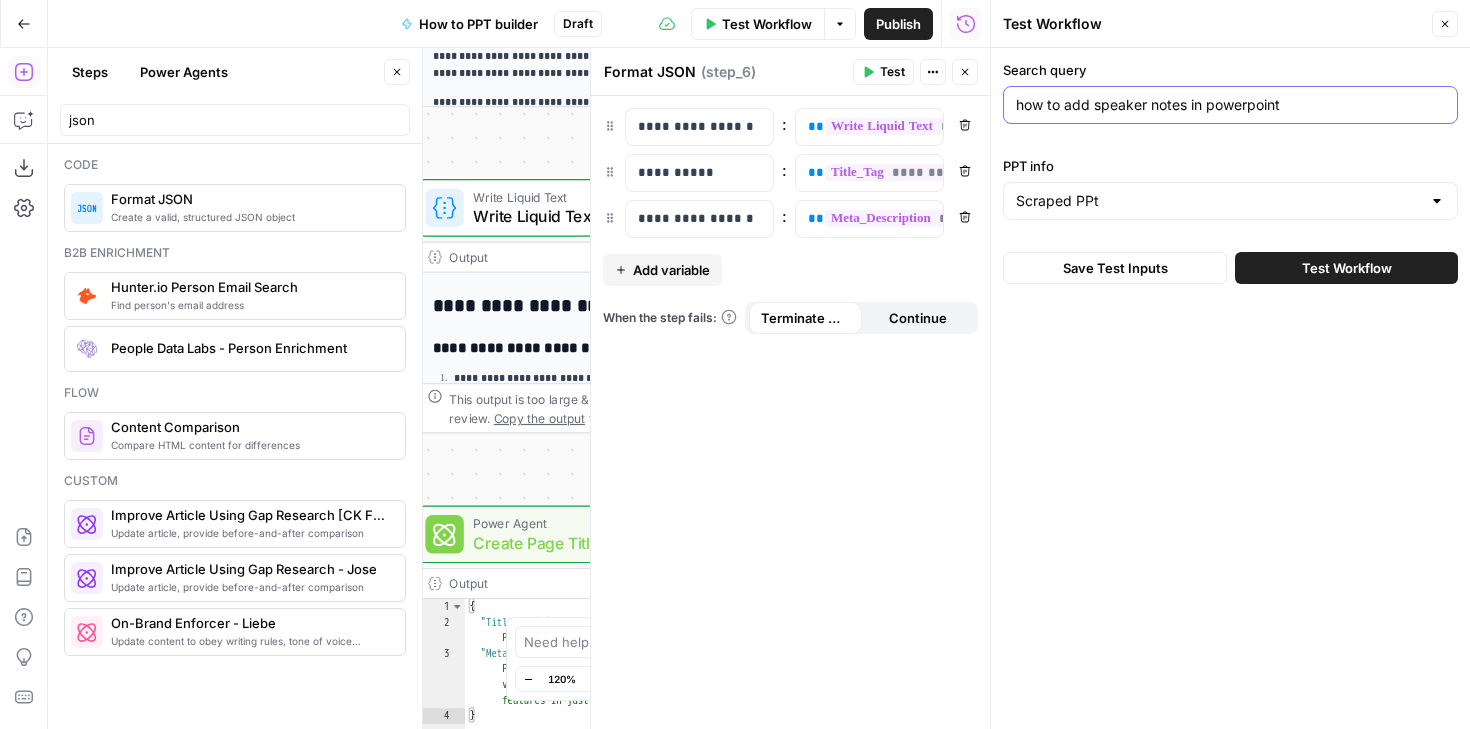 type on "how to add speaker notes in powerpoint" 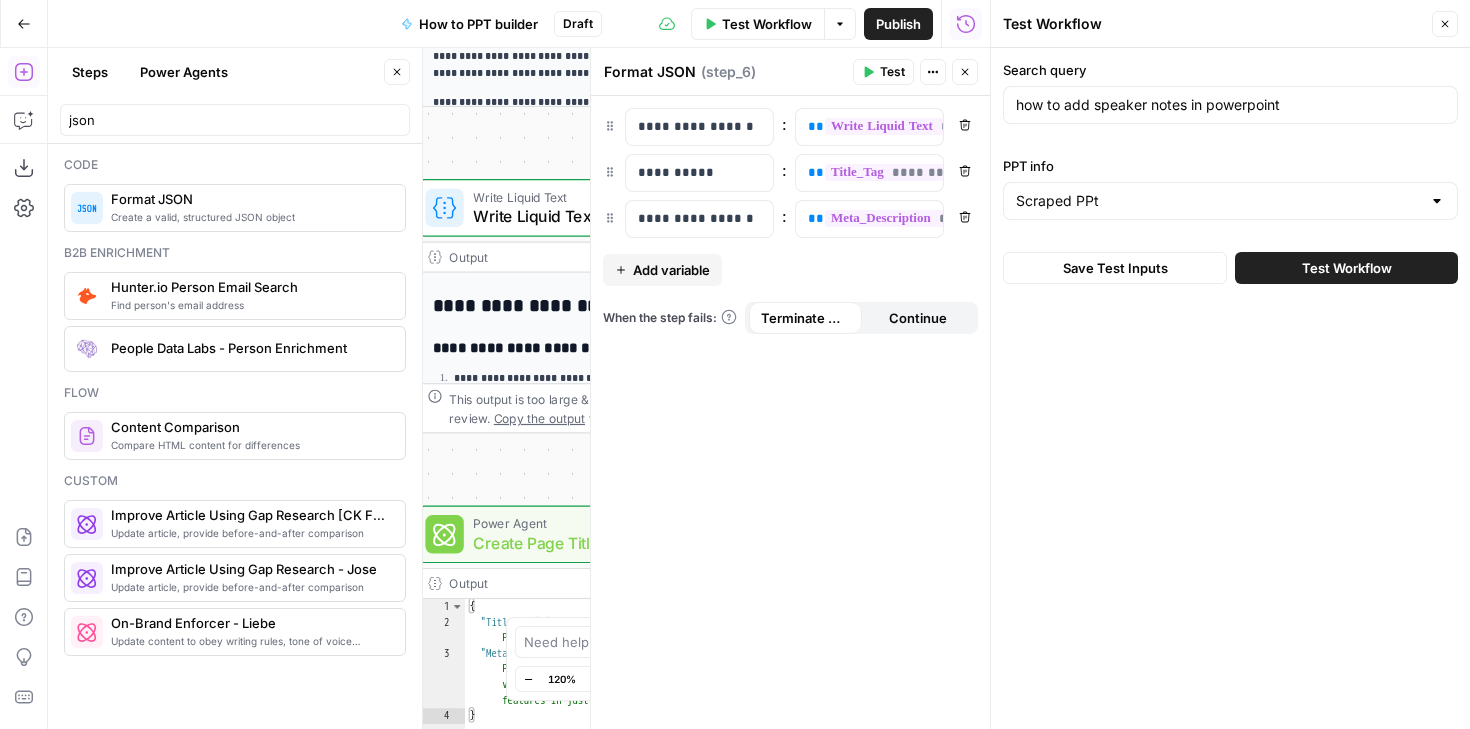 click on "Test Workflow" at bounding box center (1347, 268) 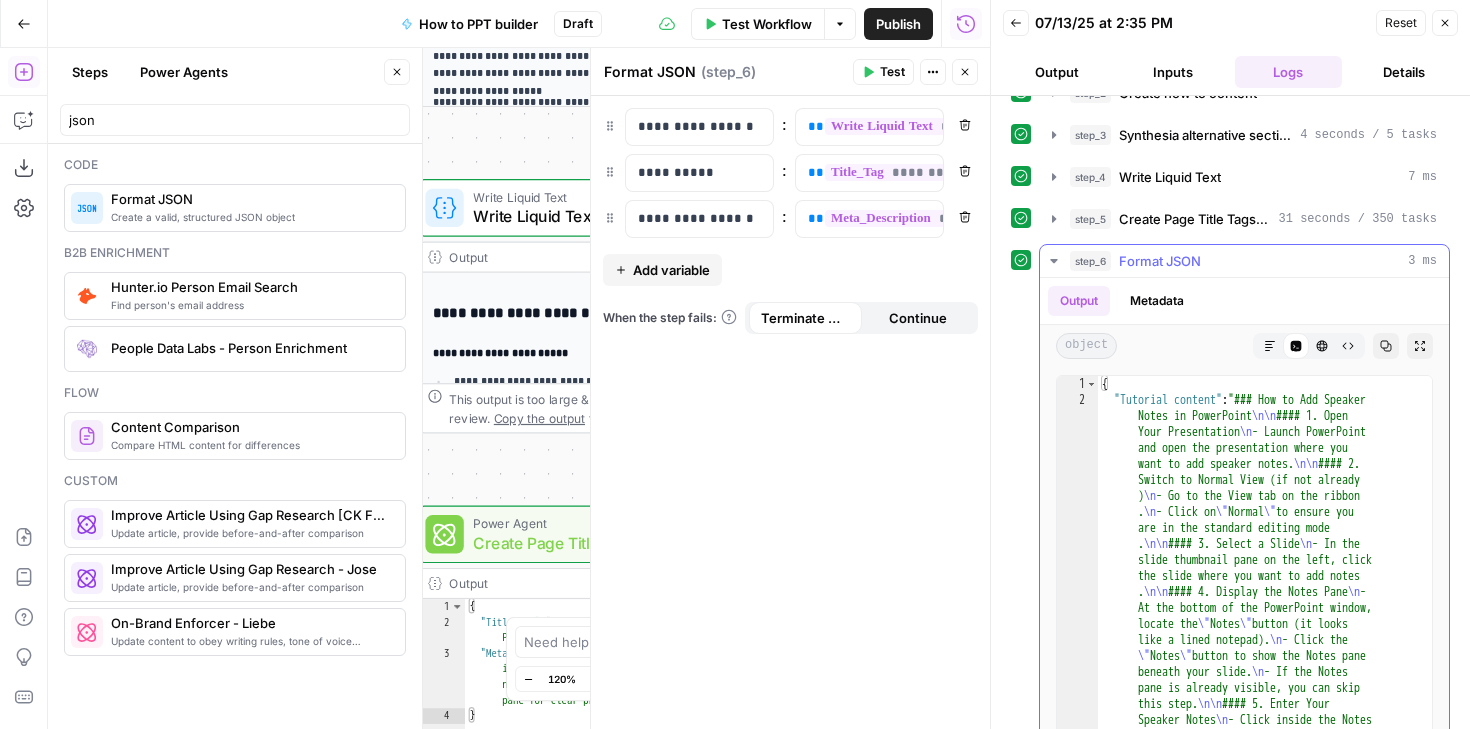 scroll, scrollTop: 74, scrollLeft: 0, axis: vertical 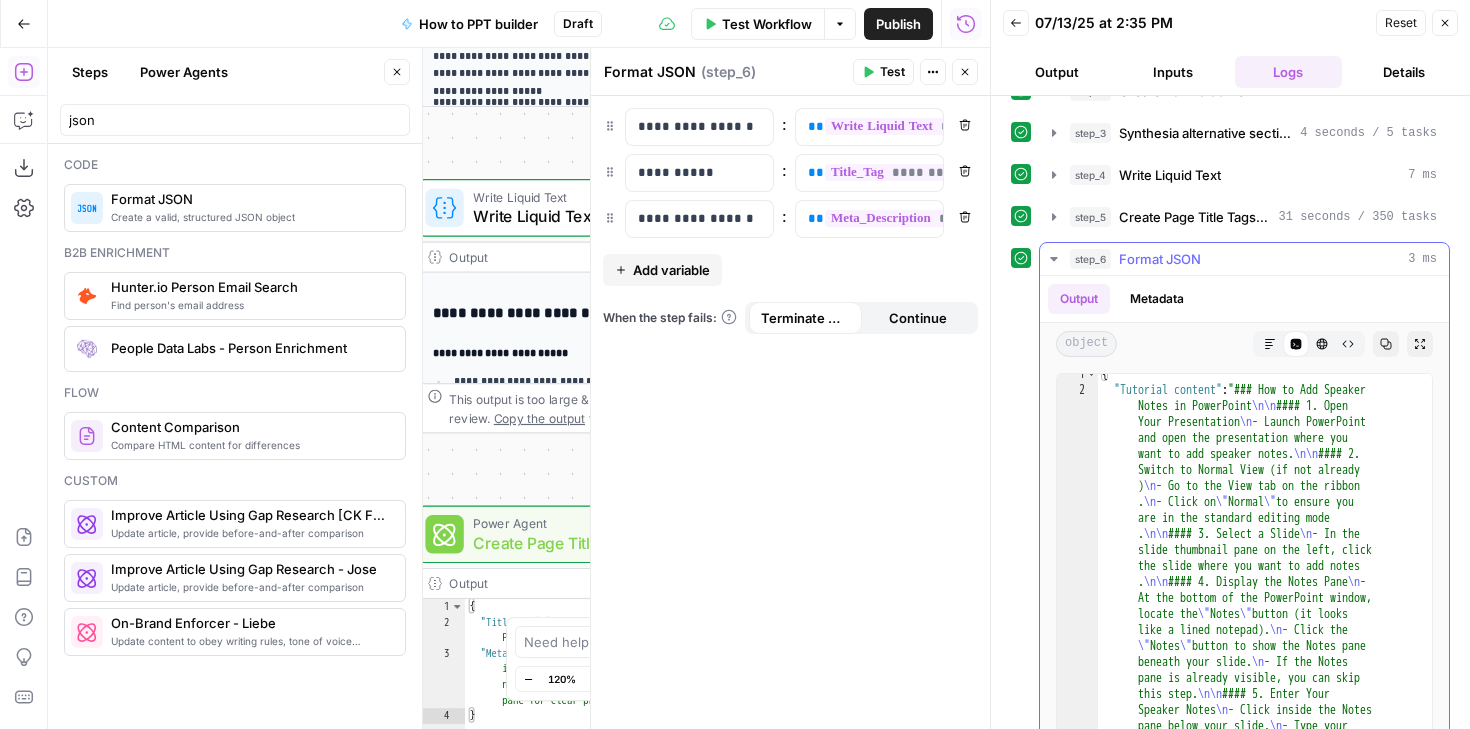 click on "Markdown" at bounding box center [1270, 344] 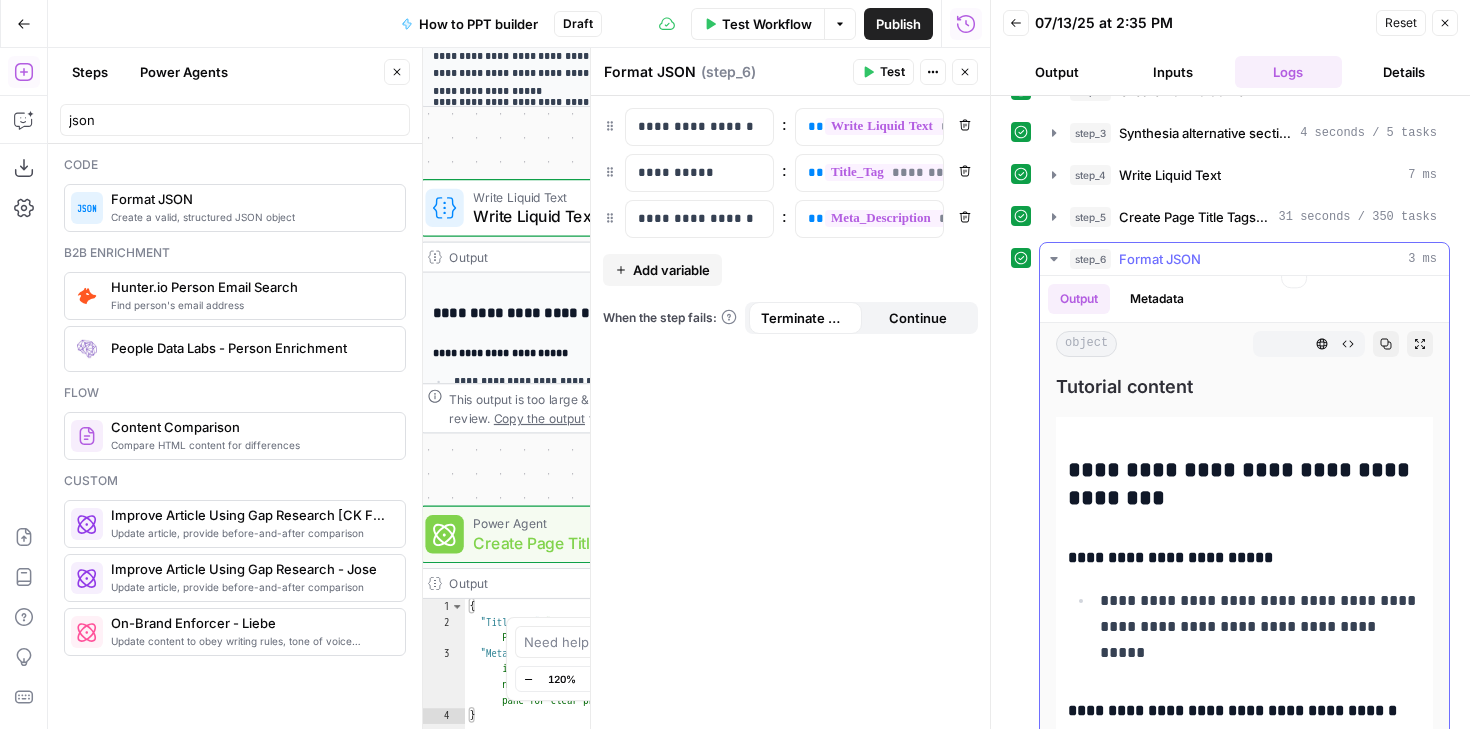 scroll, scrollTop: 0, scrollLeft: 0, axis: both 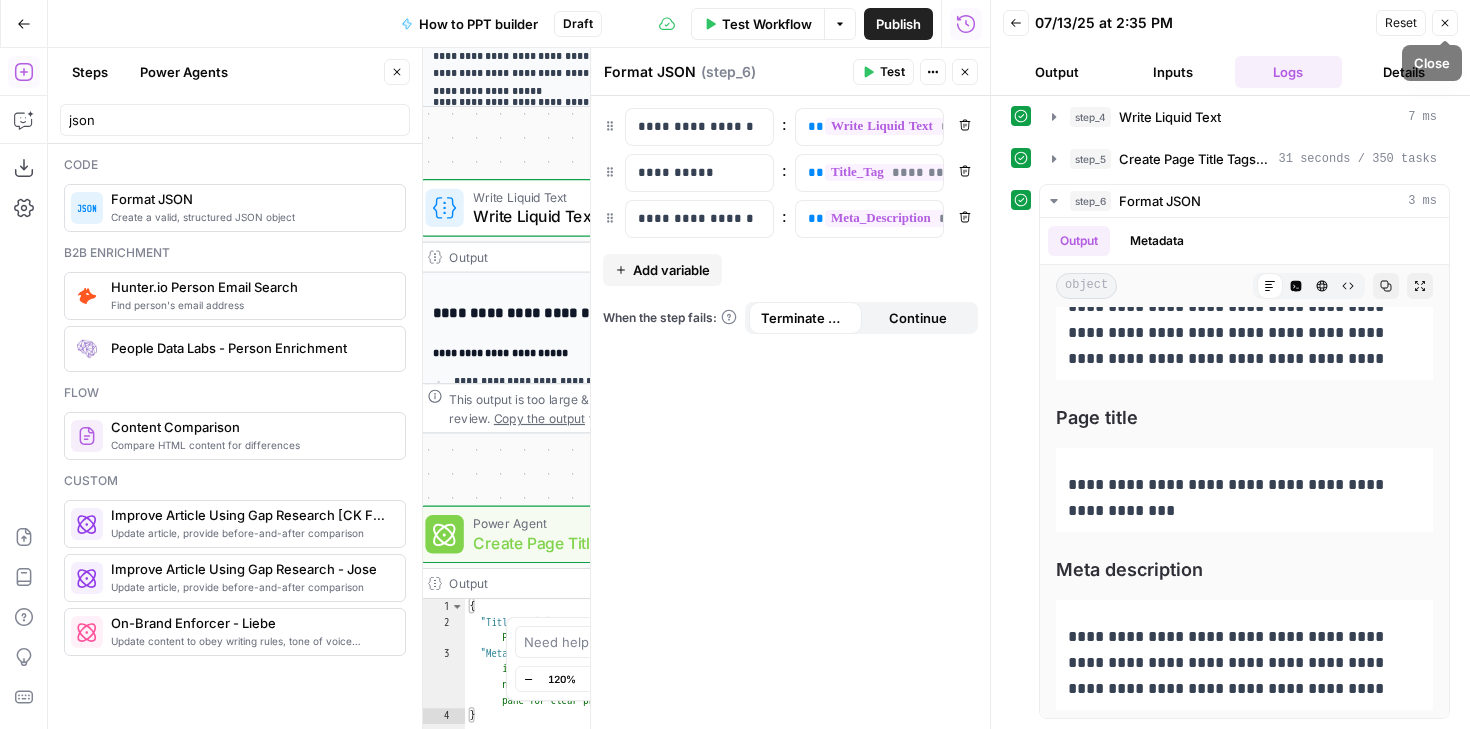 click on "Close" at bounding box center [1445, 23] 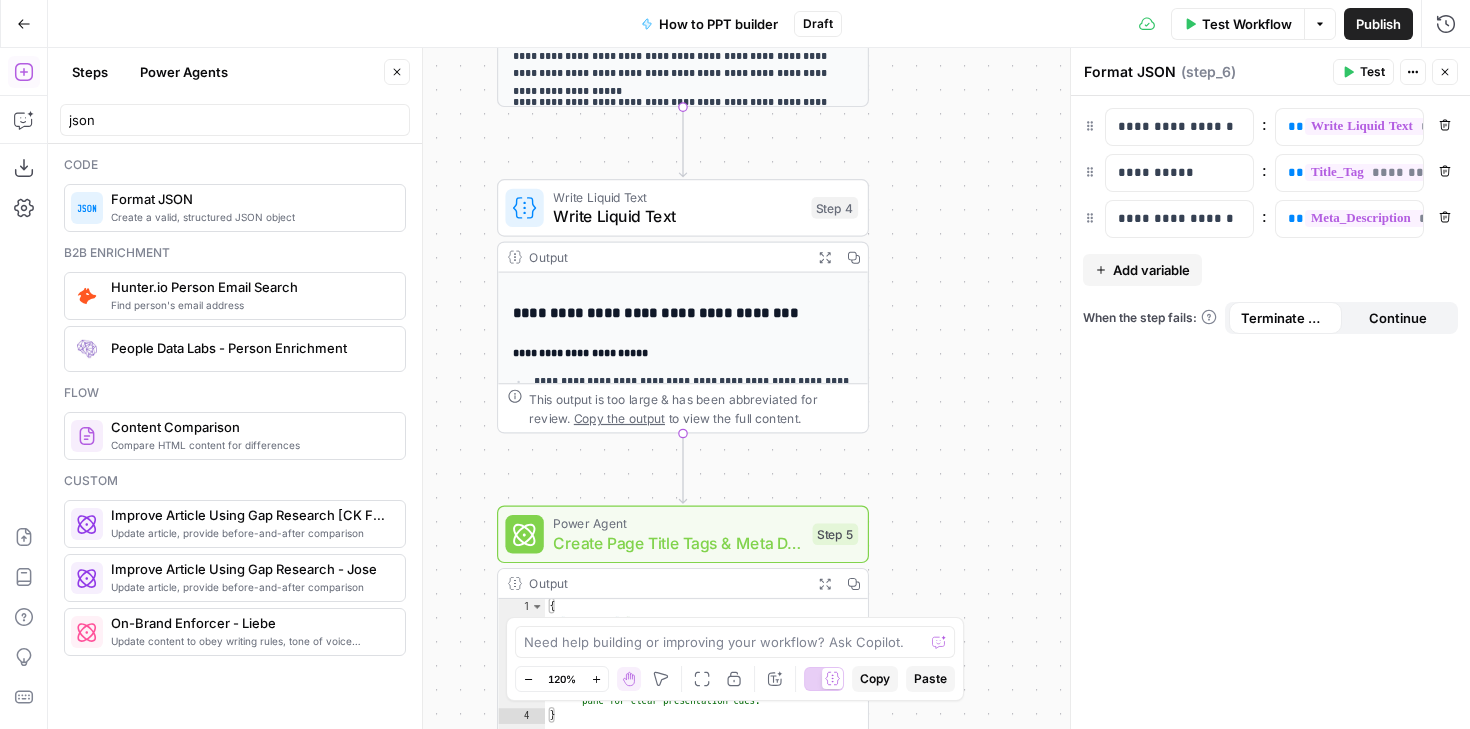 drag, startPoint x: 950, startPoint y: 186, endPoint x: 1030, endPoint y: 186, distance: 80 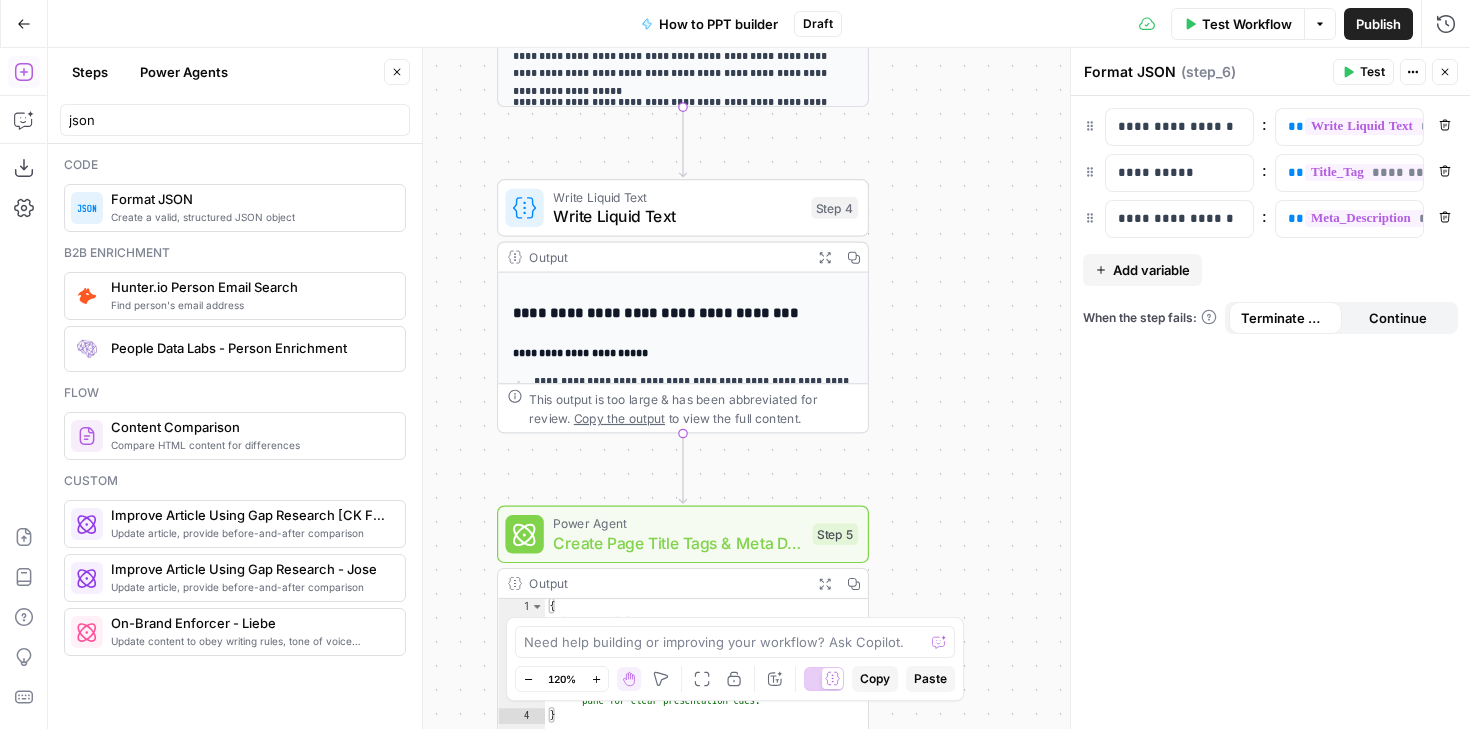 click on "Workflow Set Inputs Inputs Search Knowledge Base Search Knowledge Base Step 1 Output Expand Output Copy 1 2 3 4 5 [    {      "id" :  "vsdid:3914534:rid          :HNU5eXOccTluaMsNVXCyt:cid:40944104" ,      "score" :  0.58805937 ,      "content" :  "[Add audio to your presentation]          (<https://support.microsoft.com/en-us          /office/add-or-delete-audio-in-your          -powerpoin t-presentation-c3b2a9fd-2547          -41d9-9182-3dfaa58f1316>) \n\n [Insert or           link to a video stored on your PC]          (<https://support.microsoft.com/en-us          /topic/f4db9074-91cb-49fa-a82a          -81835af6913d>) \n\n [Play music or other           sounds automatically when a slide           appears](<https://support.microsoft.com          /en-us/office/play-music-or-other-sounds          -automatically- when-a-slide-appears          -9a717c28-5365-4ee7-9515-c1d043bc7101" at bounding box center (759, 388) 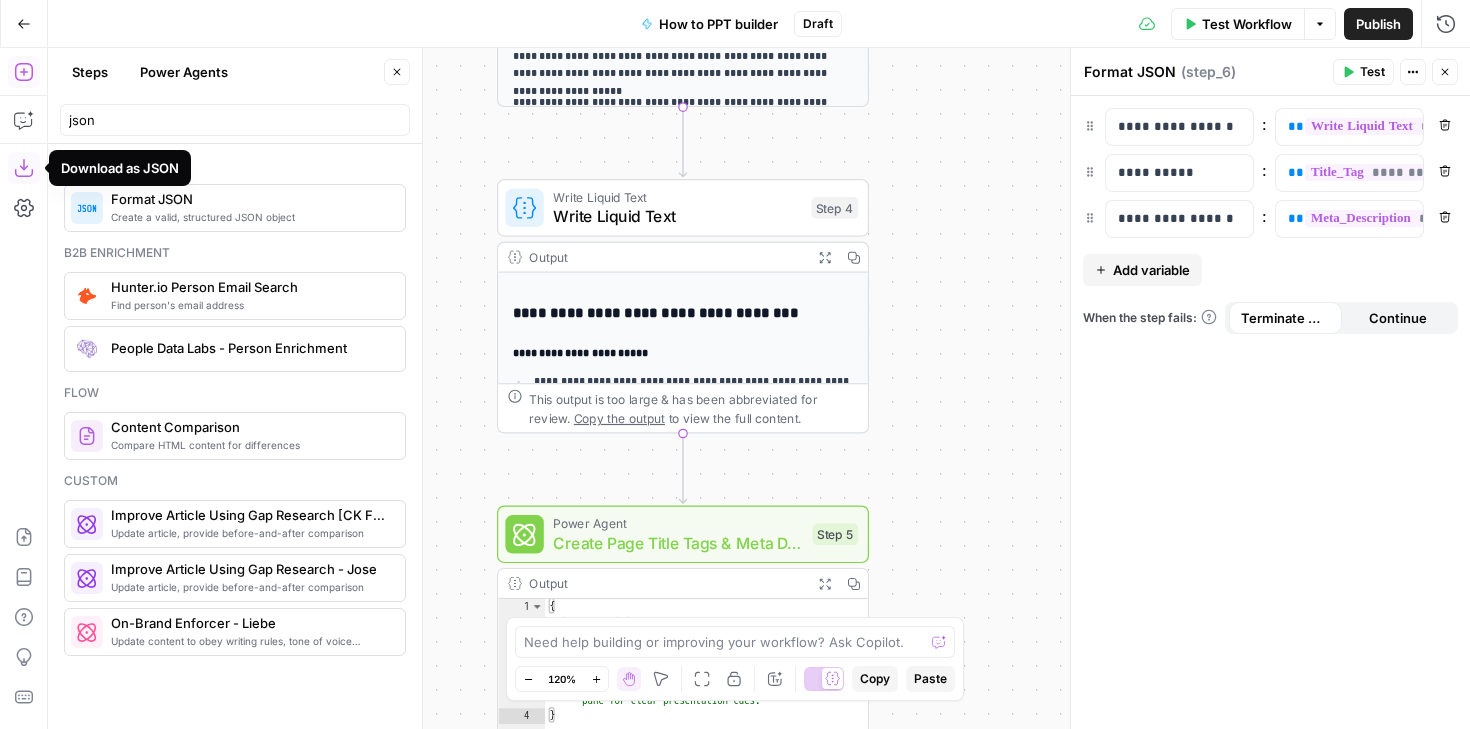 click 